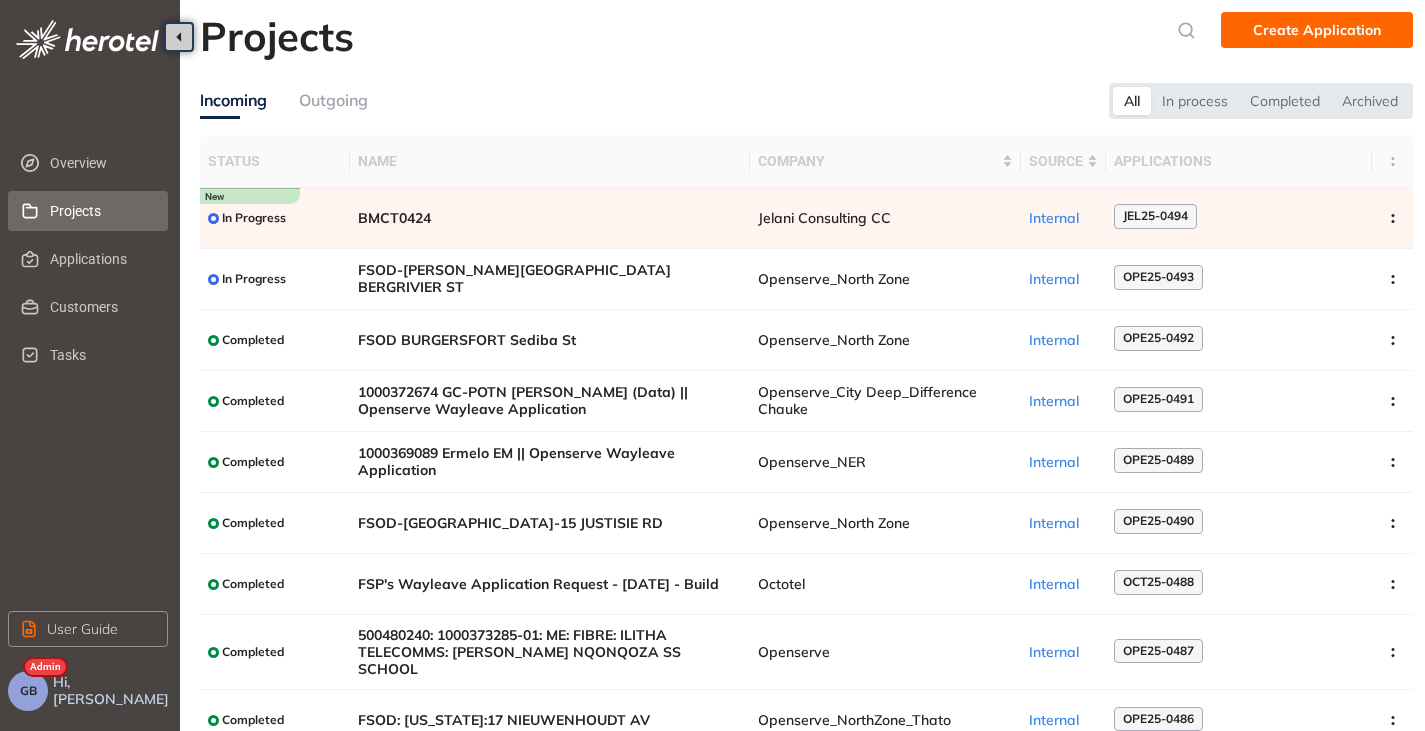scroll, scrollTop: 0, scrollLeft: 0, axis: both 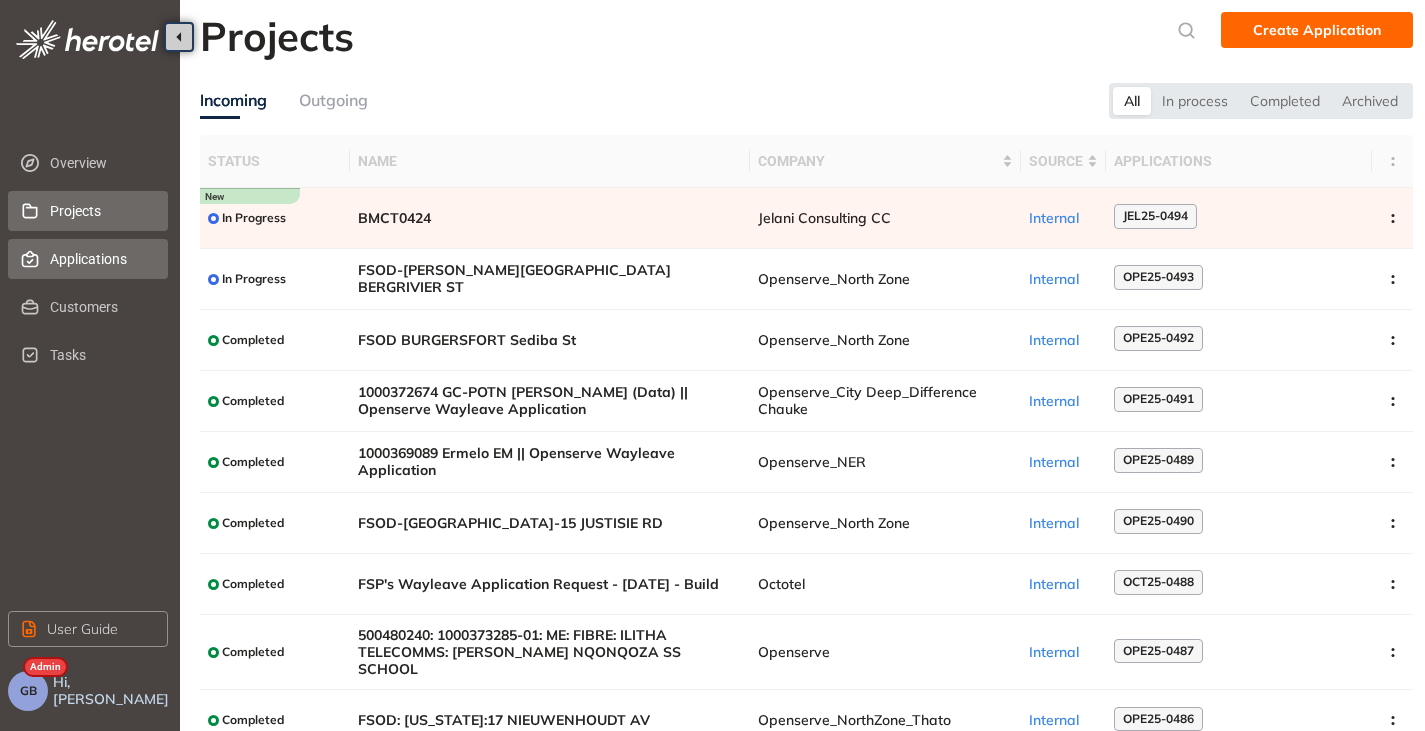 click on "Applications" at bounding box center (101, 259) 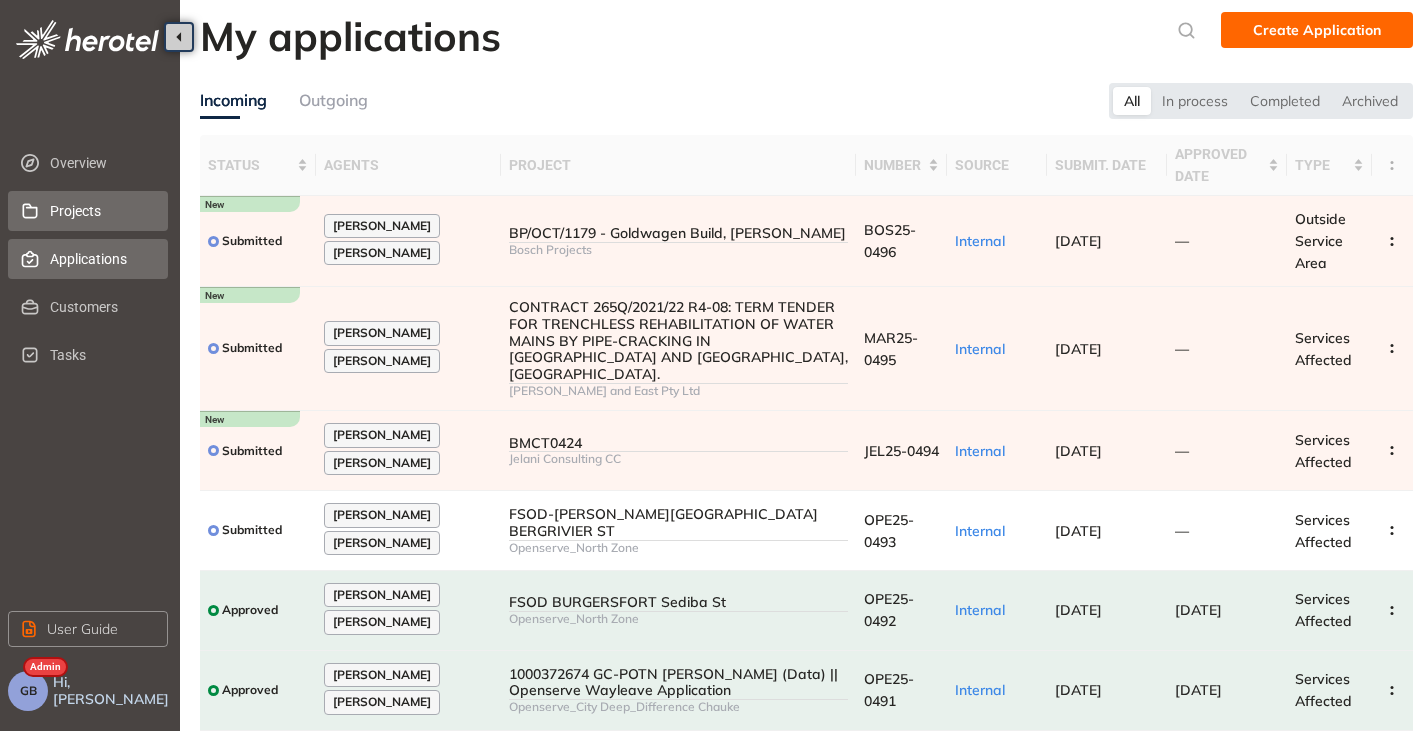 click on "Projects" at bounding box center (101, 211) 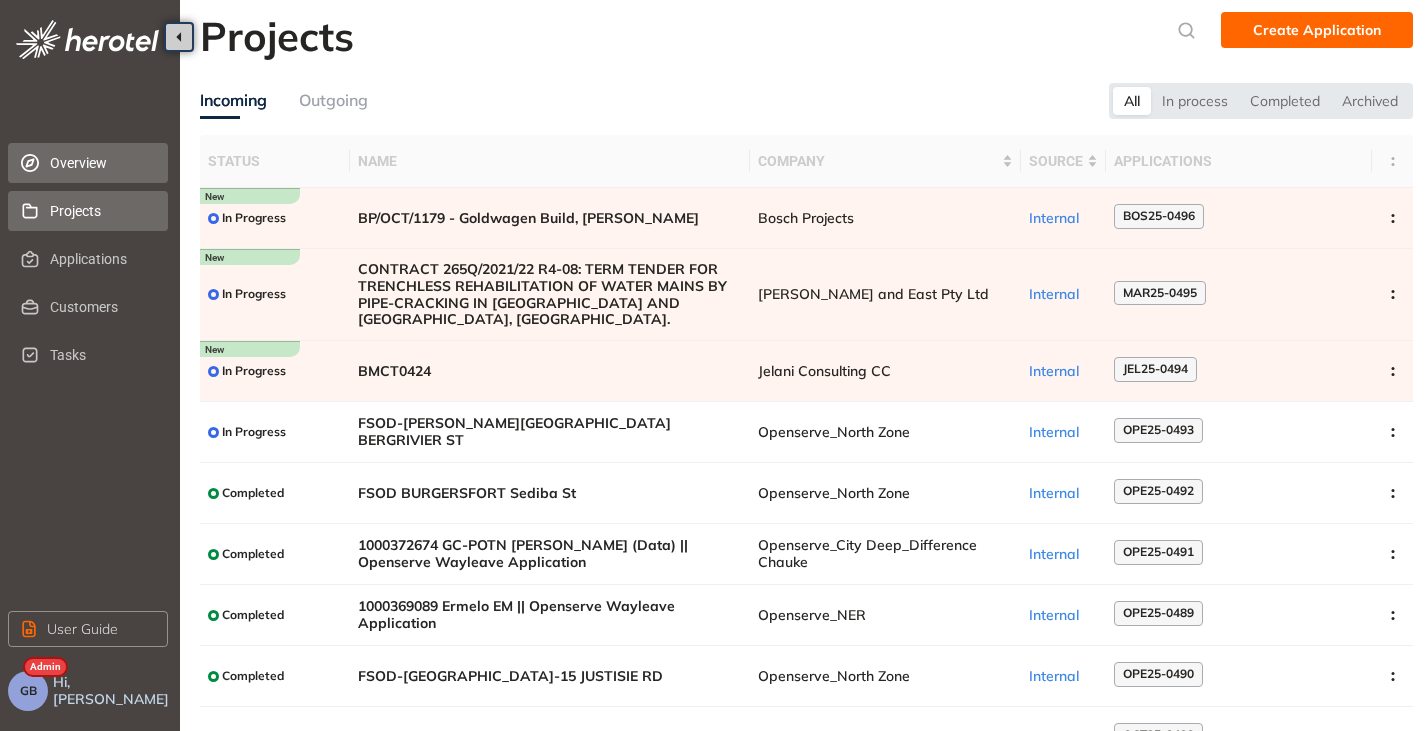 click on "Overview" at bounding box center [101, 163] 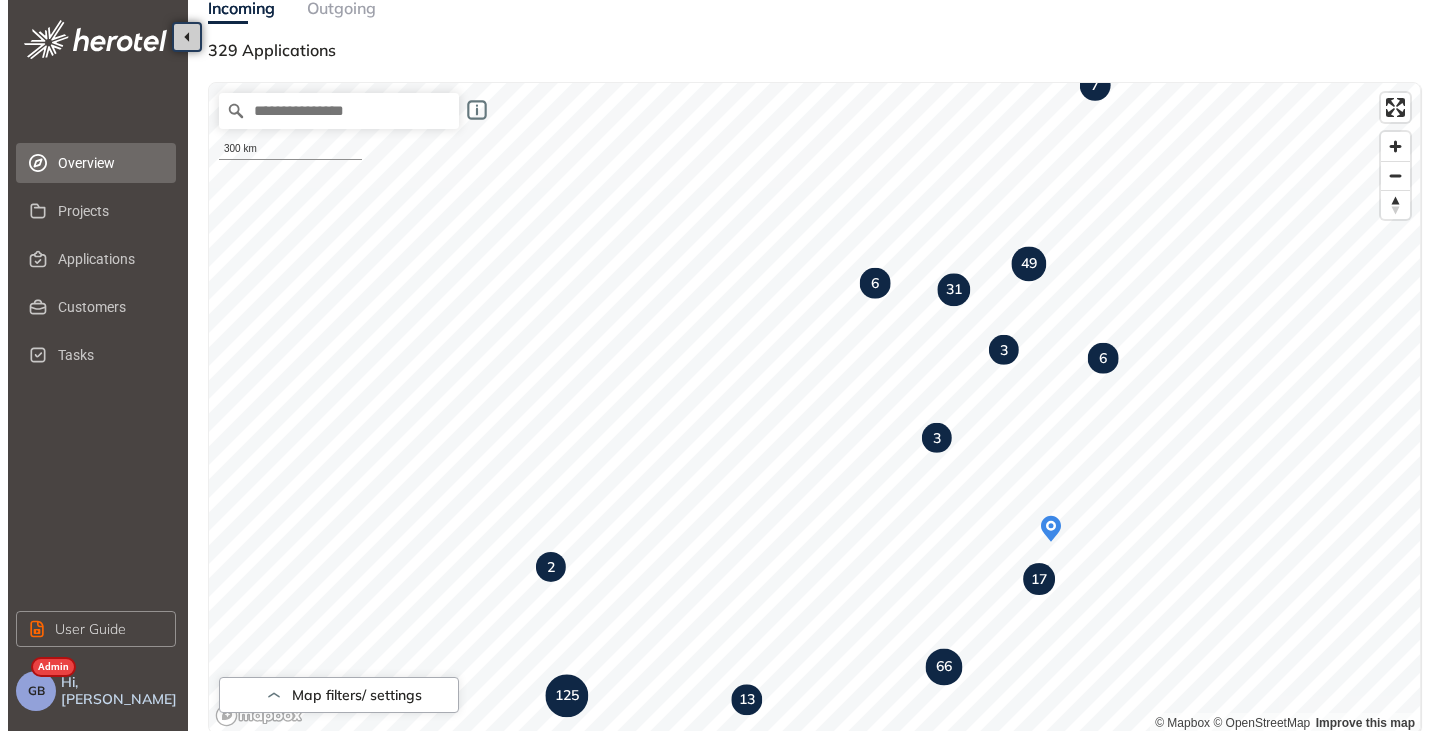 scroll, scrollTop: 0, scrollLeft: 0, axis: both 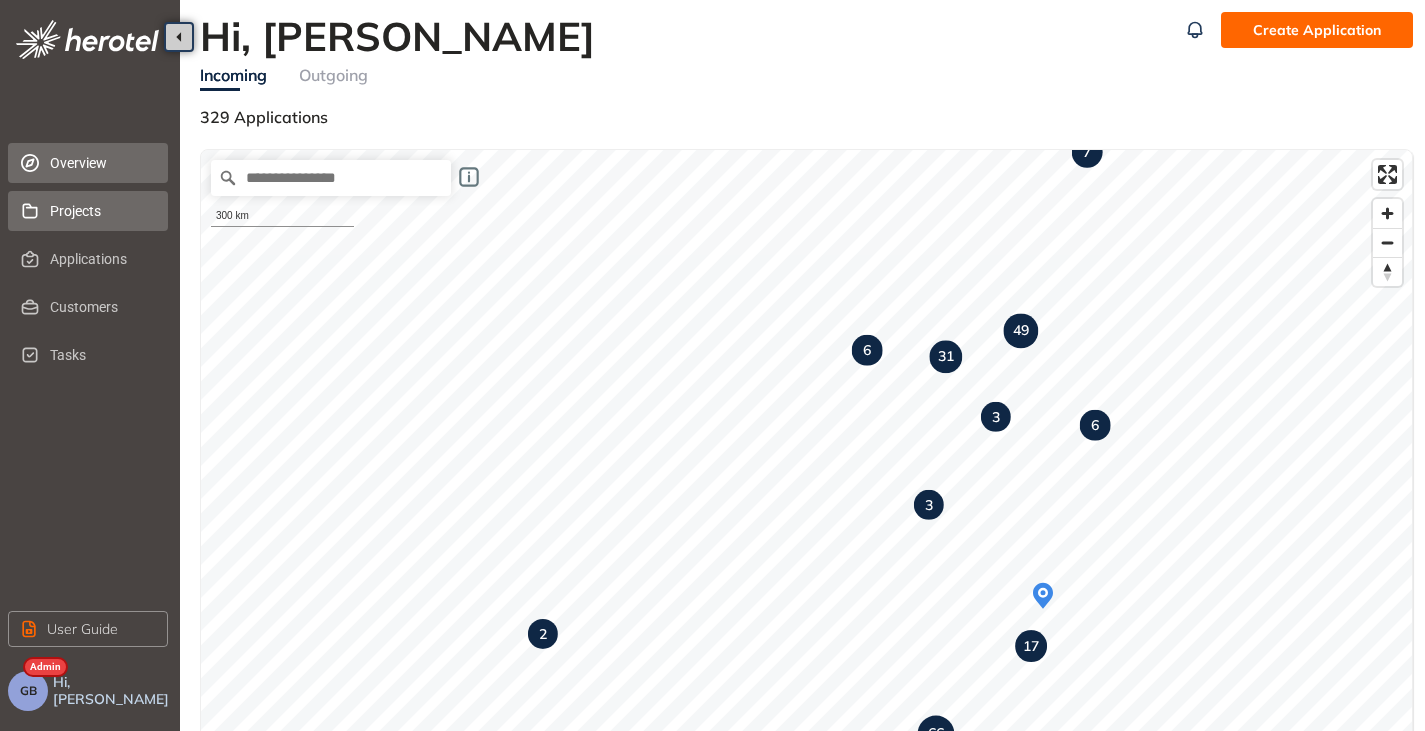 click on "Projects" at bounding box center (101, 211) 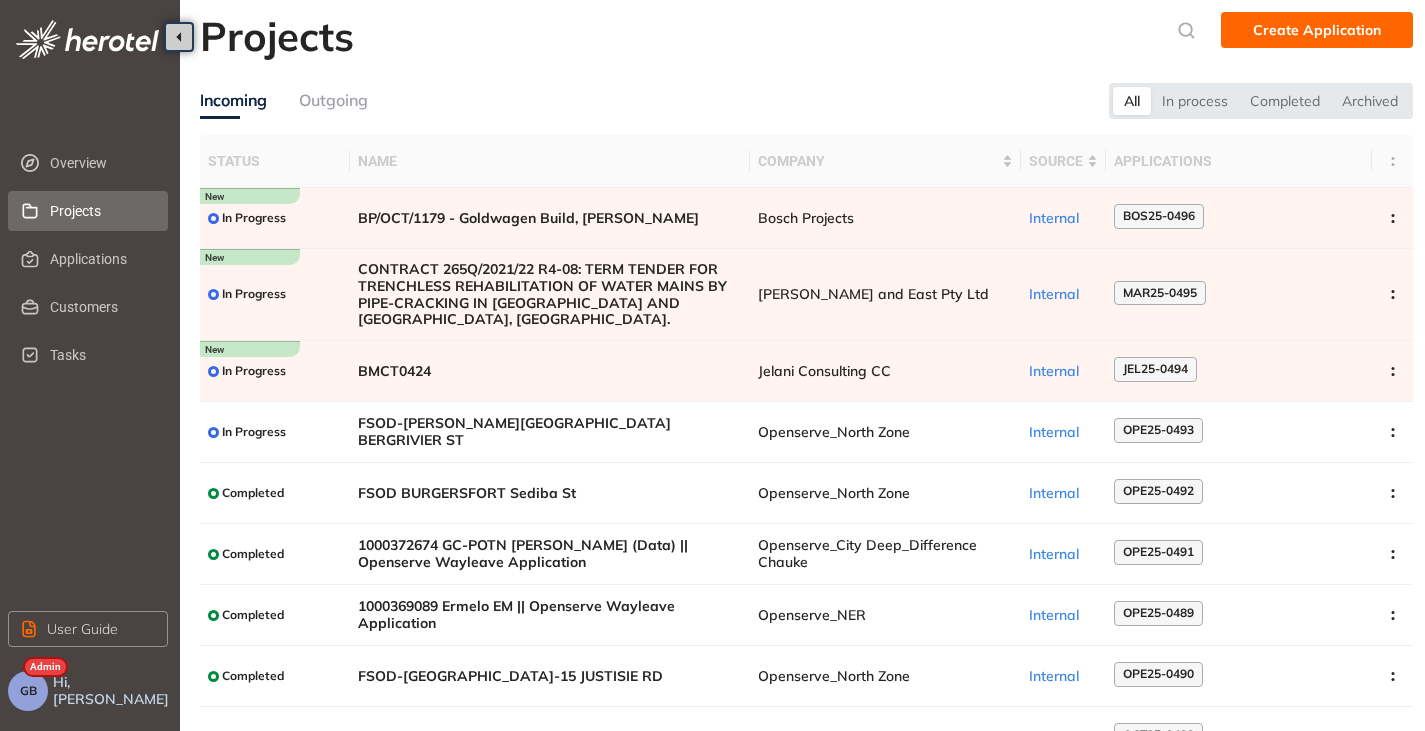 click on "GB" at bounding box center [28, 691] 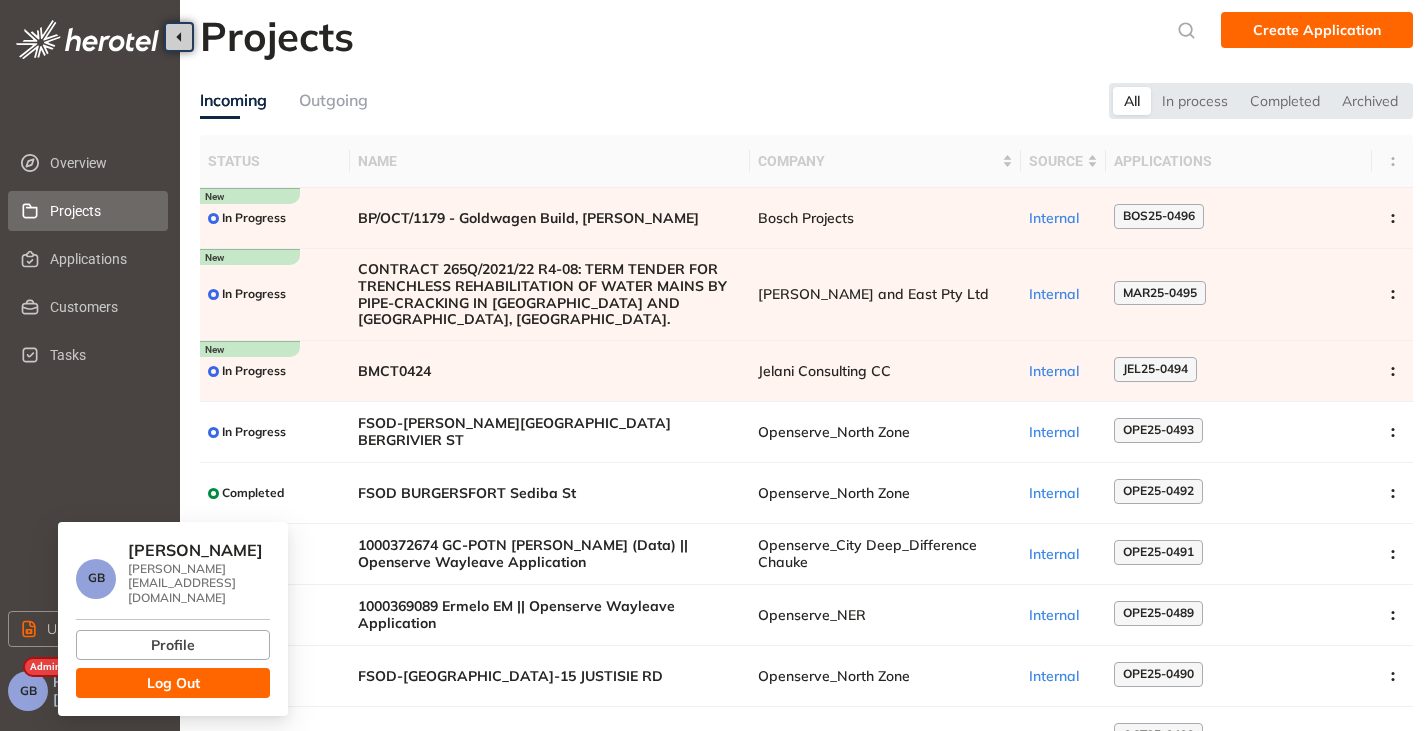 click on "Log Out" at bounding box center [173, 683] 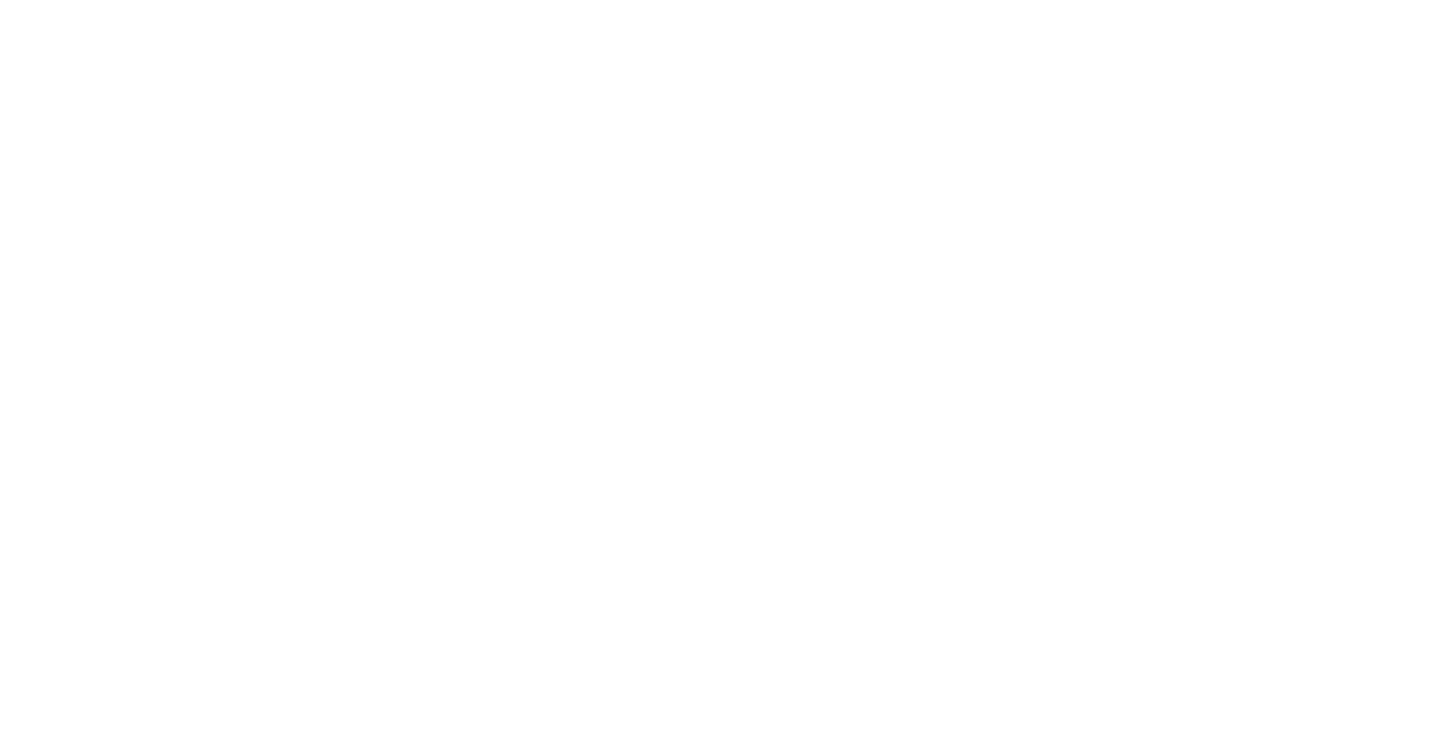 scroll, scrollTop: 0, scrollLeft: 0, axis: both 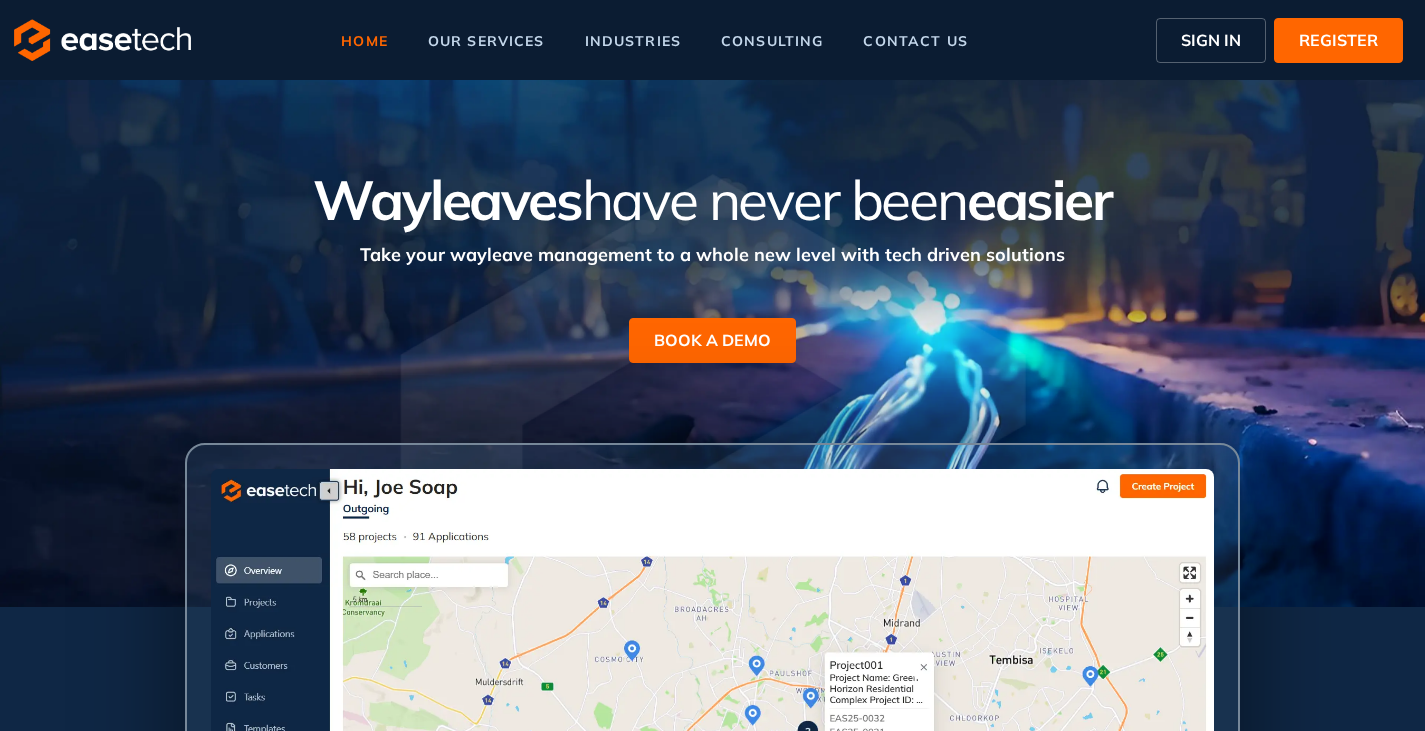 click on "SIGN IN" at bounding box center [1211, 40] 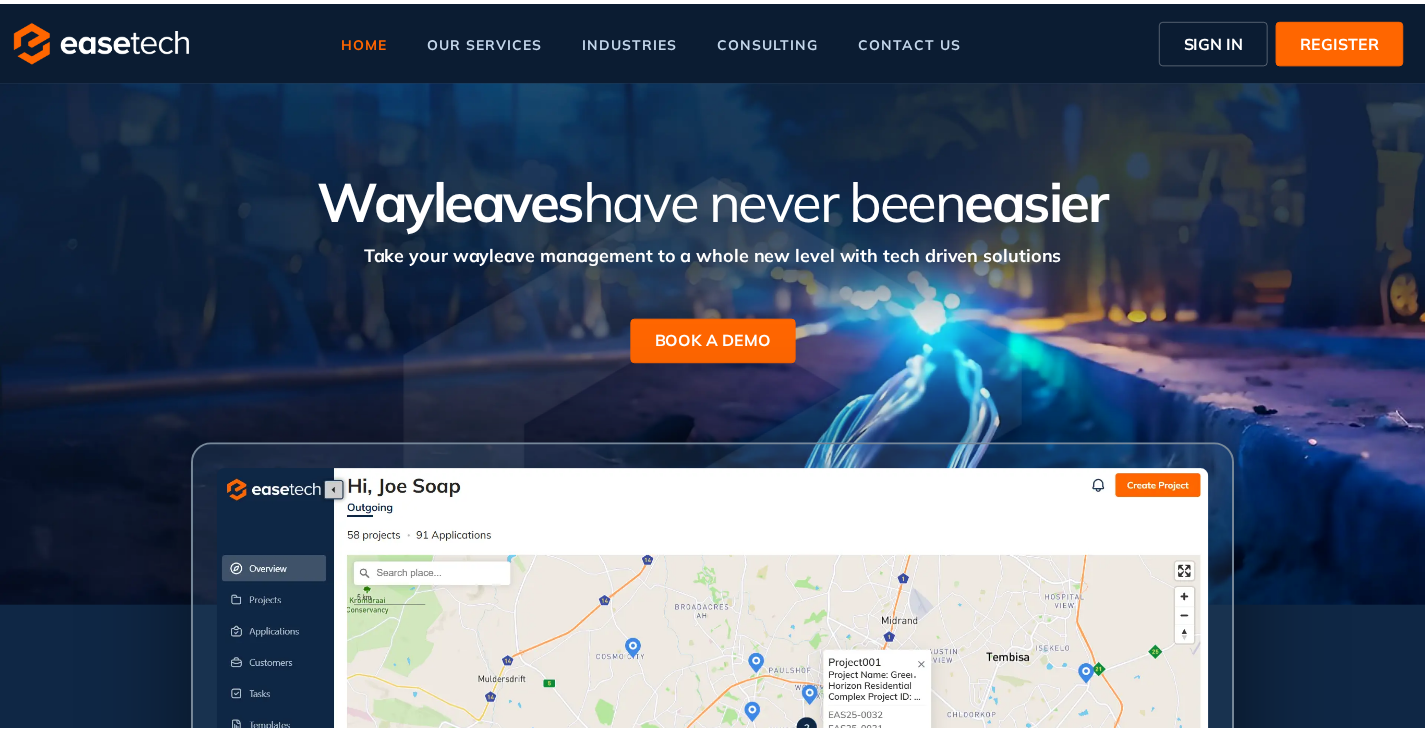 scroll, scrollTop: 0, scrollLeft: 0, axis: both 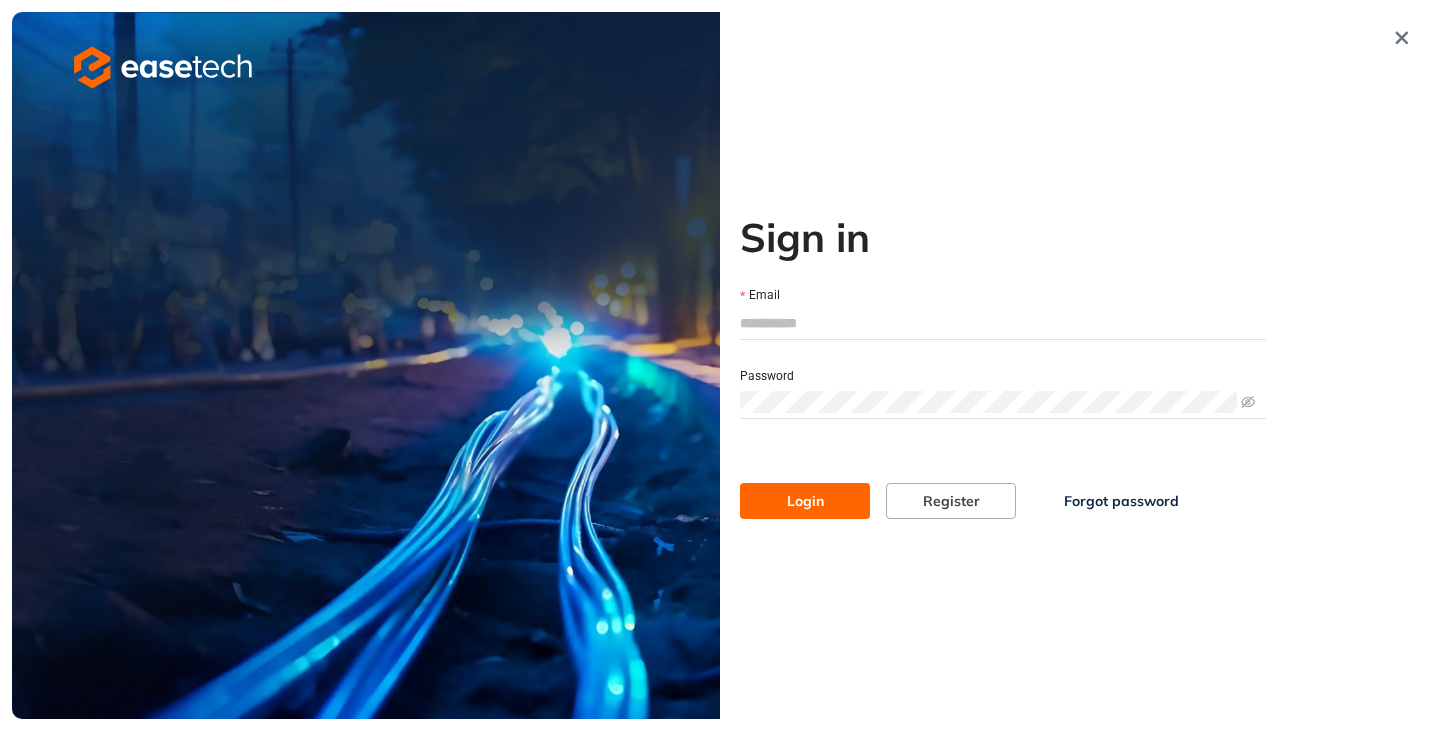 click on "Email" at bounding box center (1003, 323) 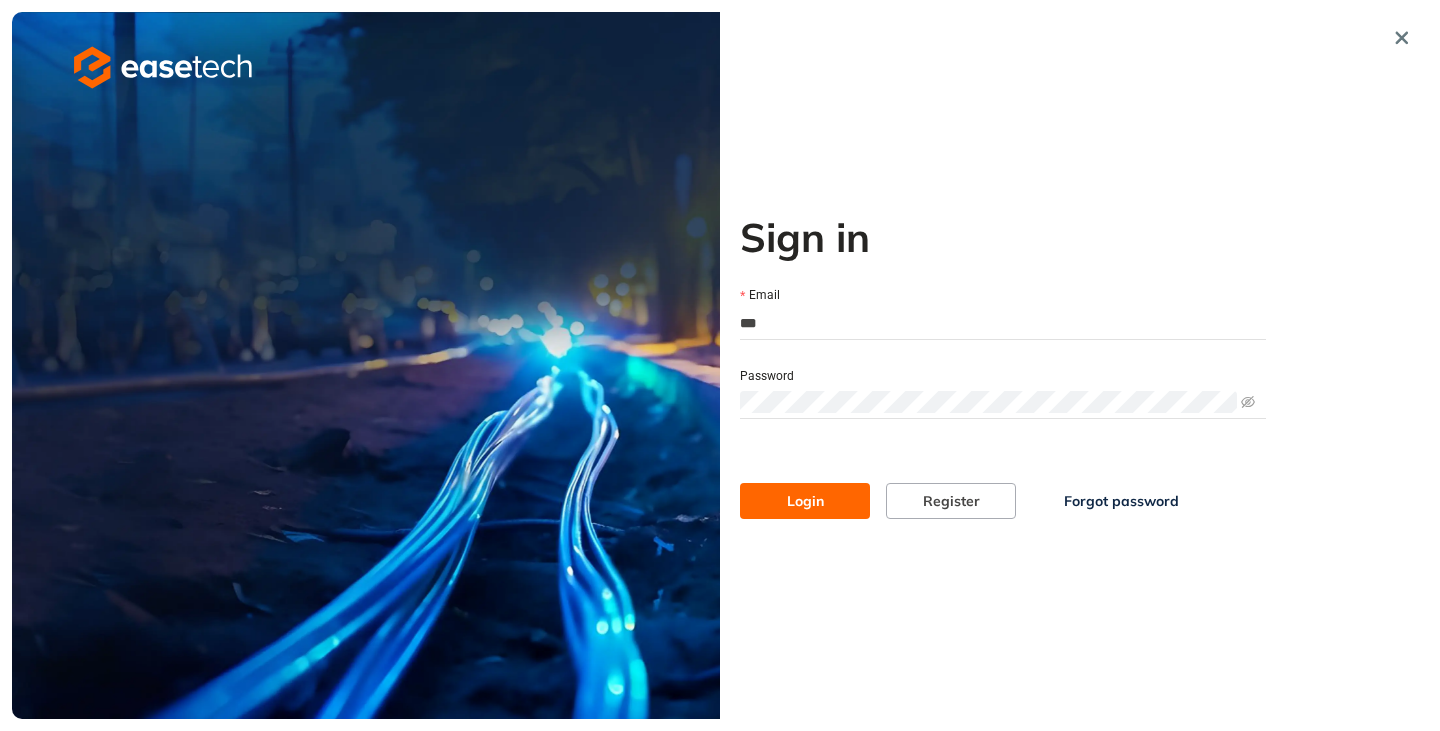 type on "**********" 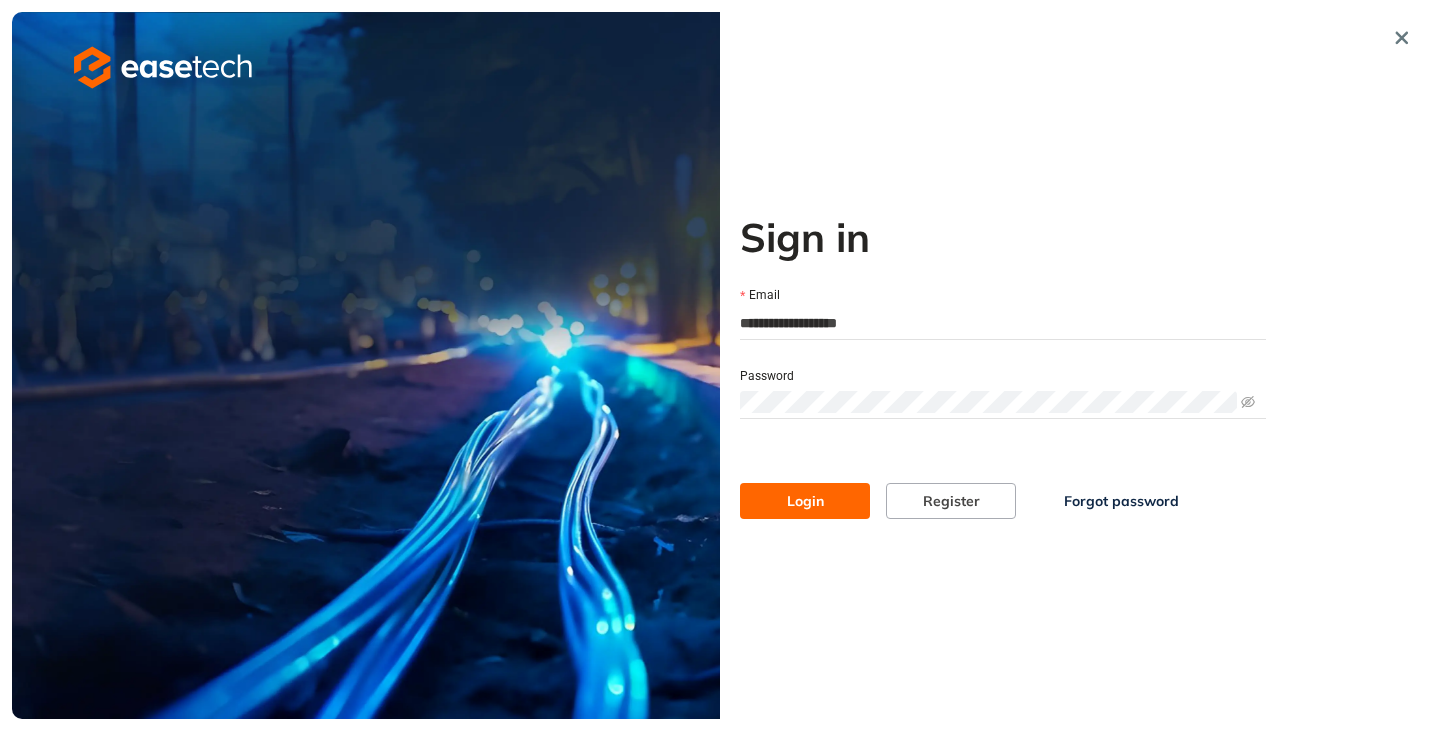 click on "Login" at bounding box center (805, 501) 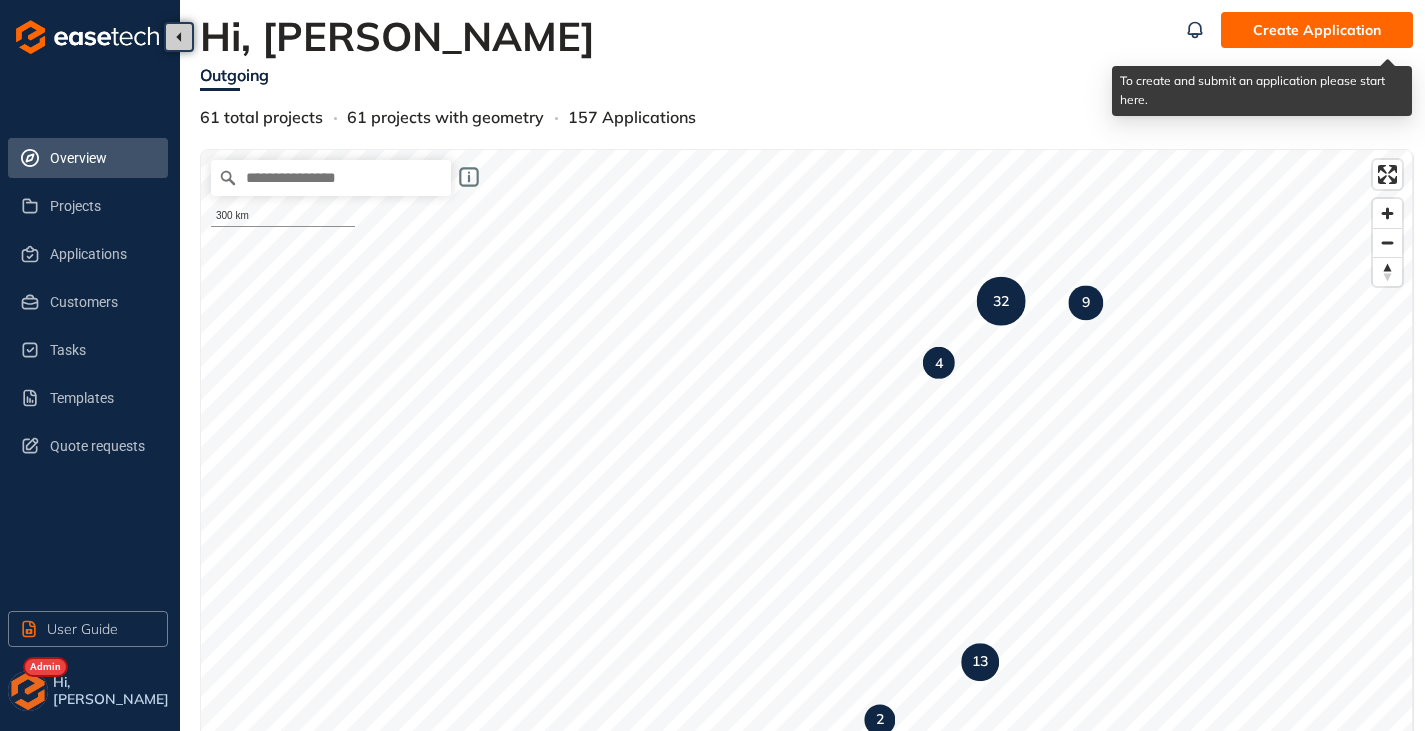 click on "Create Application" at bounding box center (1317, 30) 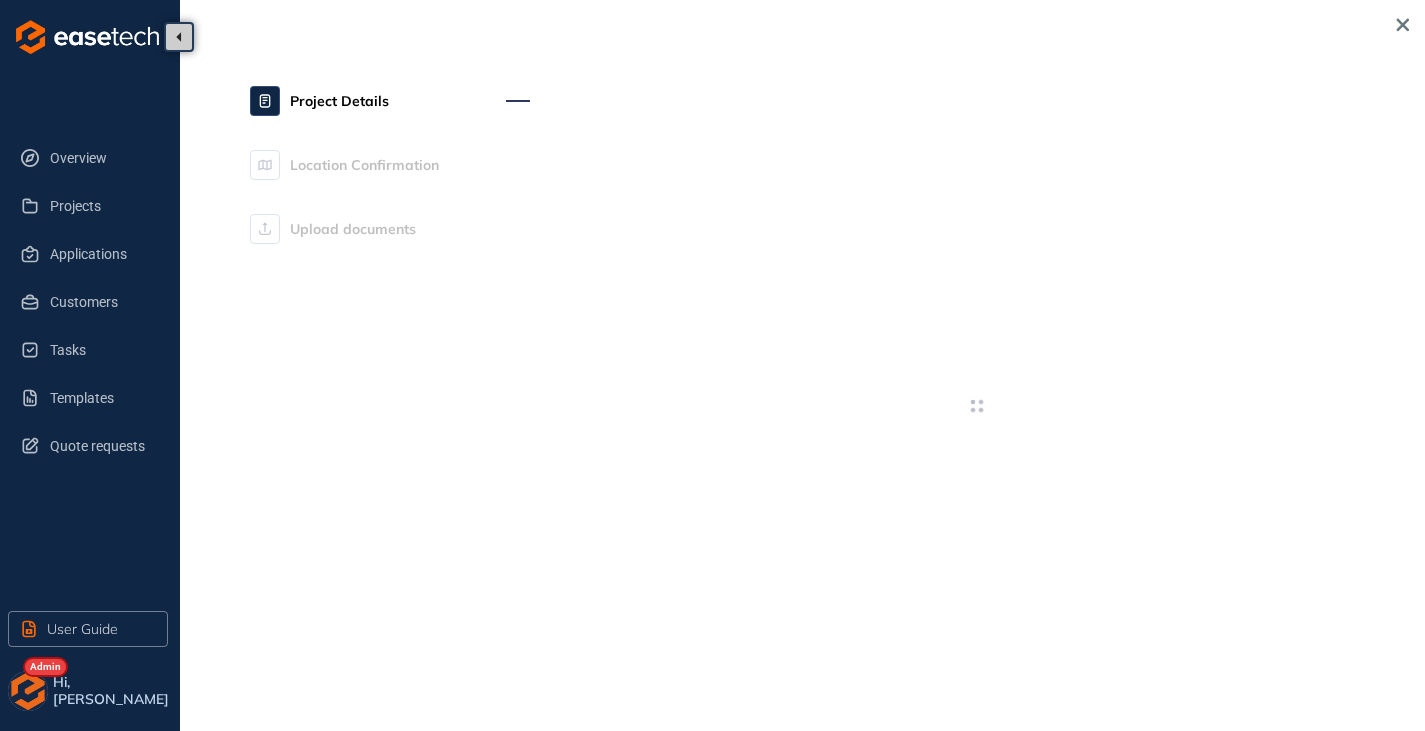 type on "**********" 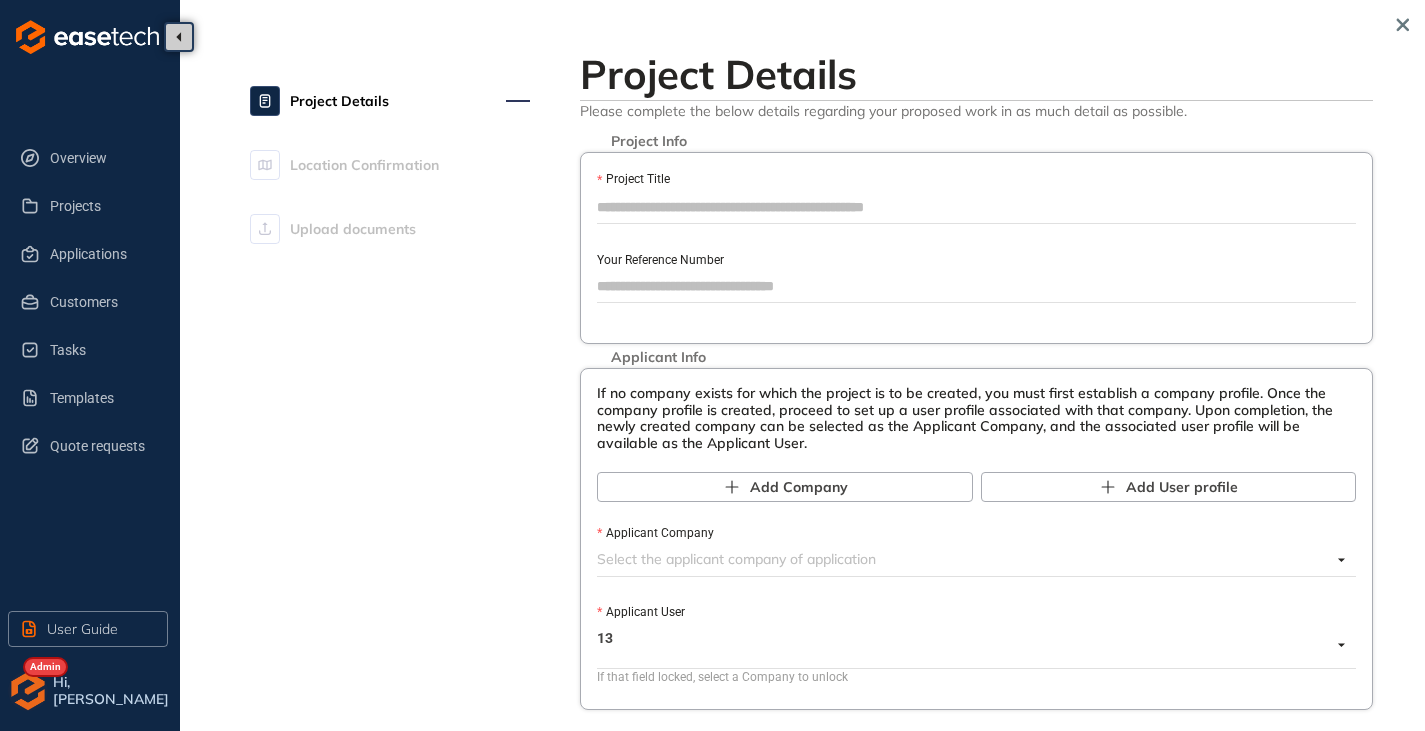 click on "Project Title" at bounding box center (976, 207) 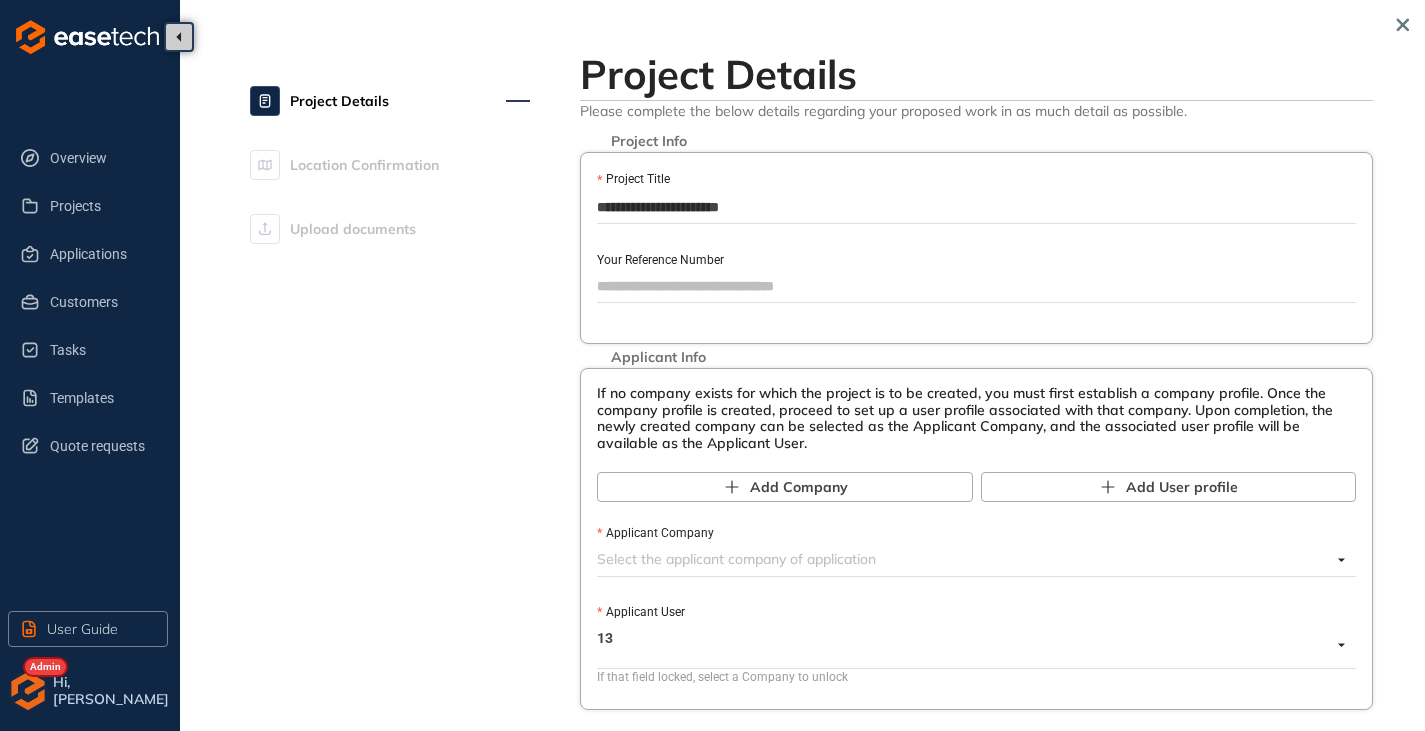 scroll, scrollTop: 100, scrollLeft: 0, axis: vertical 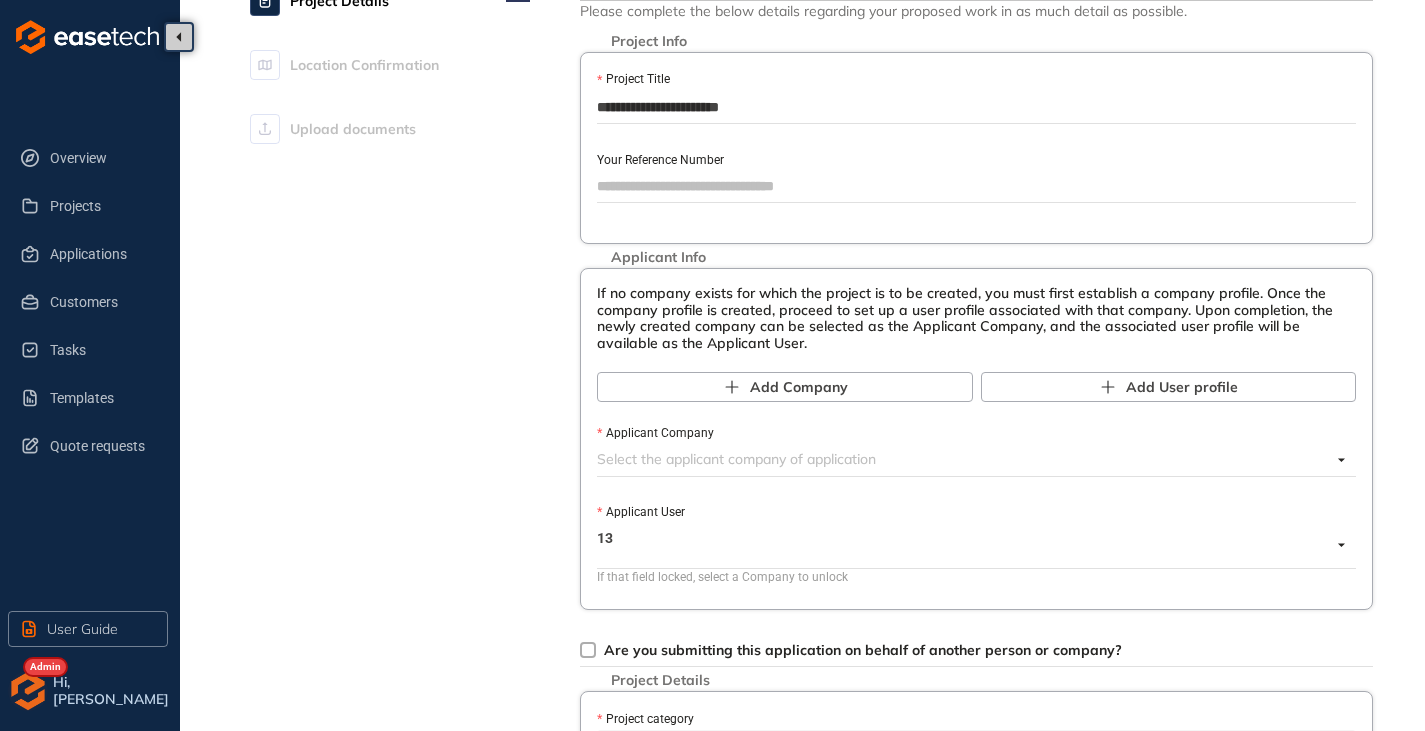 type on "**********" 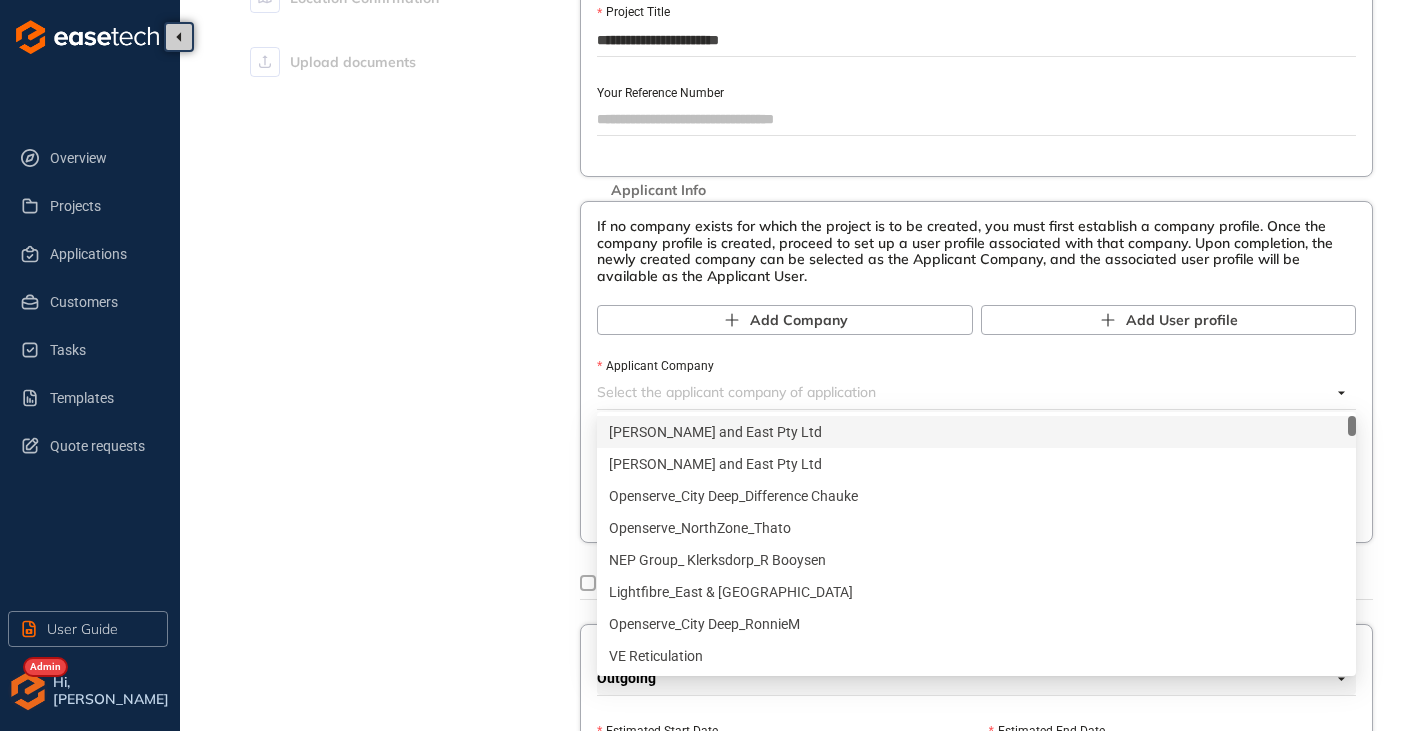 scroll, scrollTop: 200, scrollLeft: 0, axis: vertical 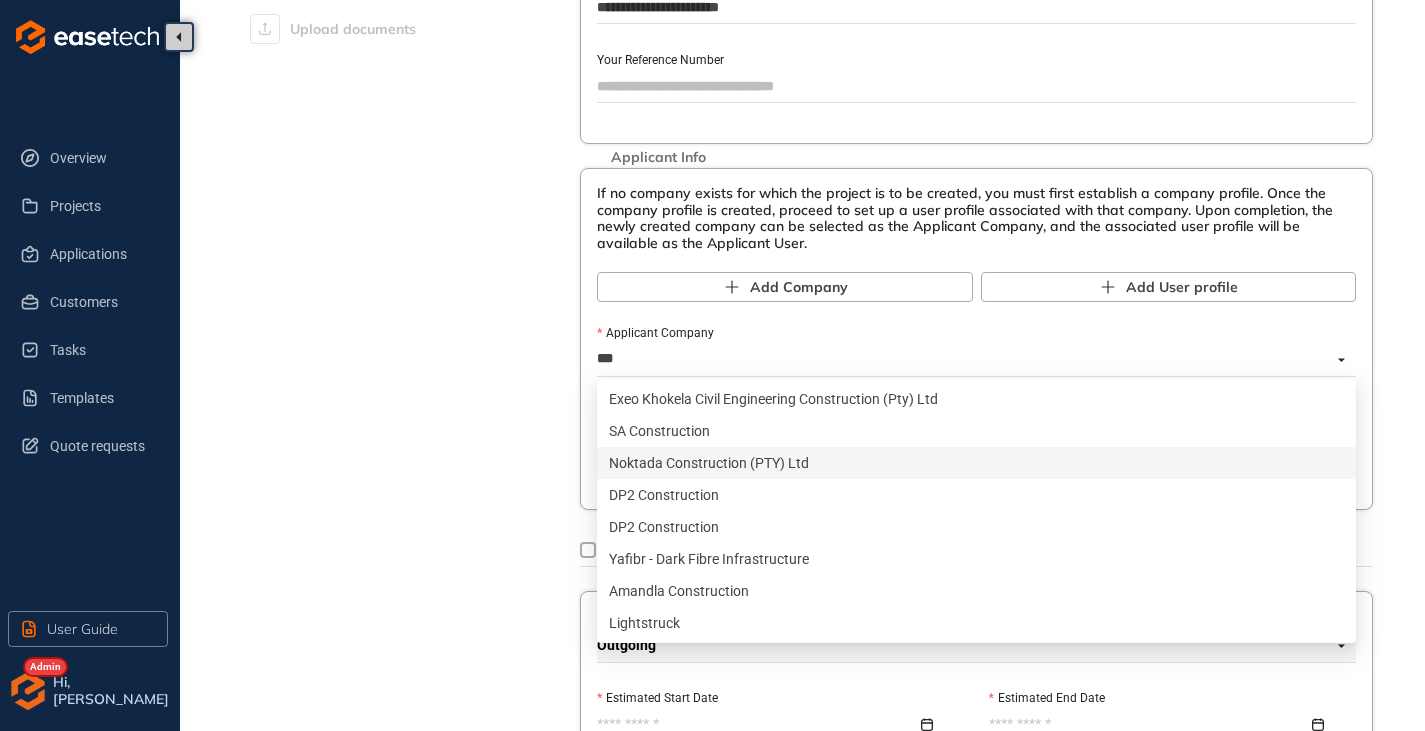 type on "****" 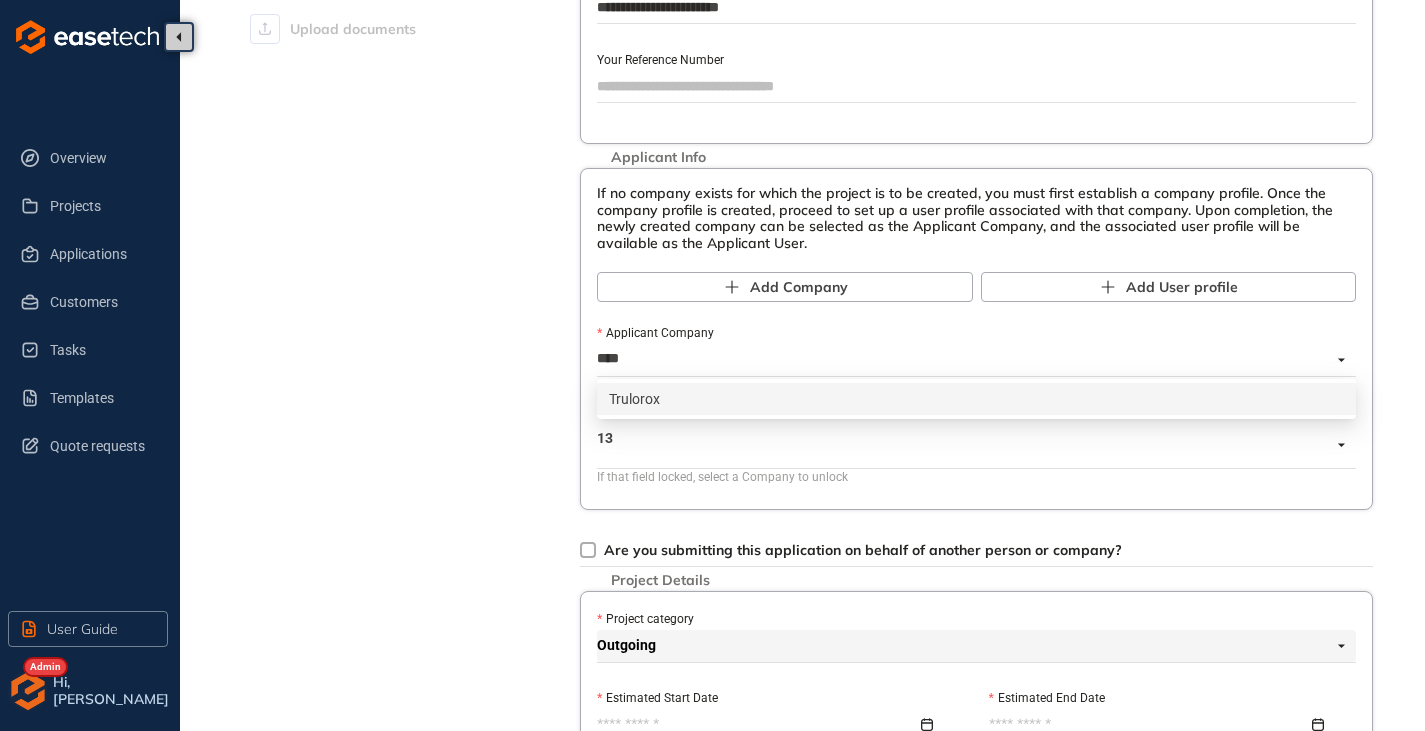click on "Trulorox" at bounding box center [976, 399] 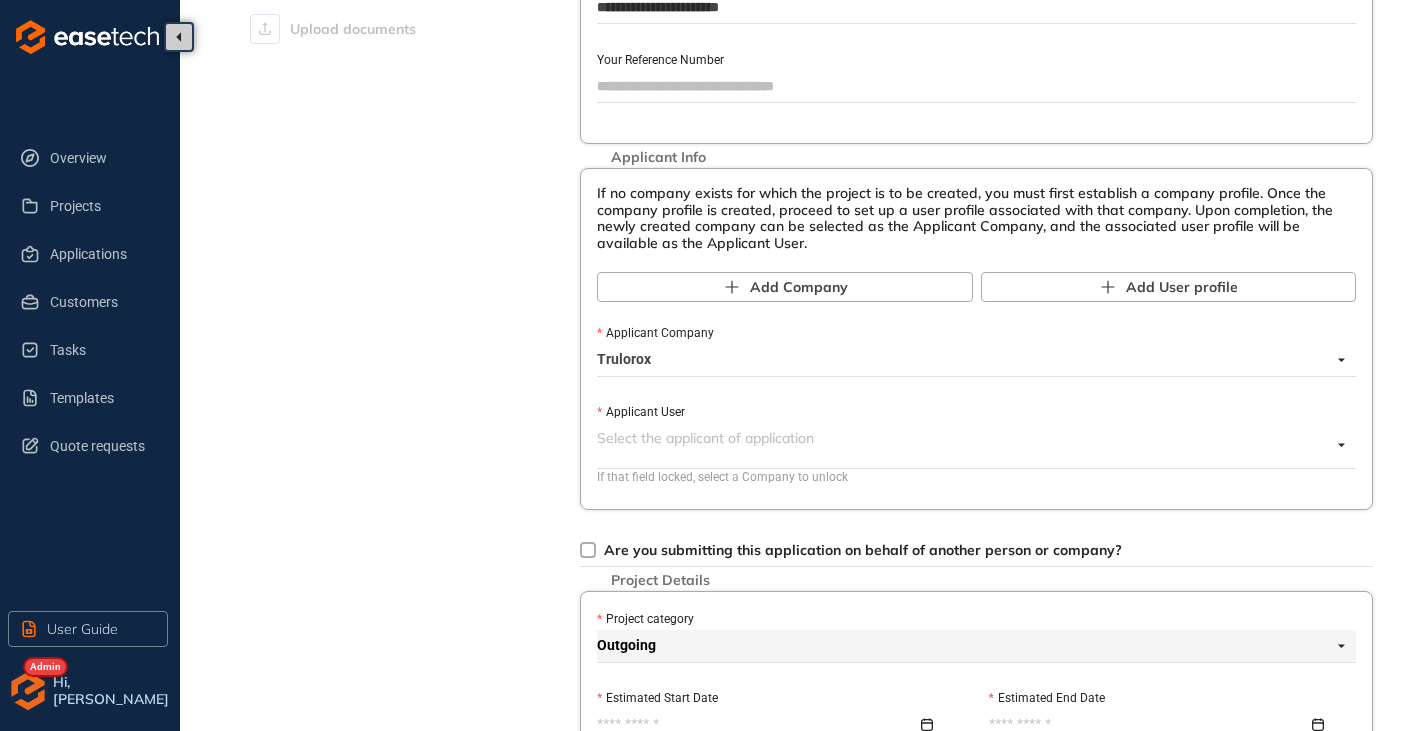 click on "Applicant User" at bounding box center (964, 438) 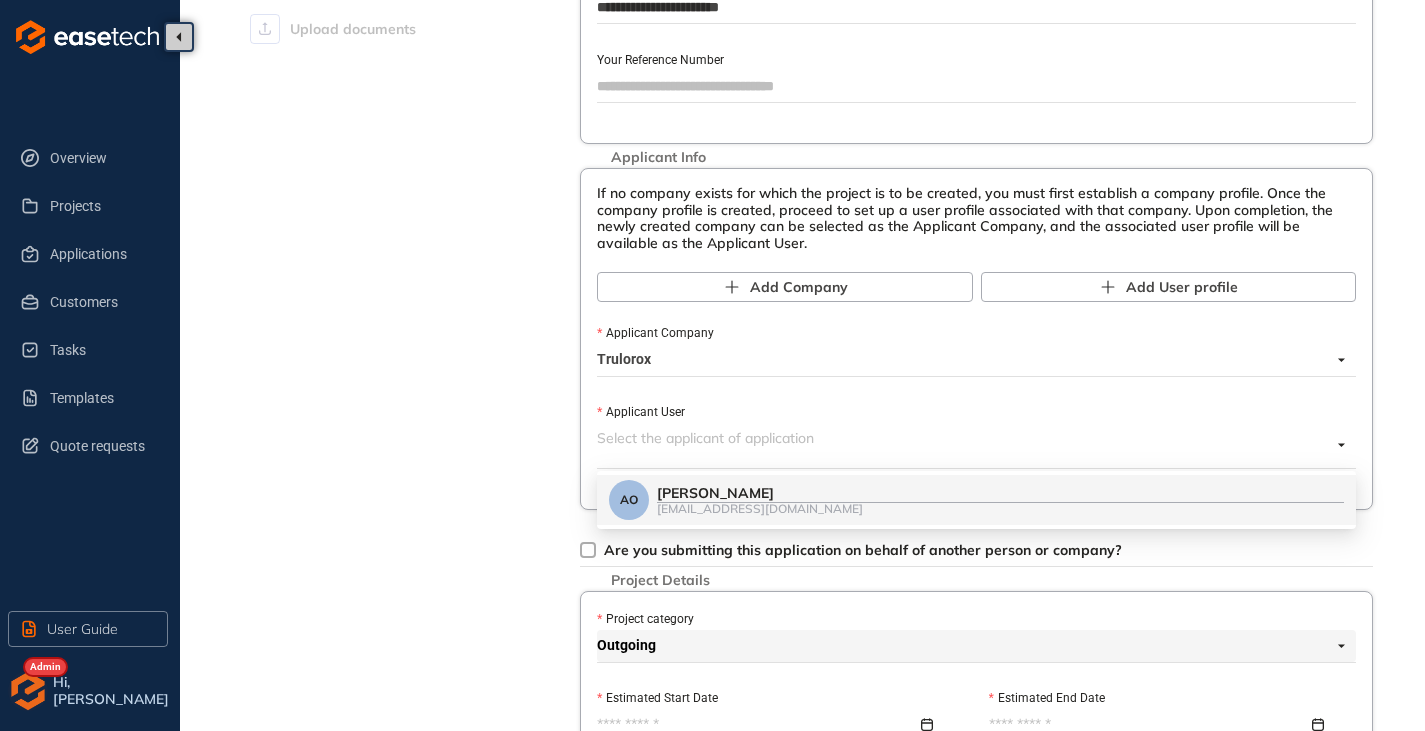 click on "[PERSON_NAME]" at bounding box center (1000, 493) 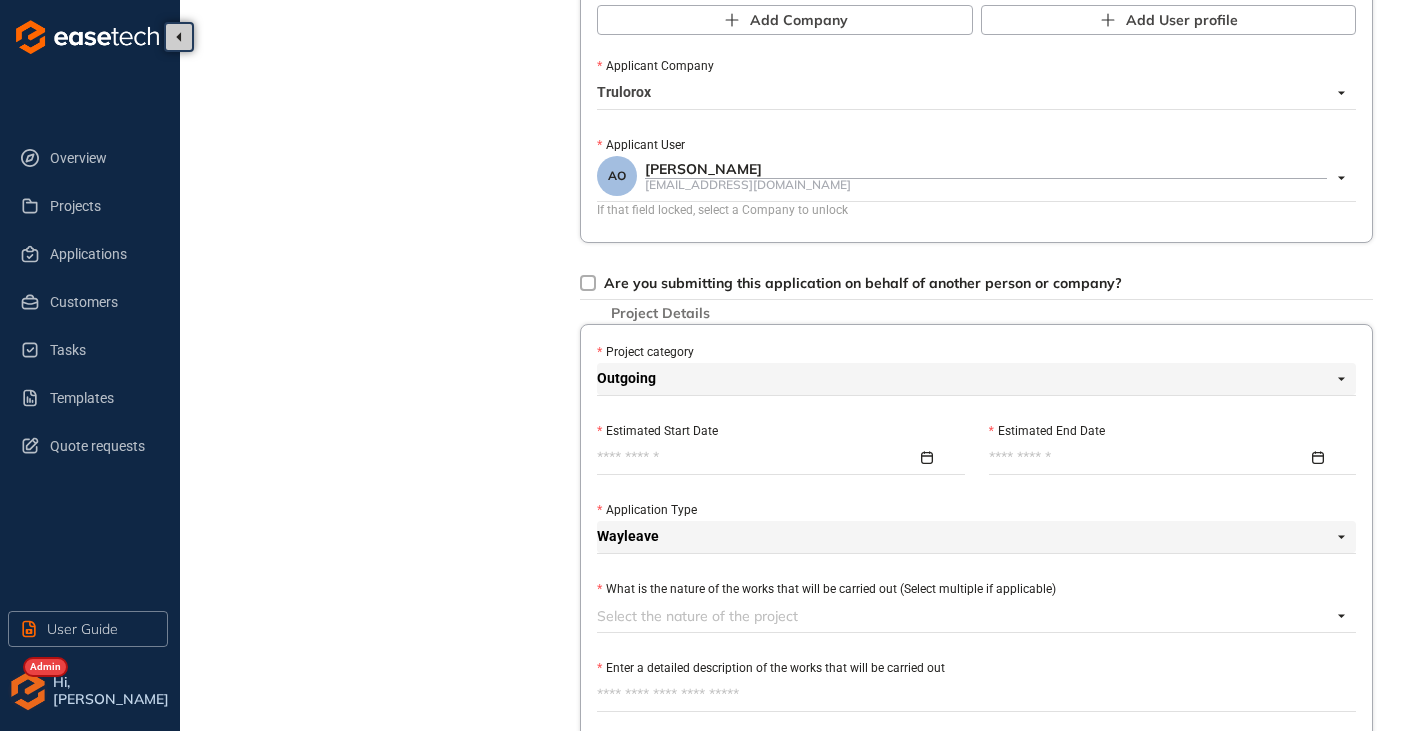 scroll, scrollTop: 500, scrollLeft: 0, axis: vertical 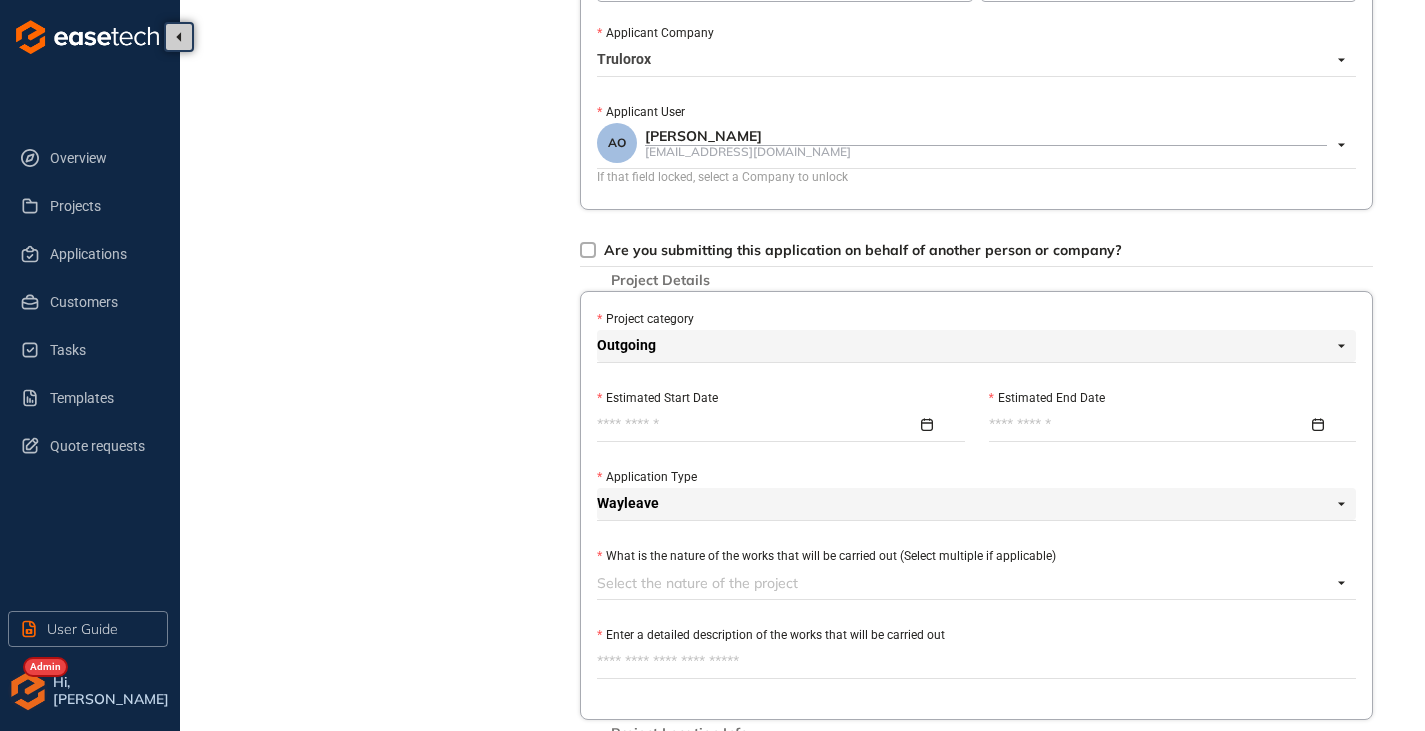 click on "Estimated Start Date" at bounding box center (757, 425) 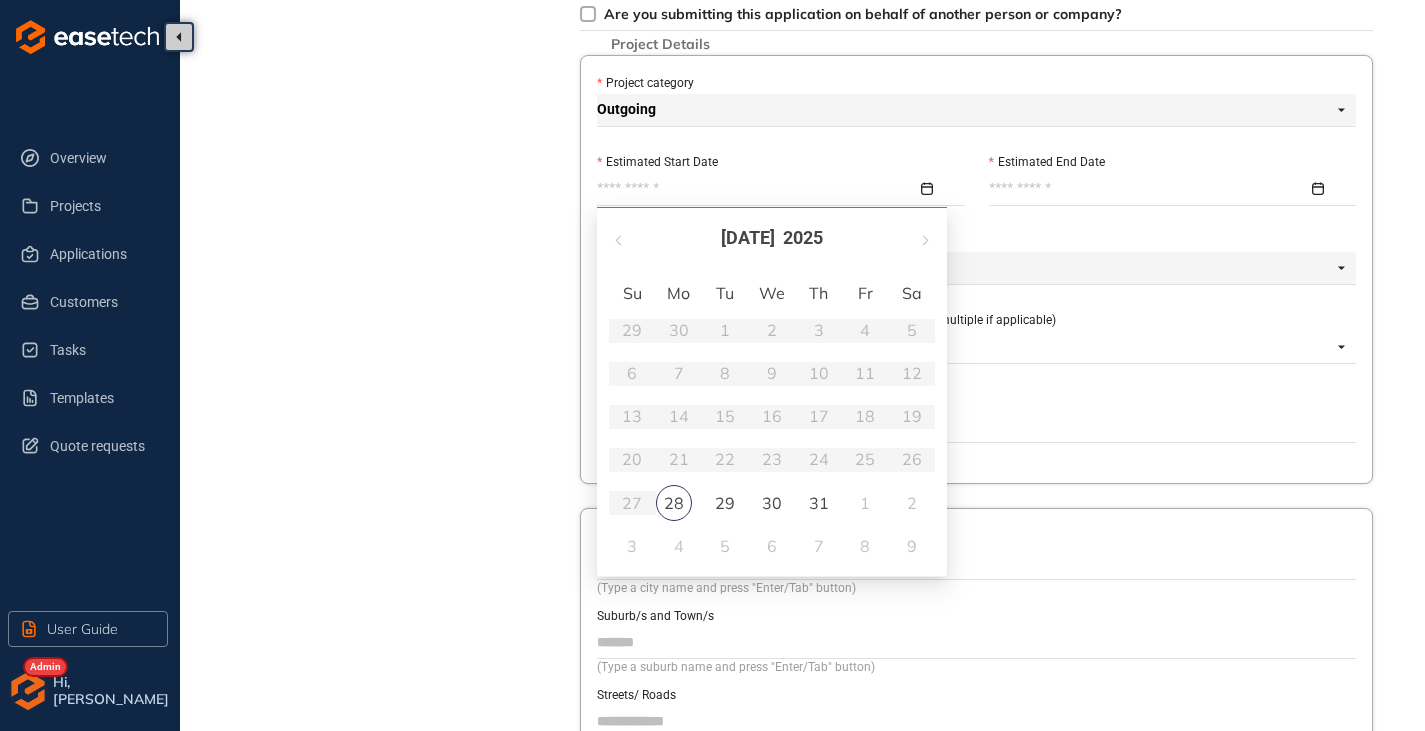 scroll, scrollTop: 800, scrollLeft: 0, axis: vertical 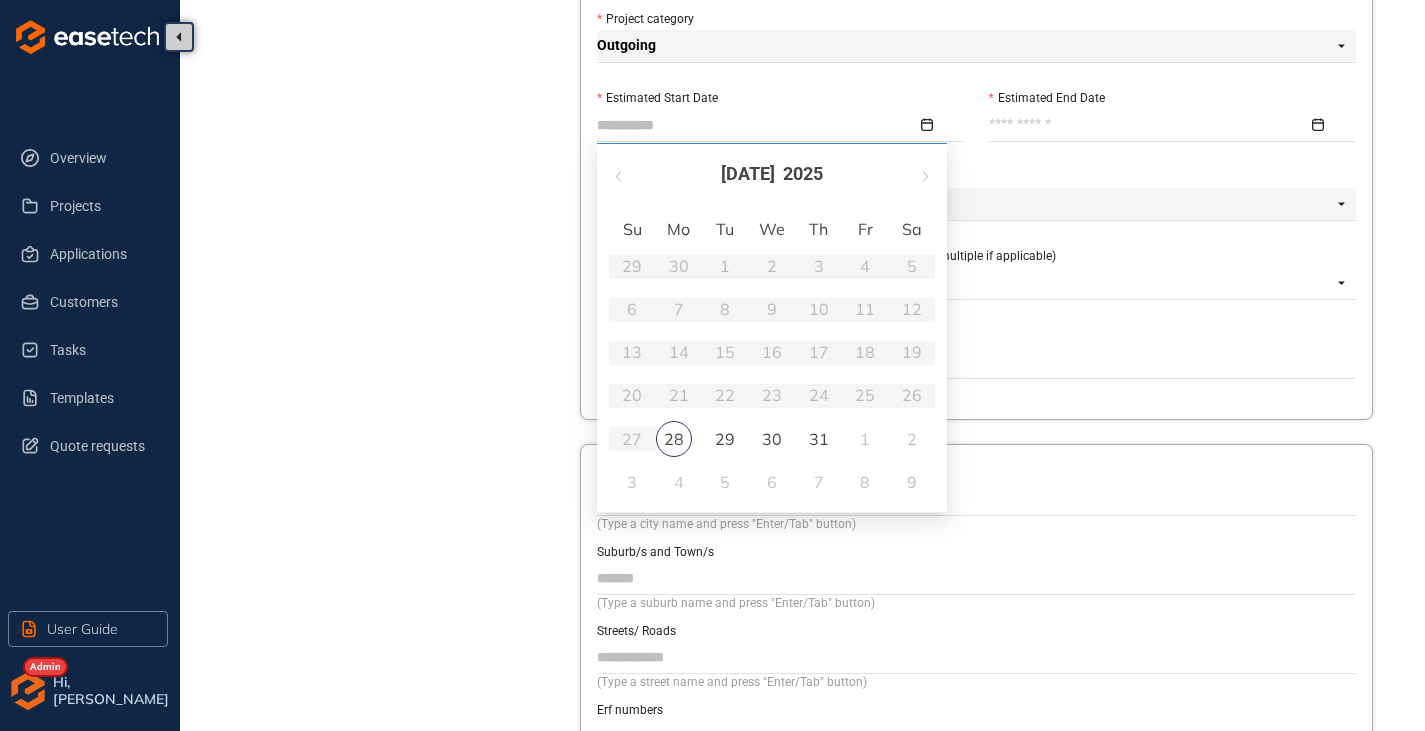 type on "**********" 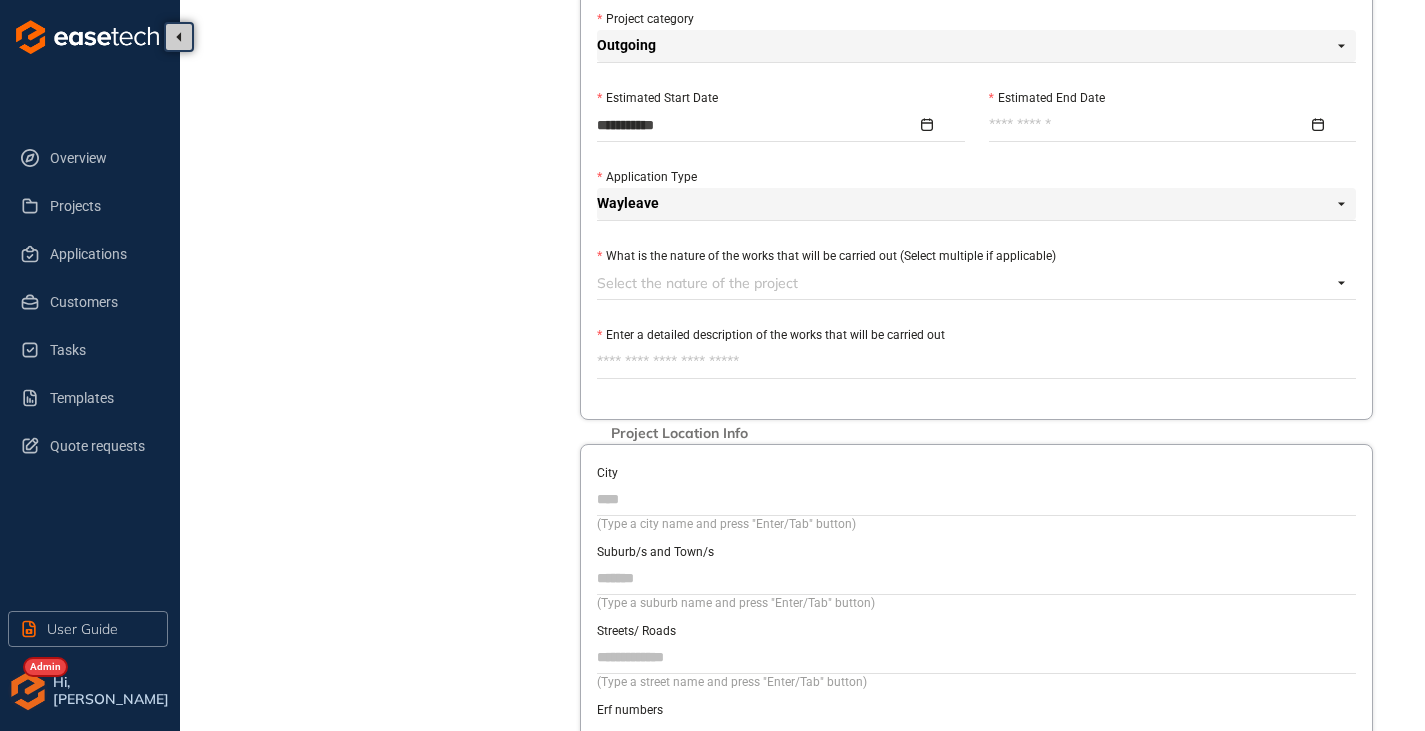 click on "Estimated End Date" at bounding box center [1173, 126] 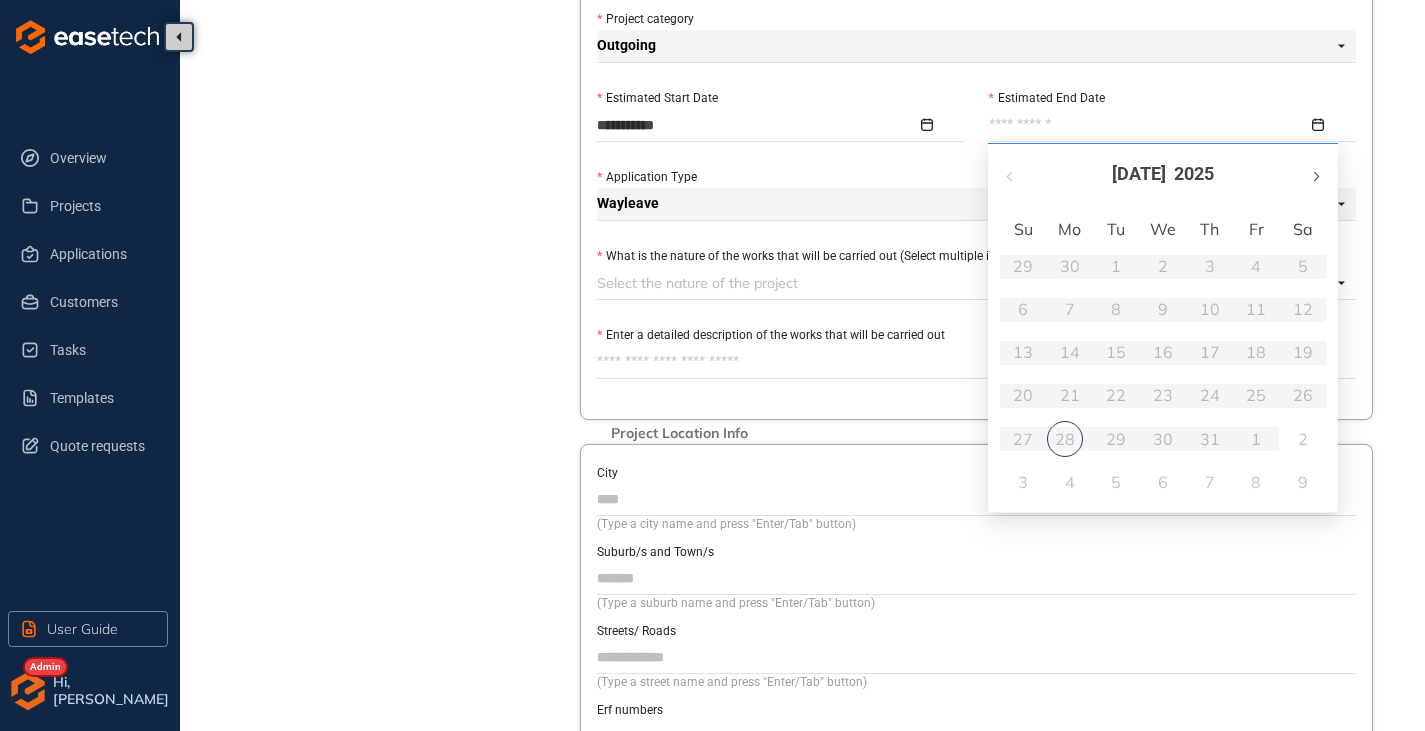 click at bounding box center (1315, 174) 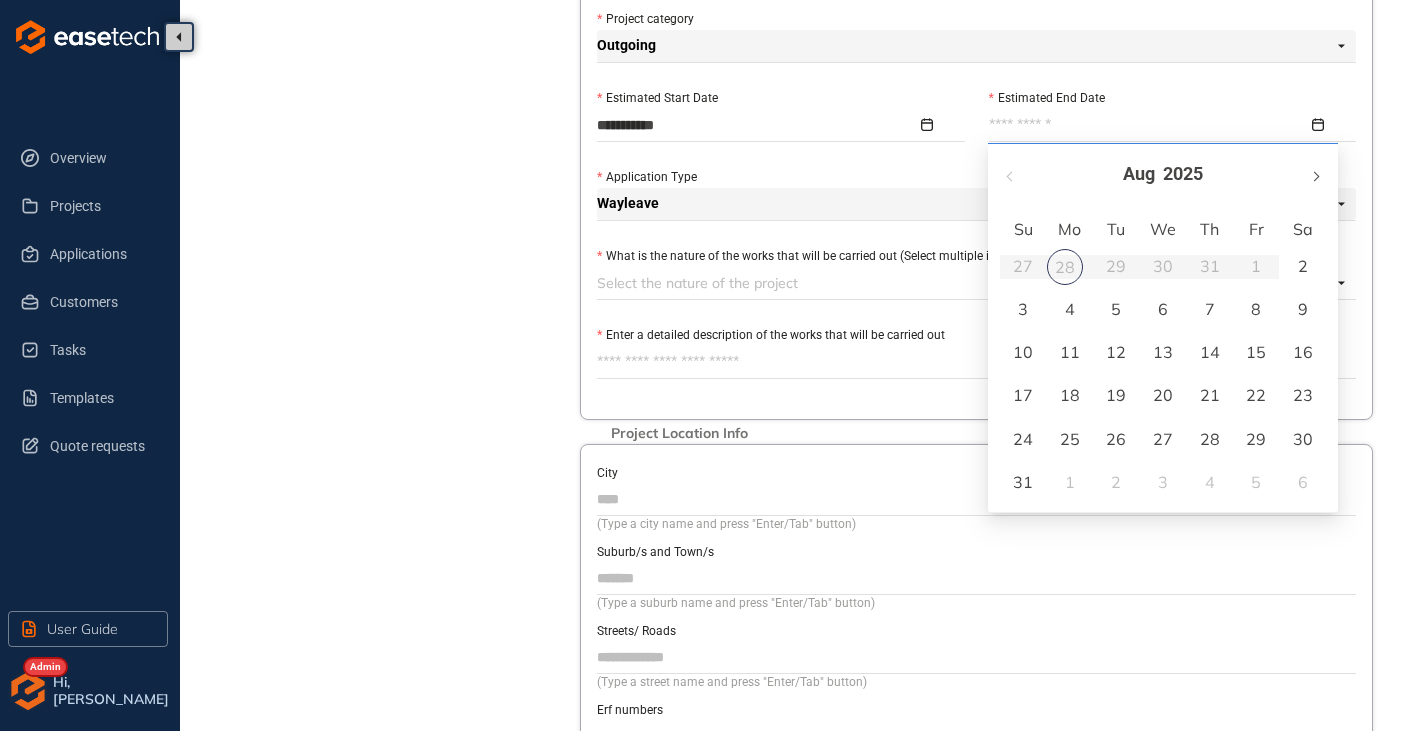 click at bounding box center [1315, 174] 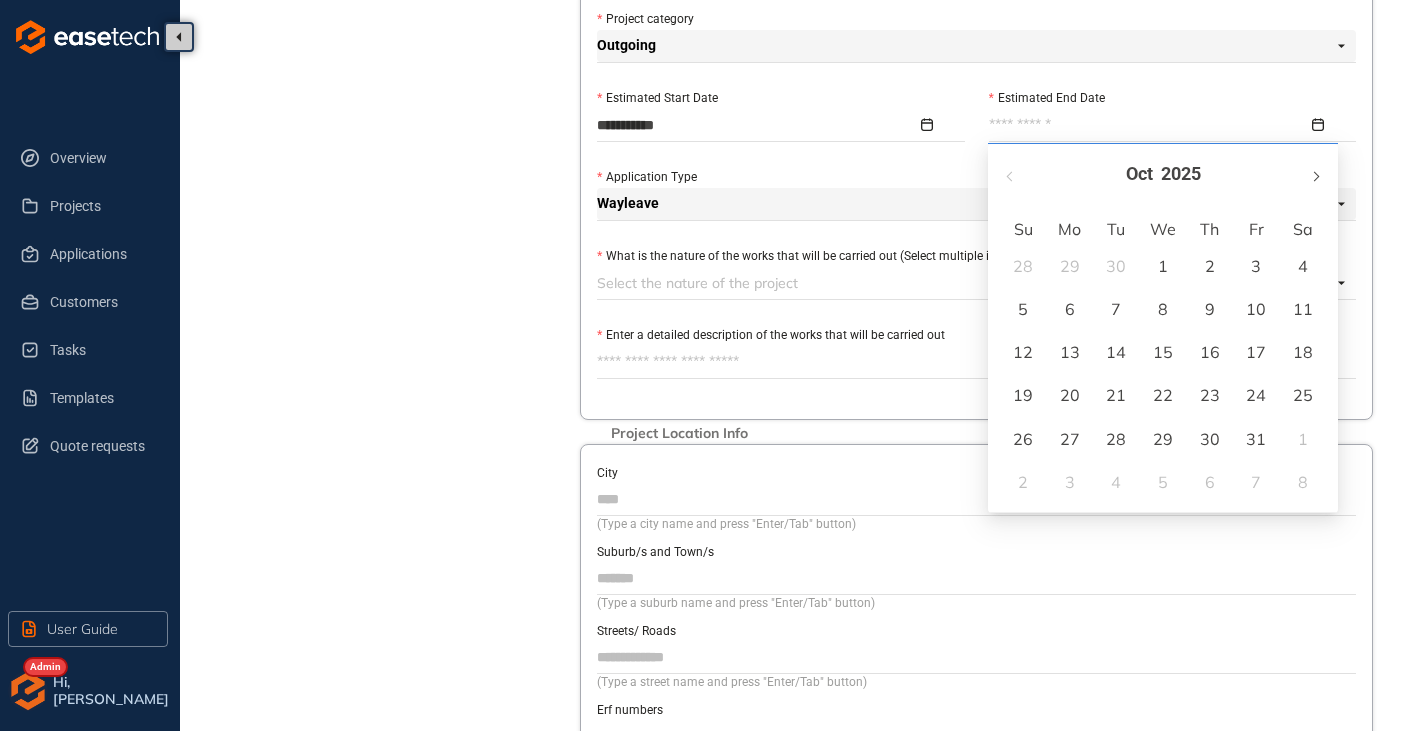 click at bounding box center (1315, 174) 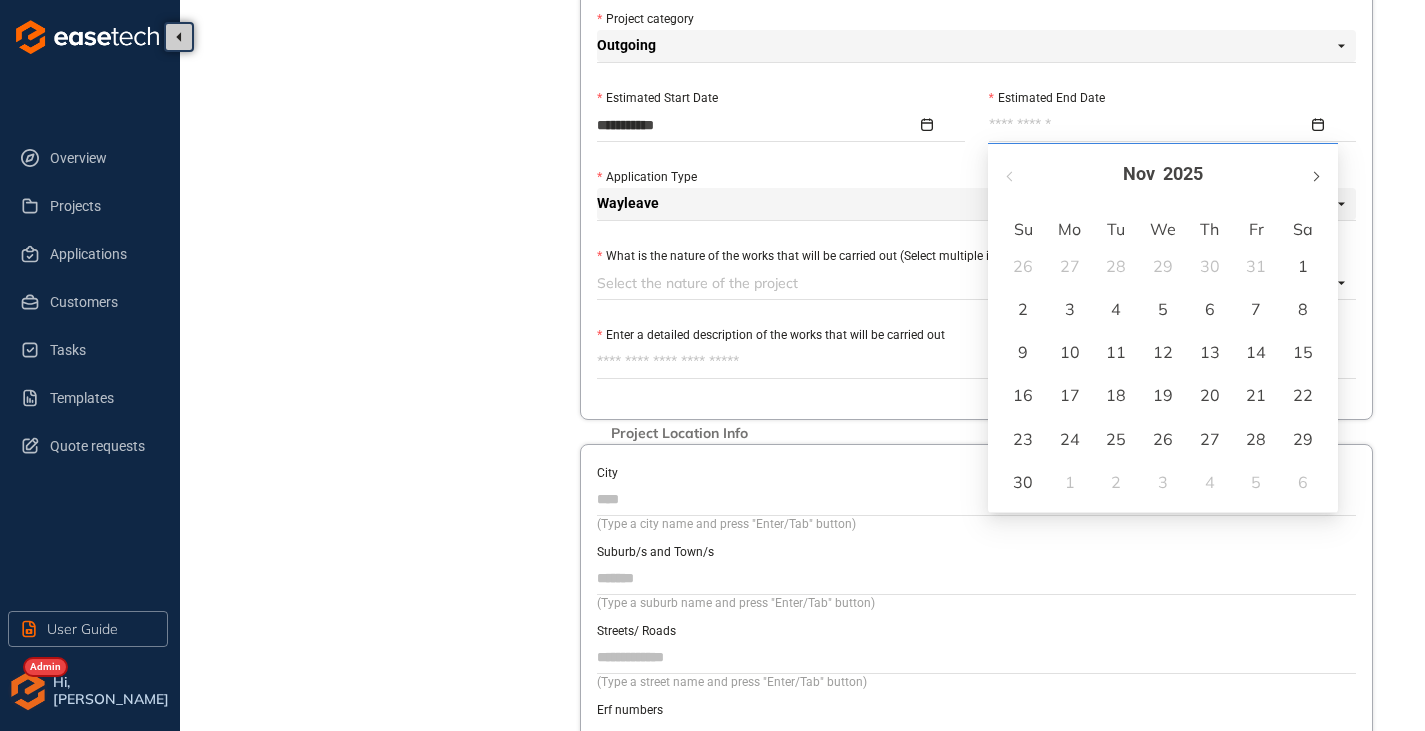 click at bounding box center [1315, 174] 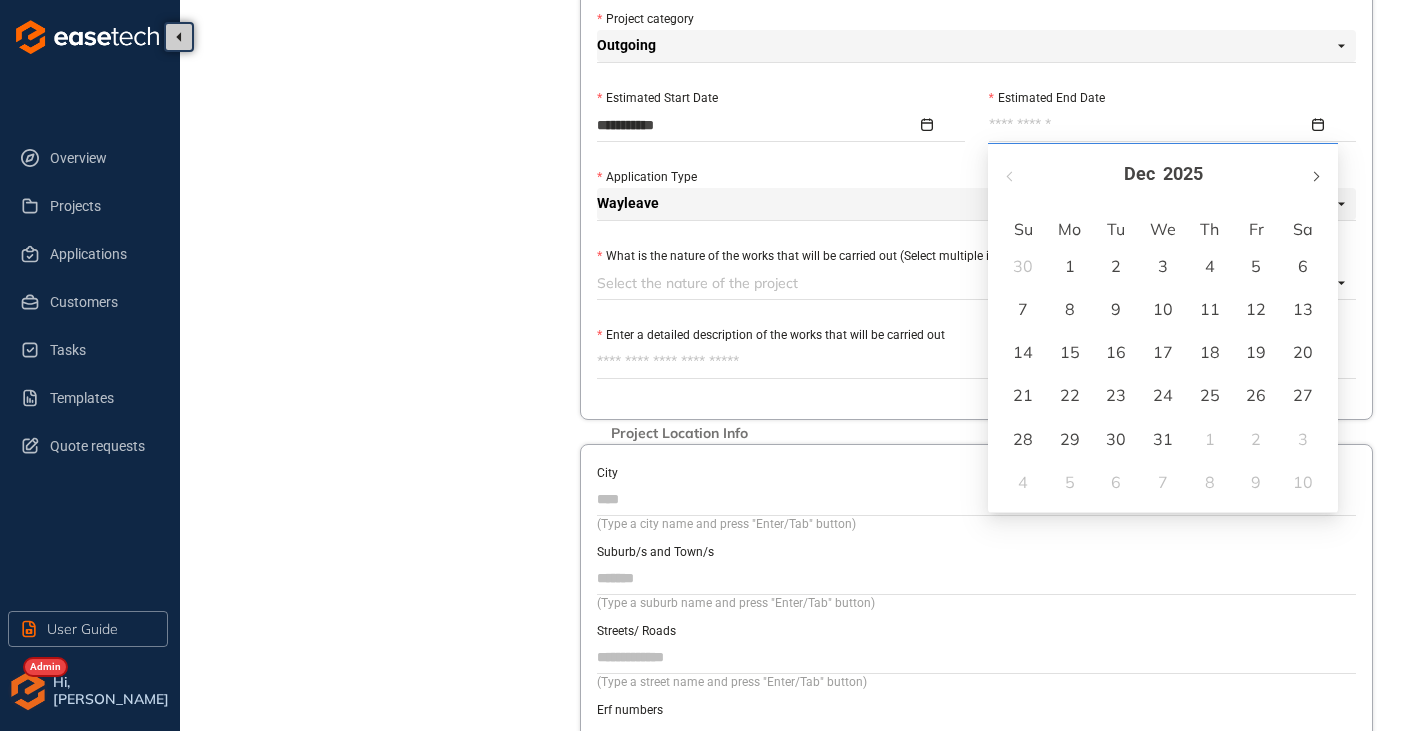 click at bounding box center [1315, 176] 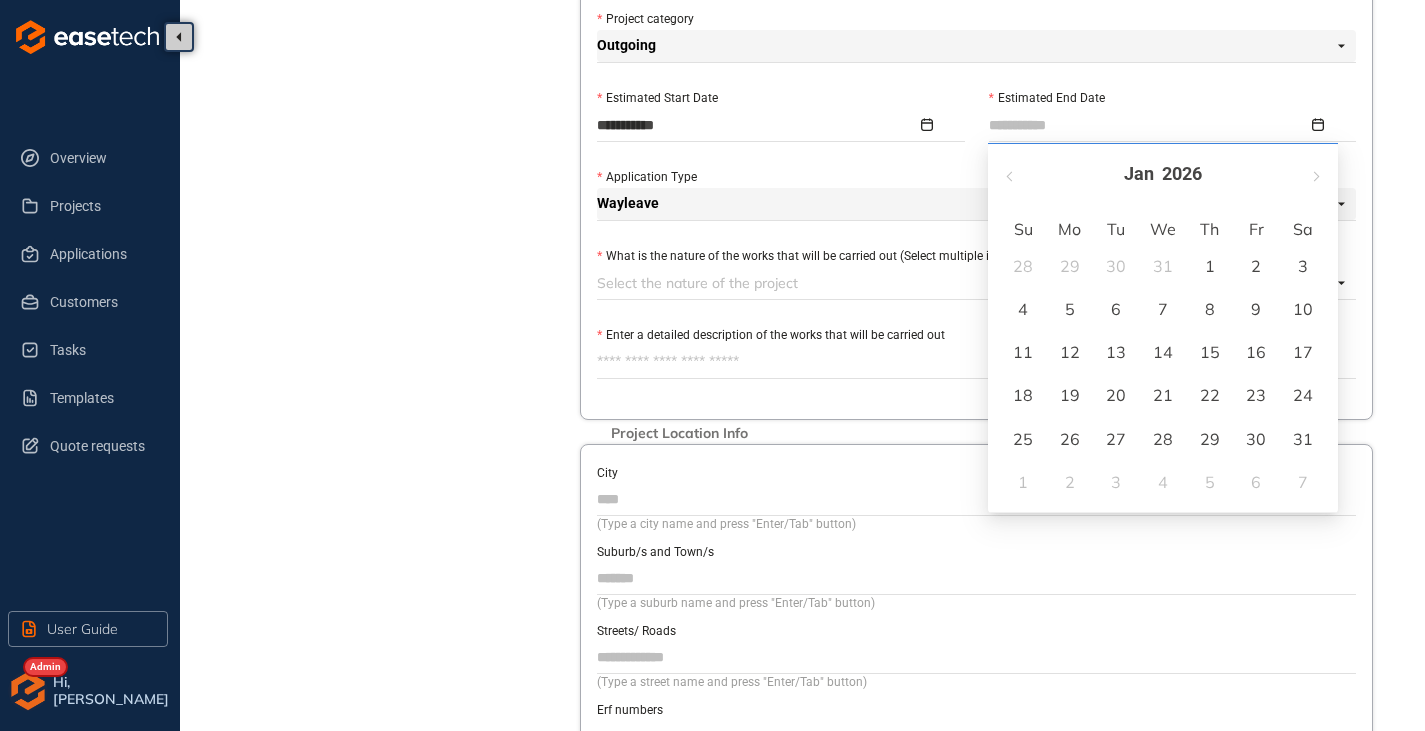type on "**********" 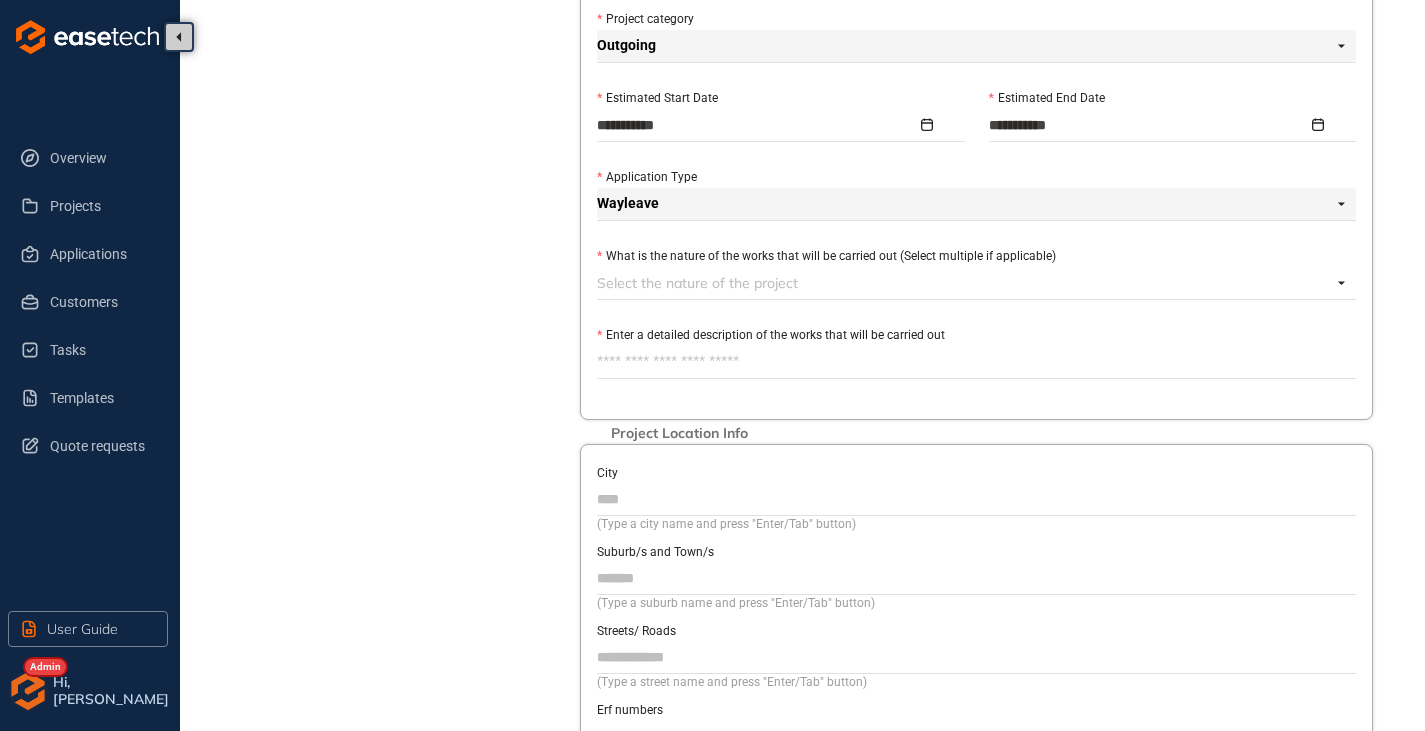 click at bounding box center (964, 283) 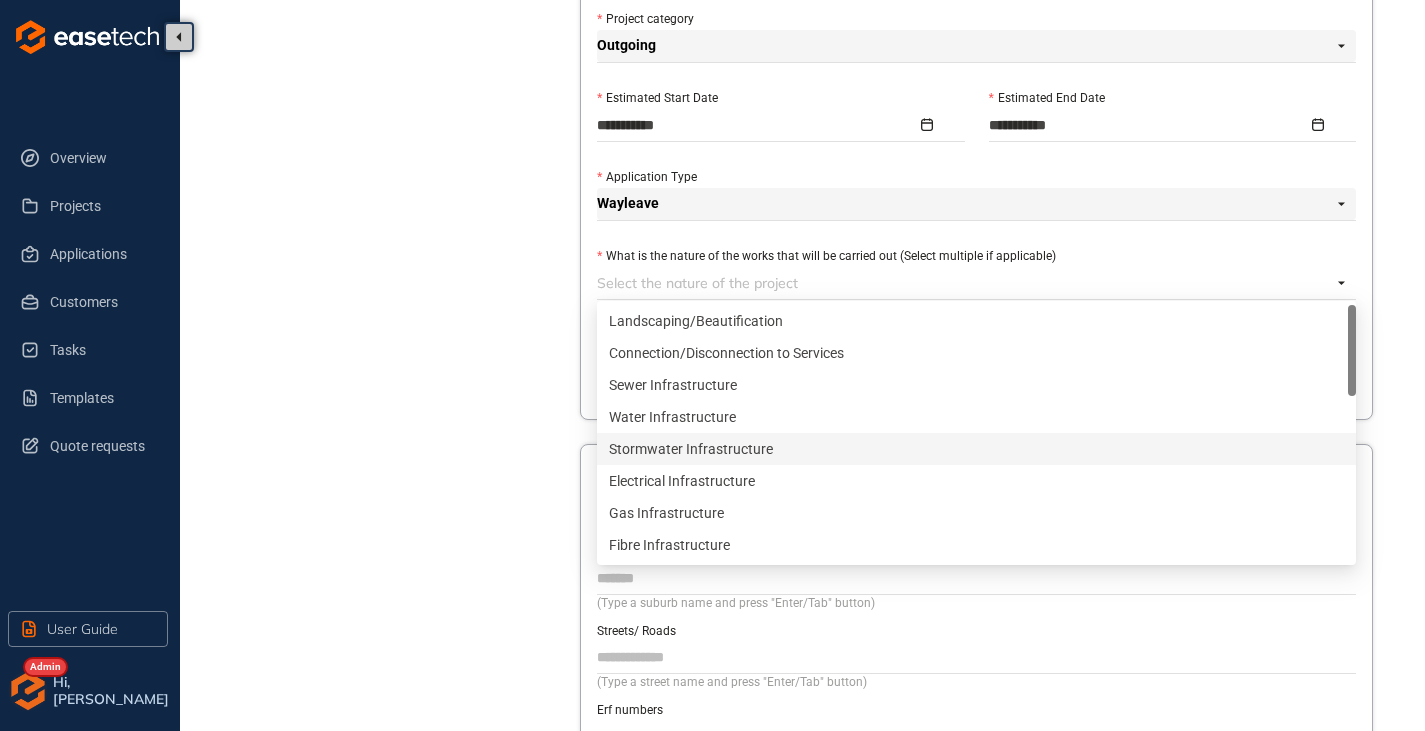 click on "Stormwater Infrastructure" at bounding box center [976, 449] 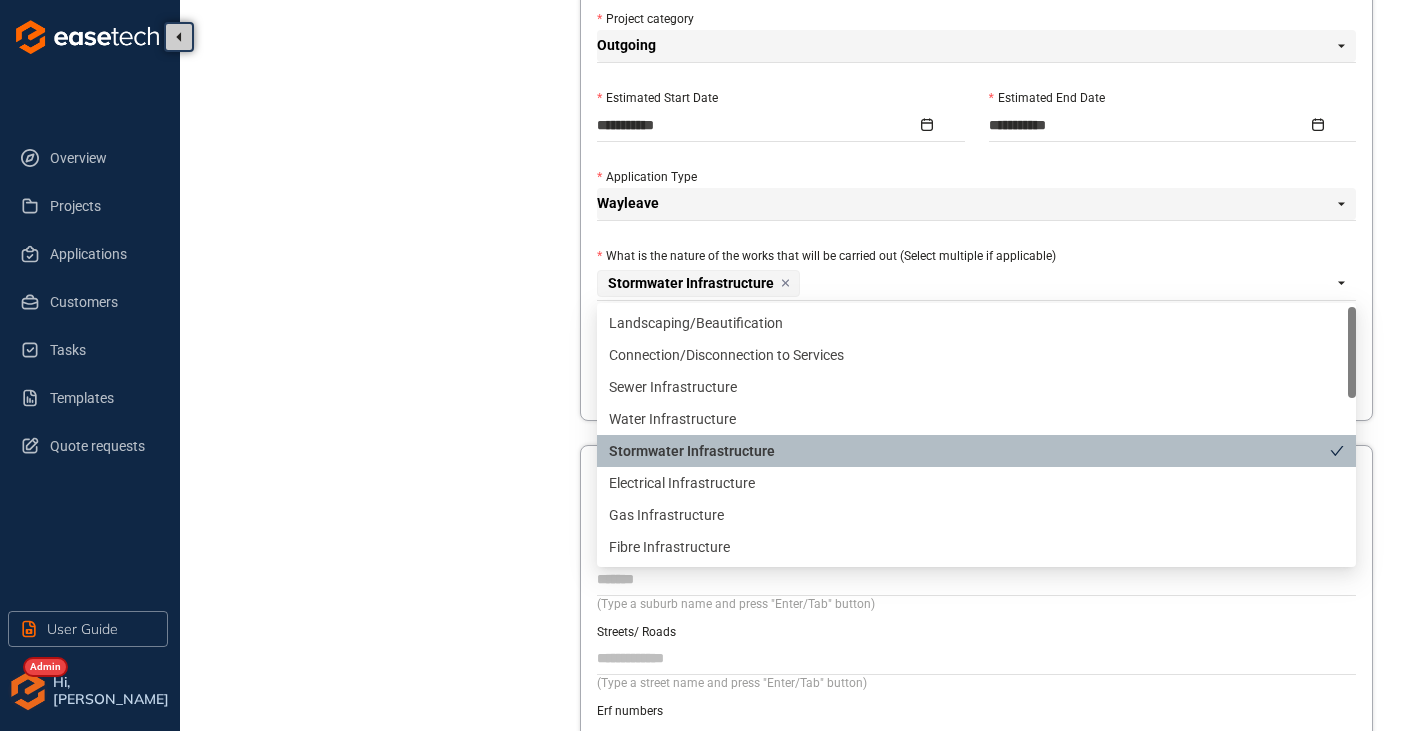 click on "Project Details Location Confirmation Upload documents" at bounding box center [390, 63] 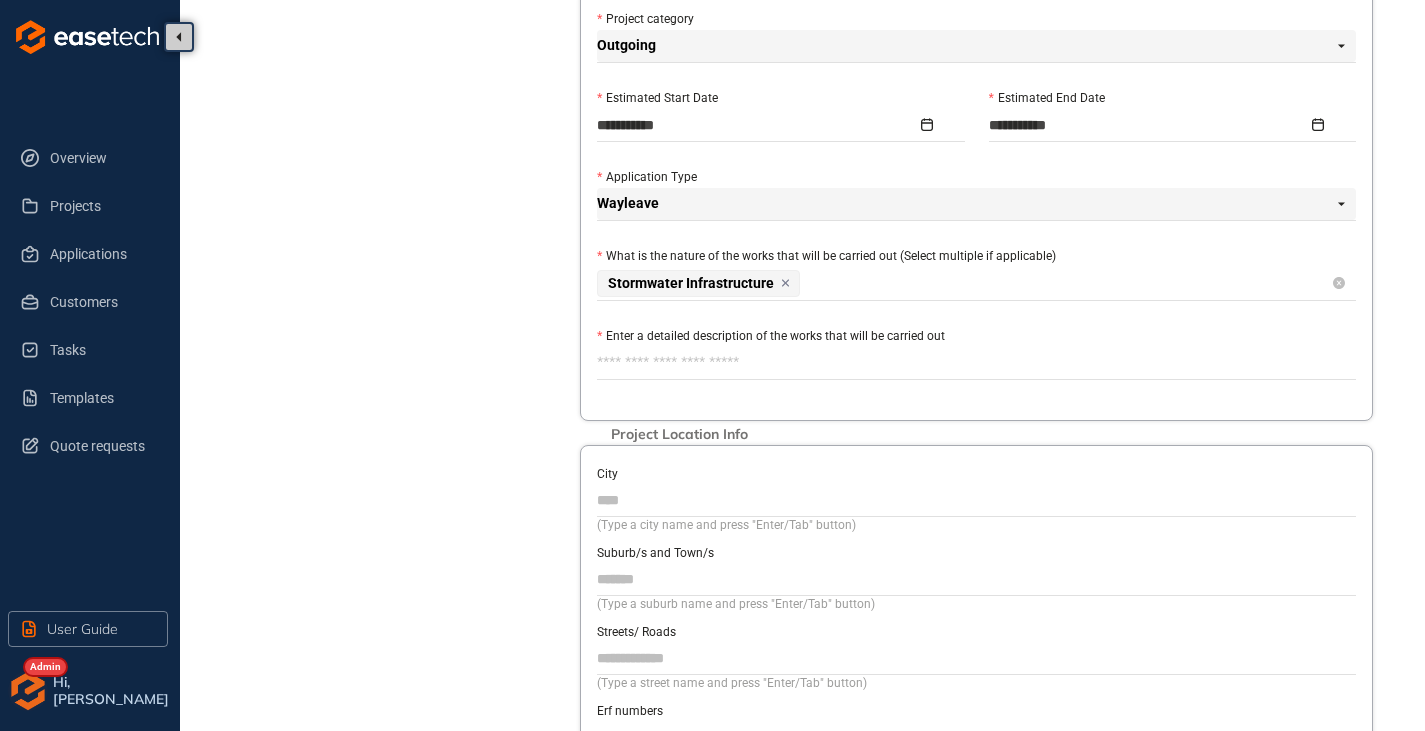 click on "Stormwater Infrastructure" at bounding box center [964, 283] 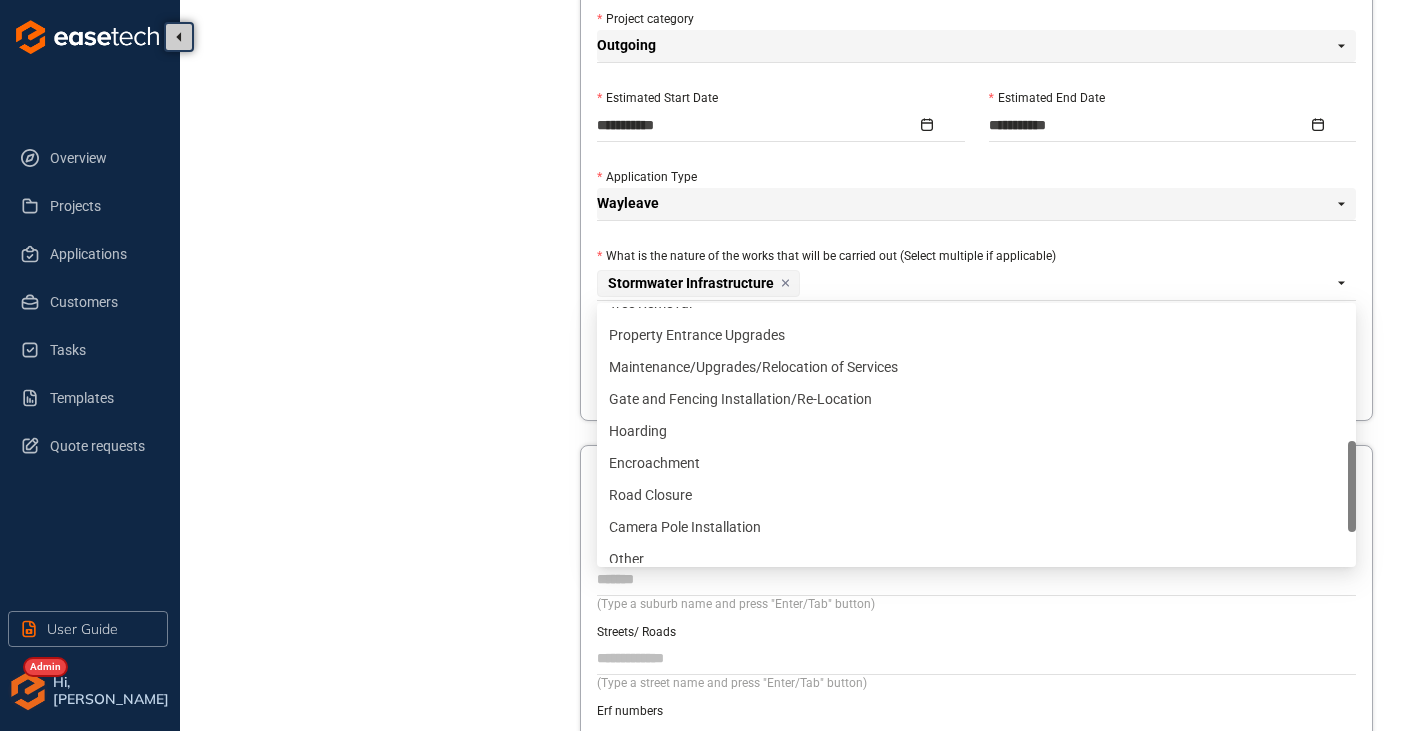 scroll, scrollTop: 600, scrollLeft: 0, axis: vertical 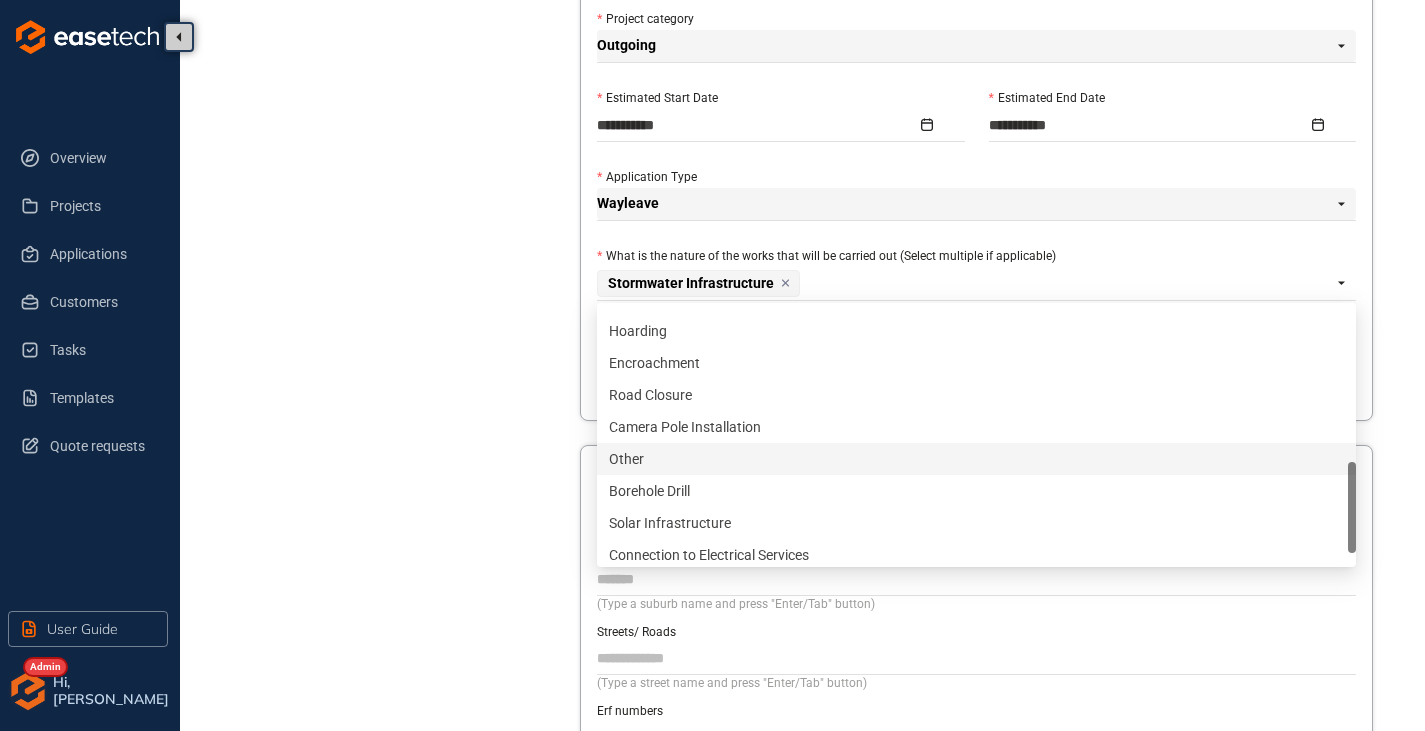 click on "Other" at bounding box center (976, 459) 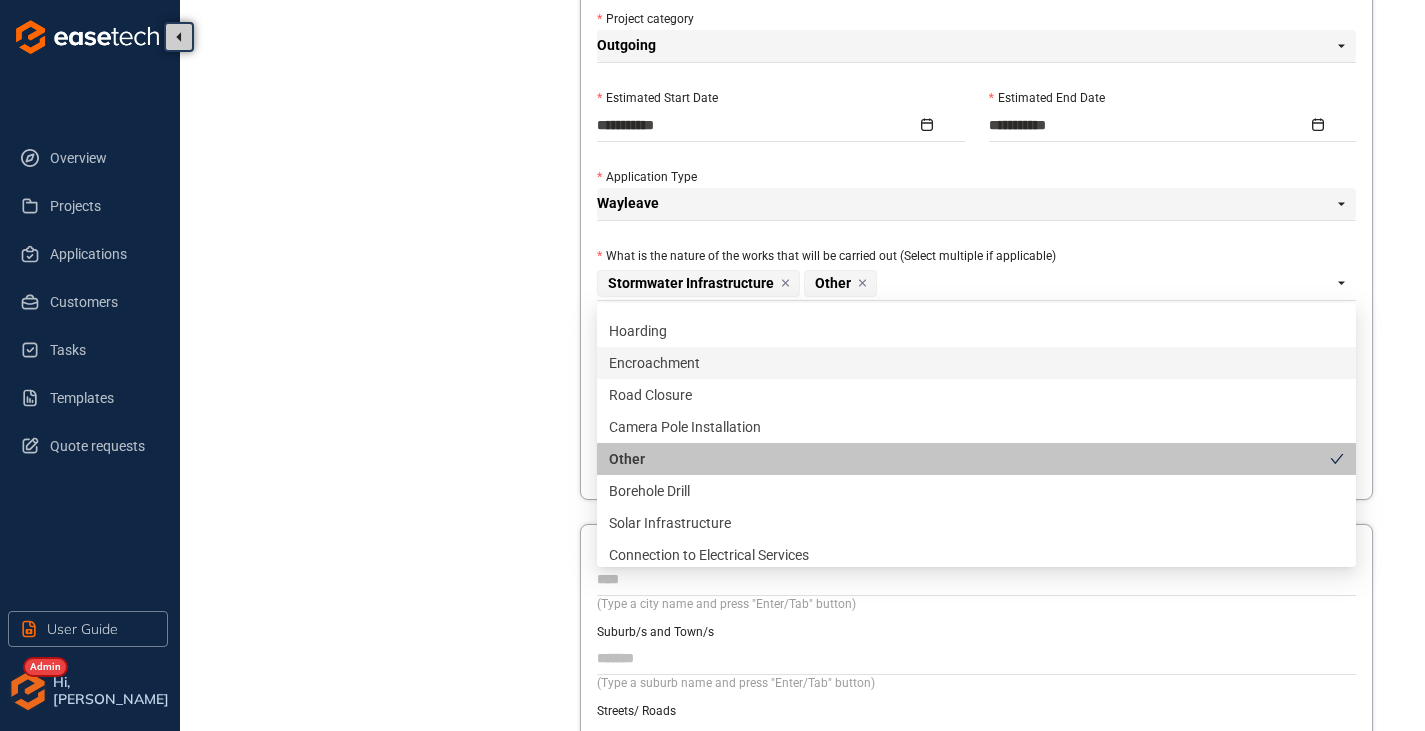 click on "Project Details Location Confirmation Upload documents" at bounding box center [390, 103] 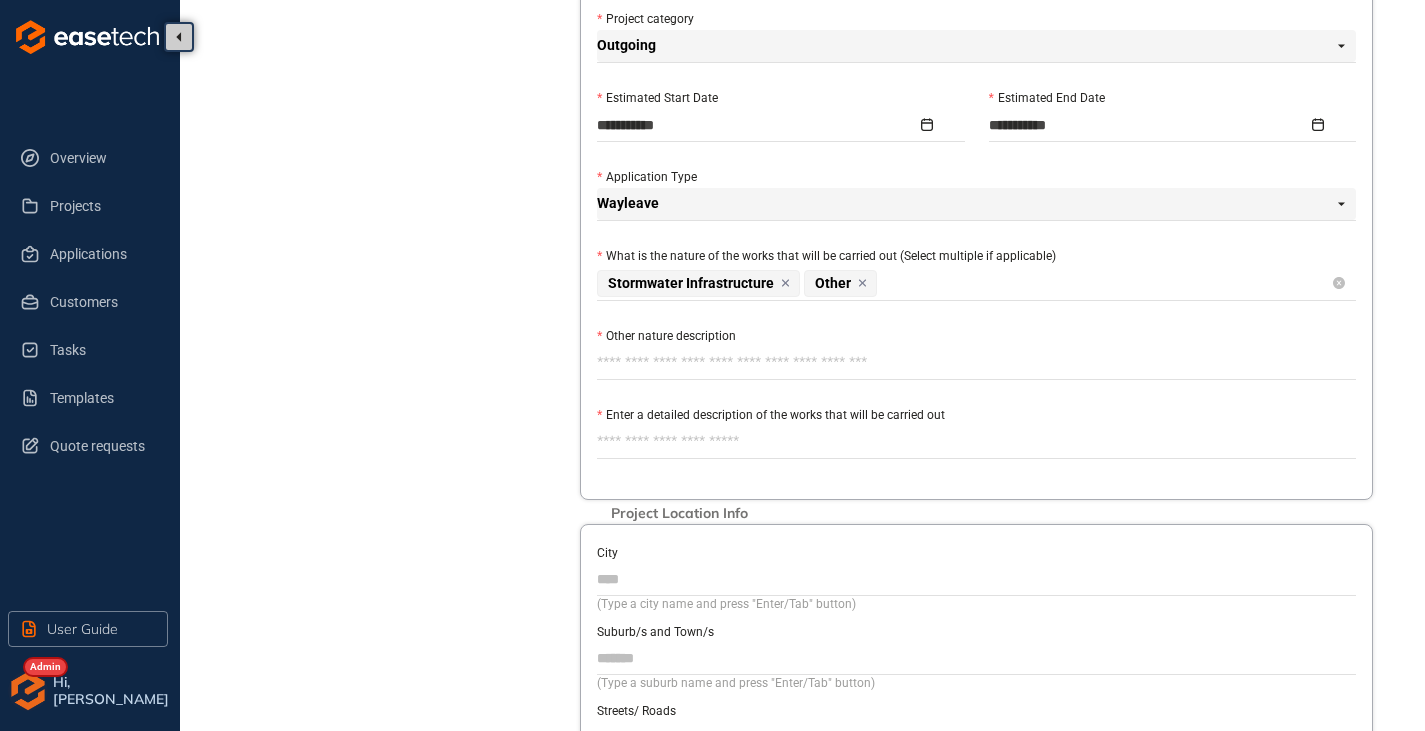 click 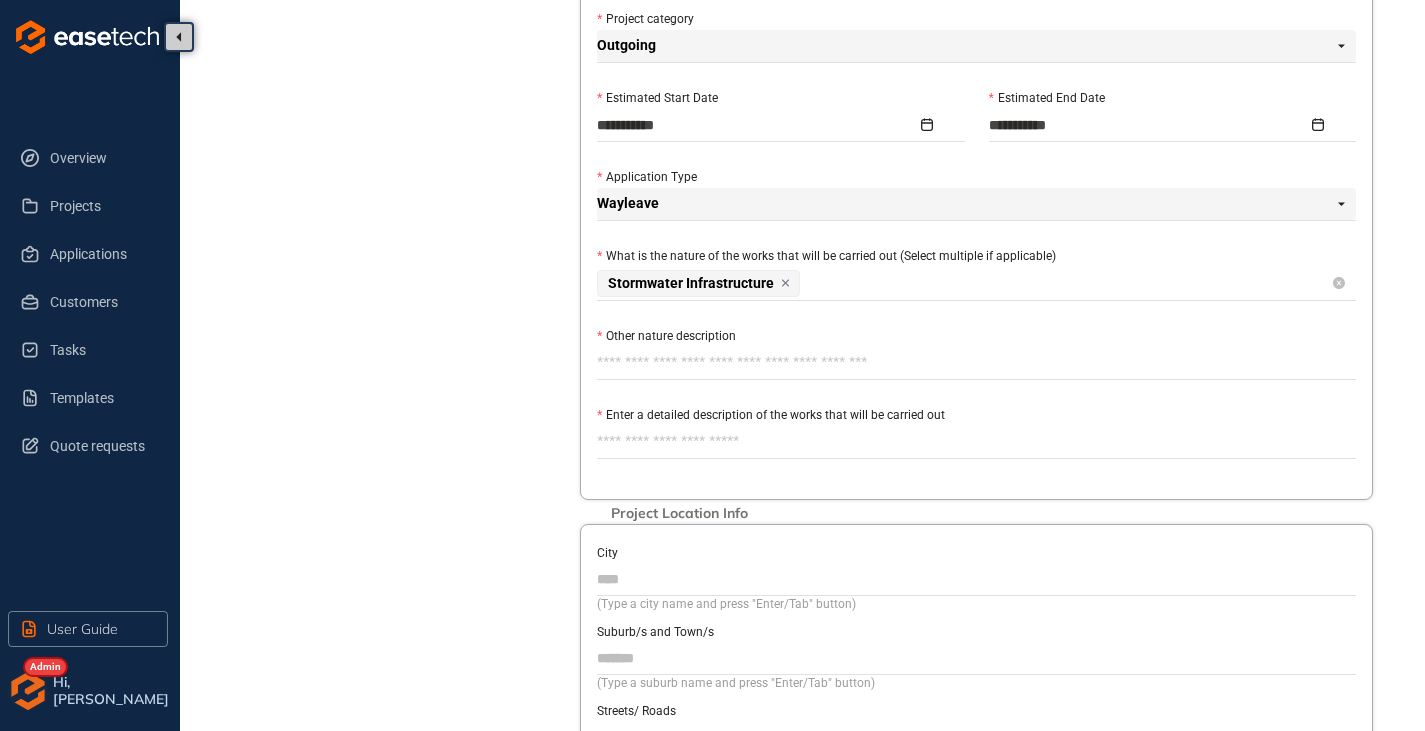 drag, startPoint x: 754, startPoint y: 358, endPoint x: 580, endPoint y: 393, distance: 177.48521 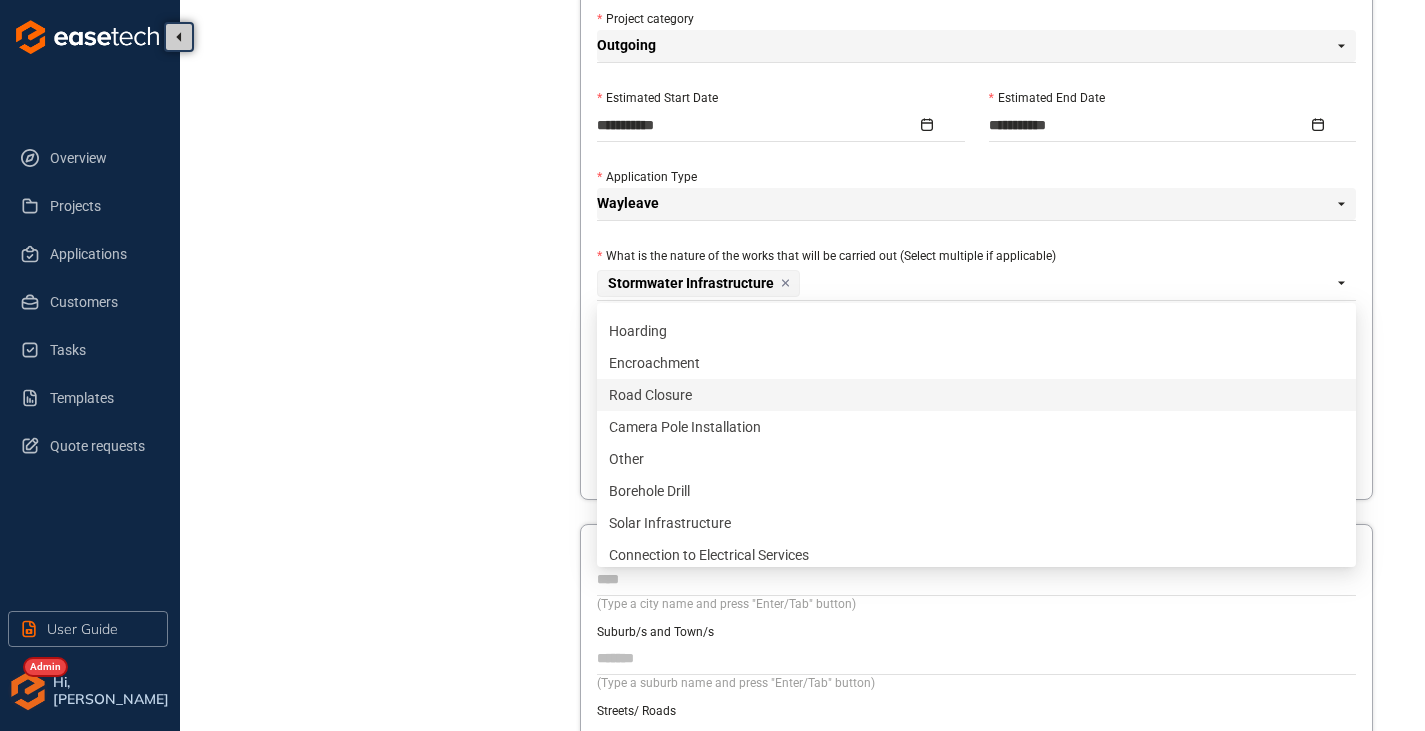 click on "Road Closure" at bounding box center [976, 395] 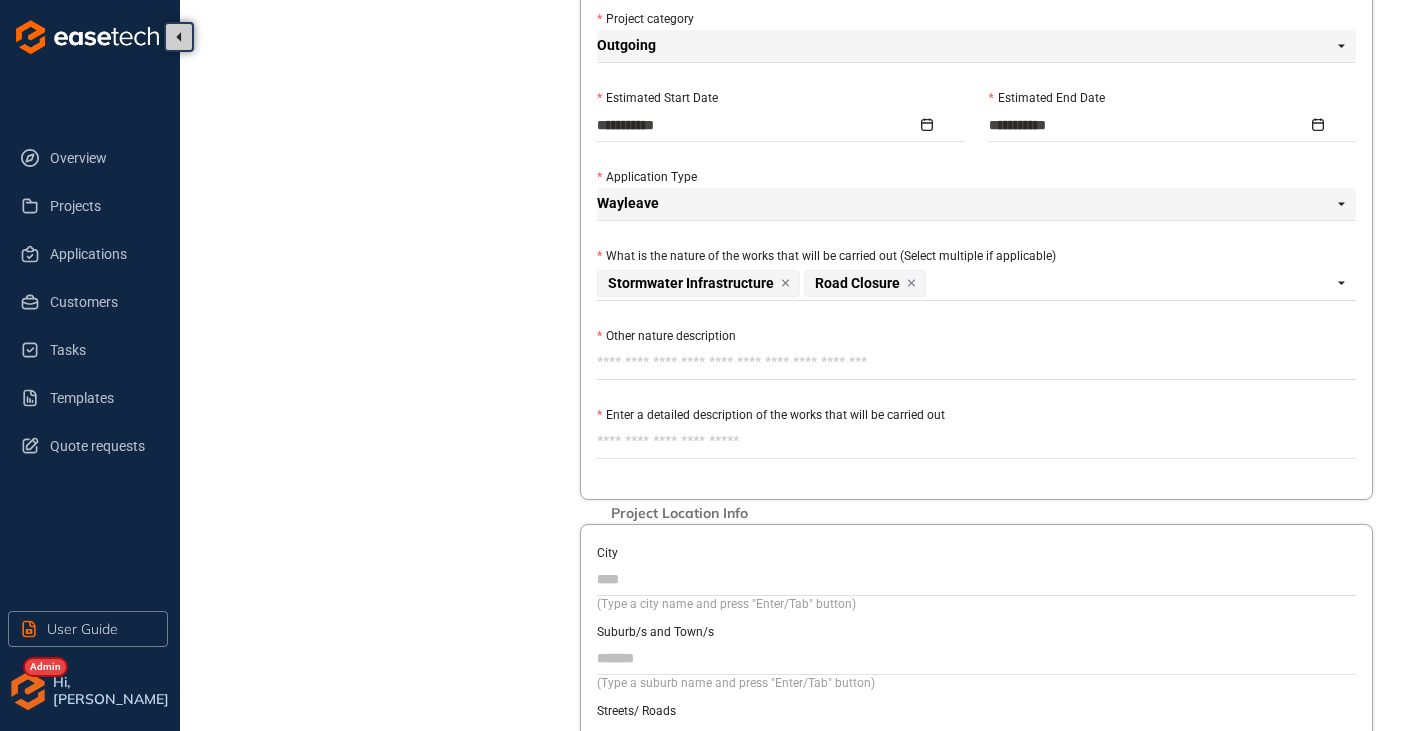 click on "Project Details Location Confirmation Upload documents" at bounding box center (390, 103) 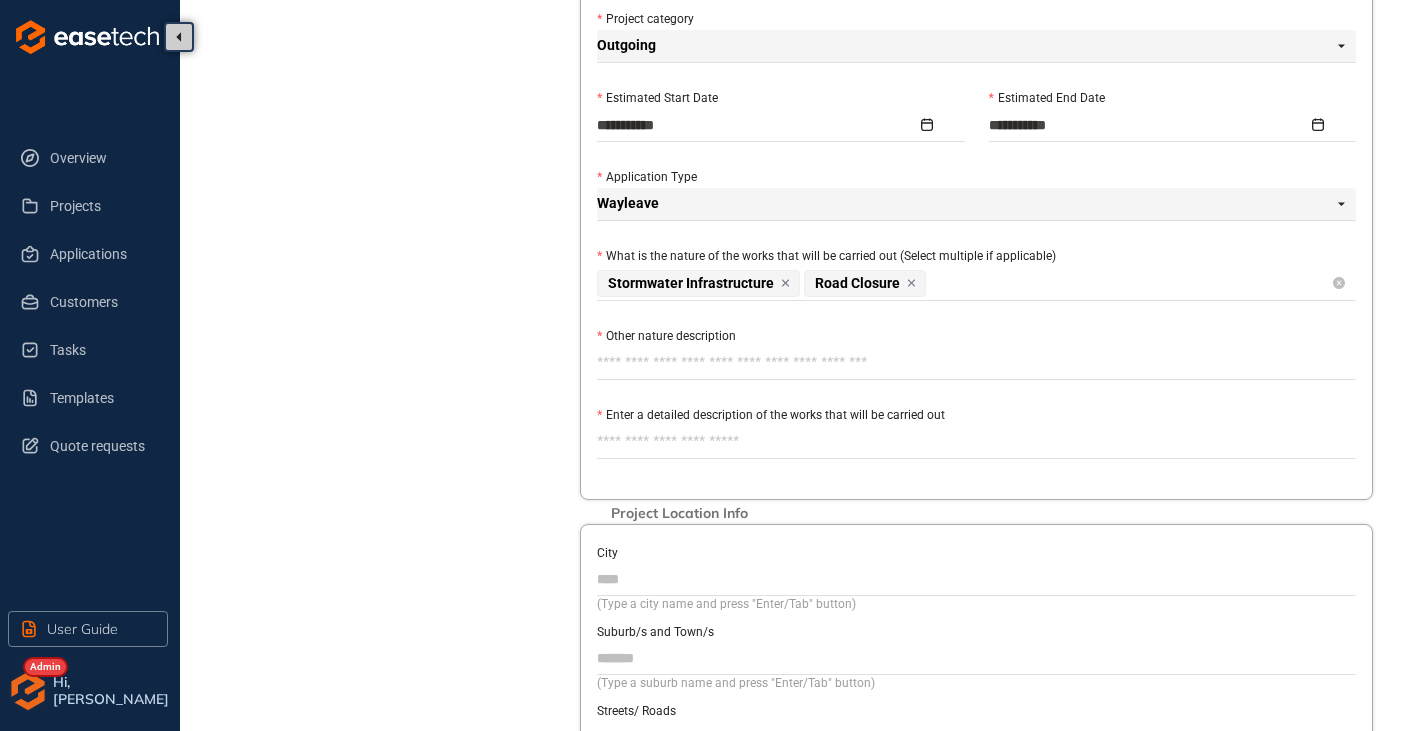 click 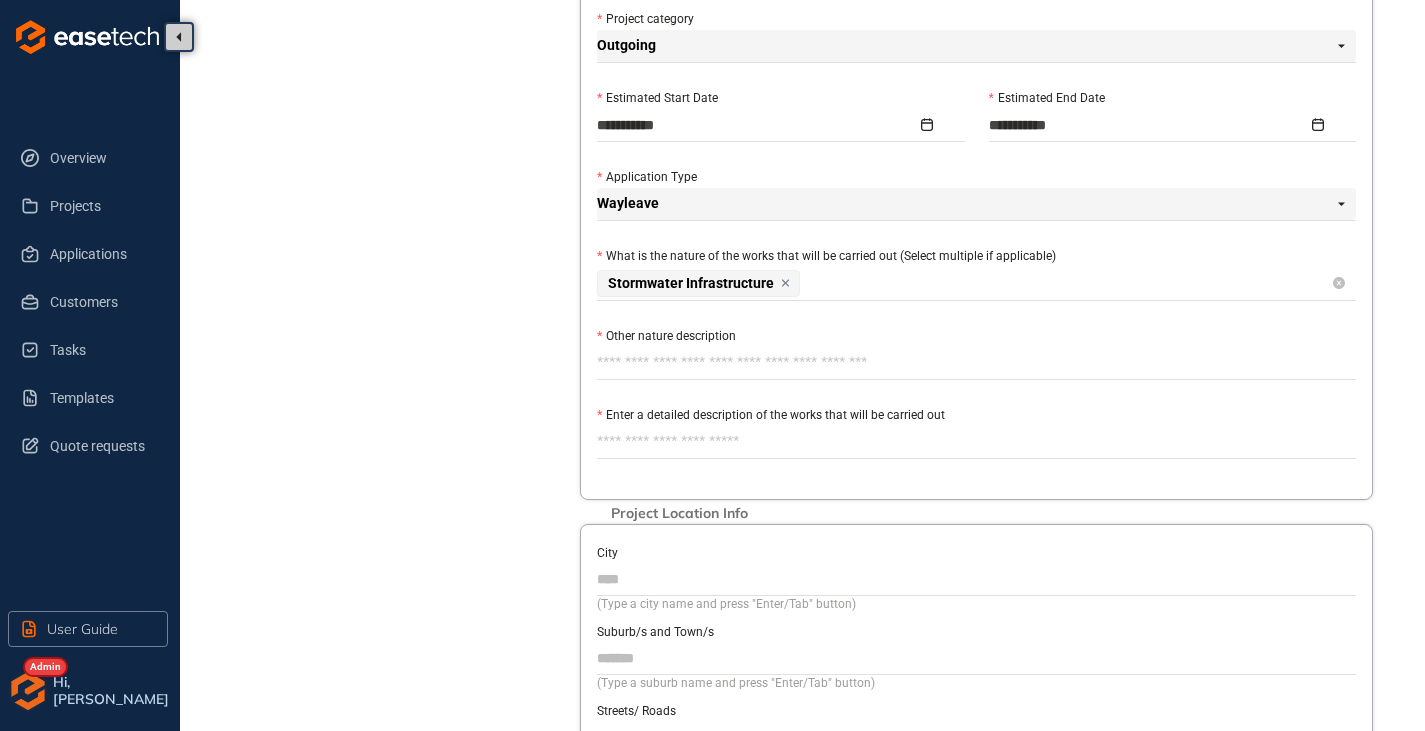 click on "Stormwater Infrastructure" at bounding box center (964, 283) 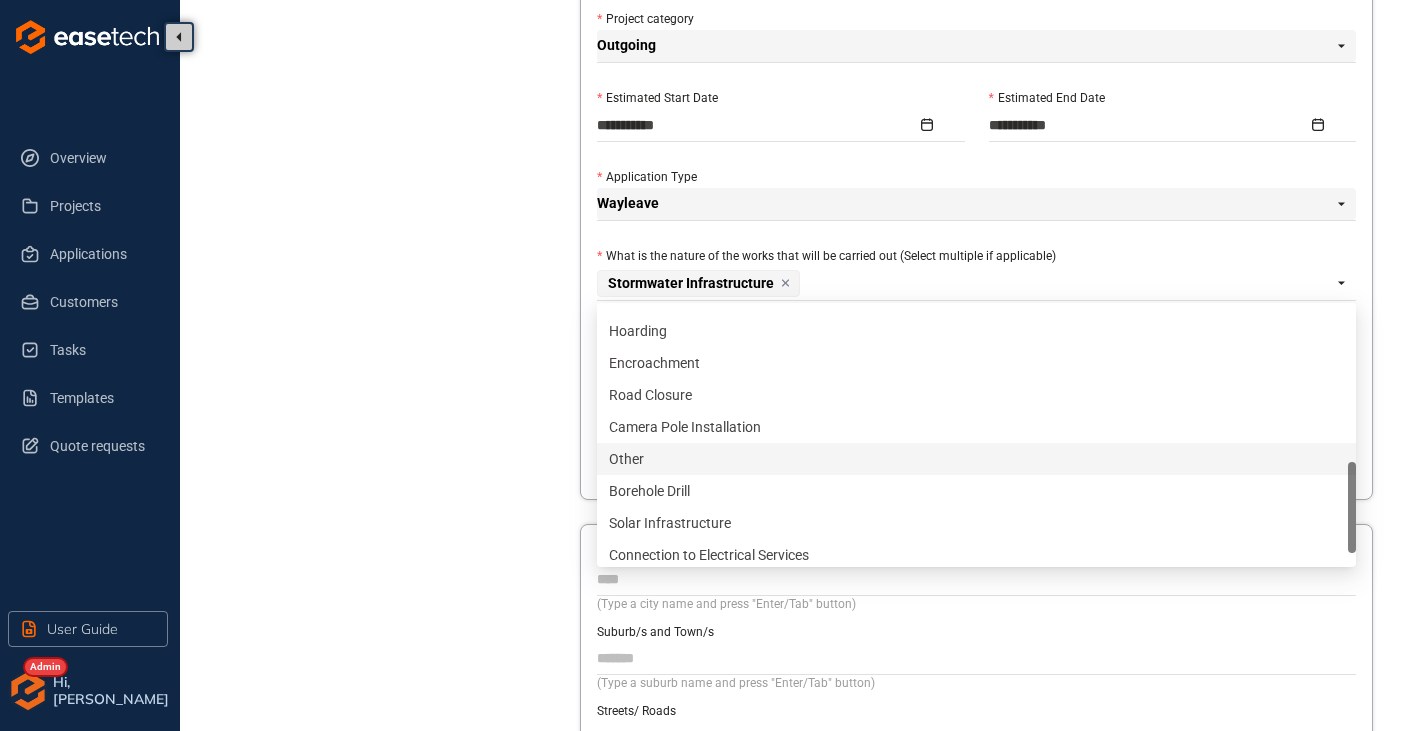 click on "Other" at bounding box center (976, 459) 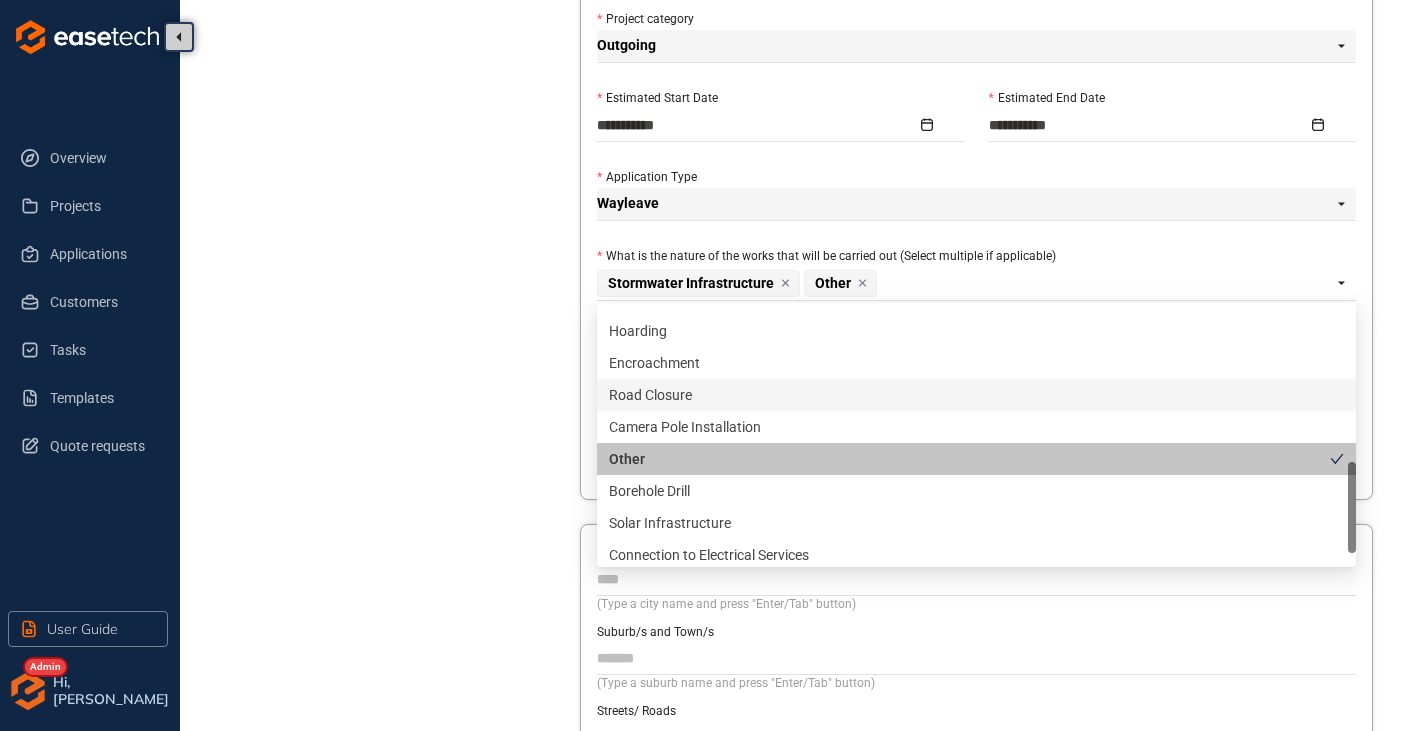 click on "Project Details Location Confirmation Upload documents" at bounding box center [390, 103] 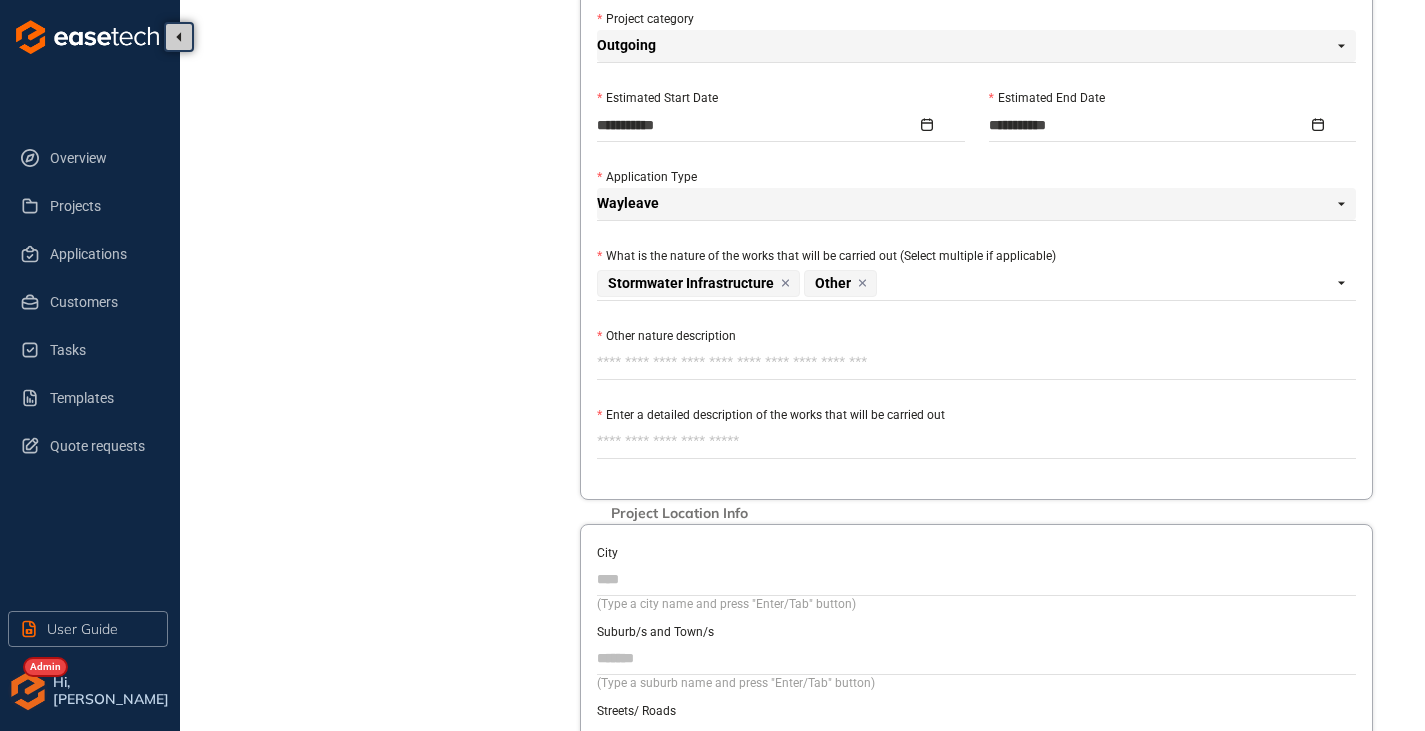 click on "Other nature description" at bounding box center (976, 363) 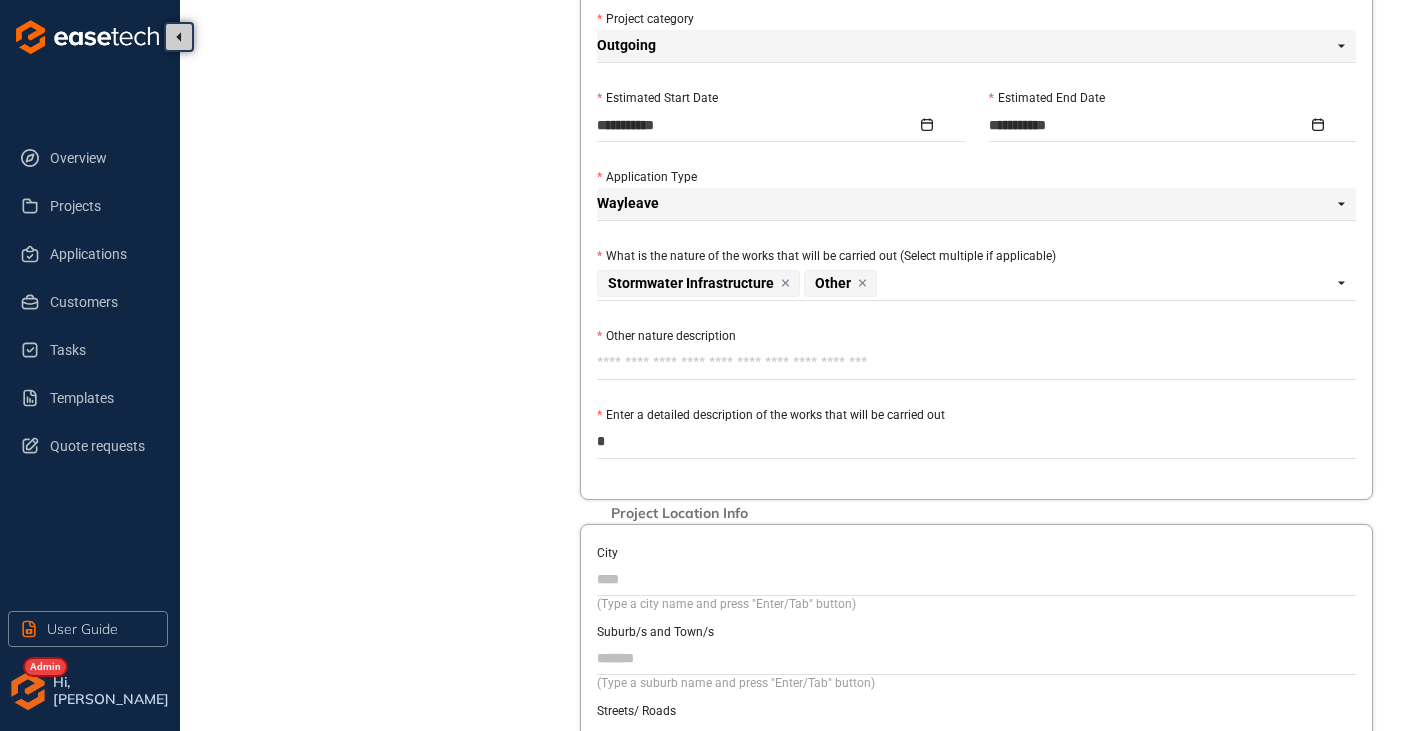 type on "**" 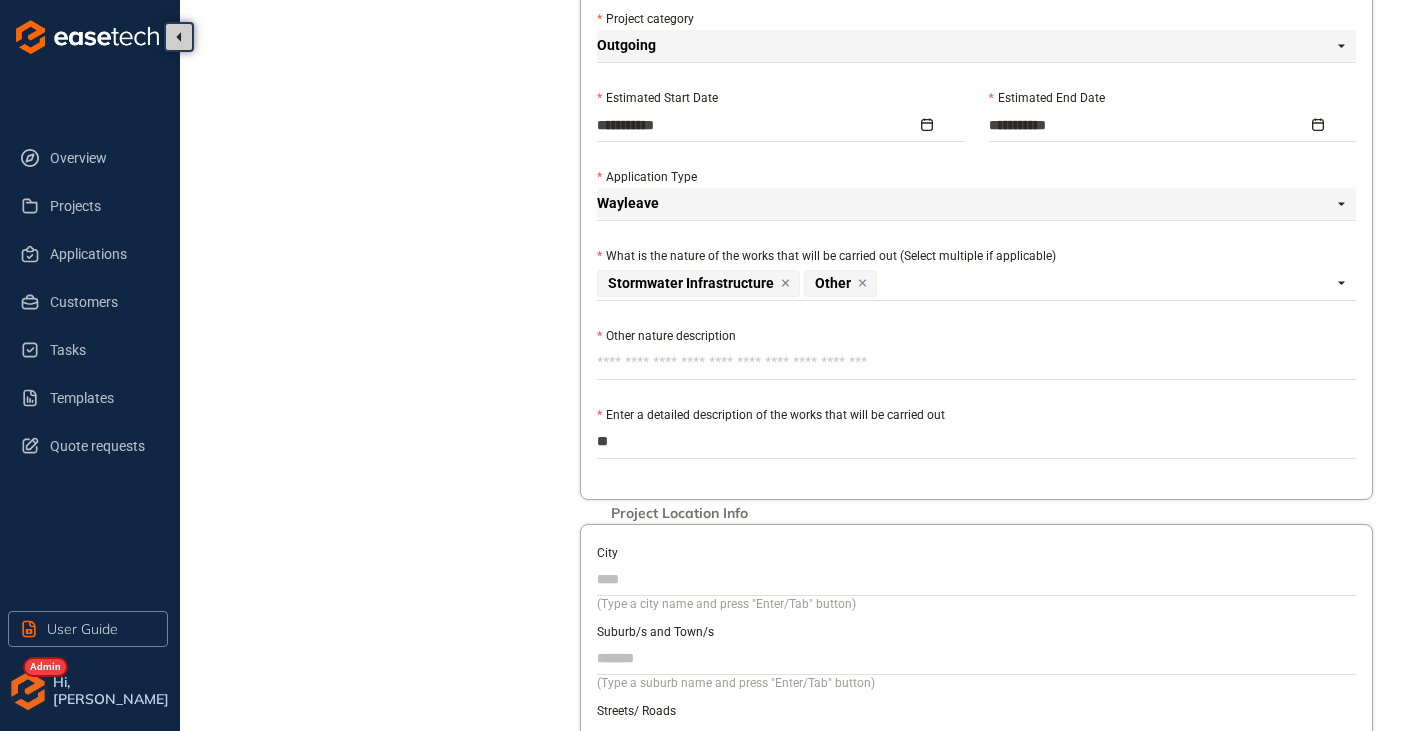 type on "***" 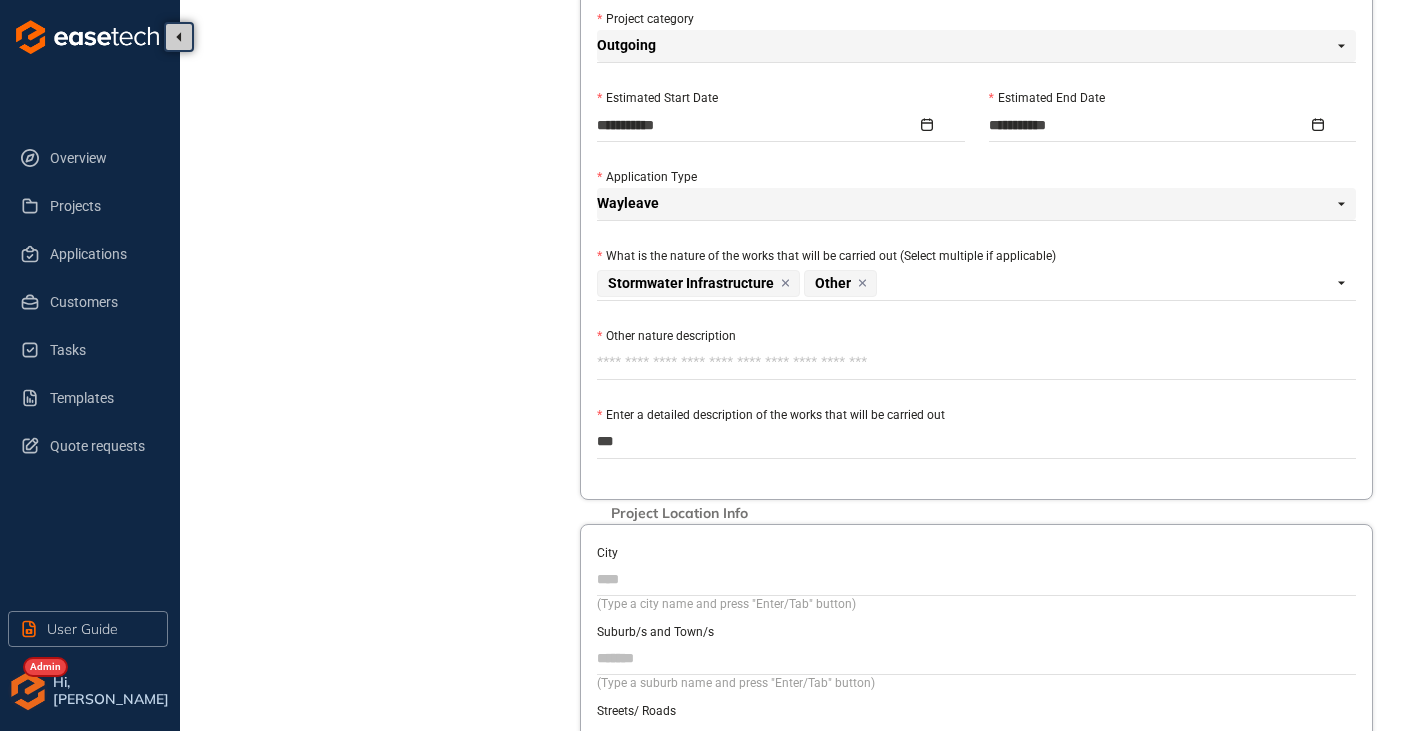 type on "****" 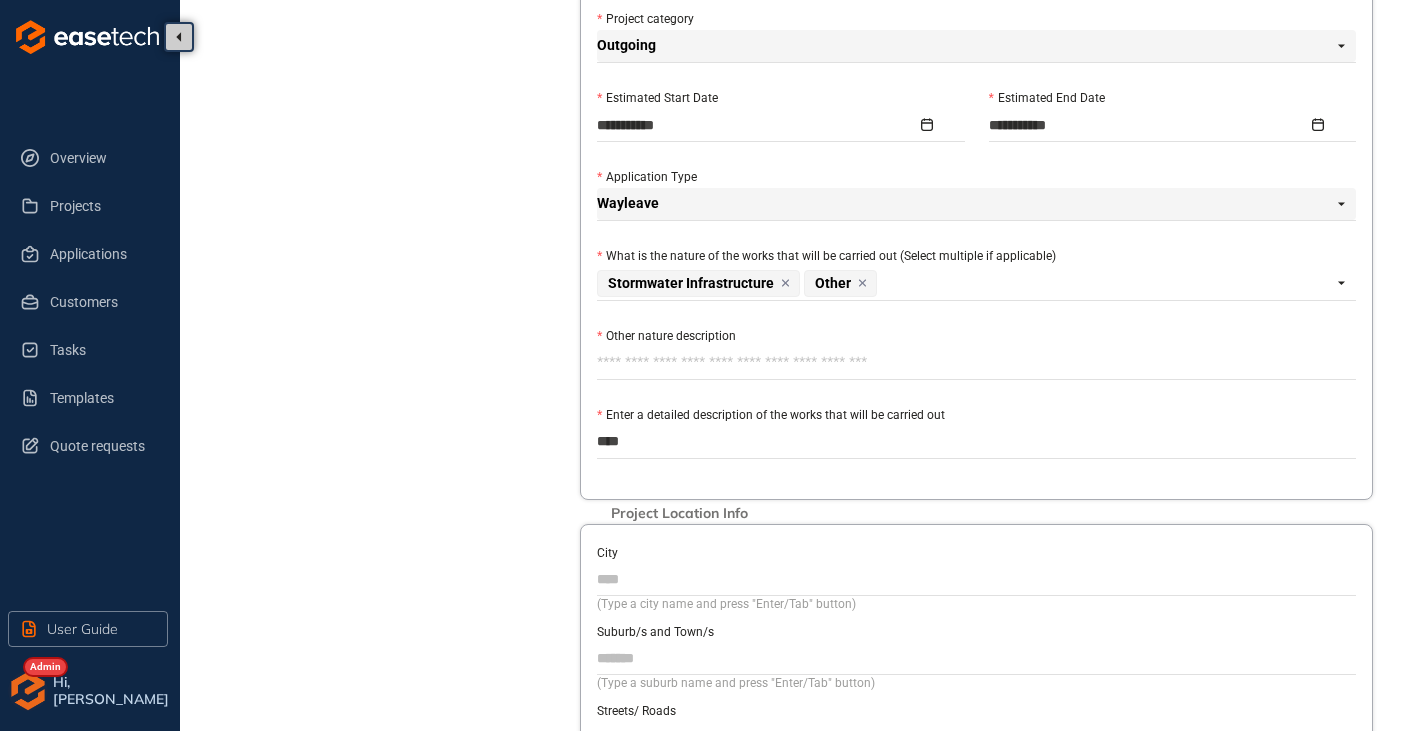 type on "*****" 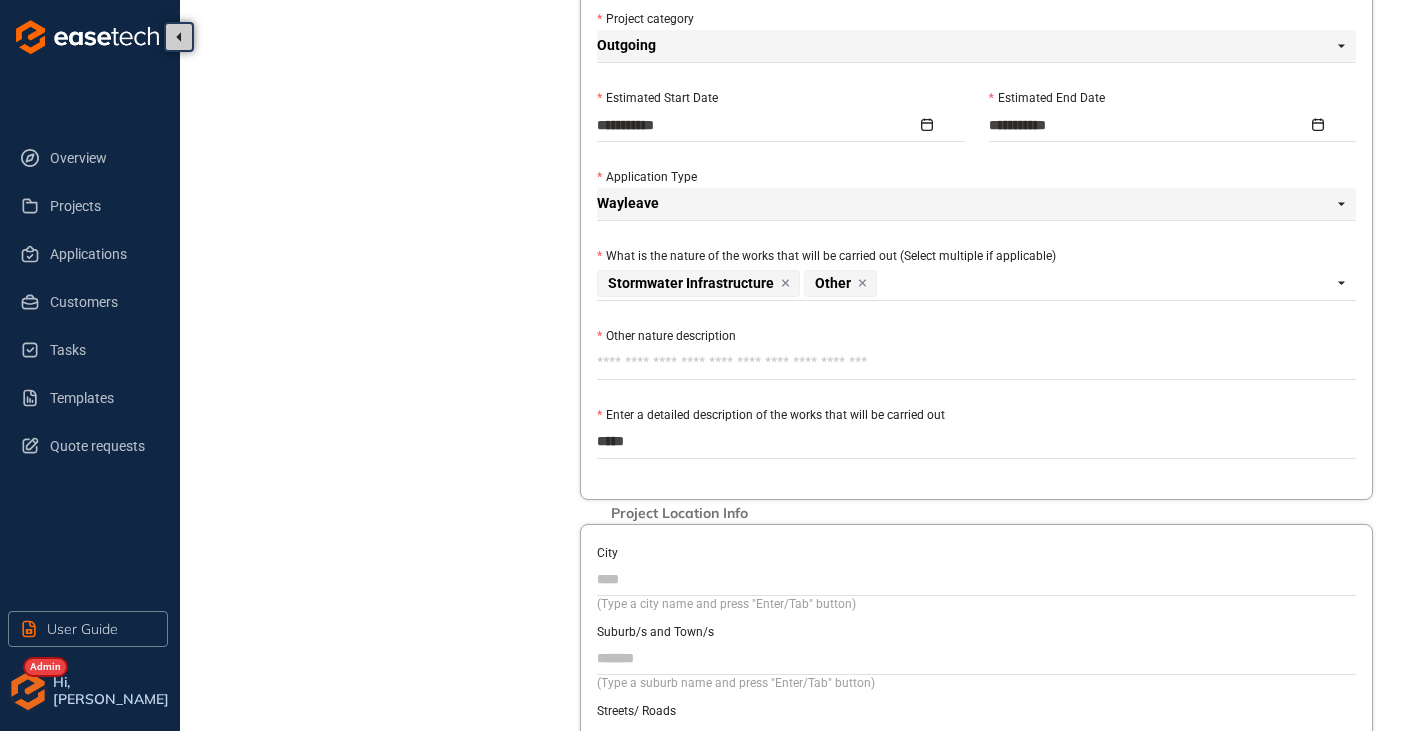type on "******" 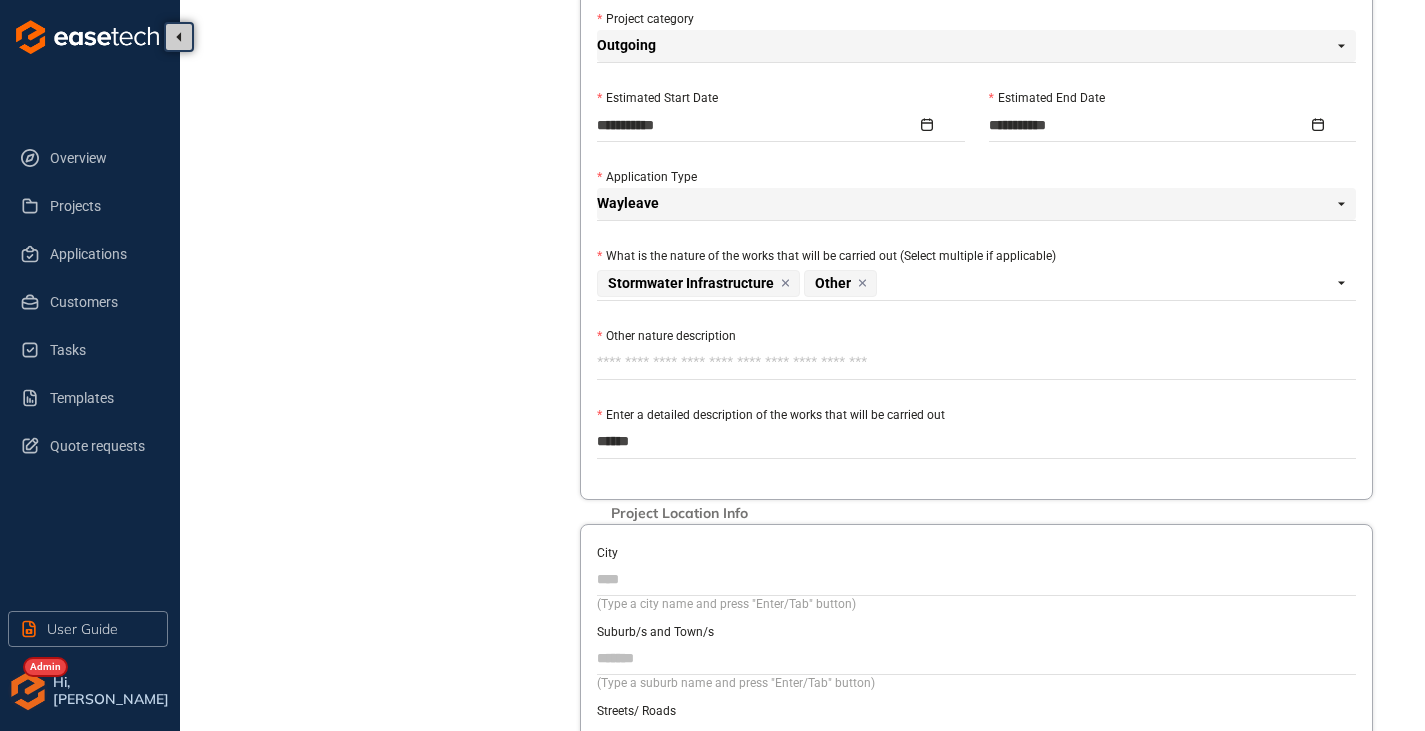 type on "*******" 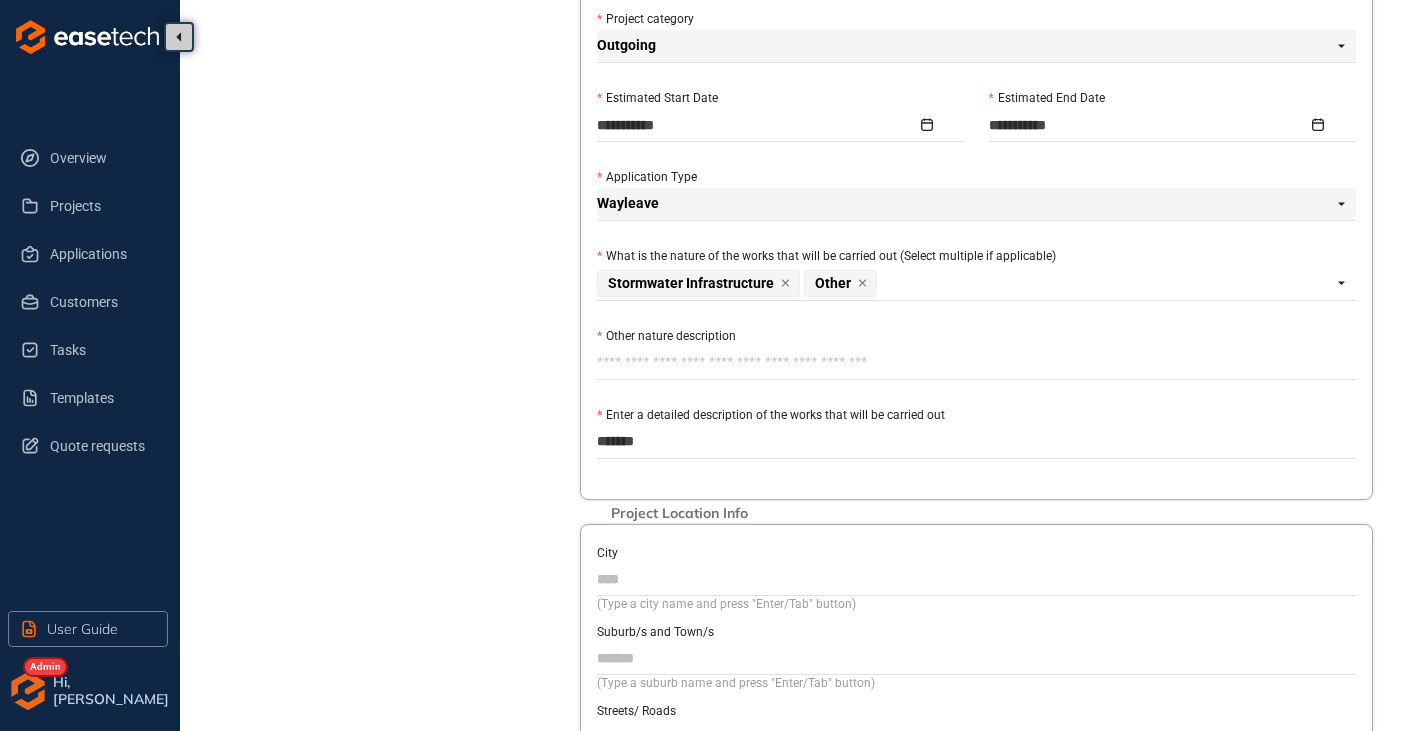 type on "********" 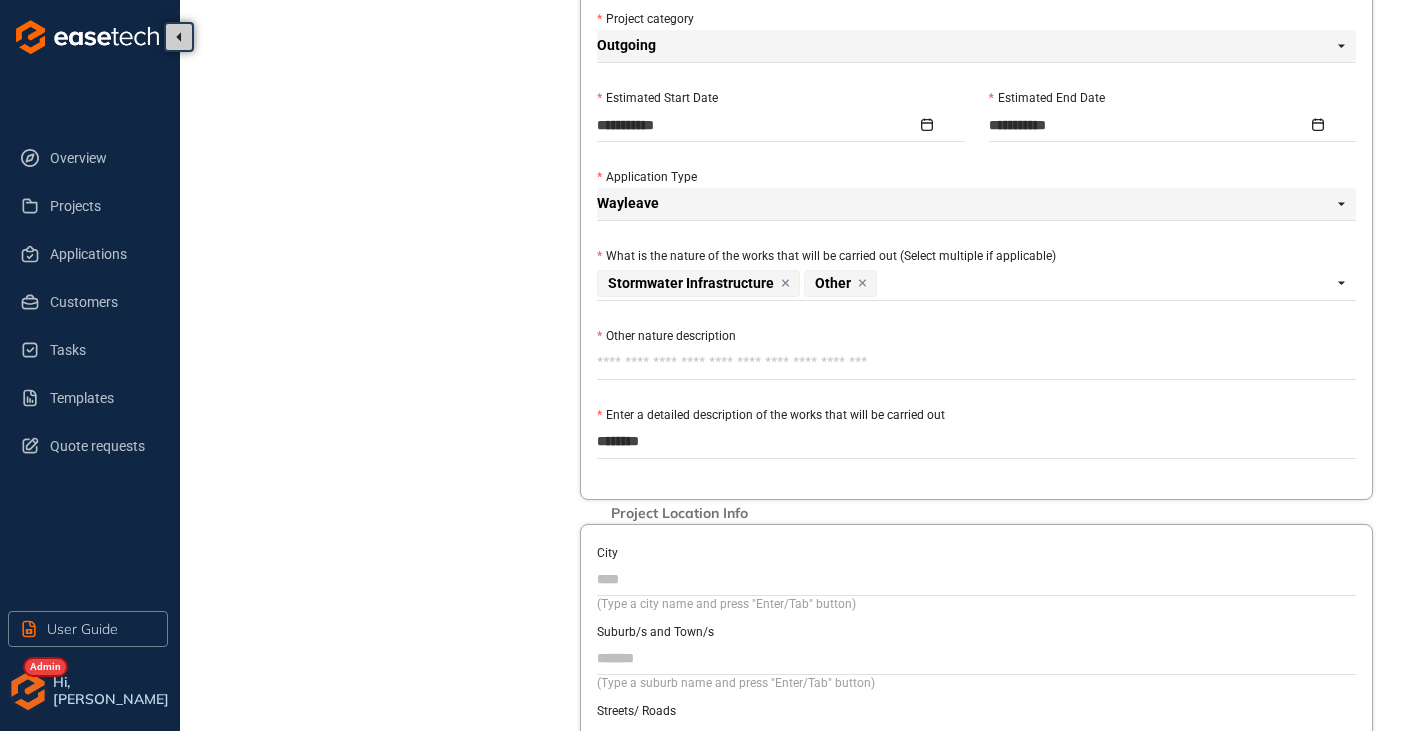 type on "*********" 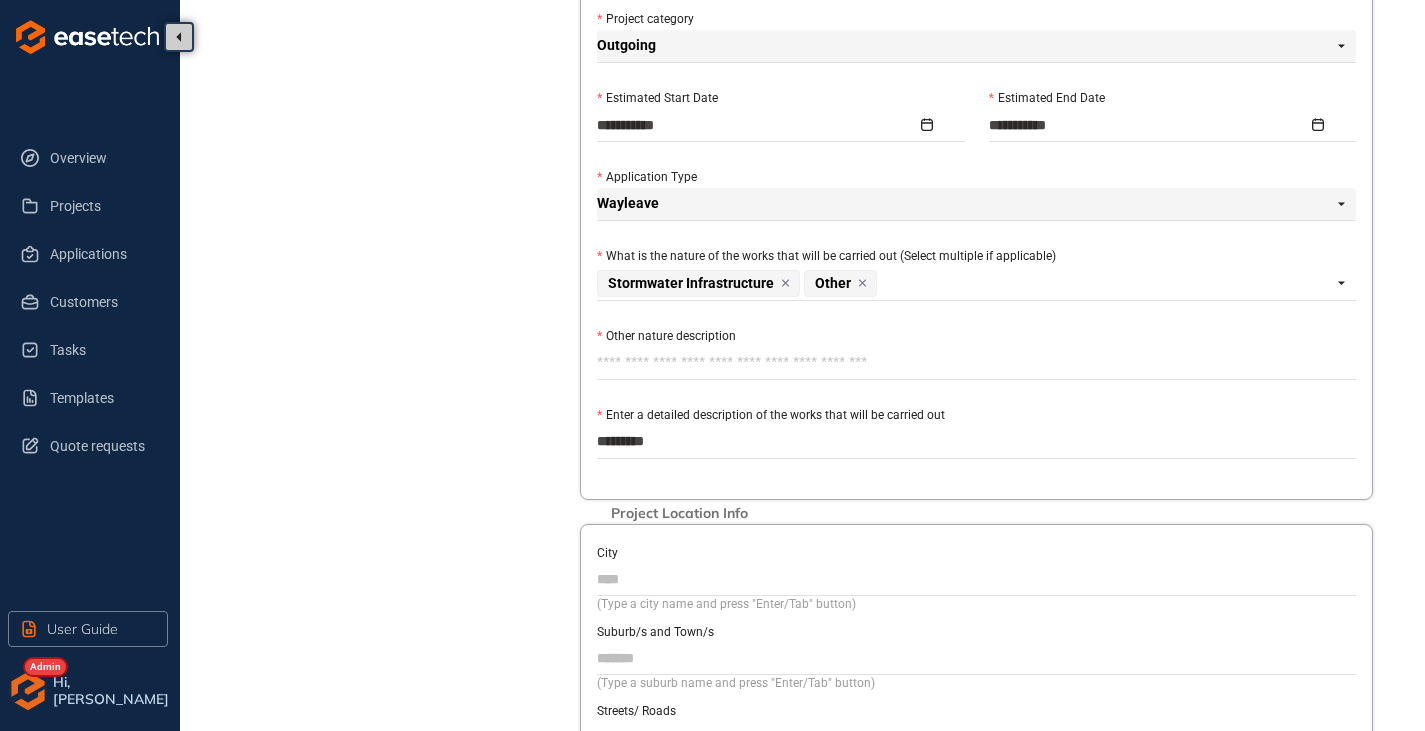 type on "**********" 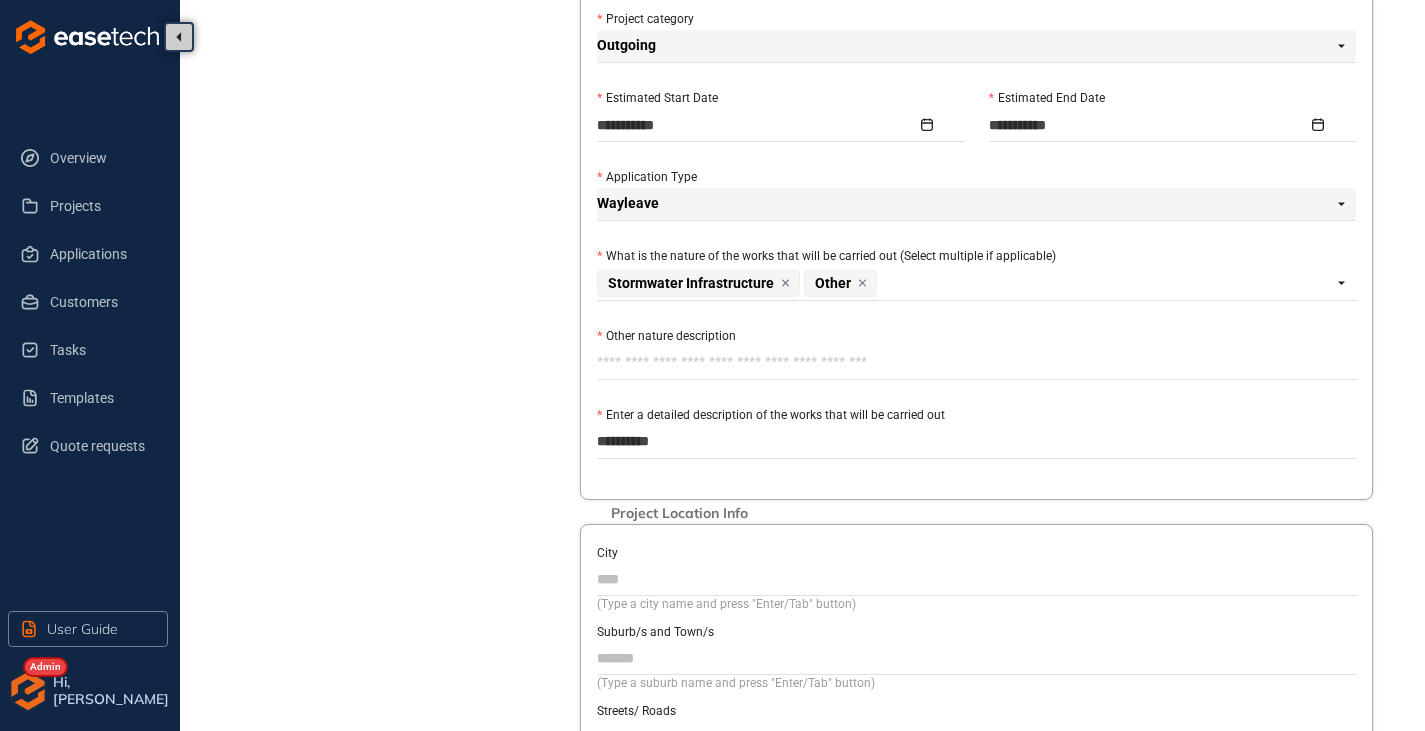 type on "**********" 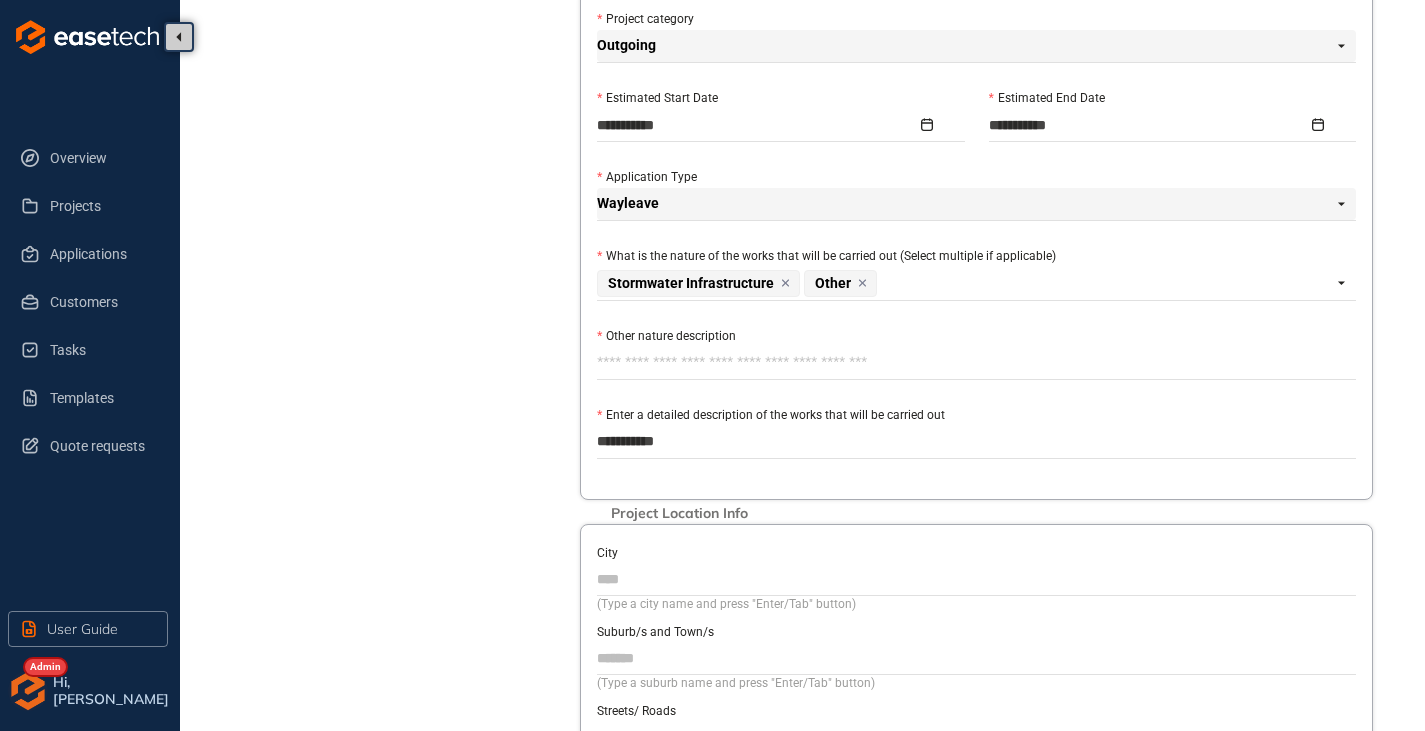 type on "**********" 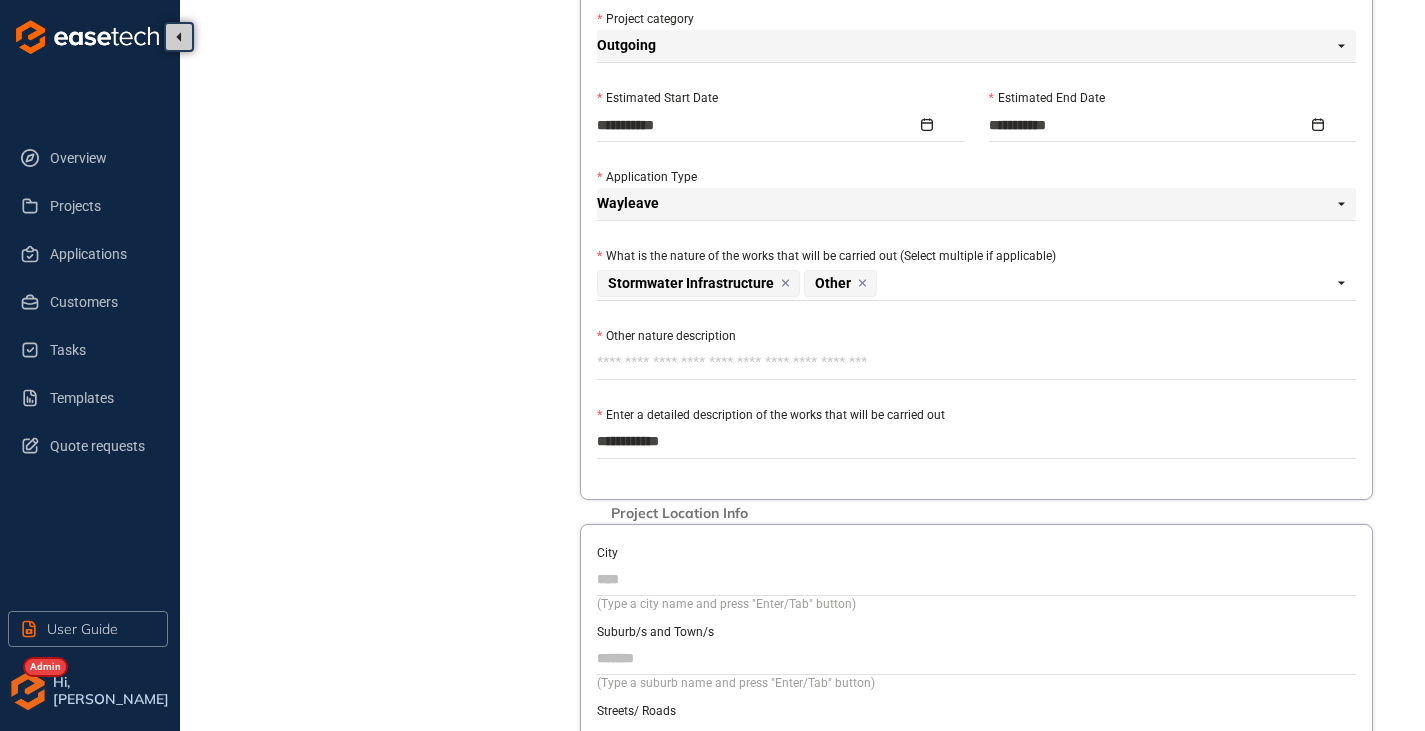 type on "**********" 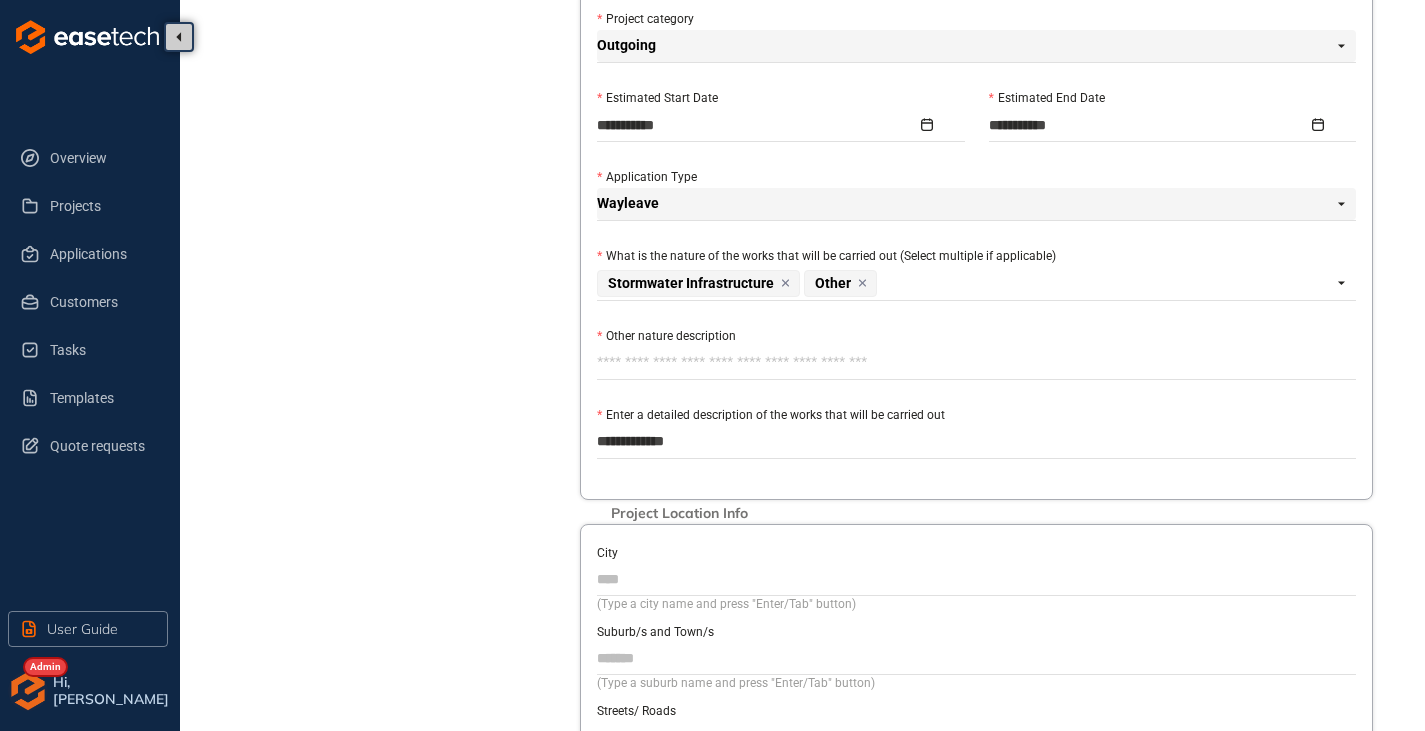 type on "**********" 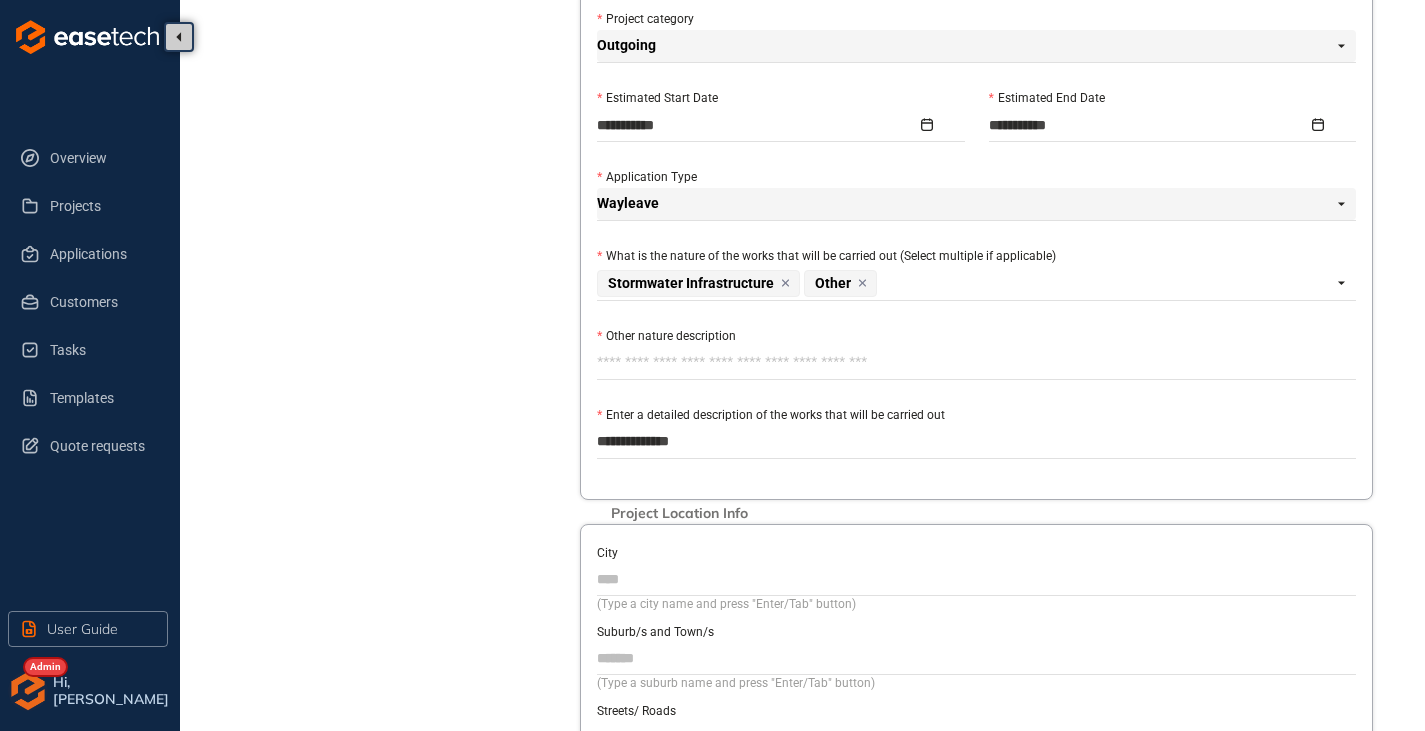 type on "**********" 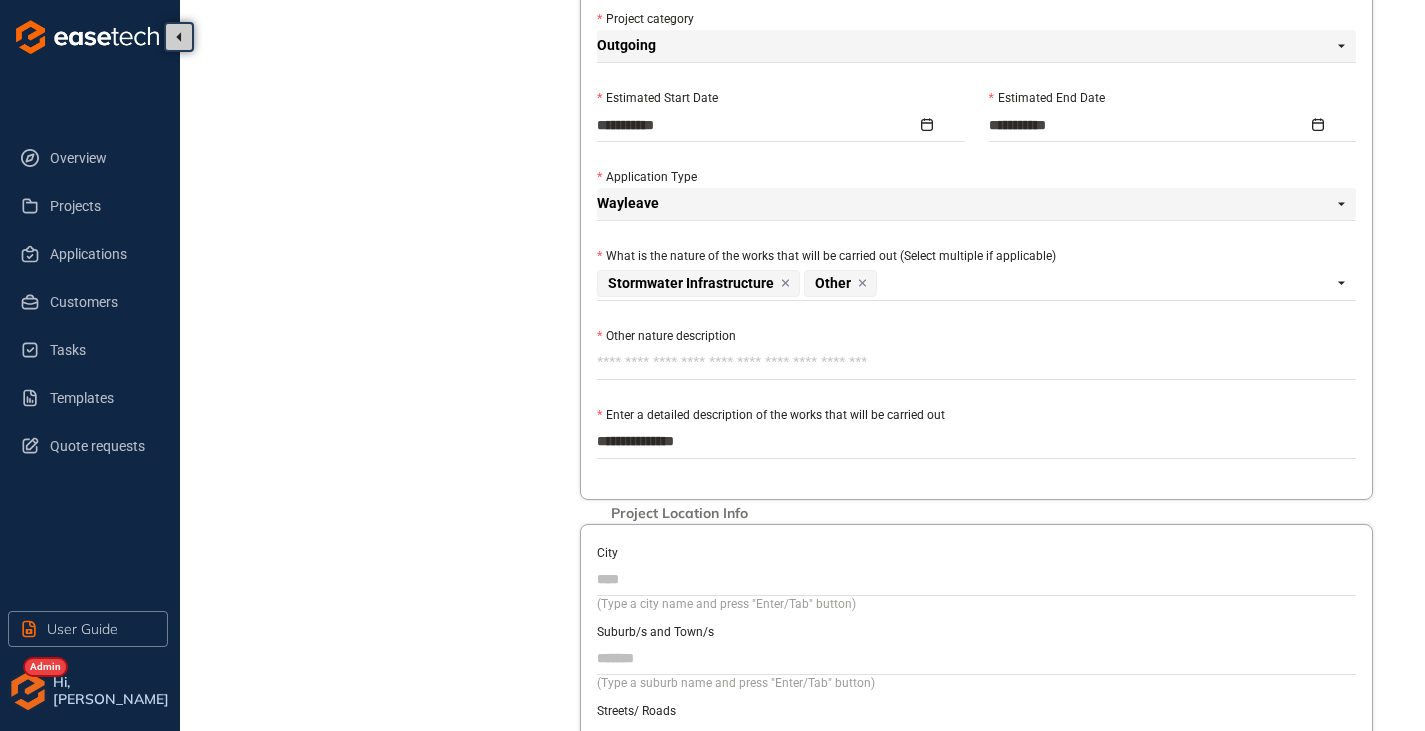 type on "**********" 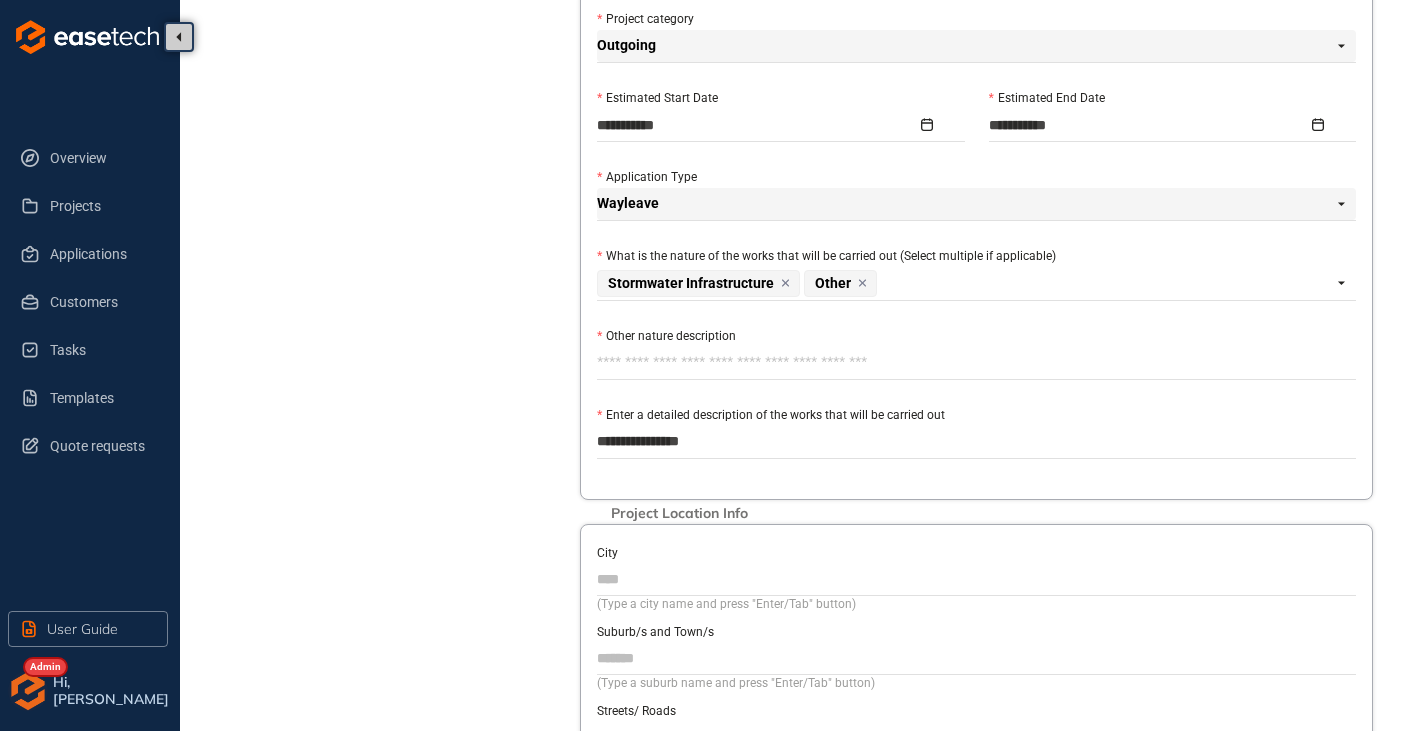 type on "**********" 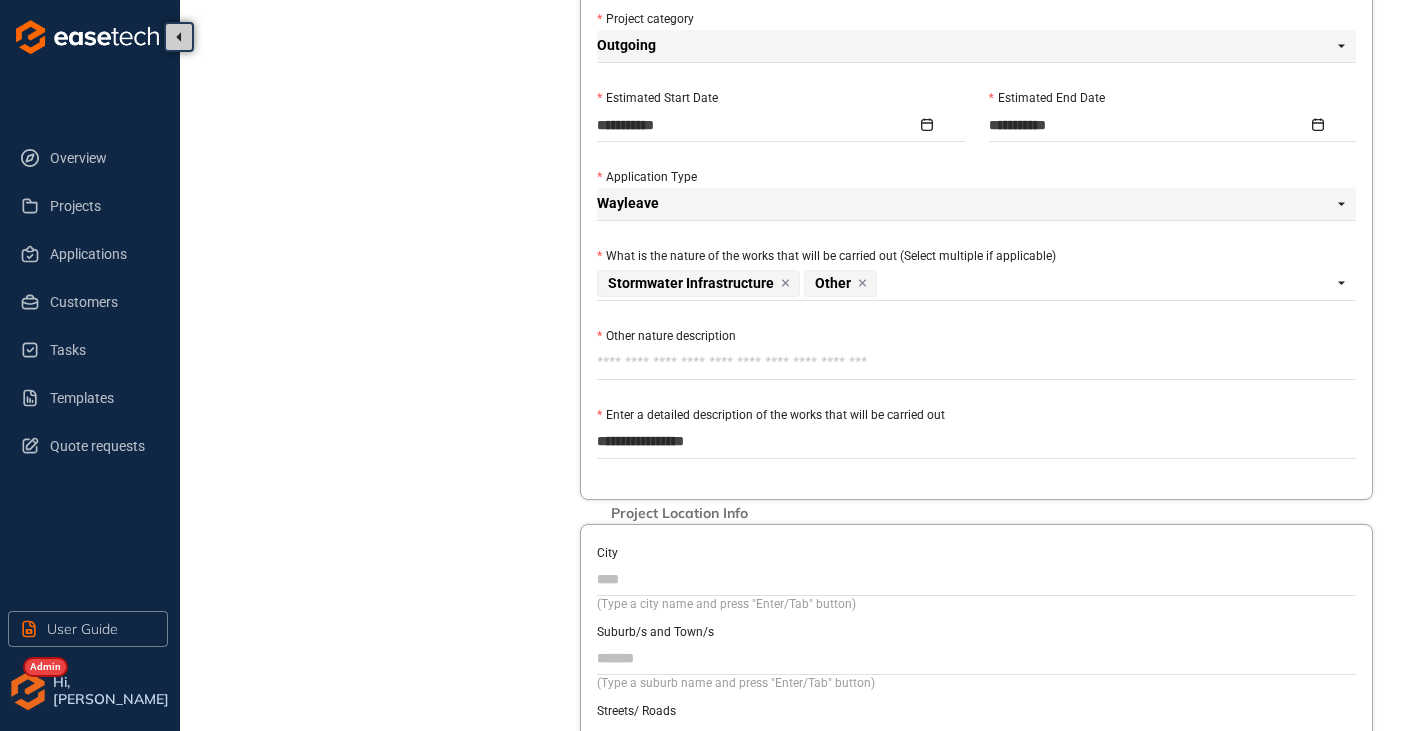 type on "**********" 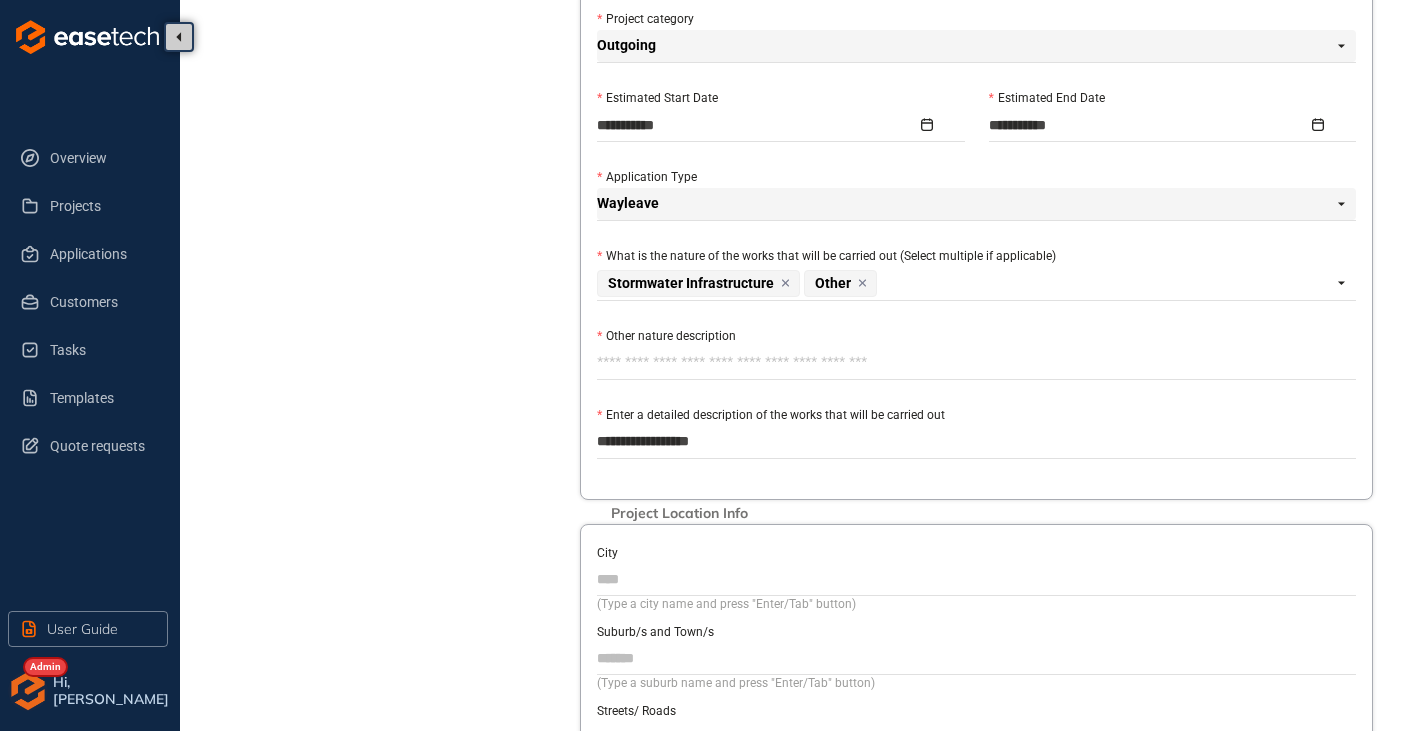 type on "**********" 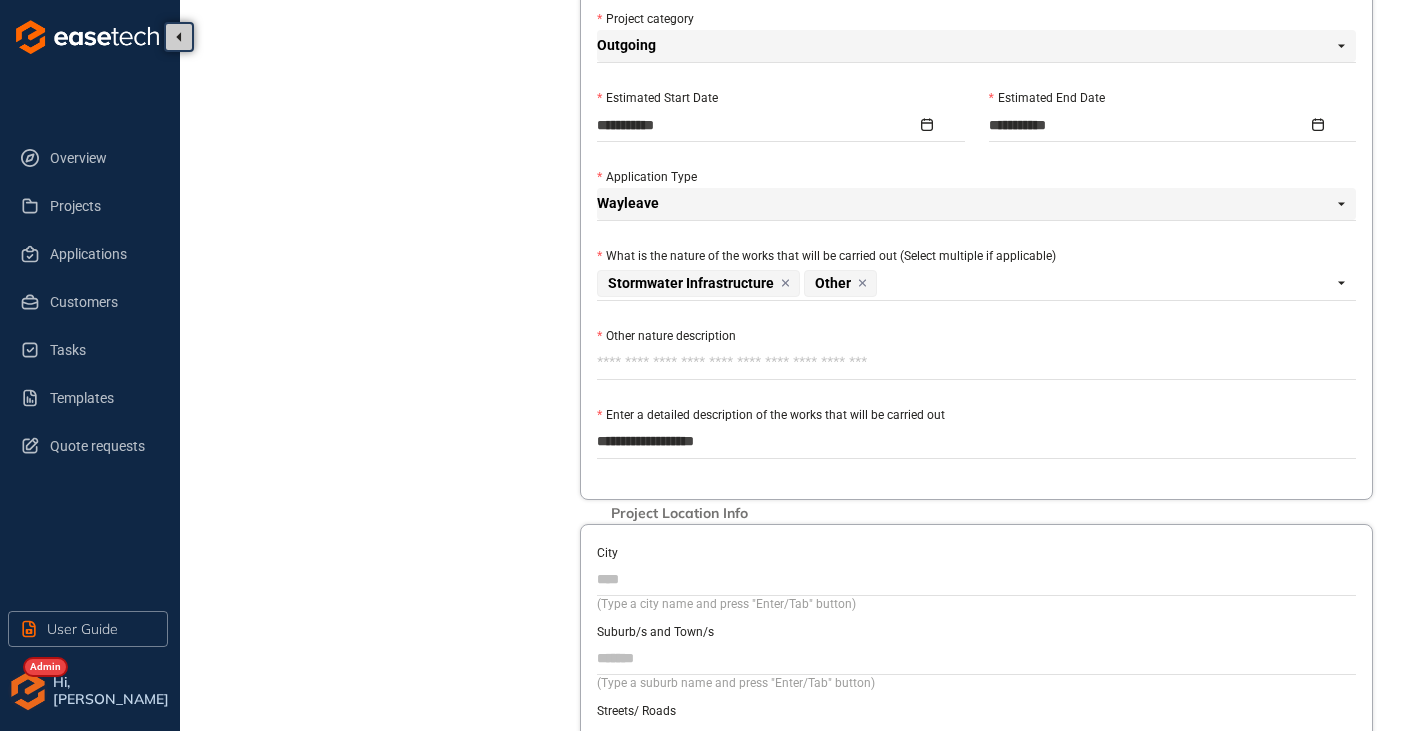 type on "**********" 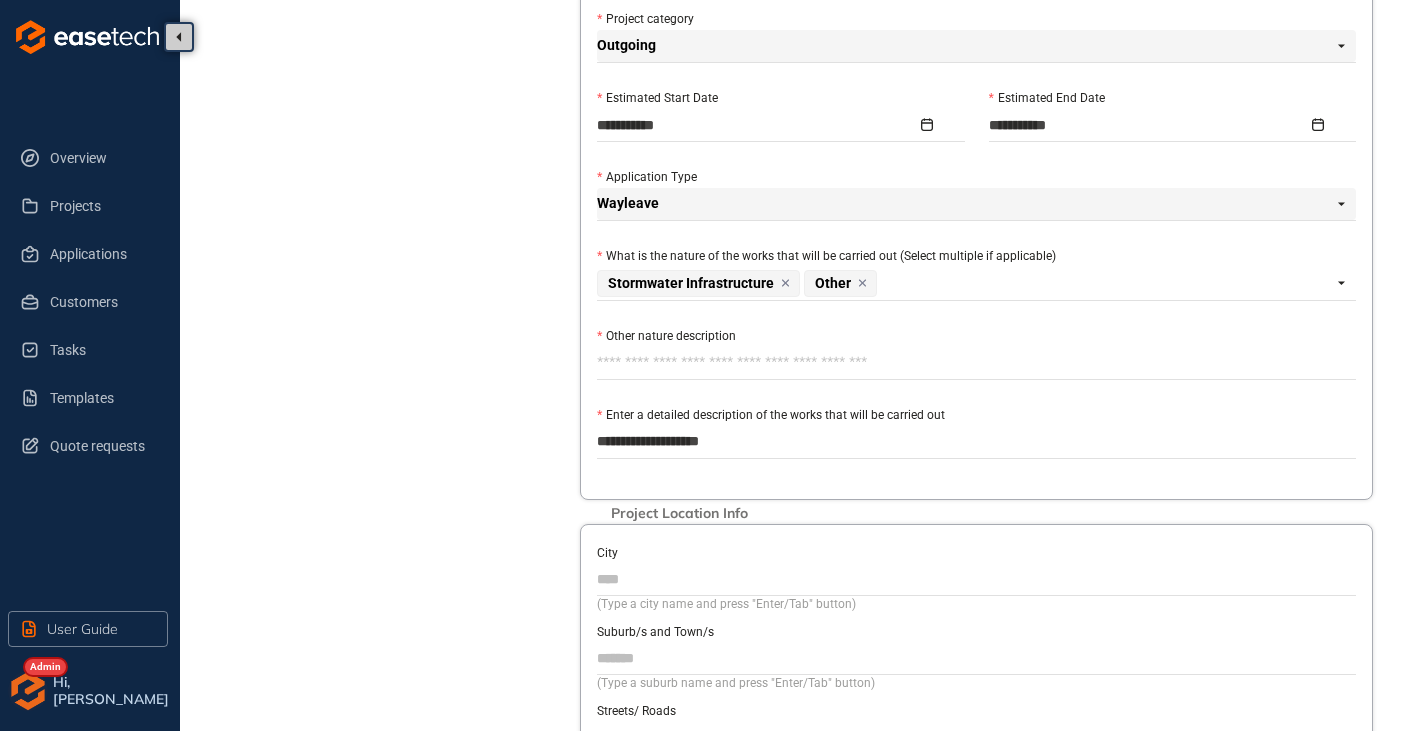 type on "**********" 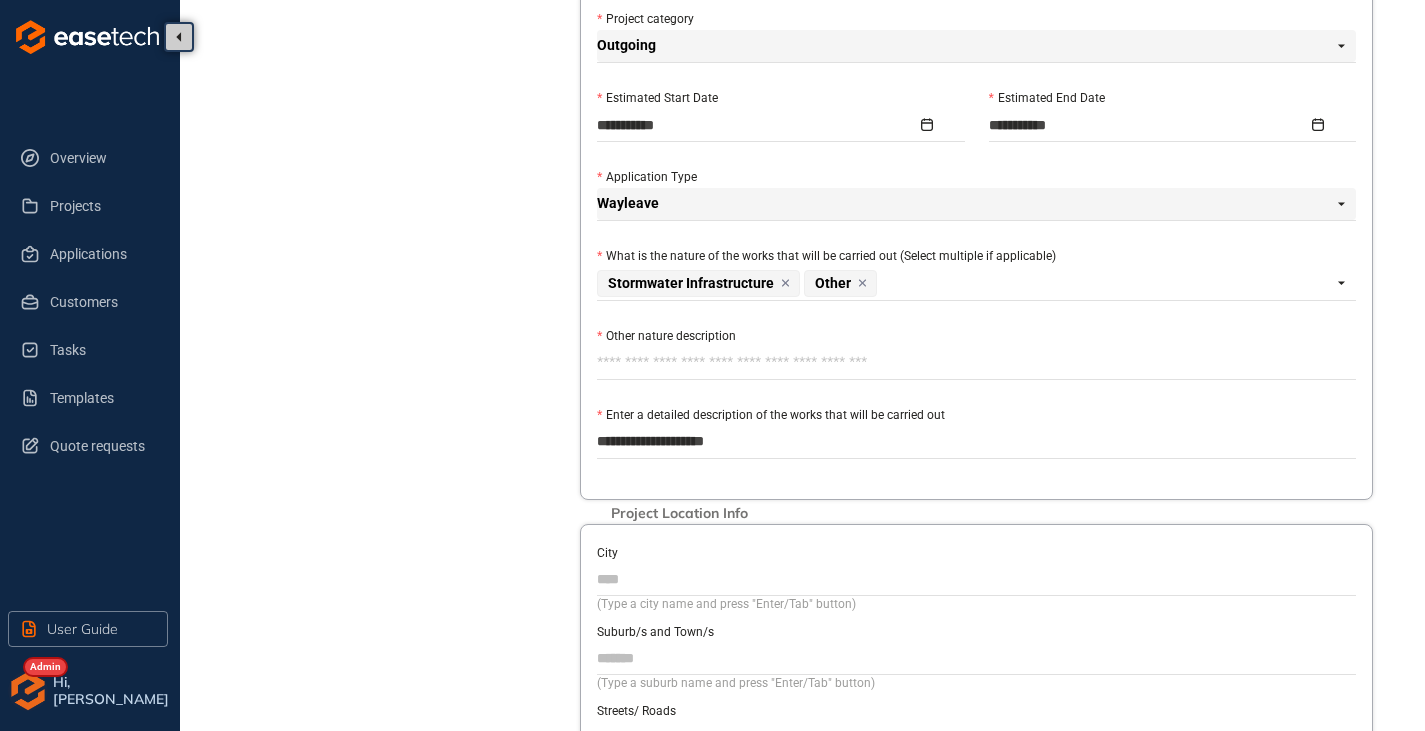 type on "**********" 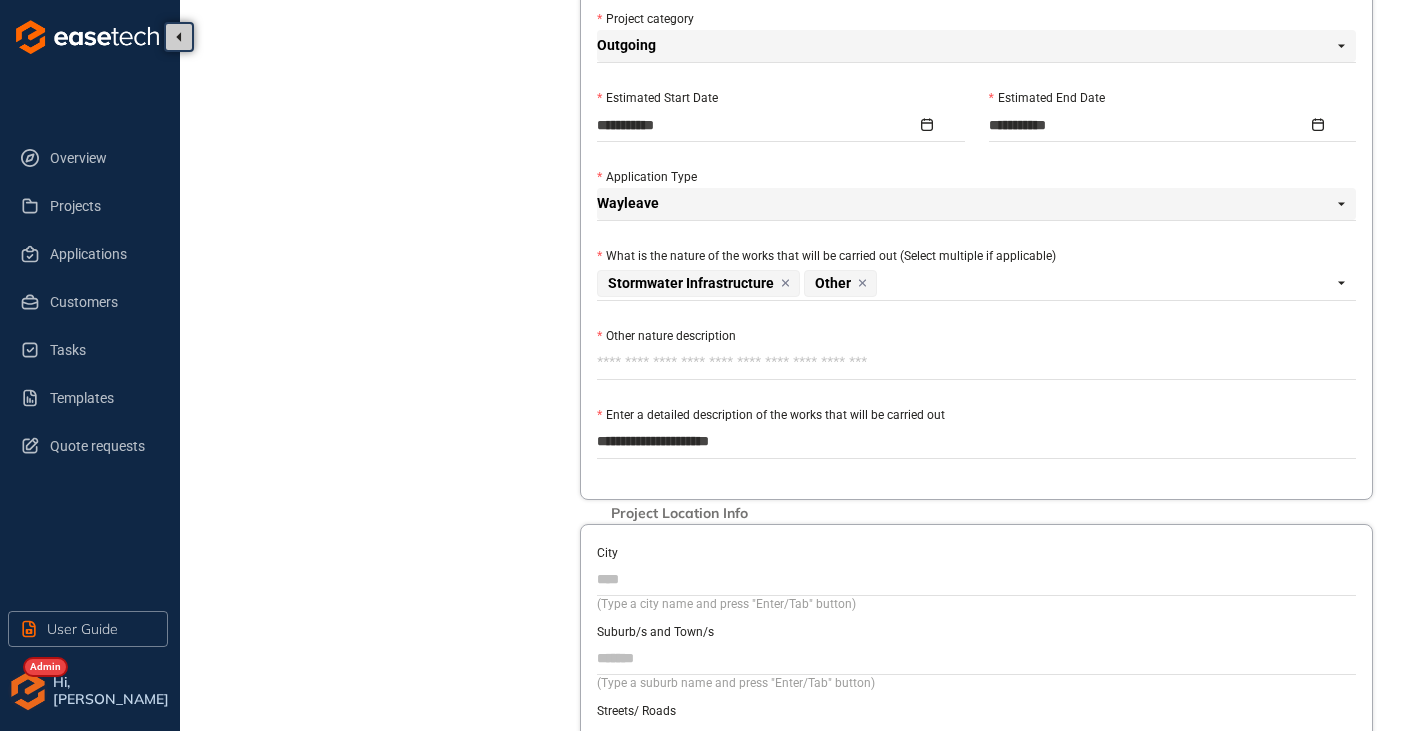 type on "**********" 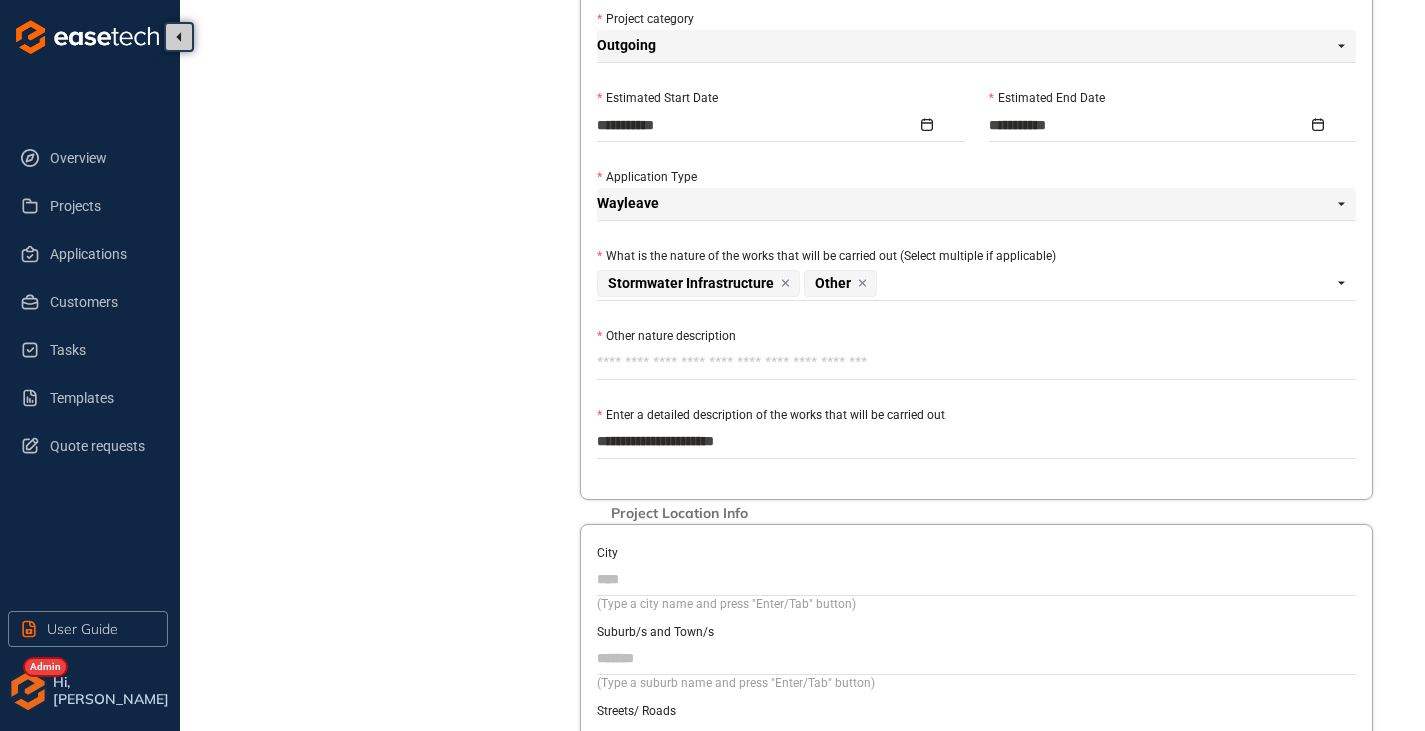 type on "**********" 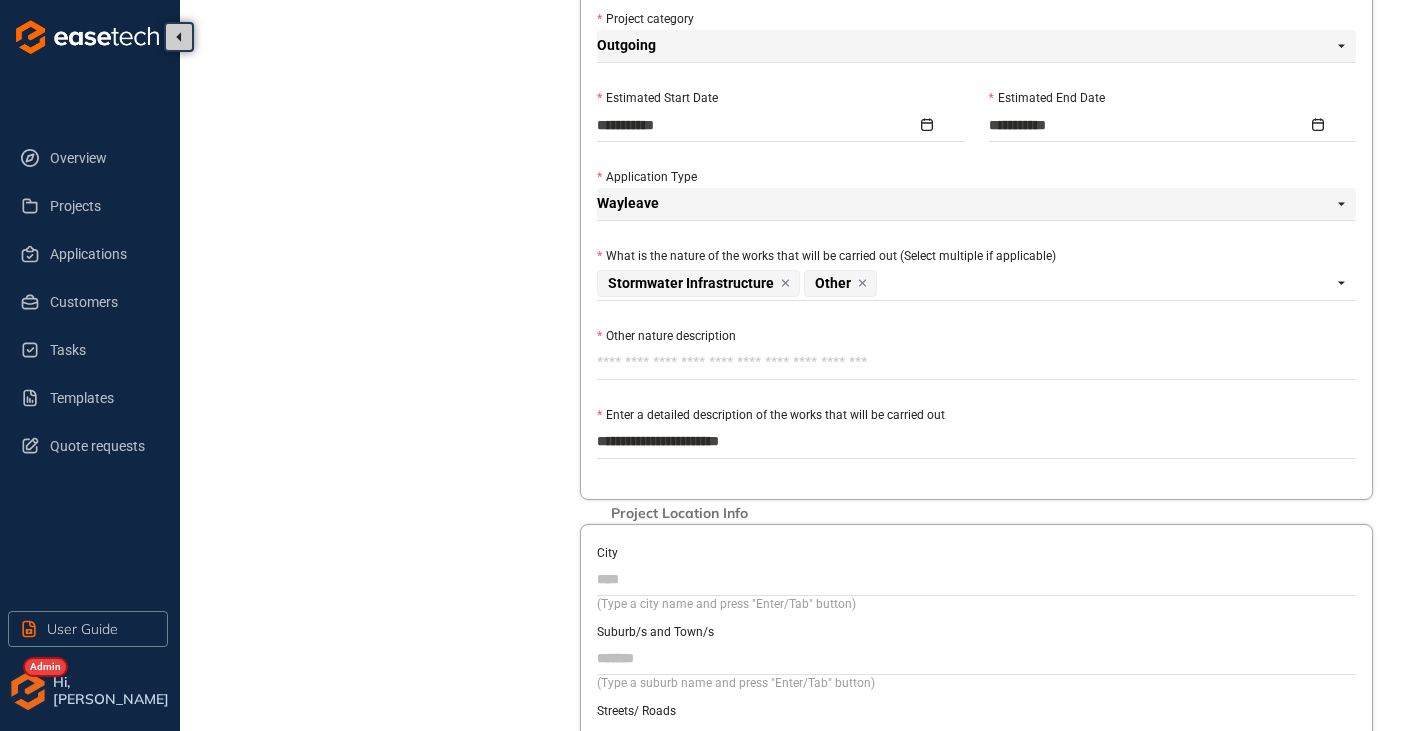 type on "**********" 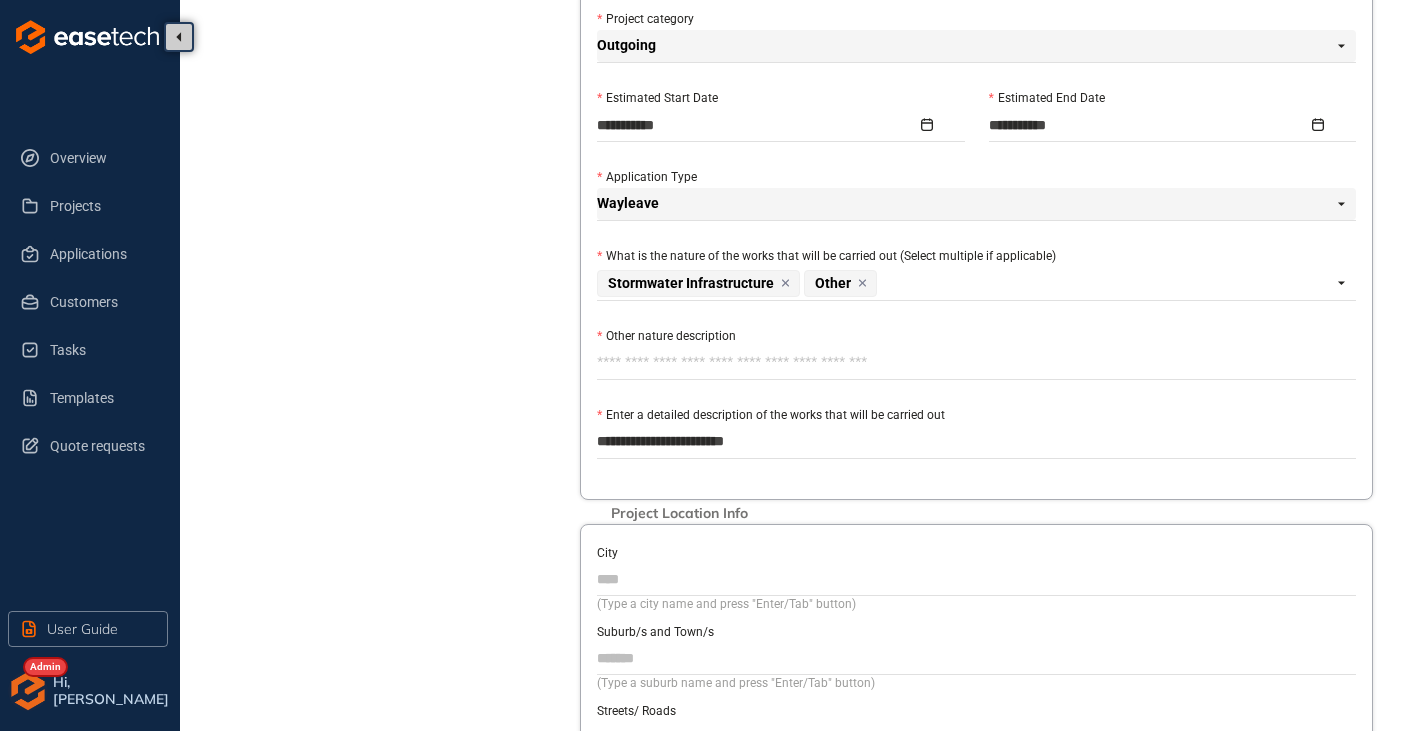 type on "**********" 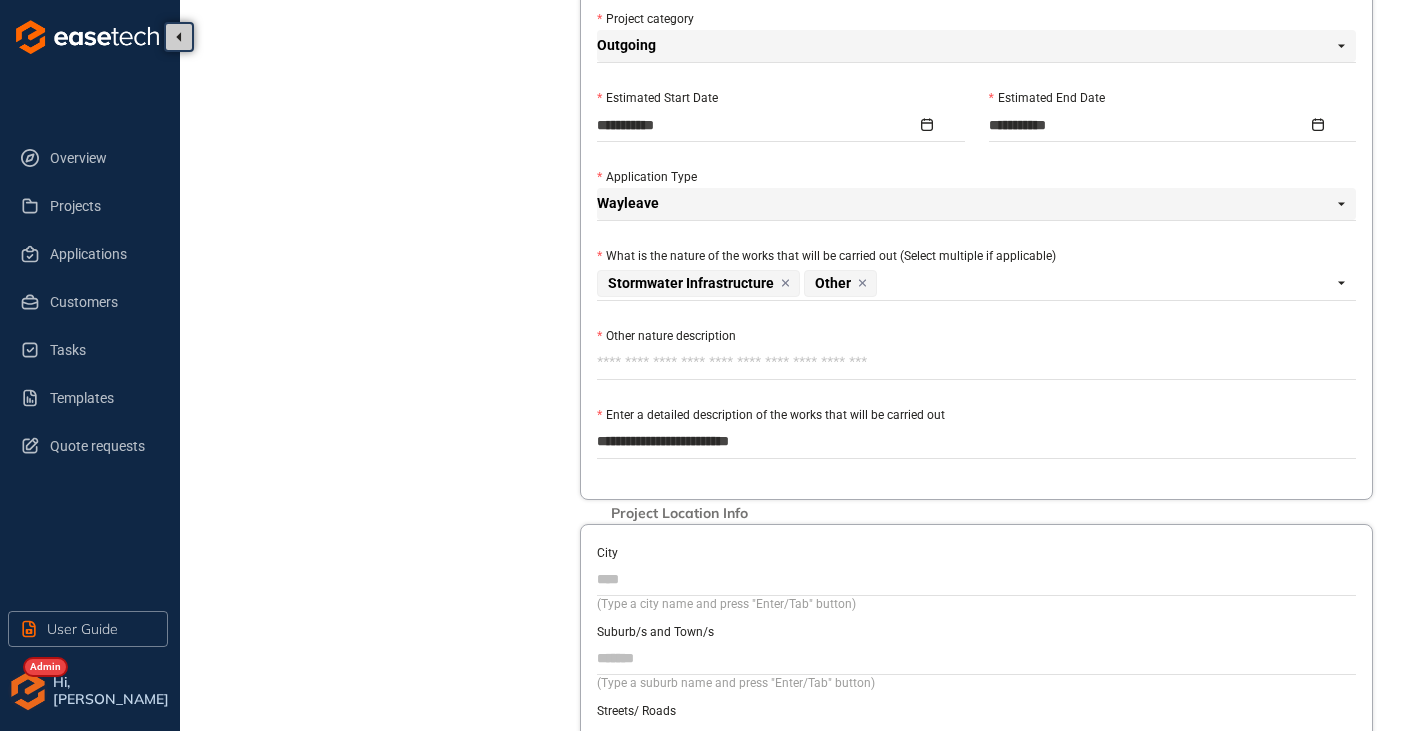 type on "**********" 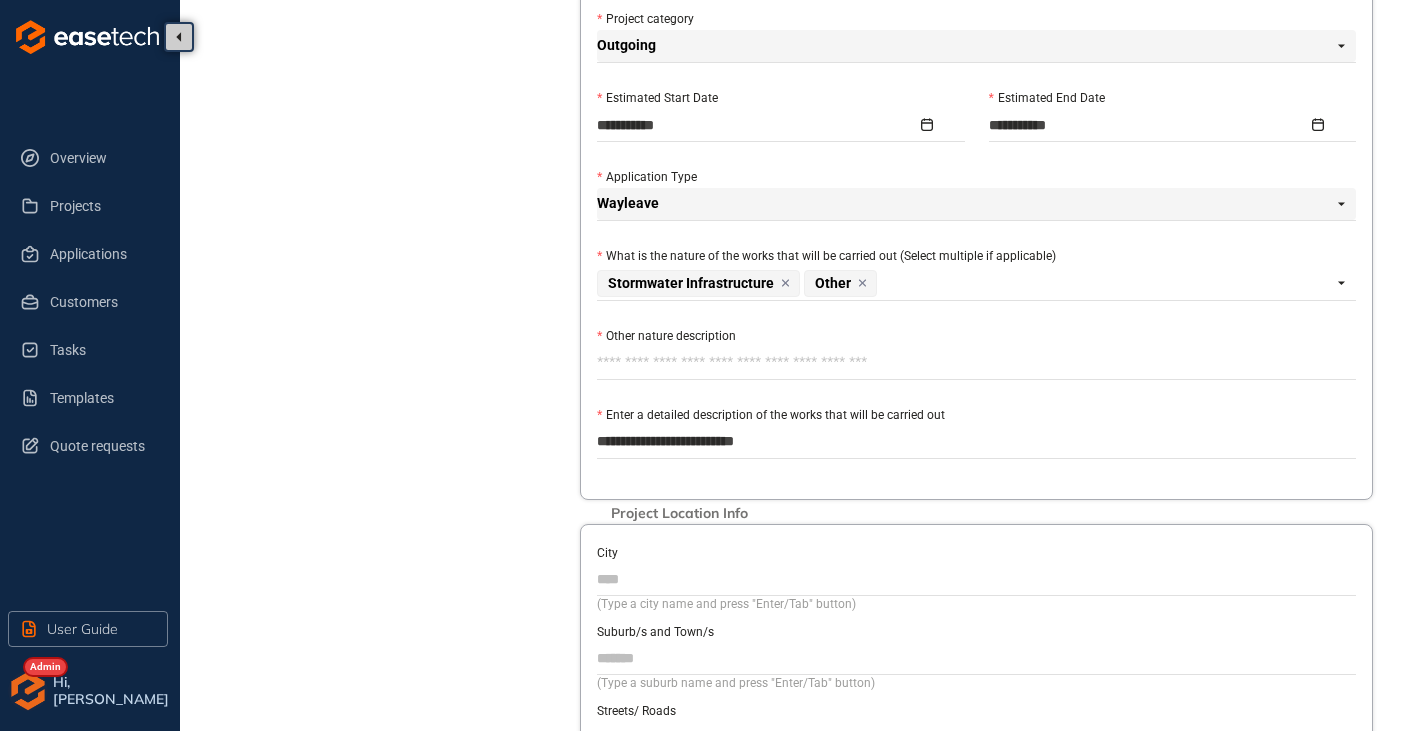 type on "**********" 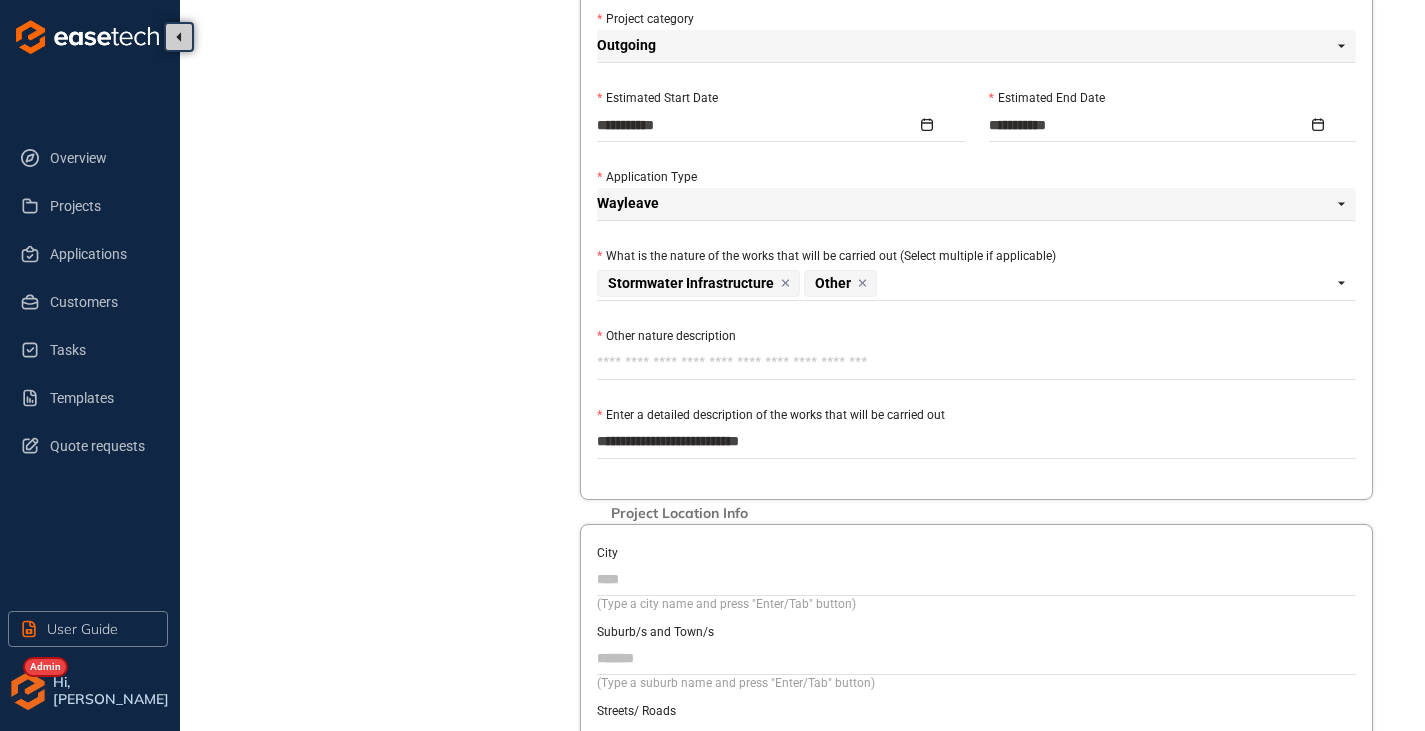 type on "**********" 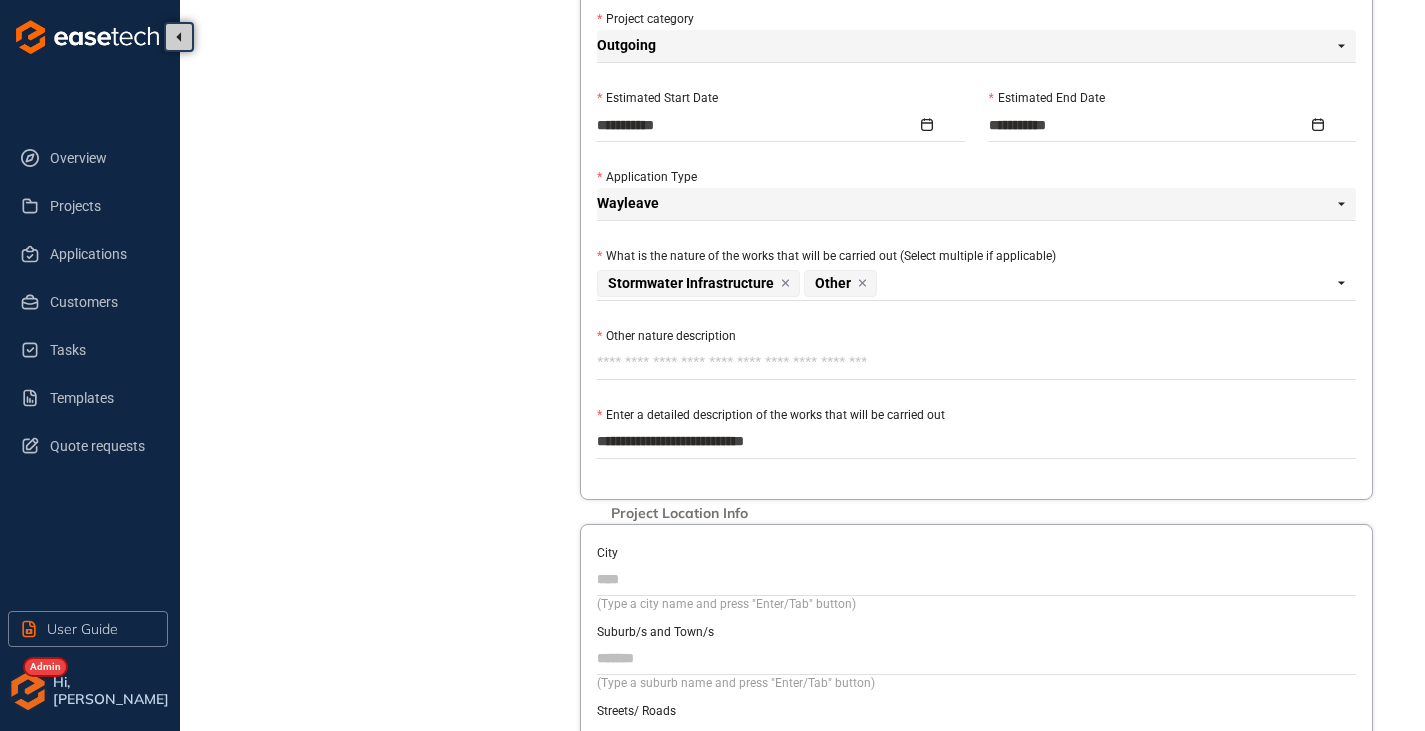type on "**********" 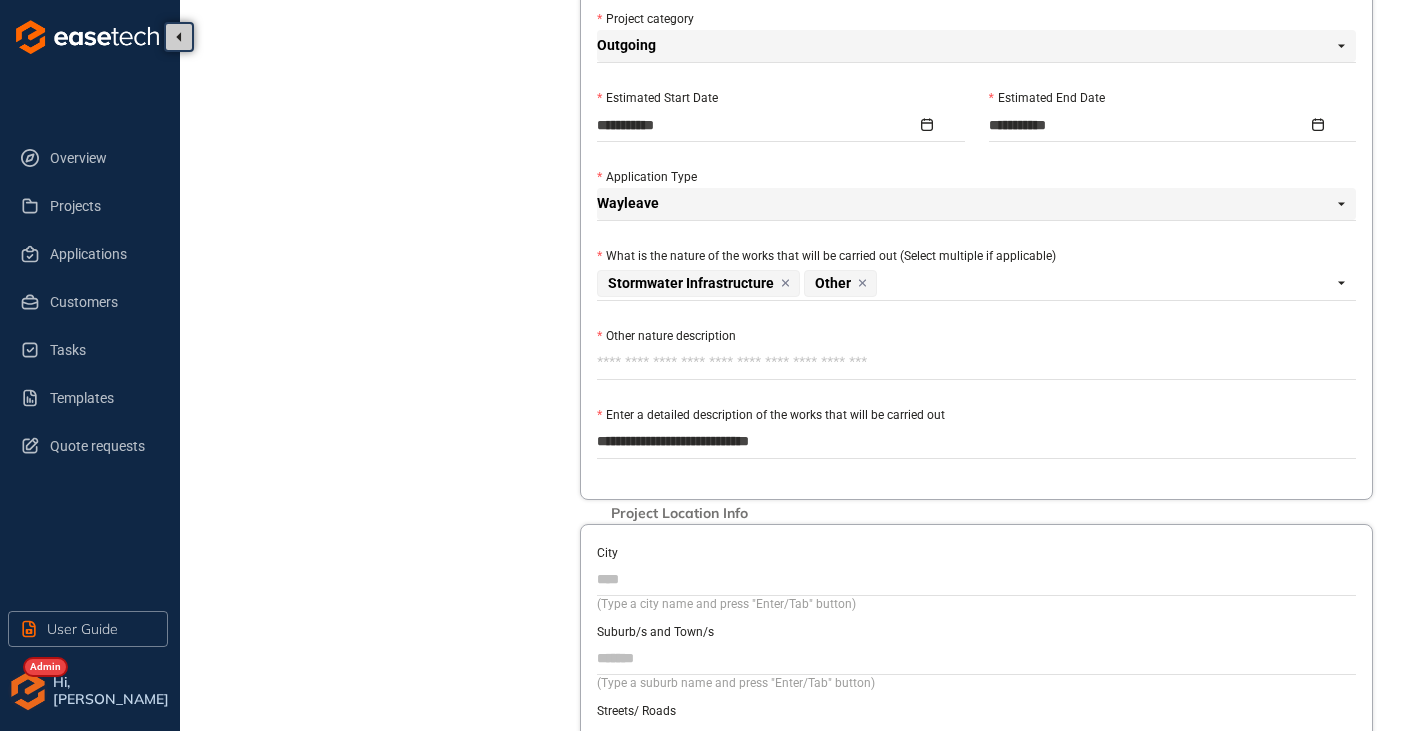 type on "**********" 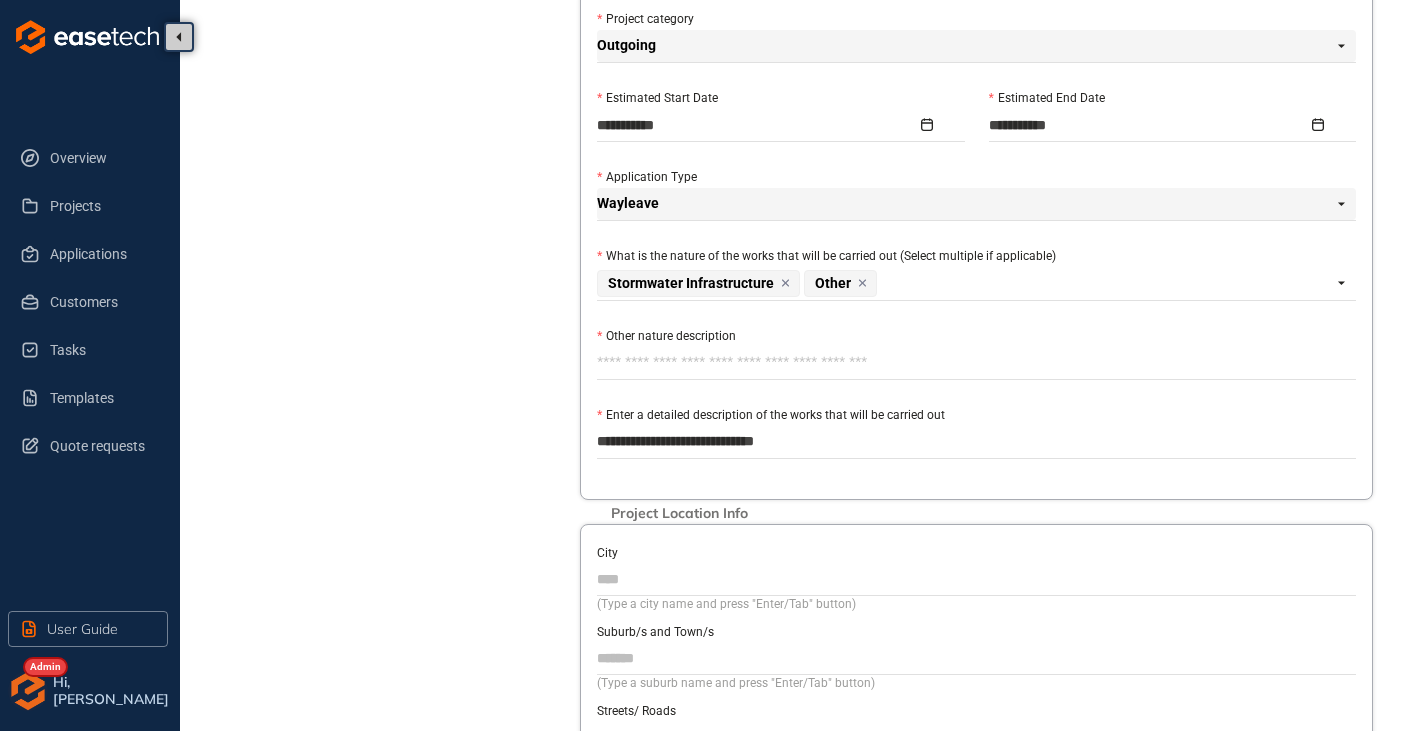 type on "**********" 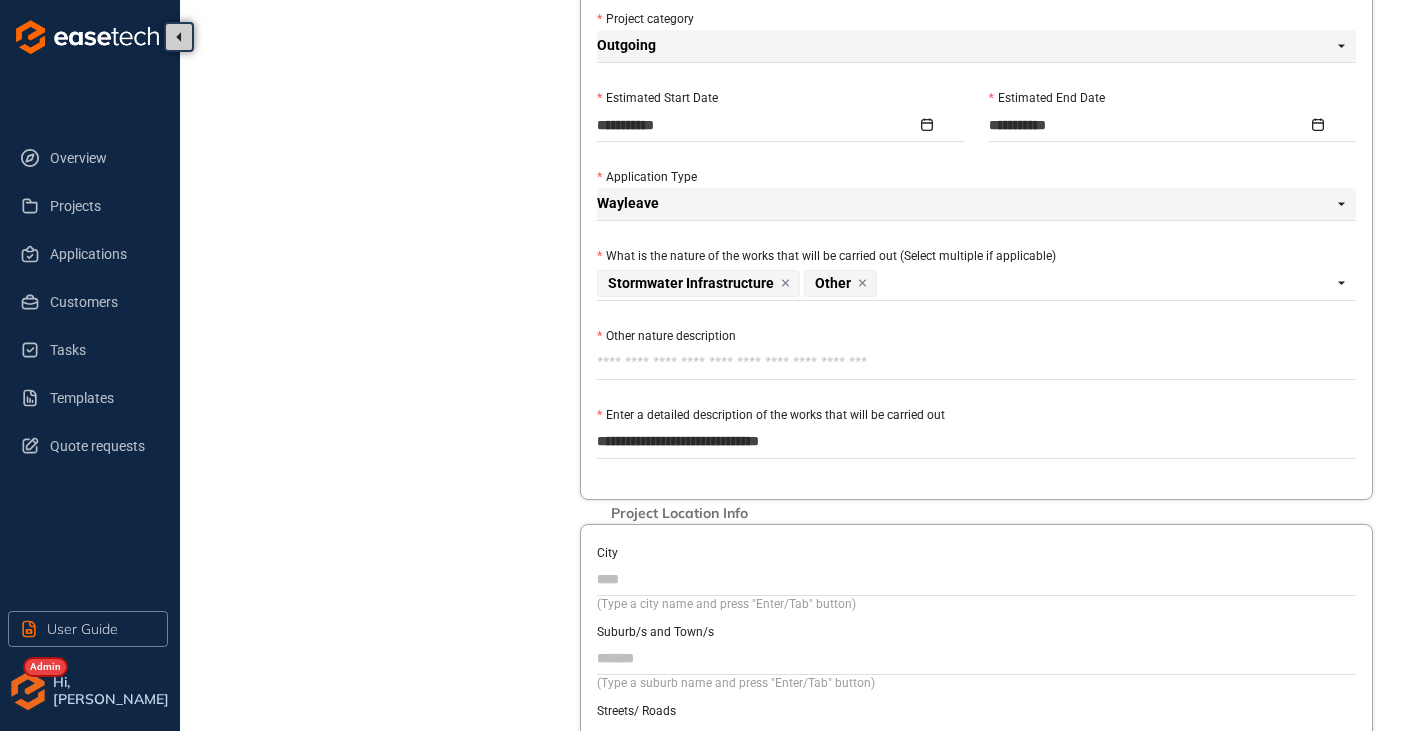 type on "**********" 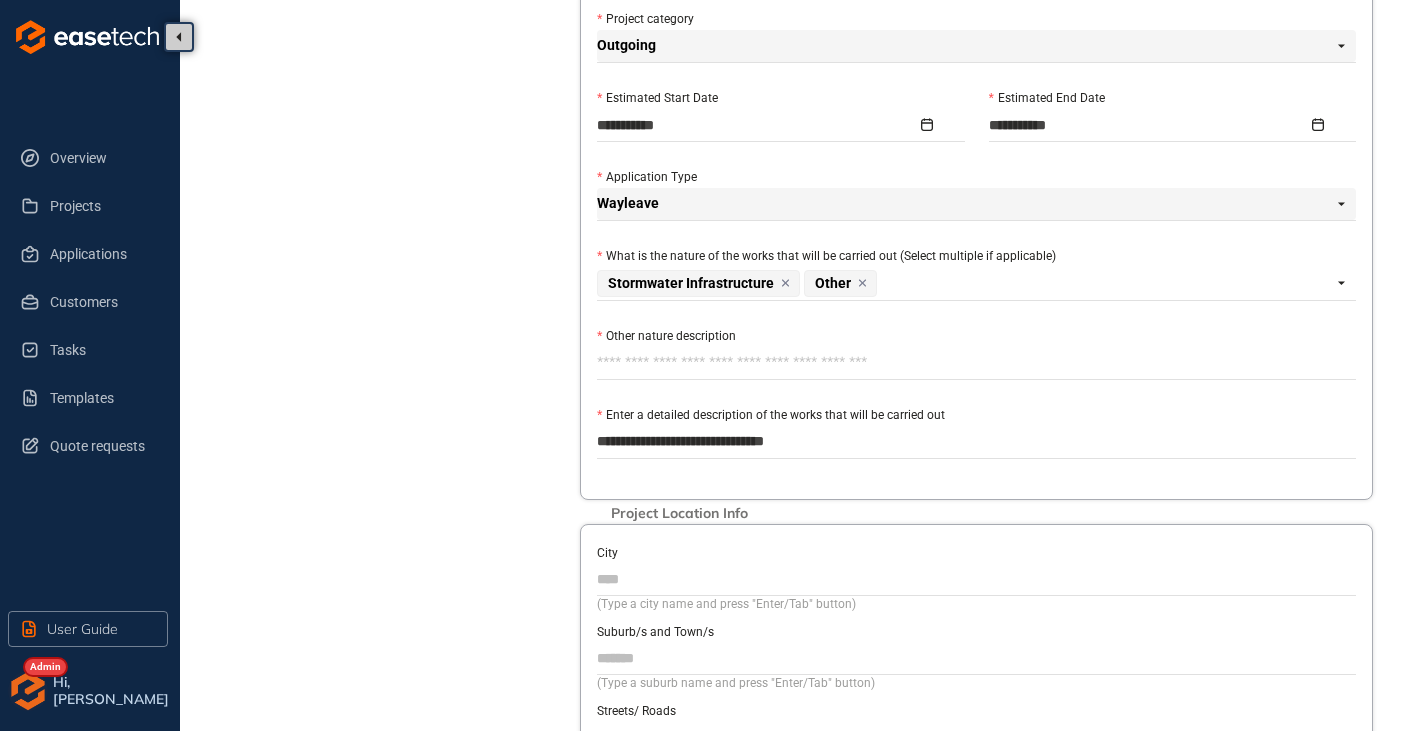 type on "**********" 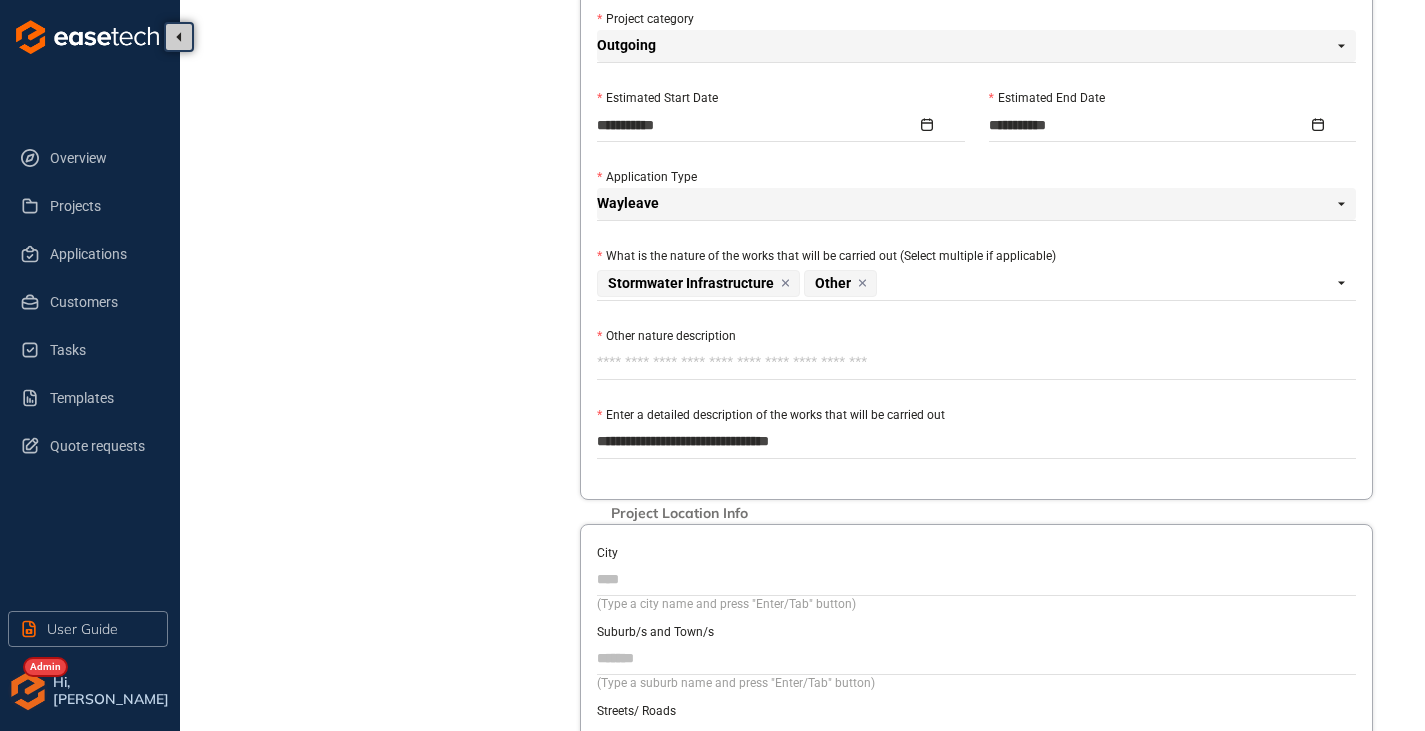 type on "**********" 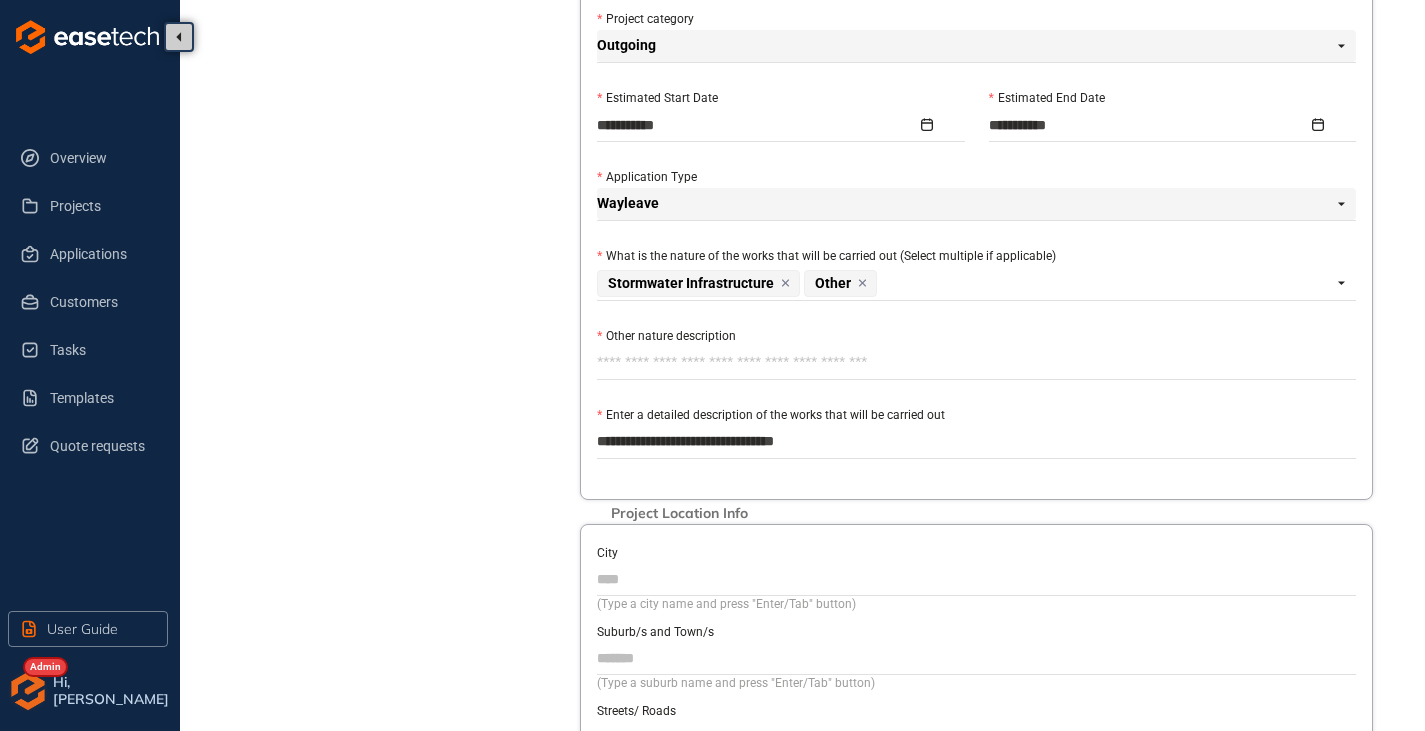 type on "**********" 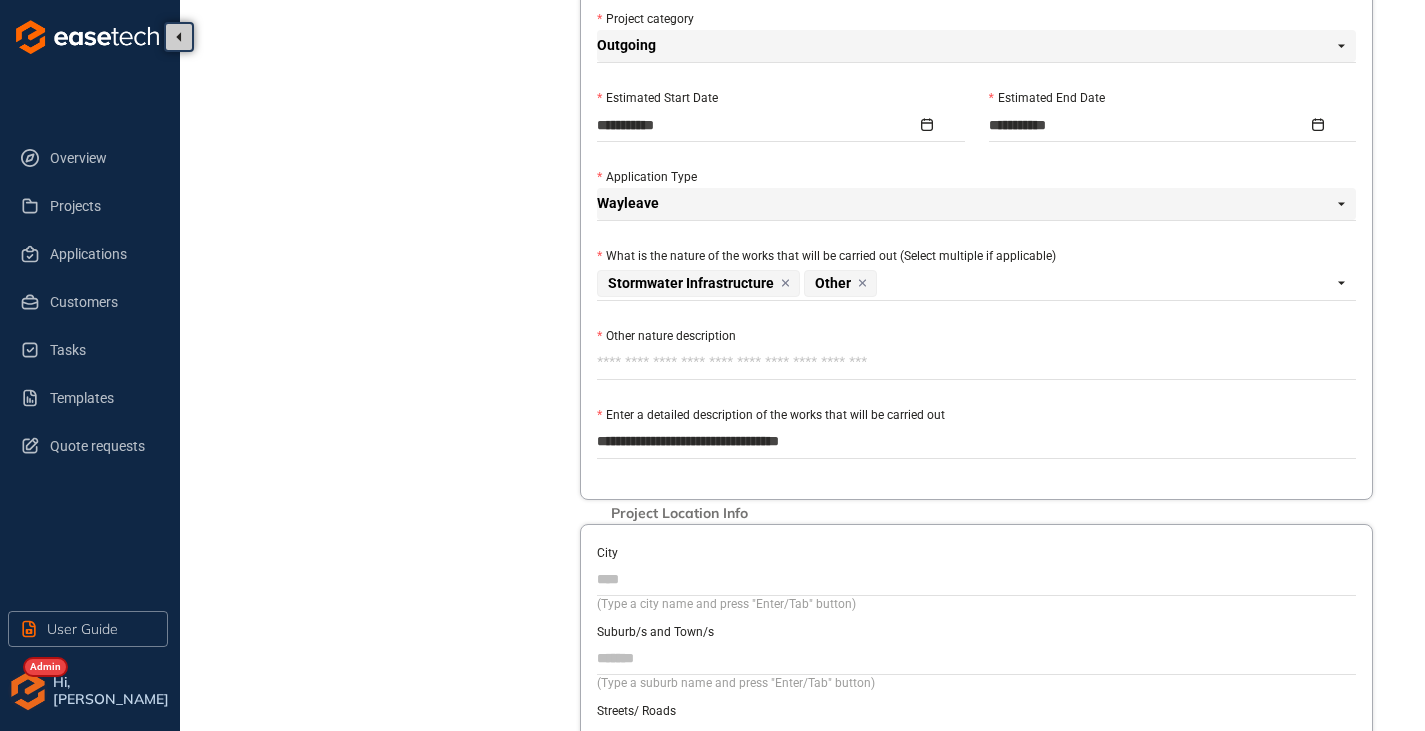 type on "**********" 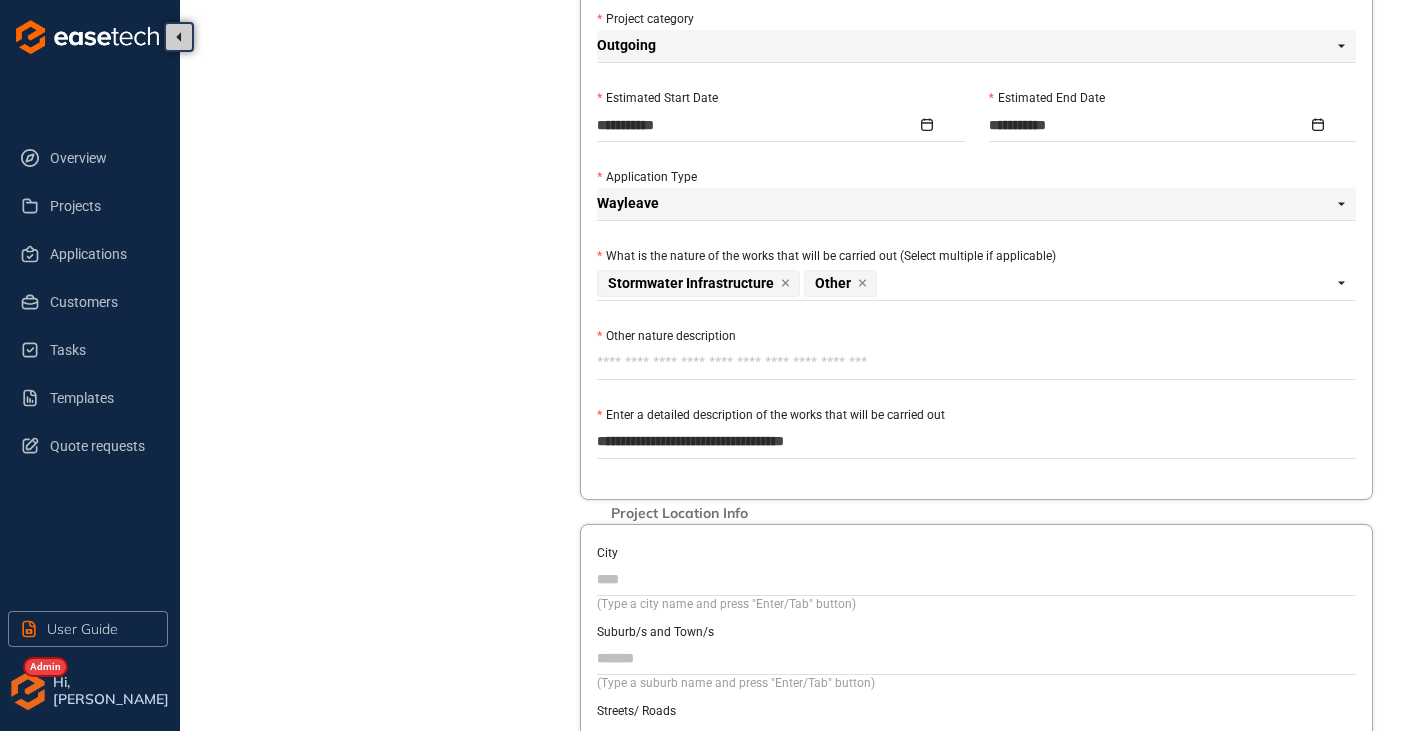 type on "**********" 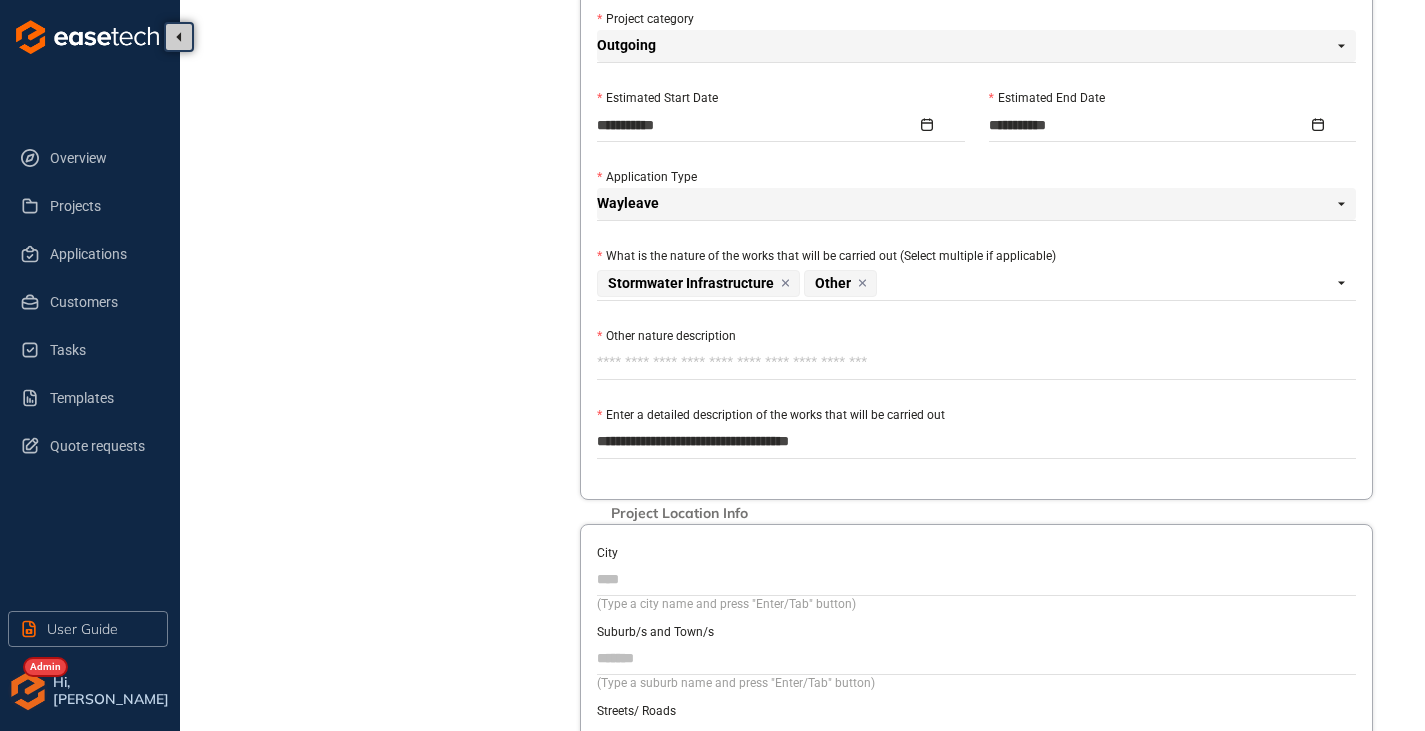 type on "**********" 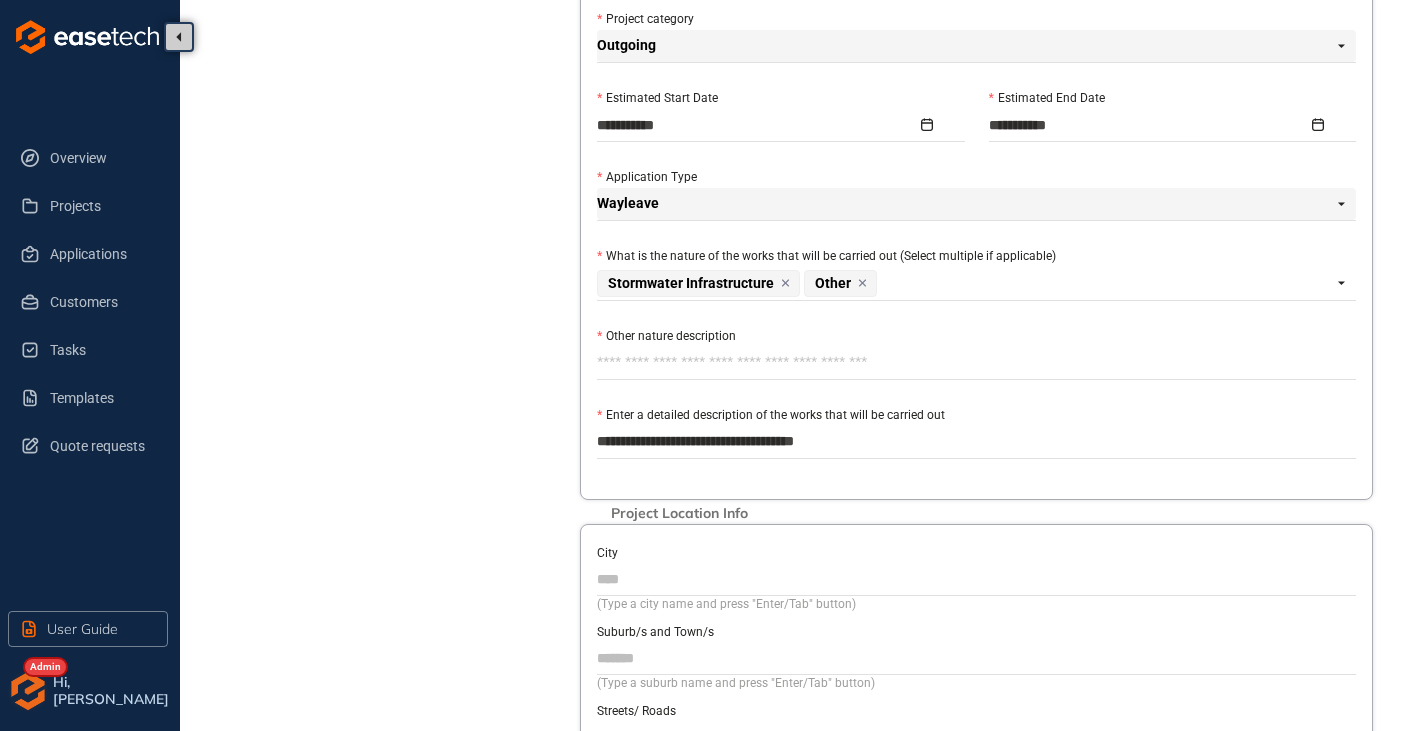 type on "**********" 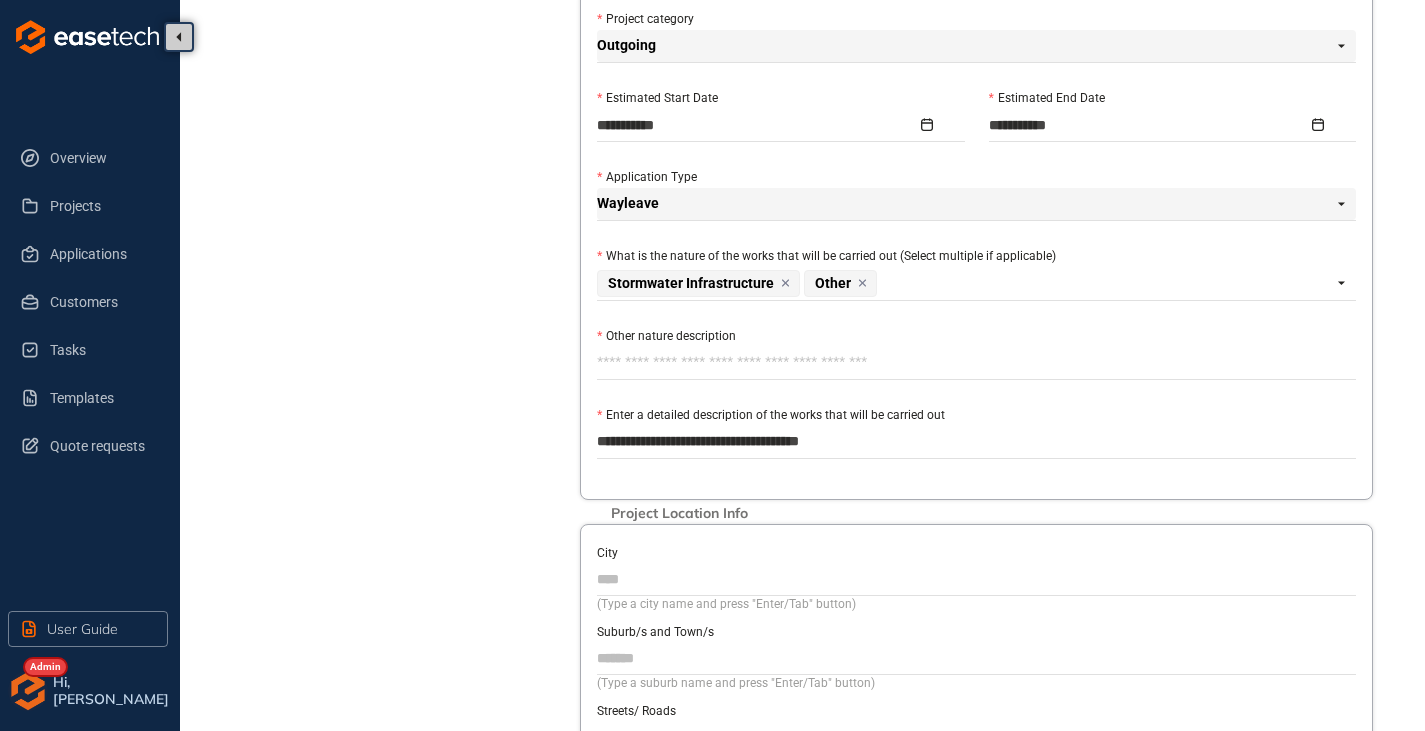 type on "**********" 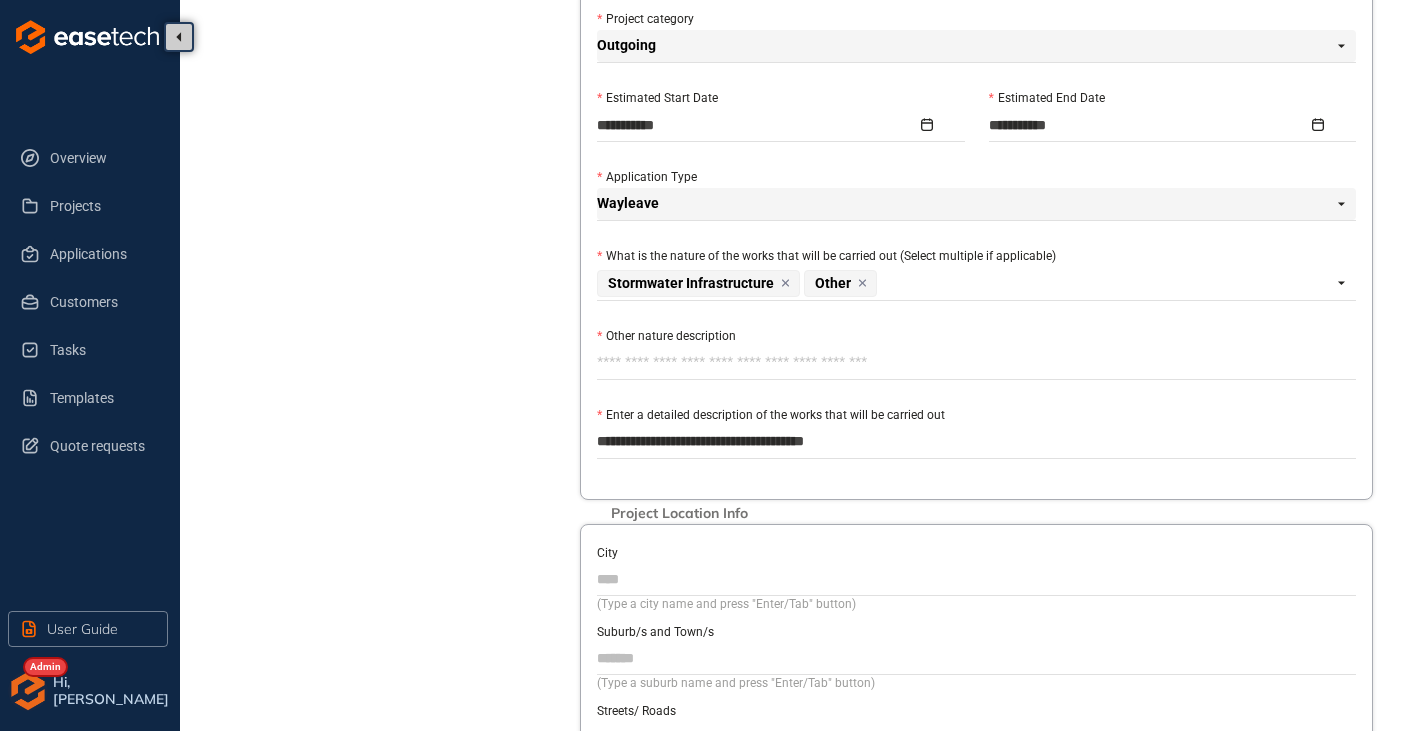 type on "**********" 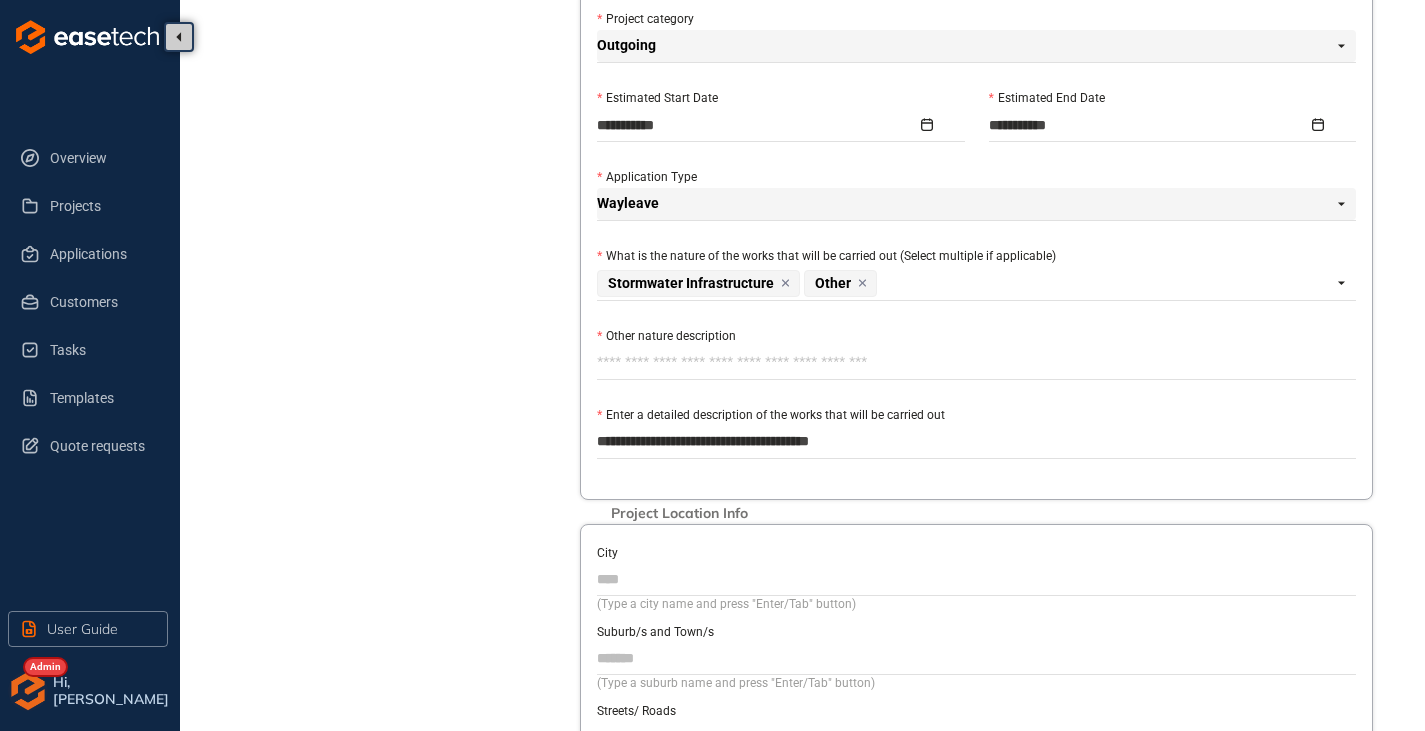 type on "**********" 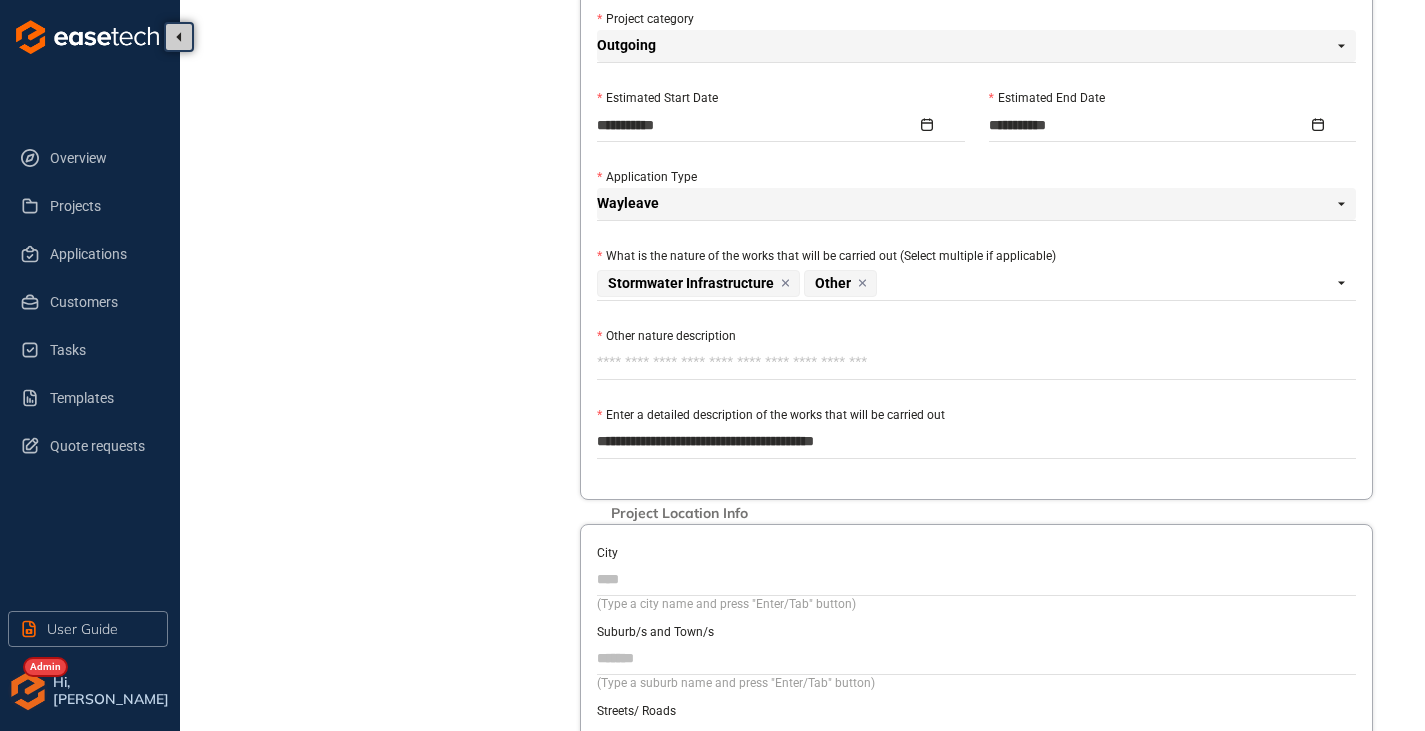 type on "**********" 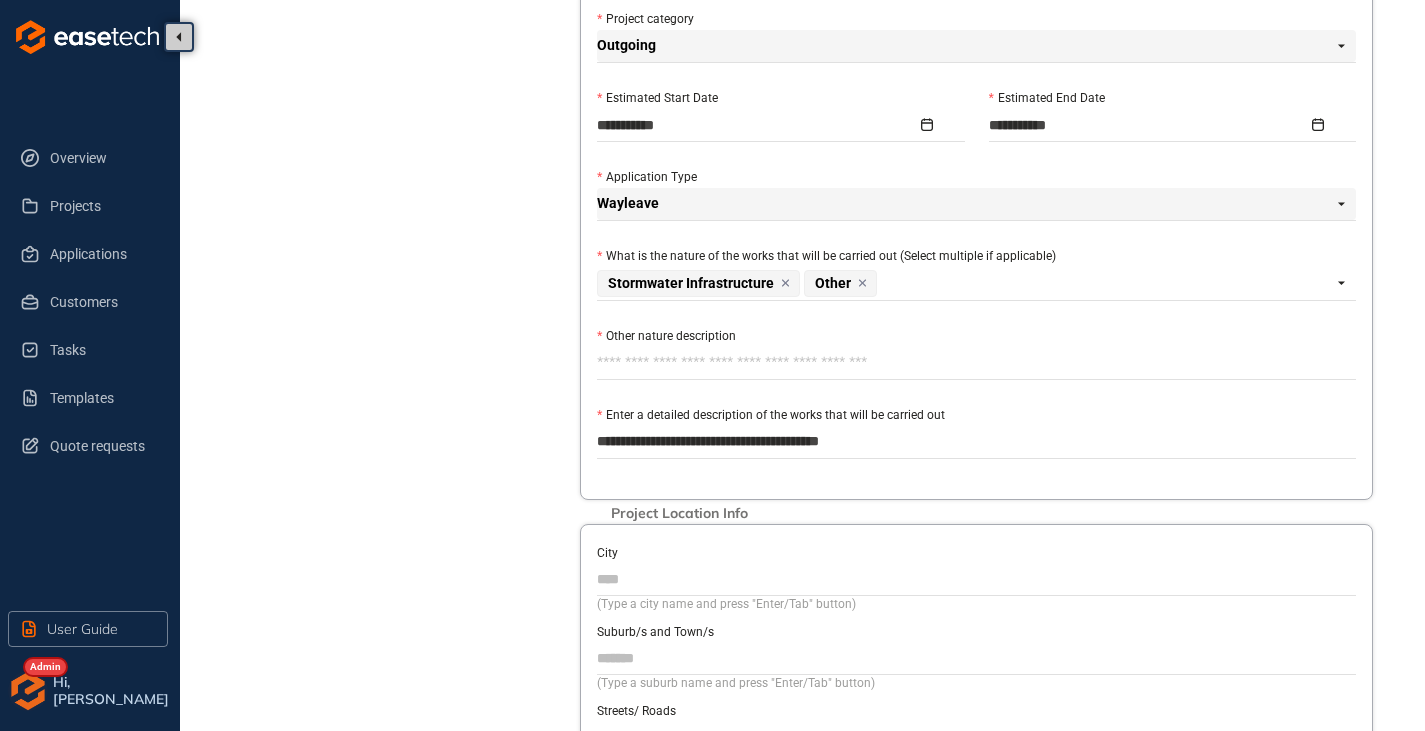 type on "**********" 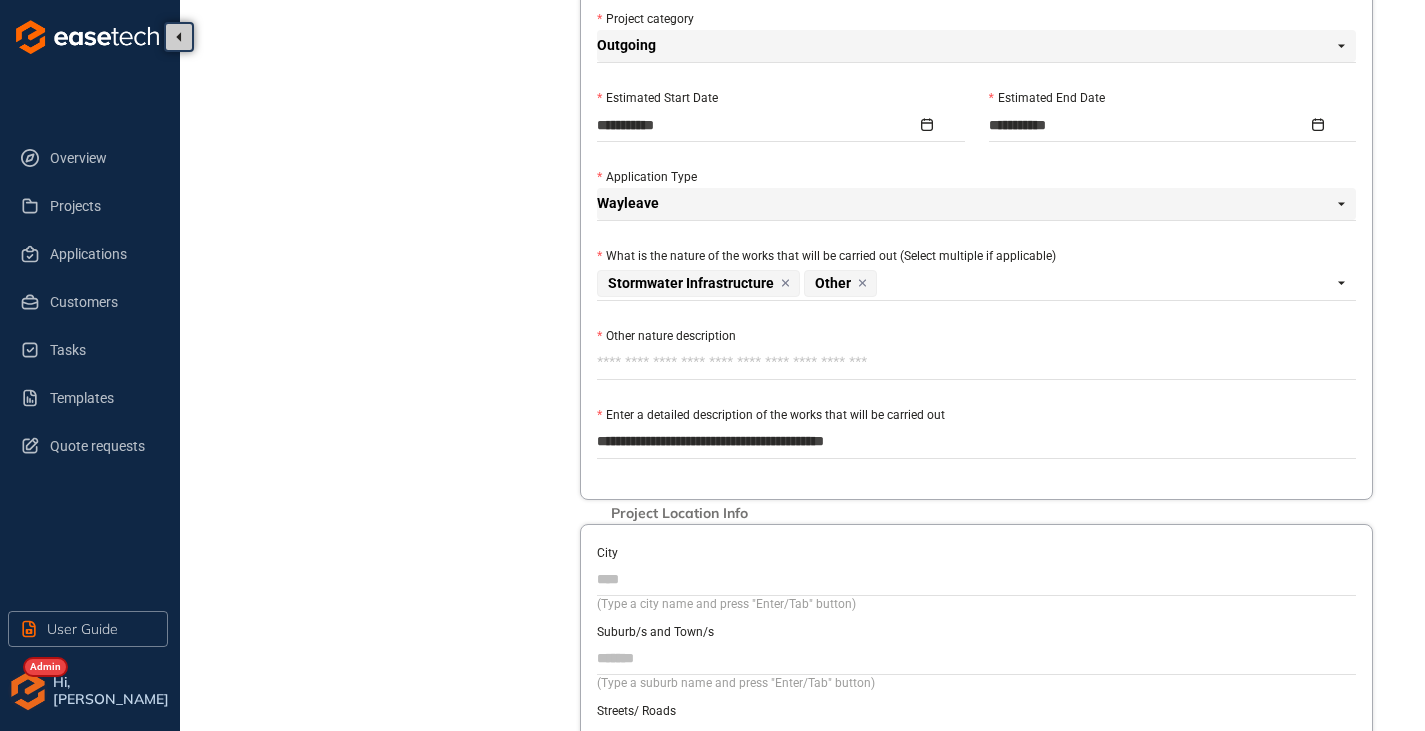 type on "**********" 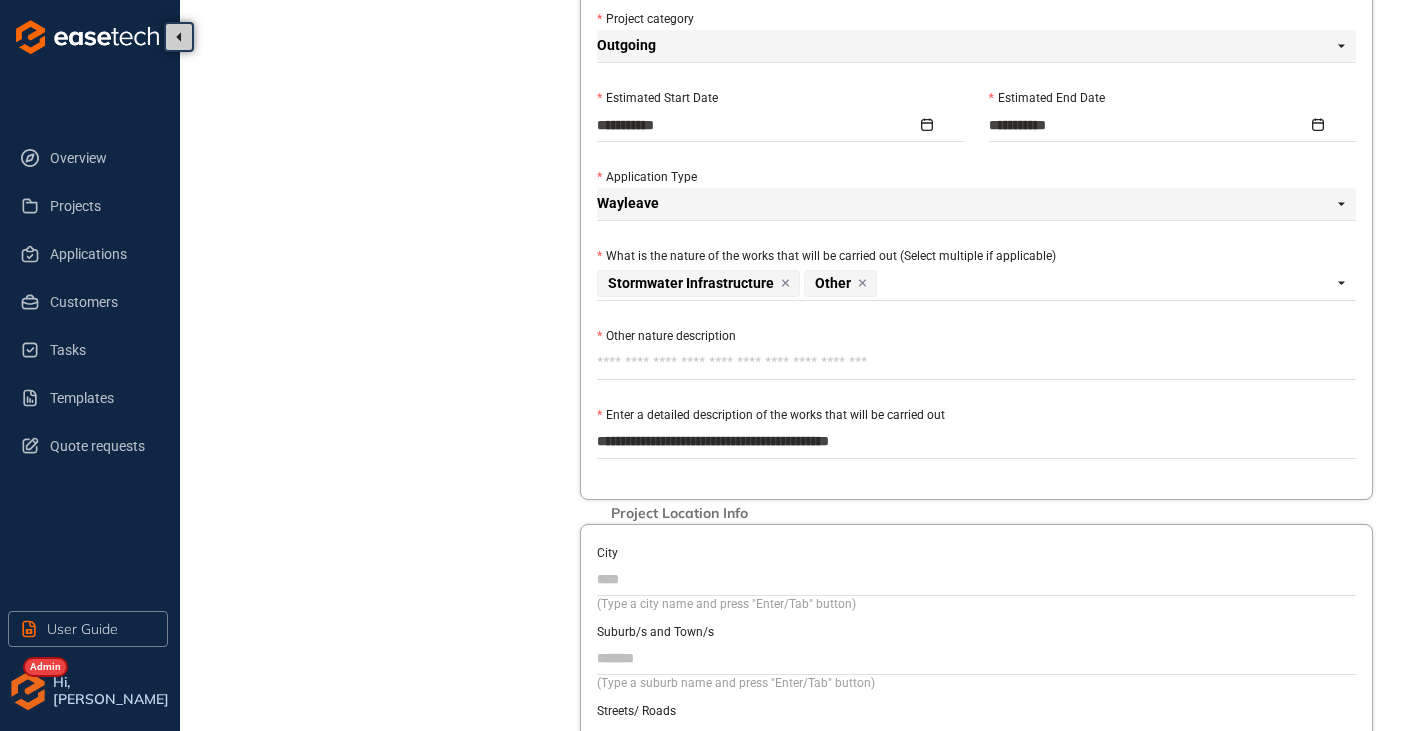 type on "**********" 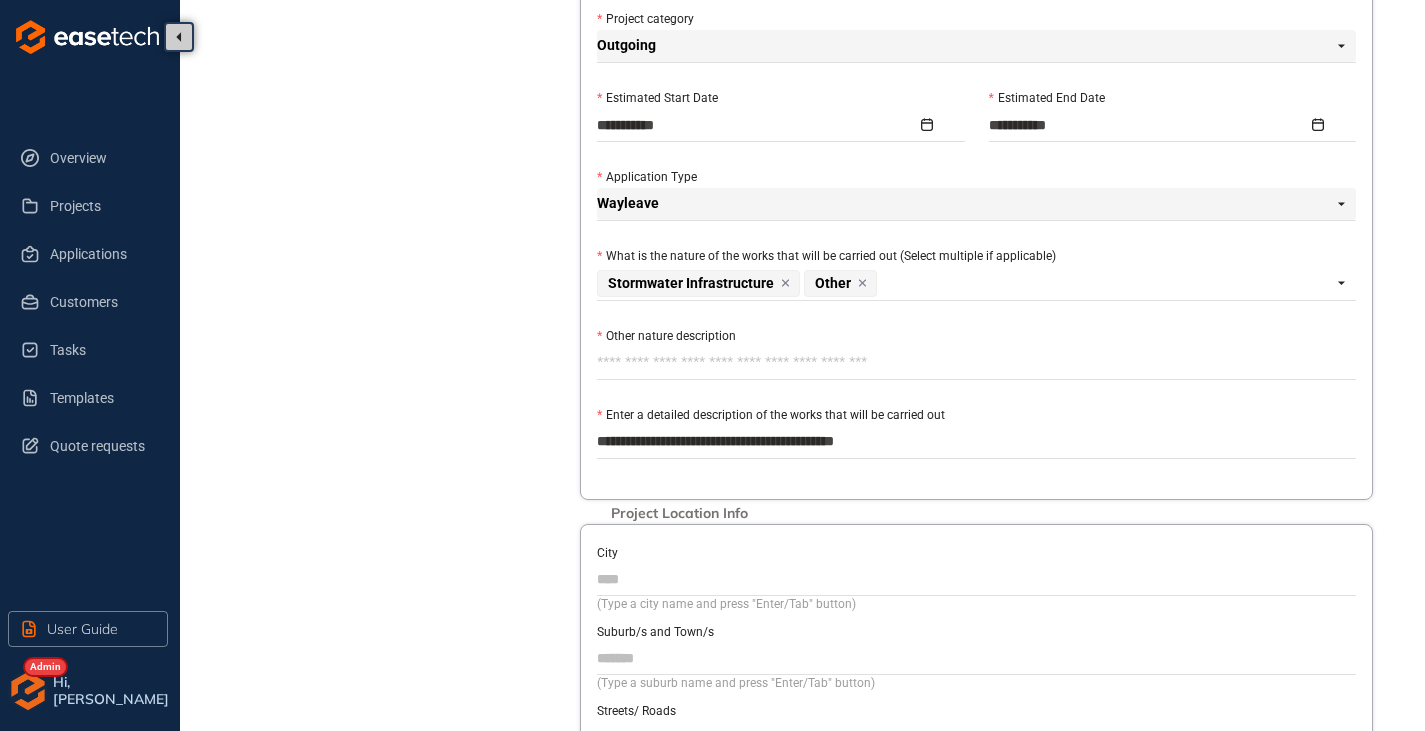 type on "**********" 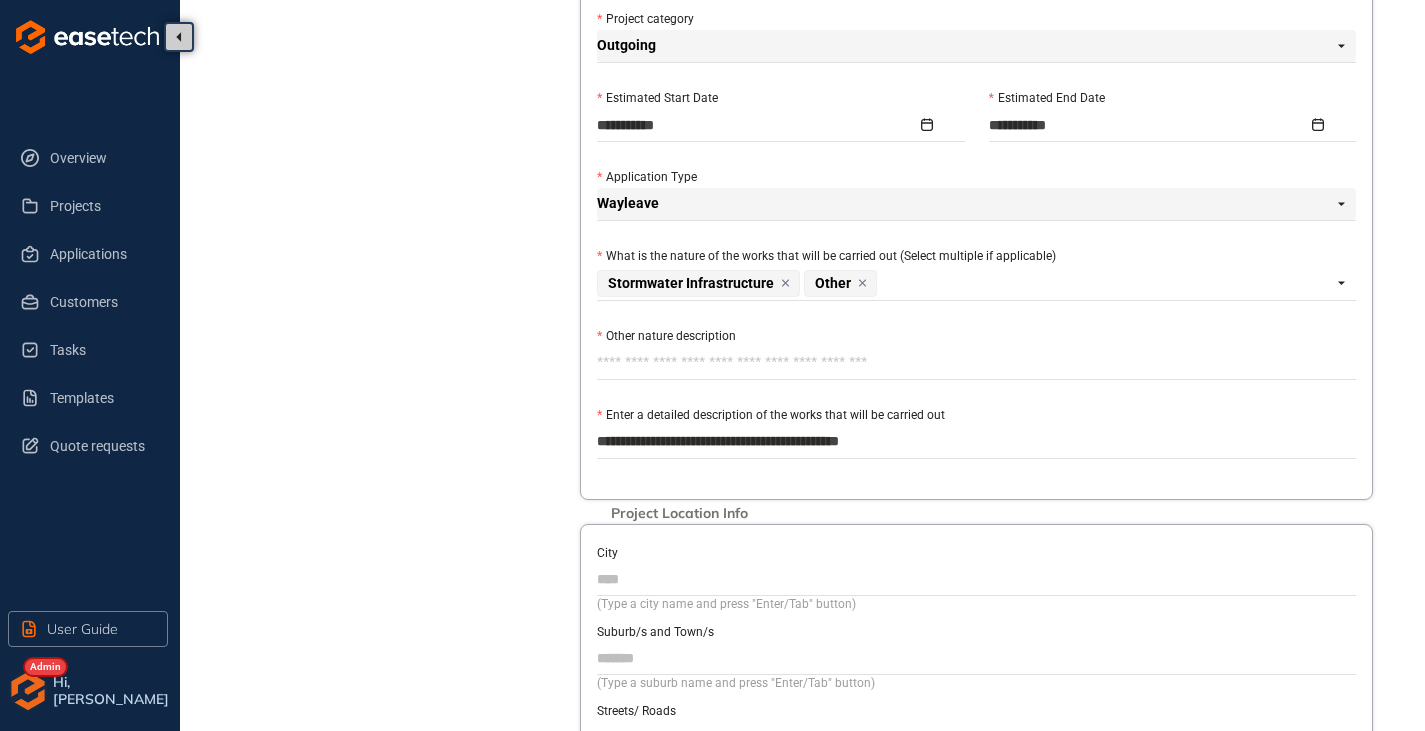 type on "**********" 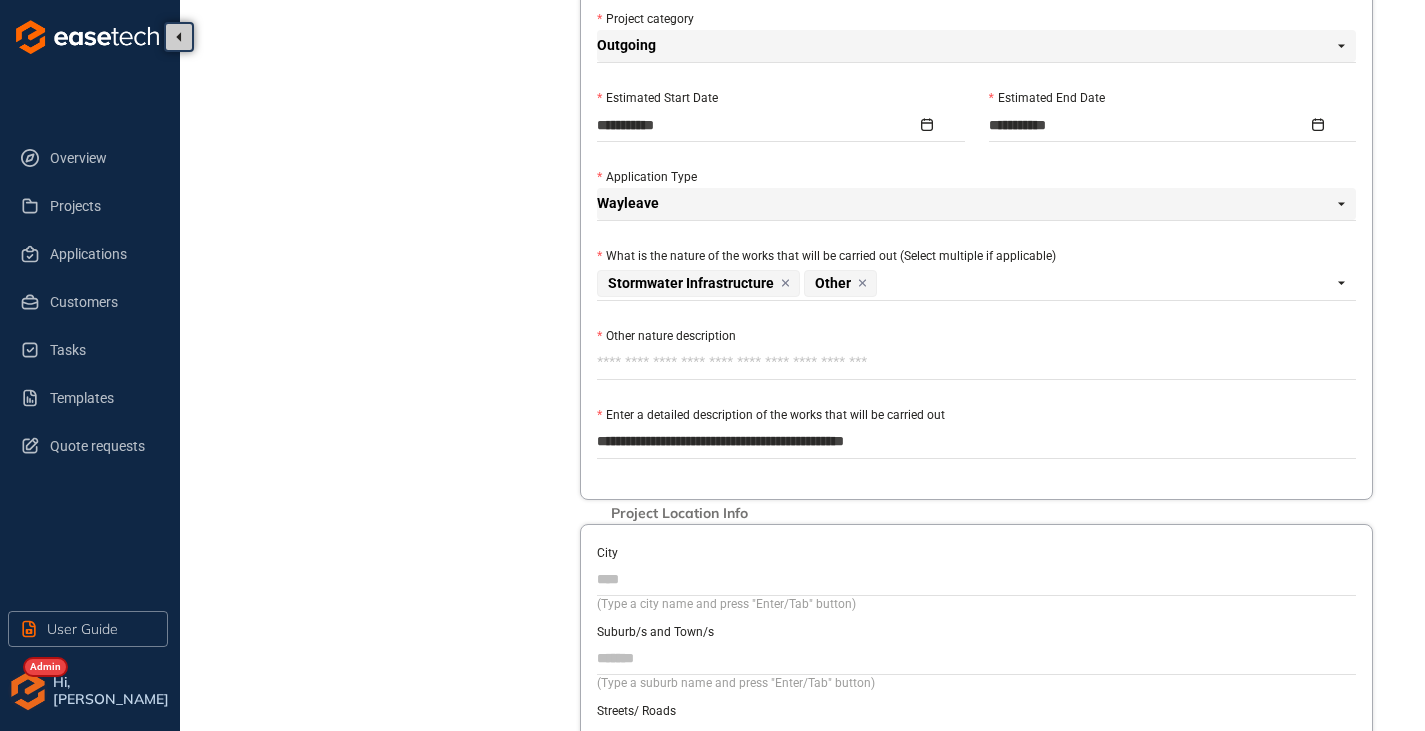 type on "**********" 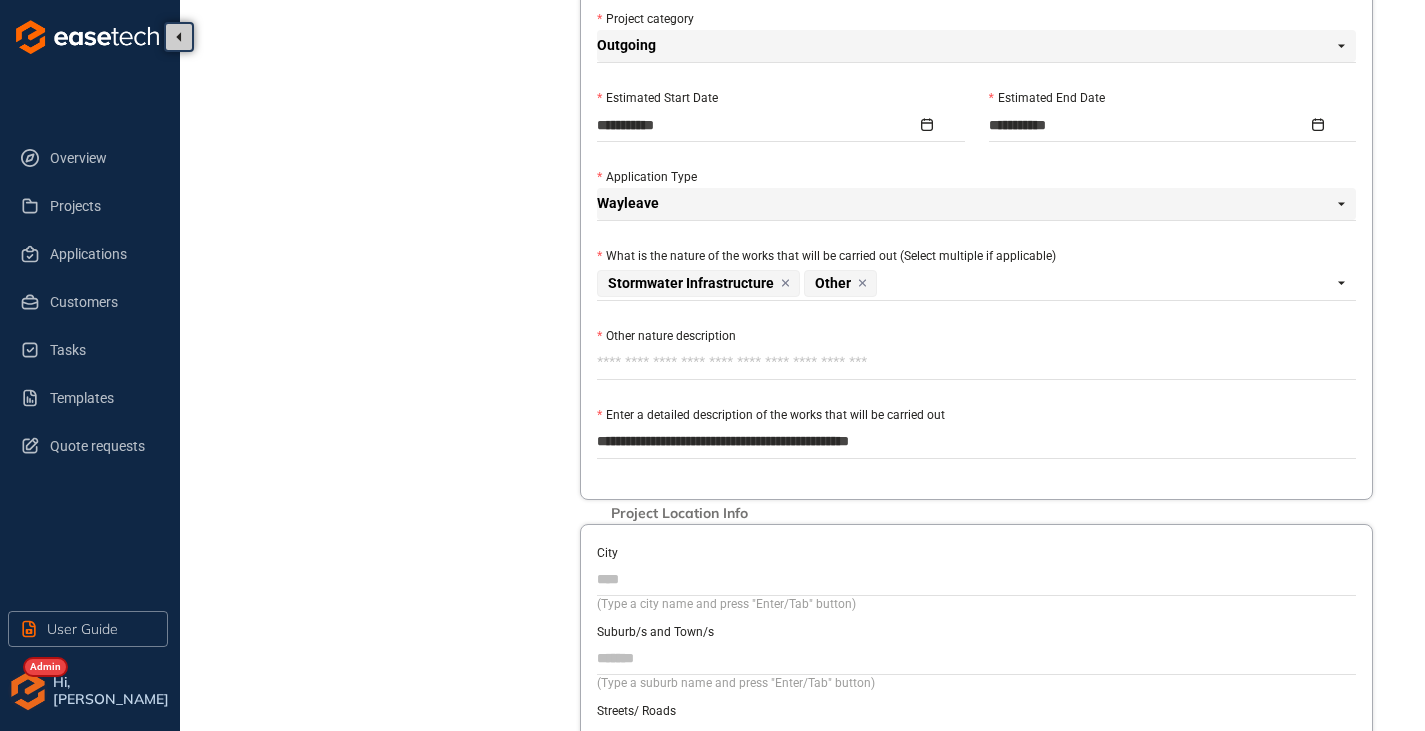type on "**********" 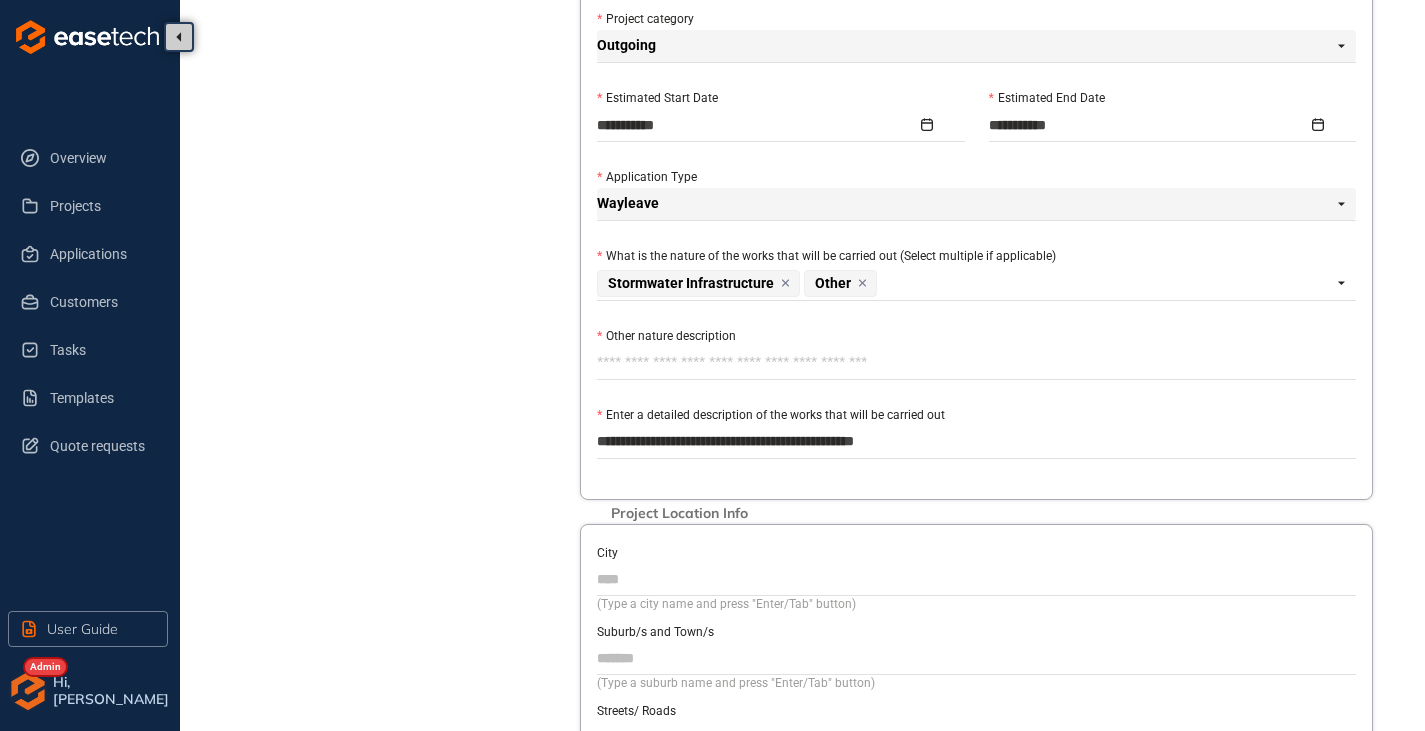 type on "**********" 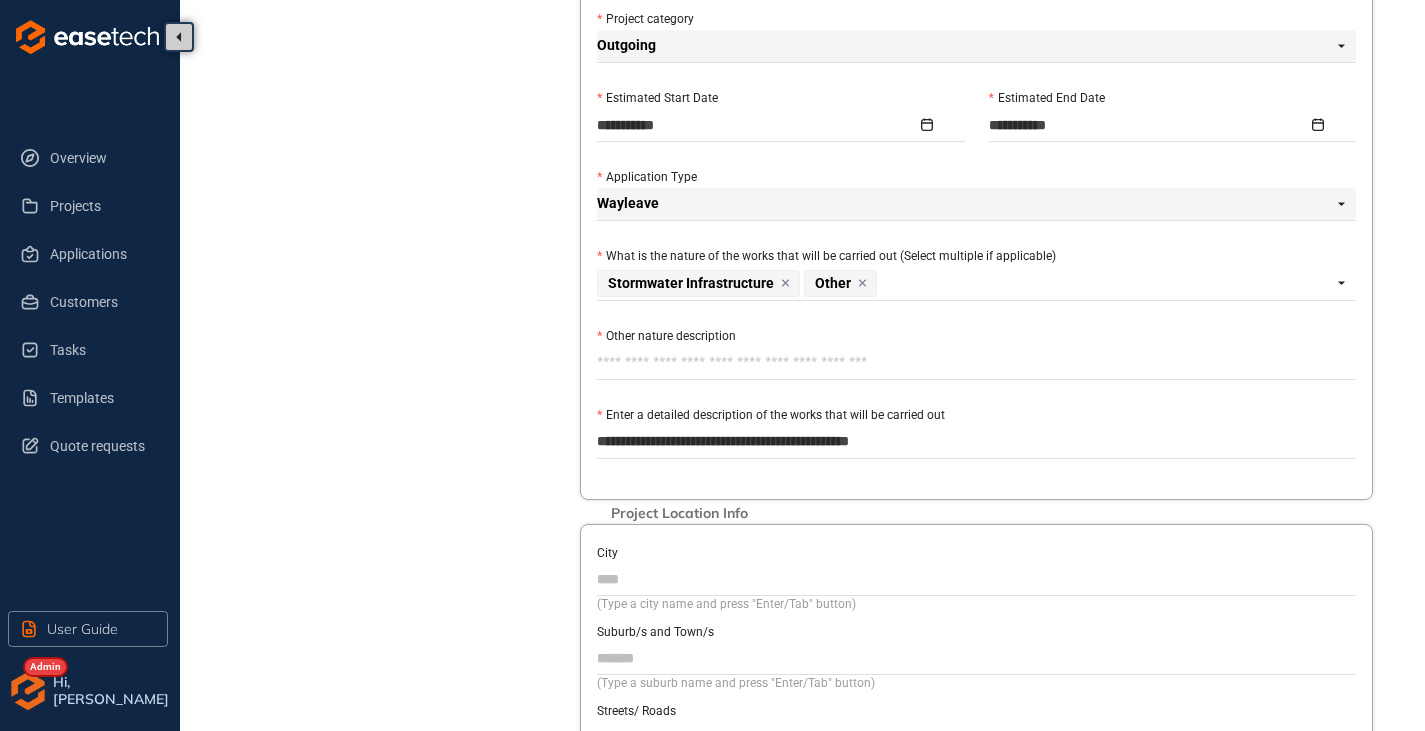type on "**********" 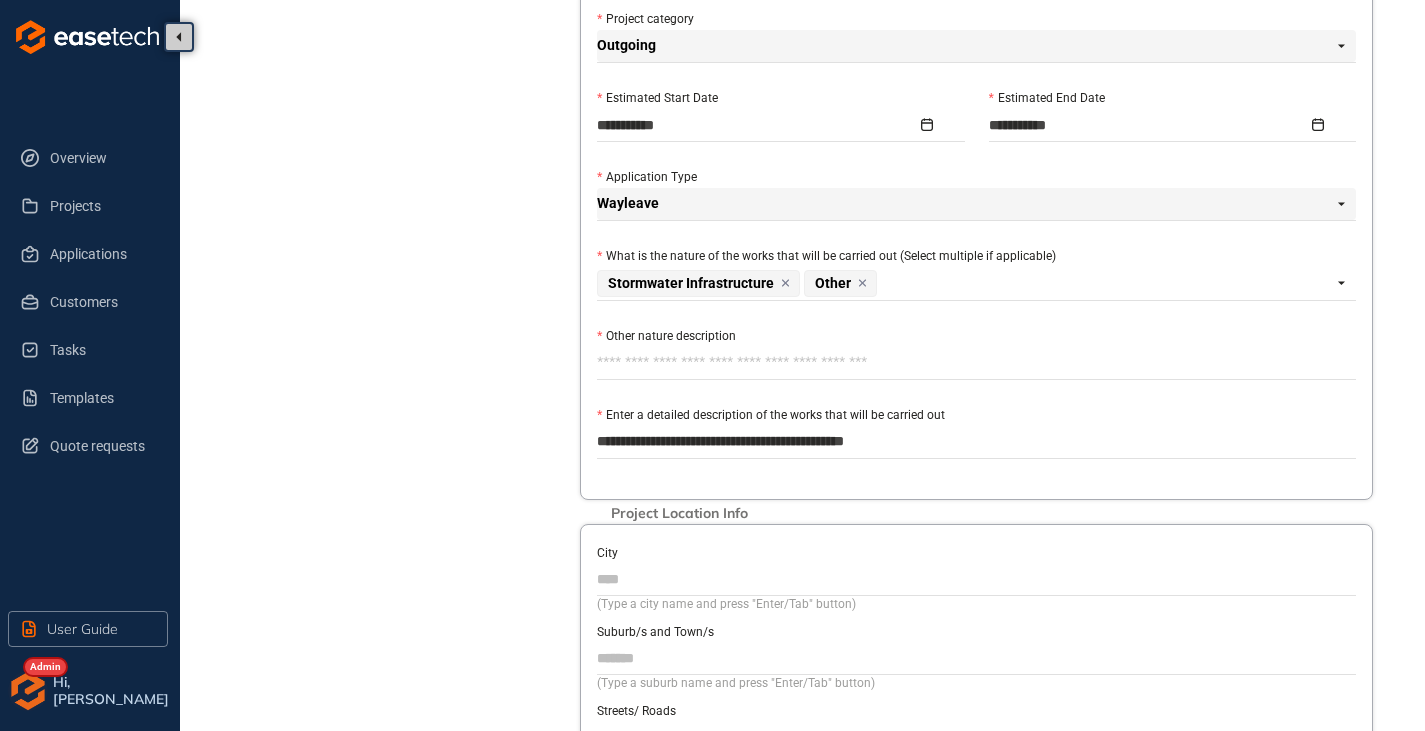 type on "**********" 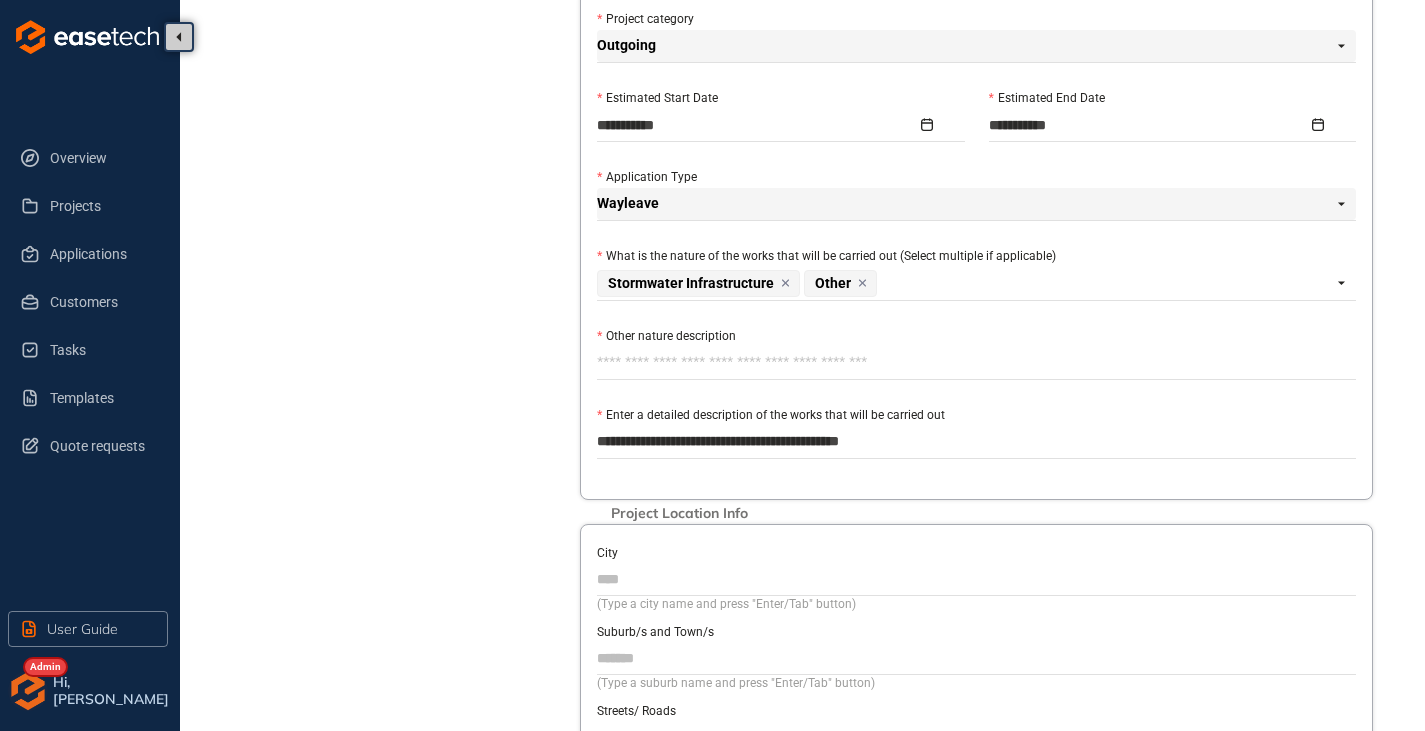 type on "**********" 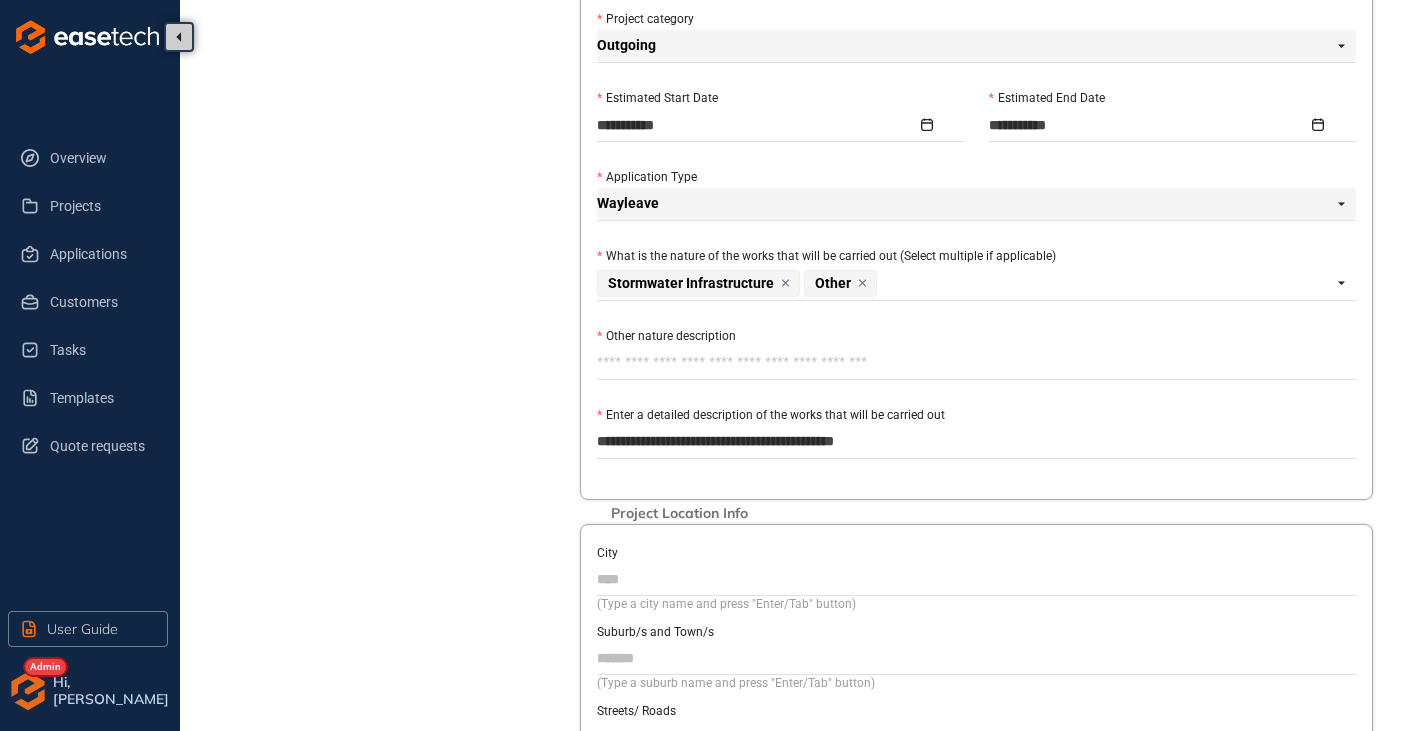 type on "**********" 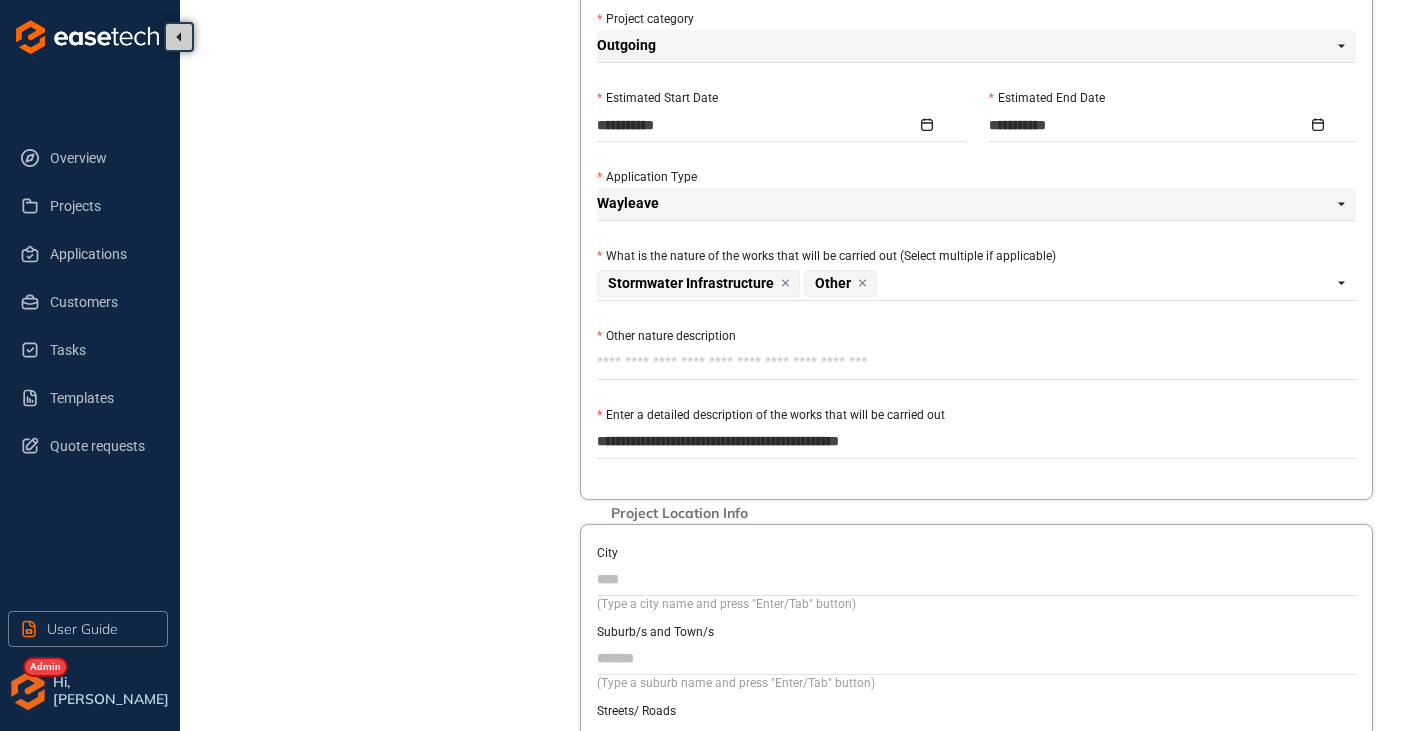 type on "**********" 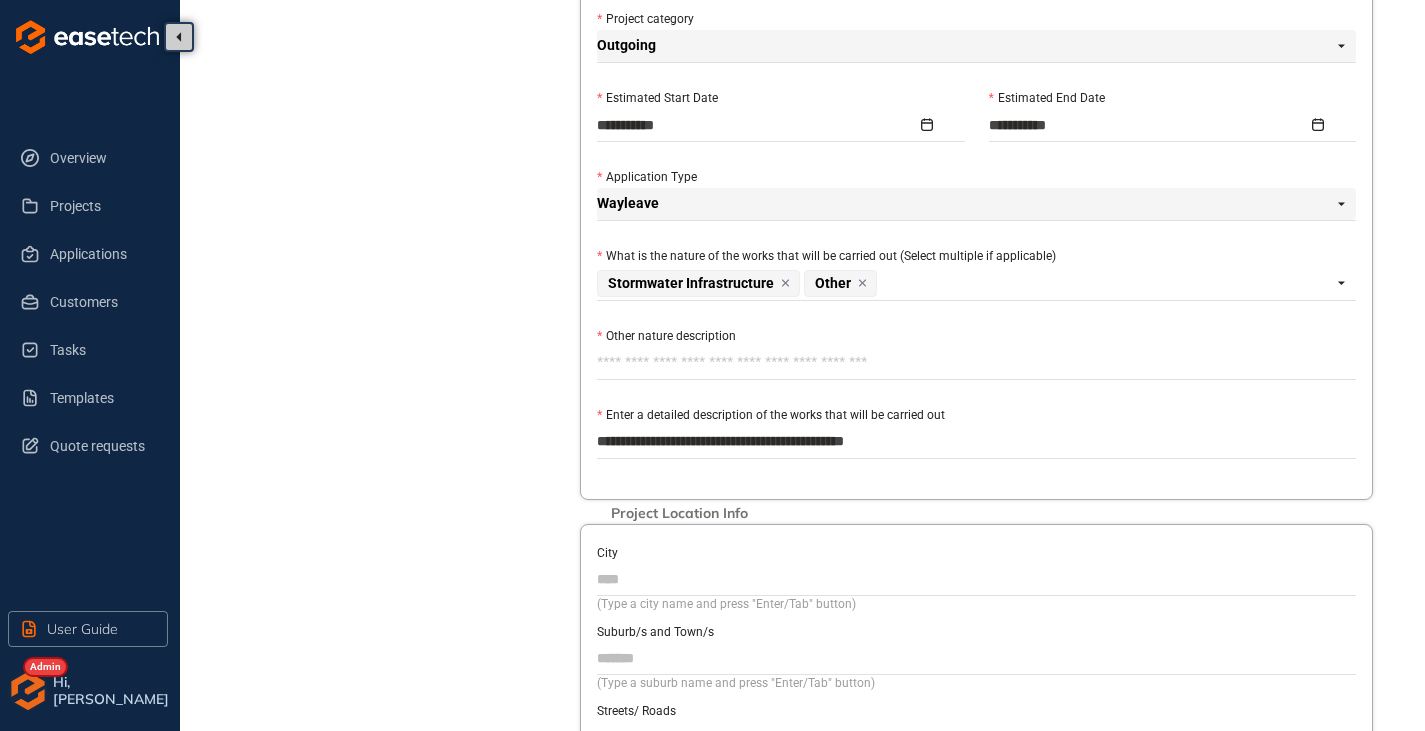 type on "**********" 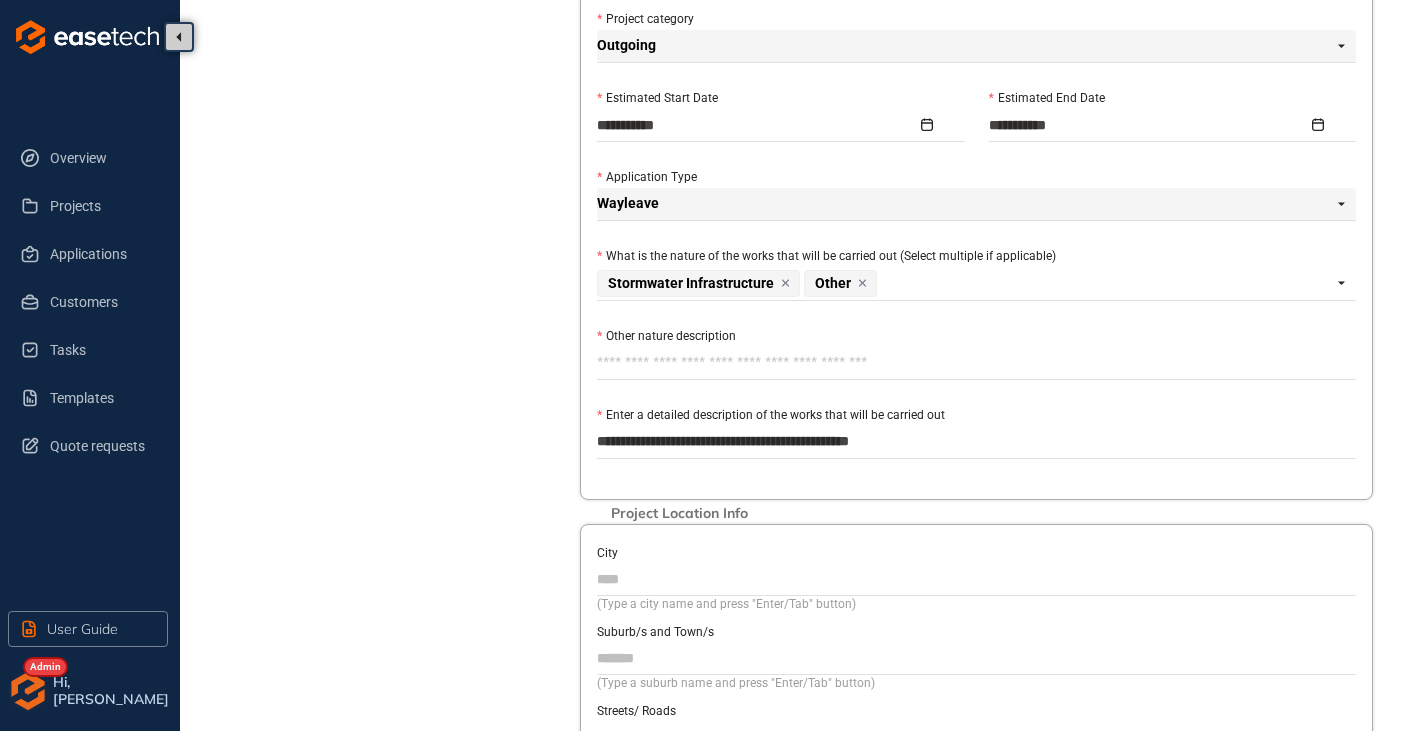 type on "**********" 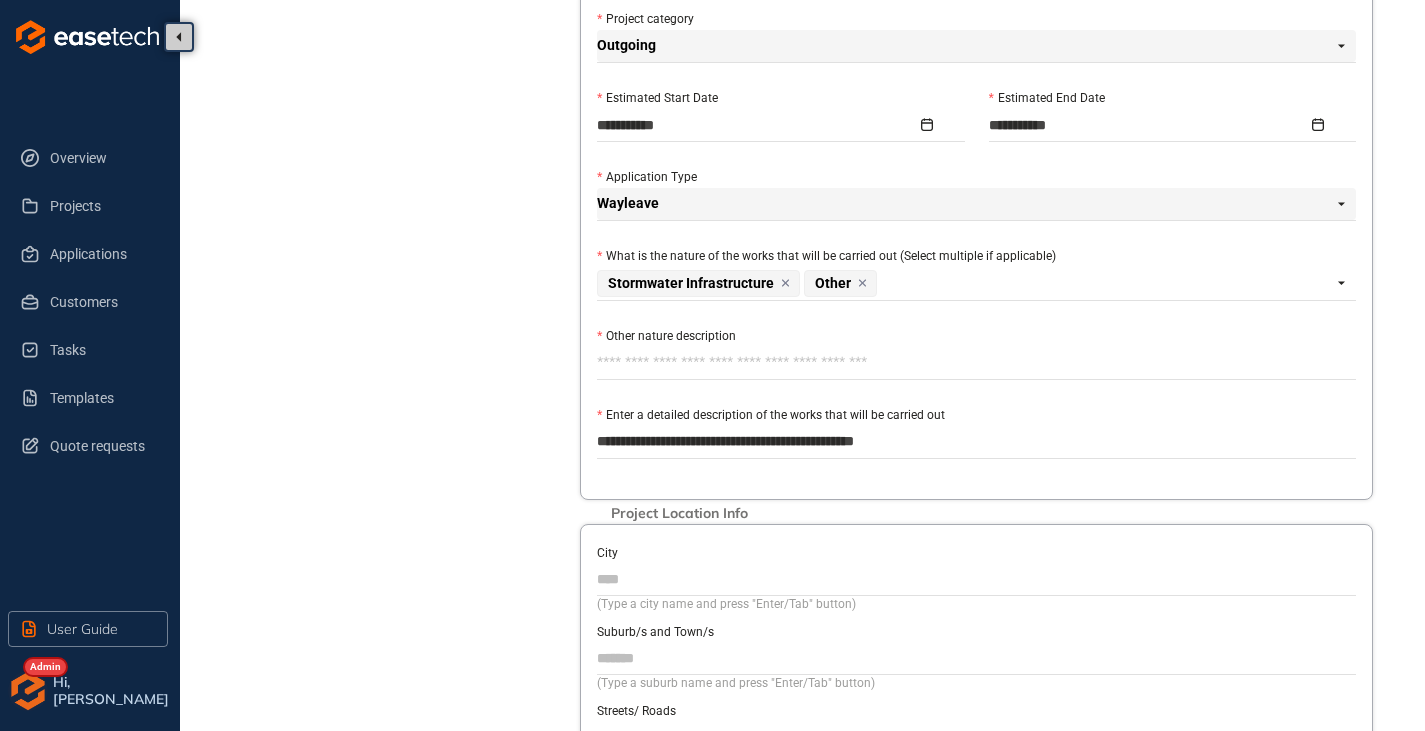 click on "**********" at bounding box center [976, 442] 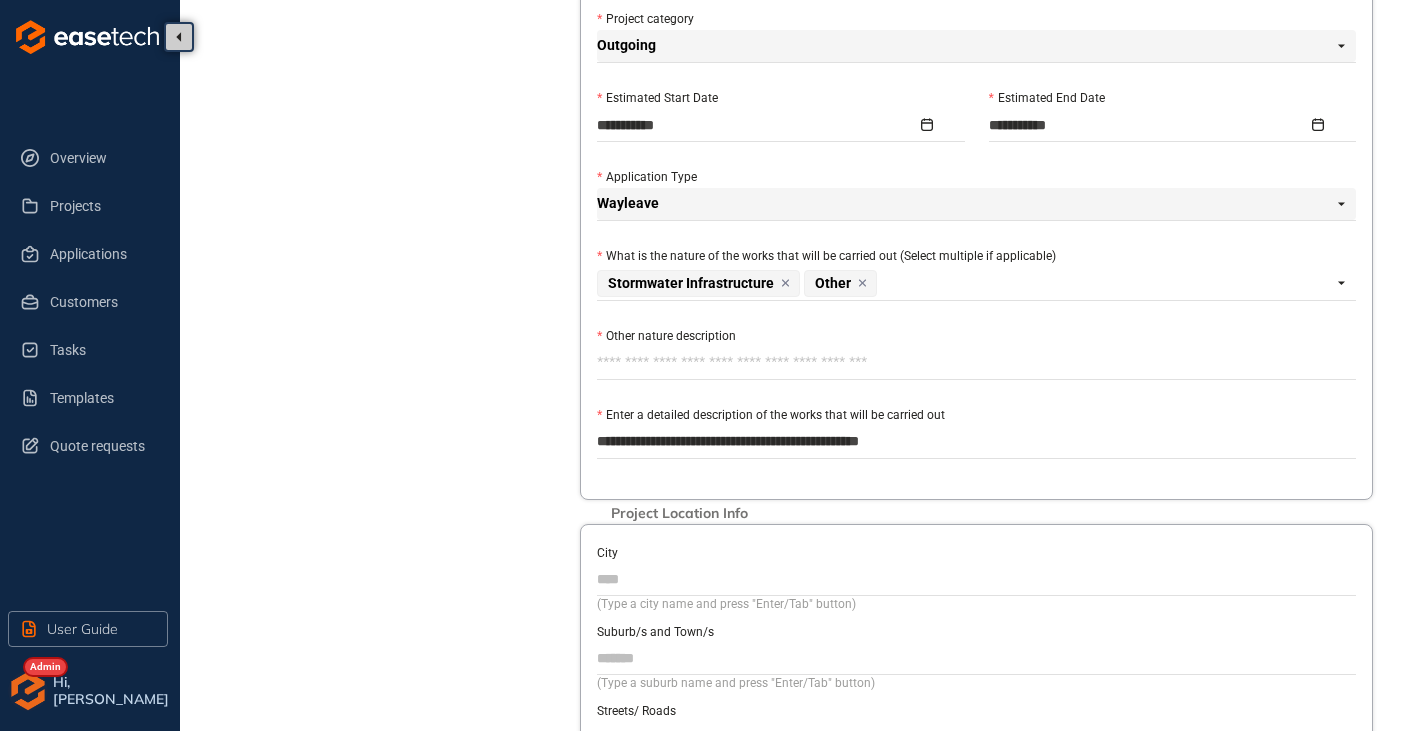 type on "**********" 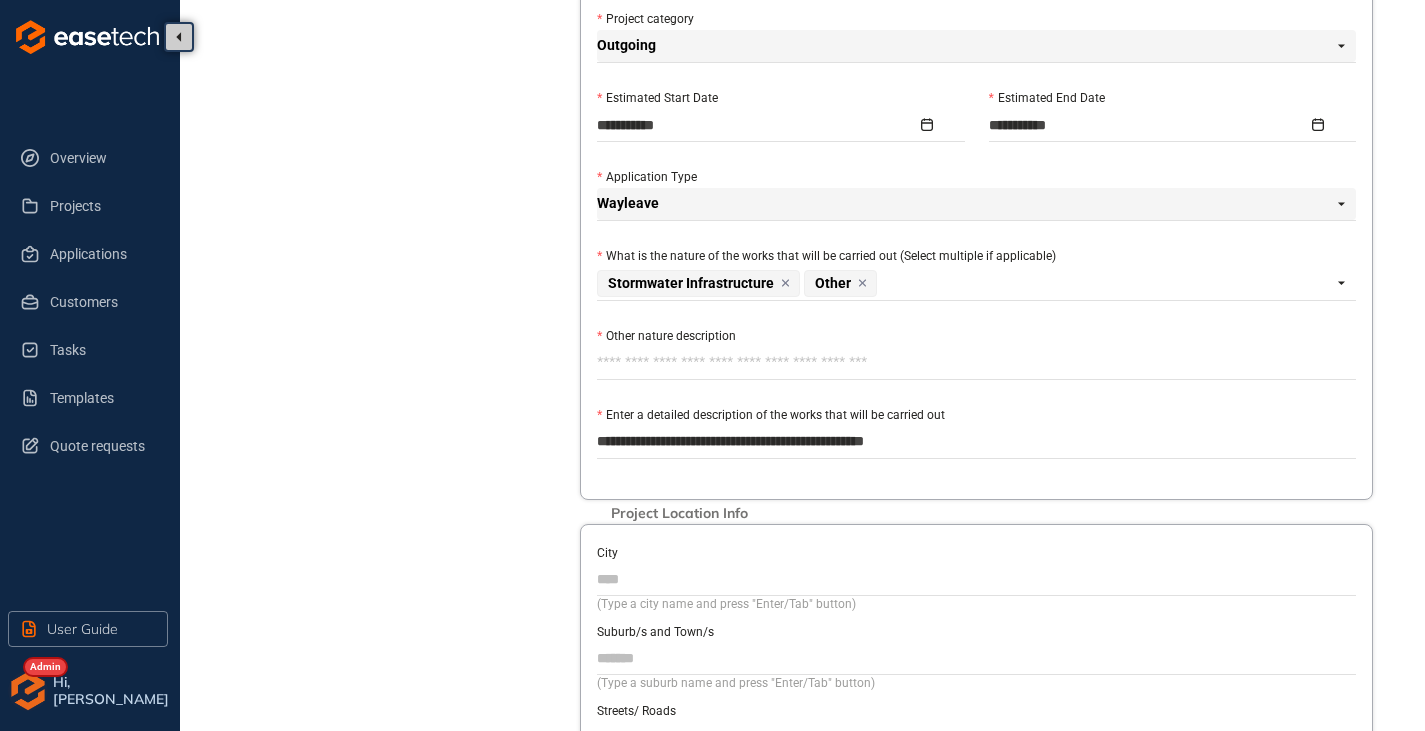 type on "**********" 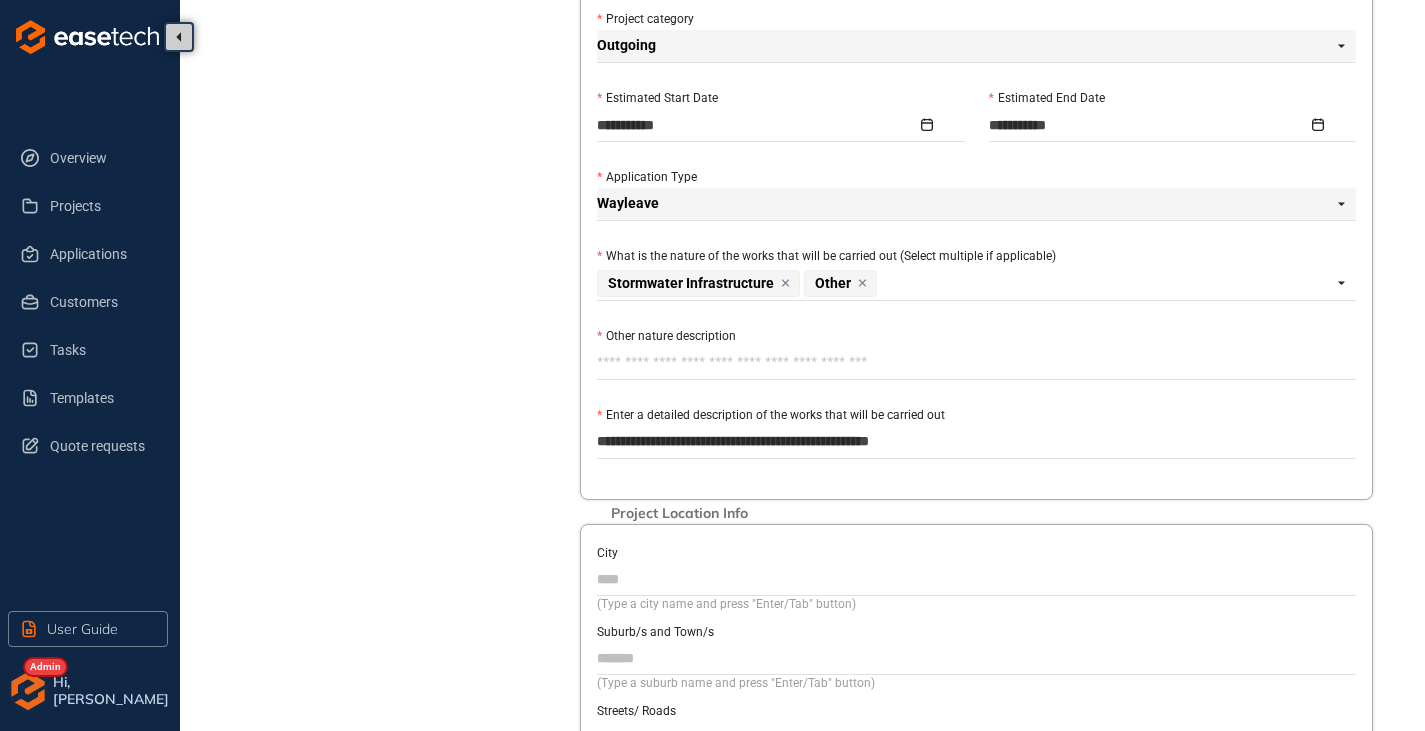 type on "**********" 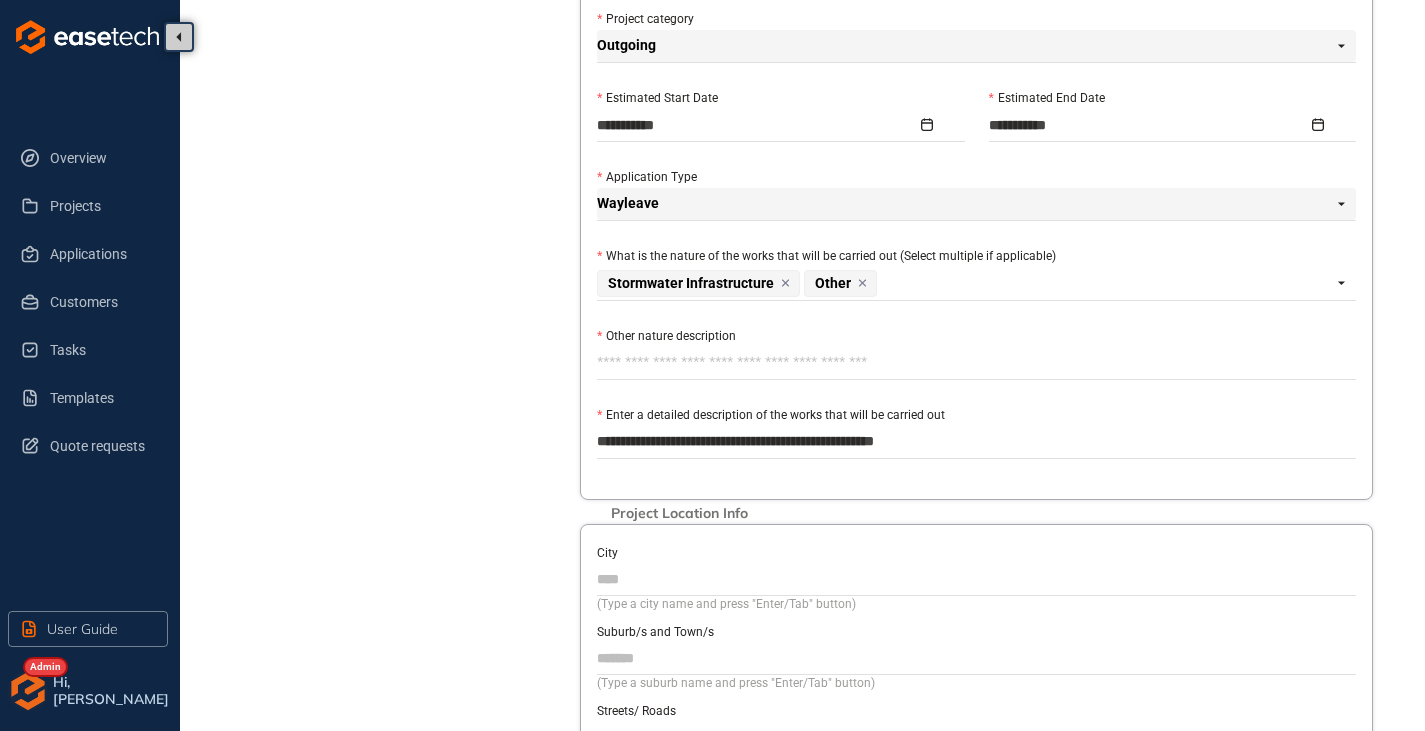type on "**********" 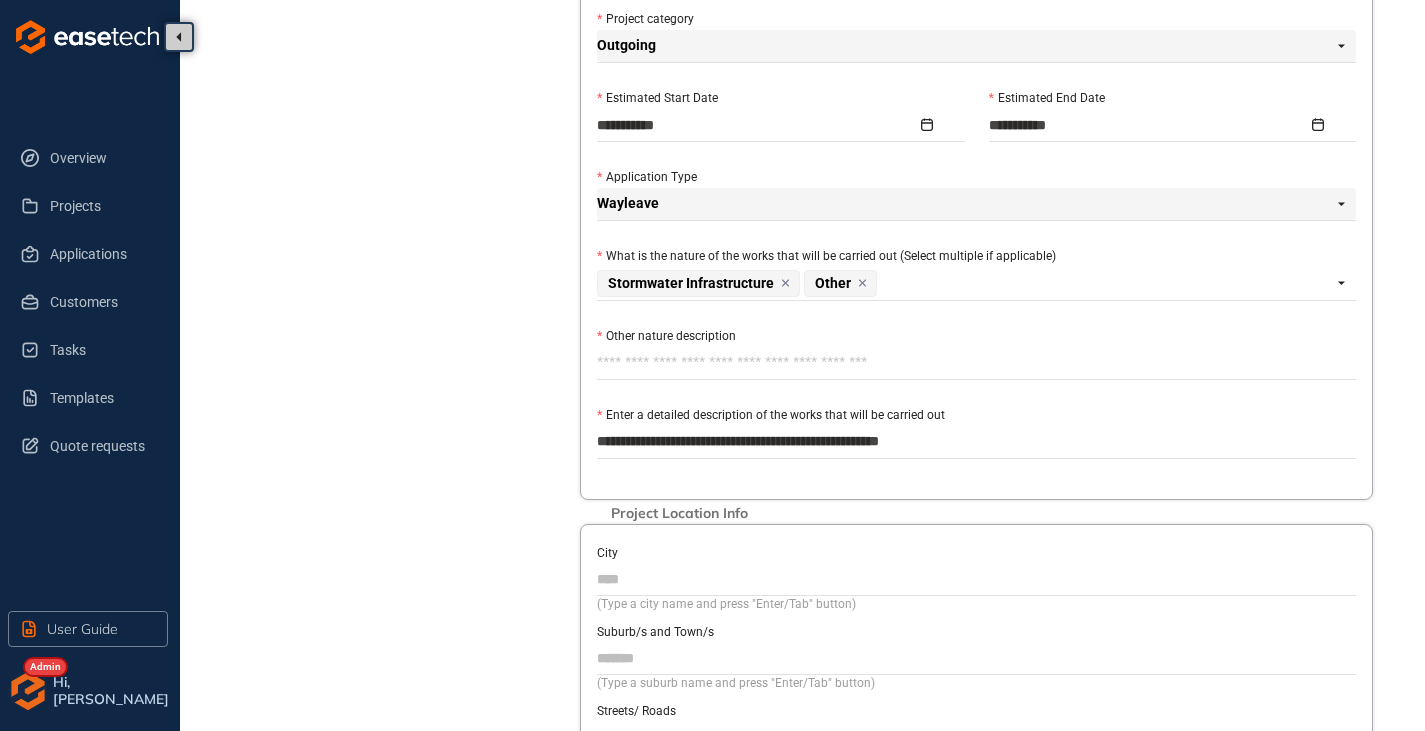 type on "**********" 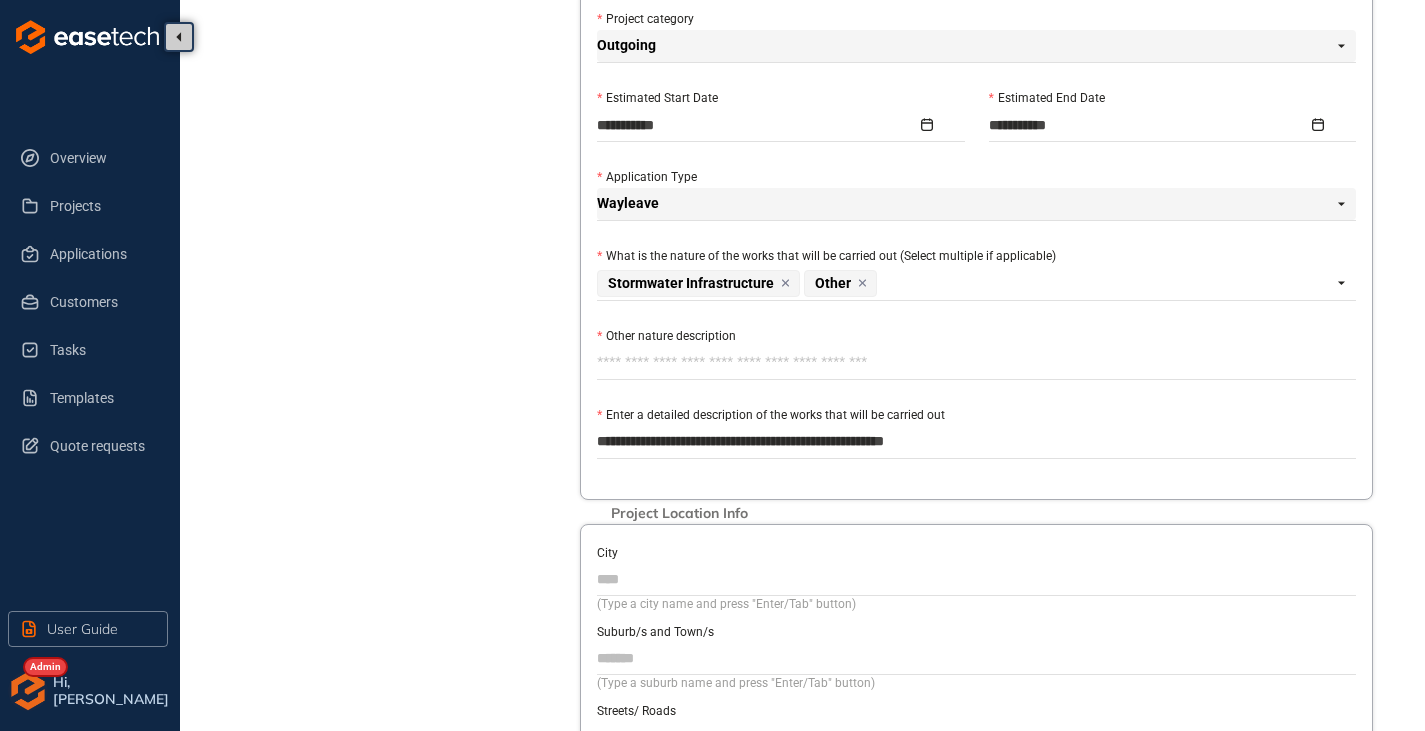 type on "**********" 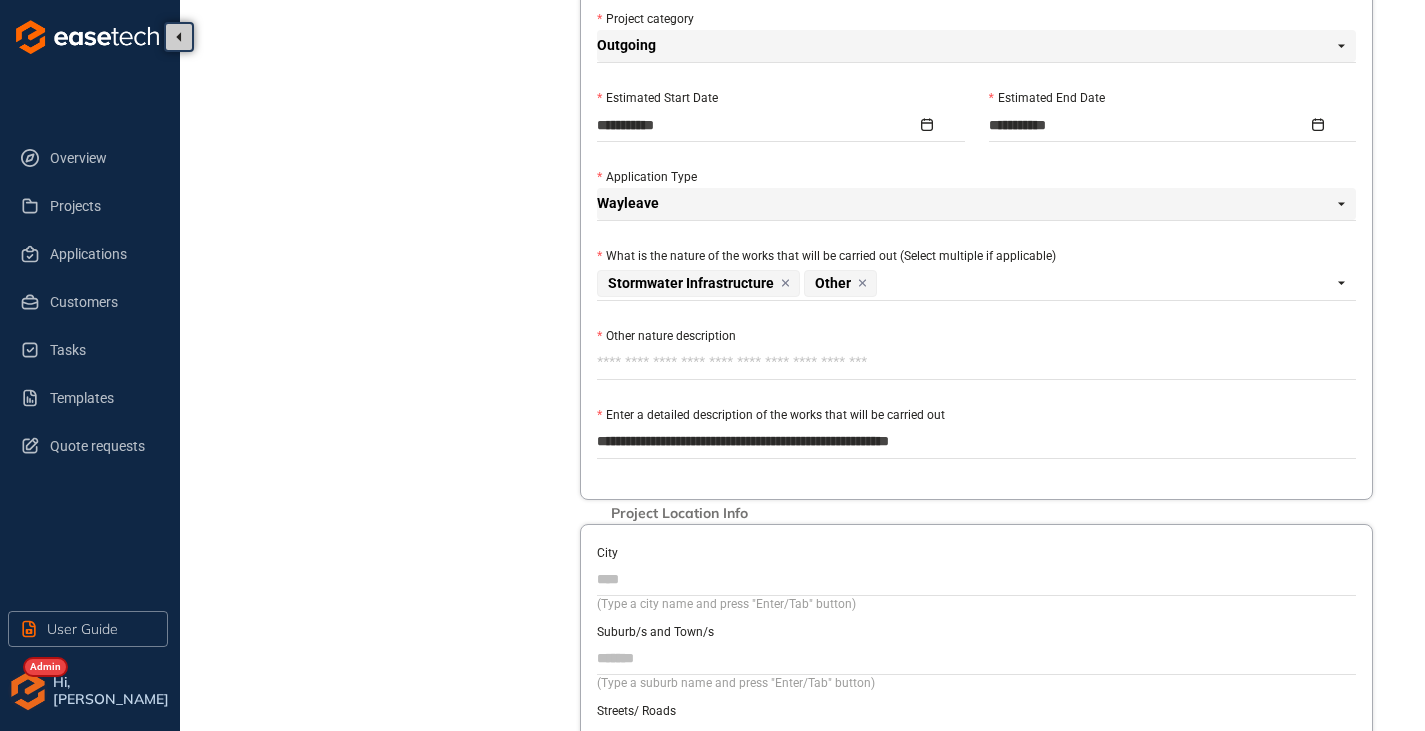 type on "**********" 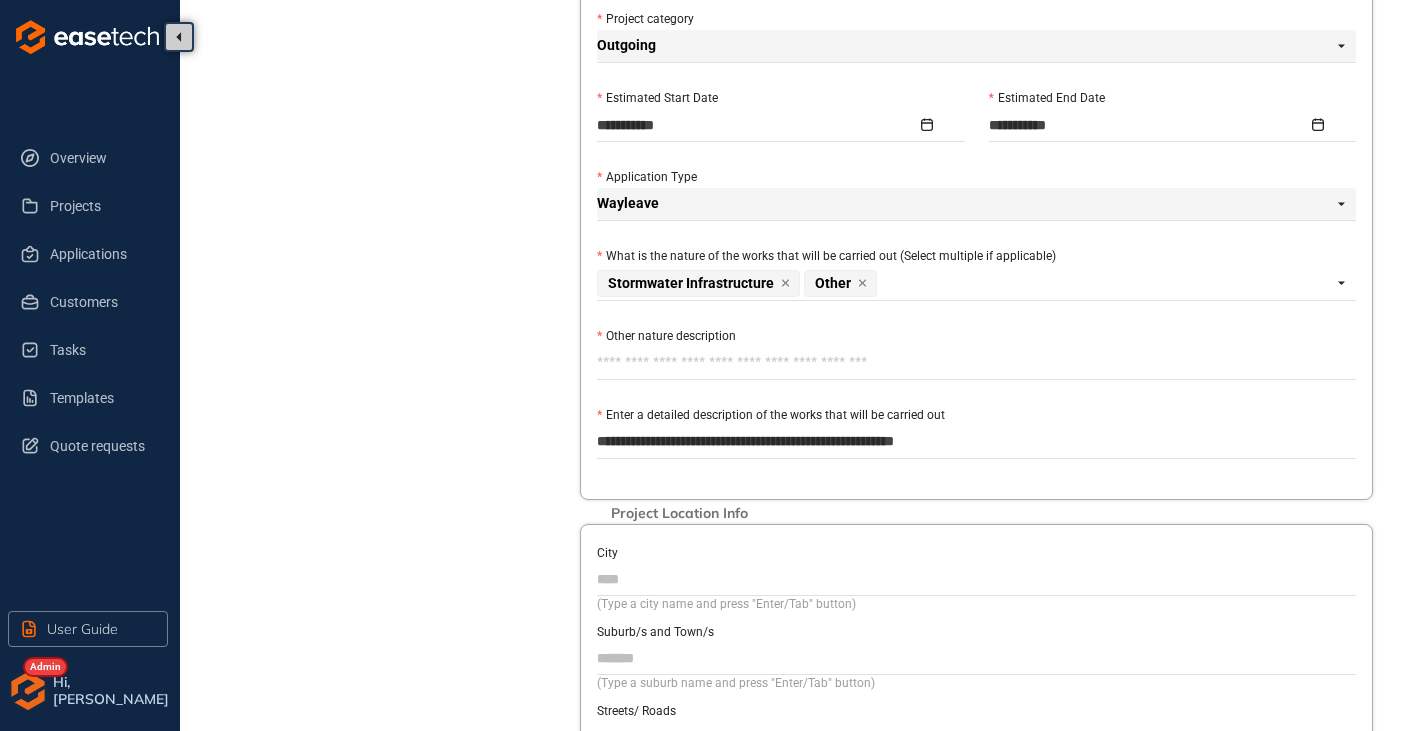 type on "**********" 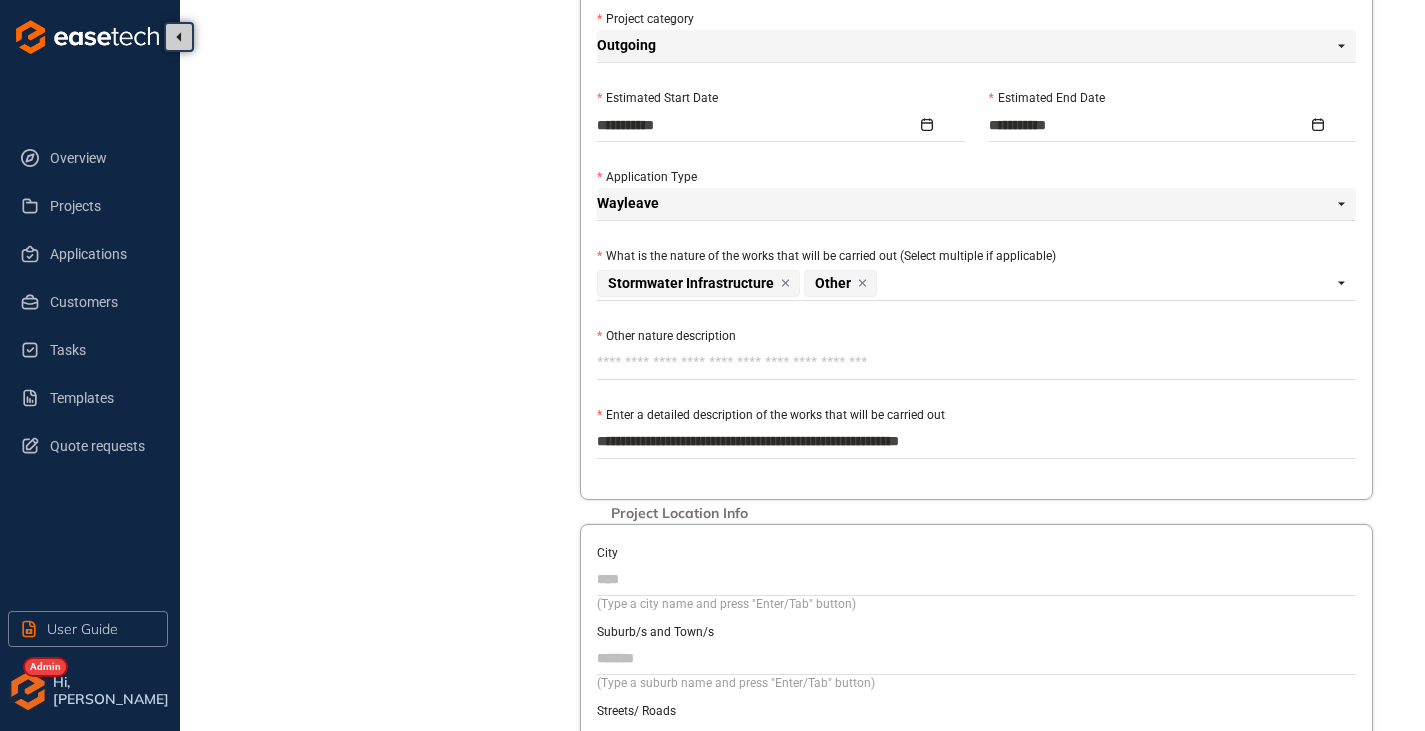 type on "**********" 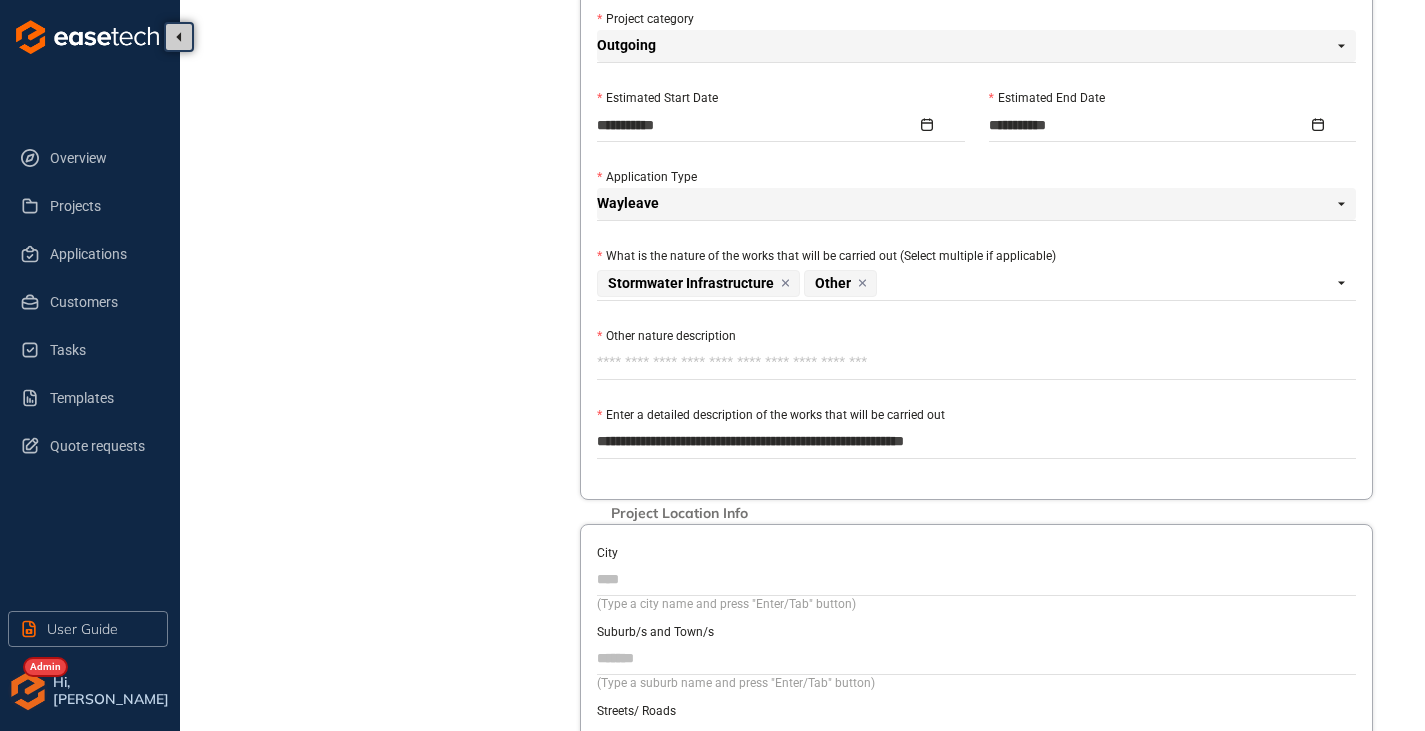 click on "**********" at bounding box center (976, 442) 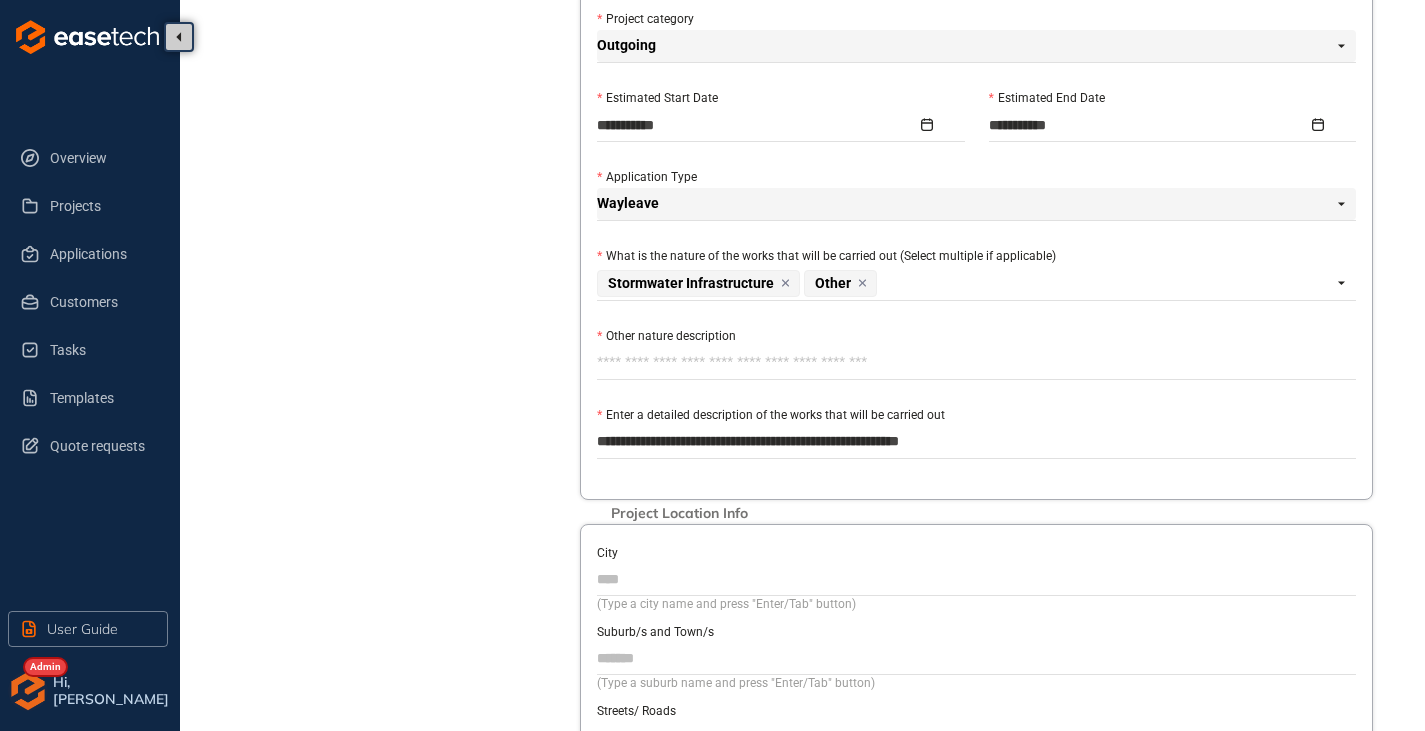 type on "**********" 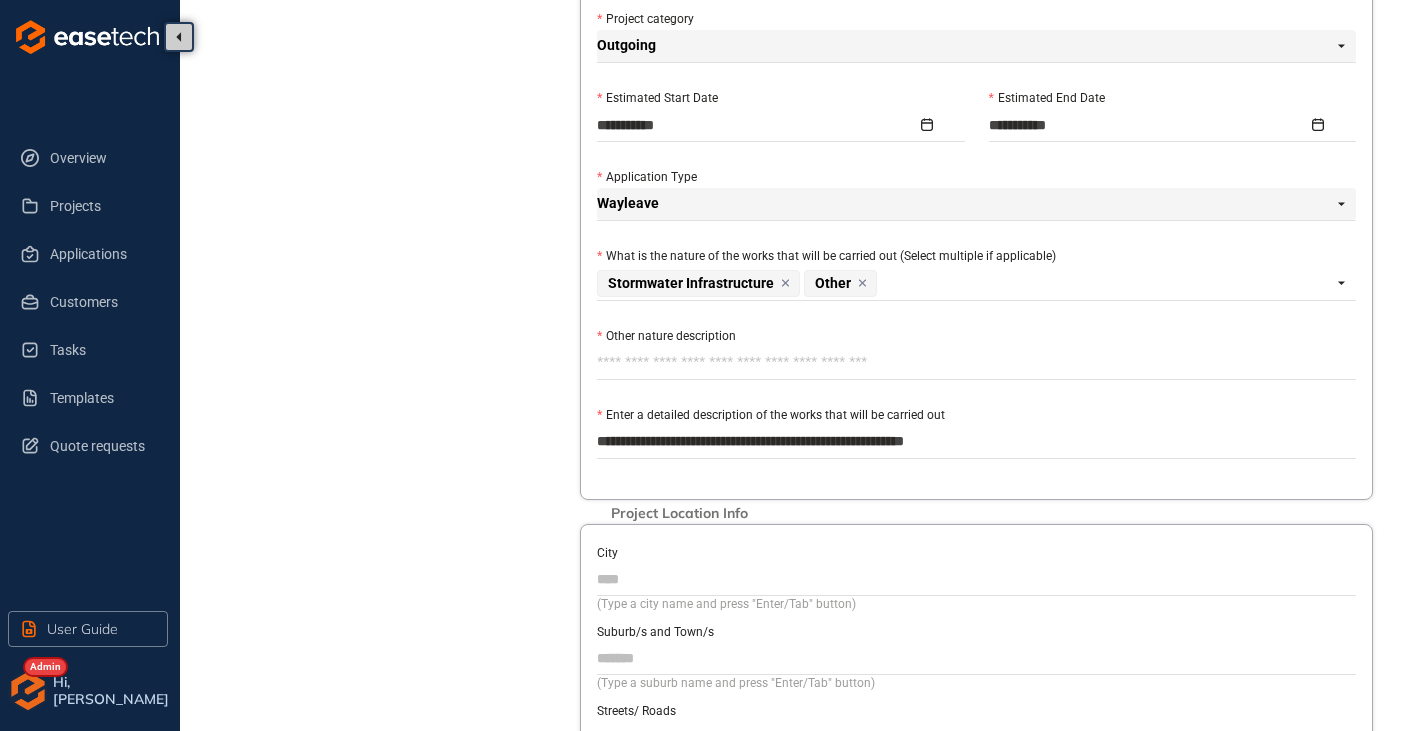 type on "**********" 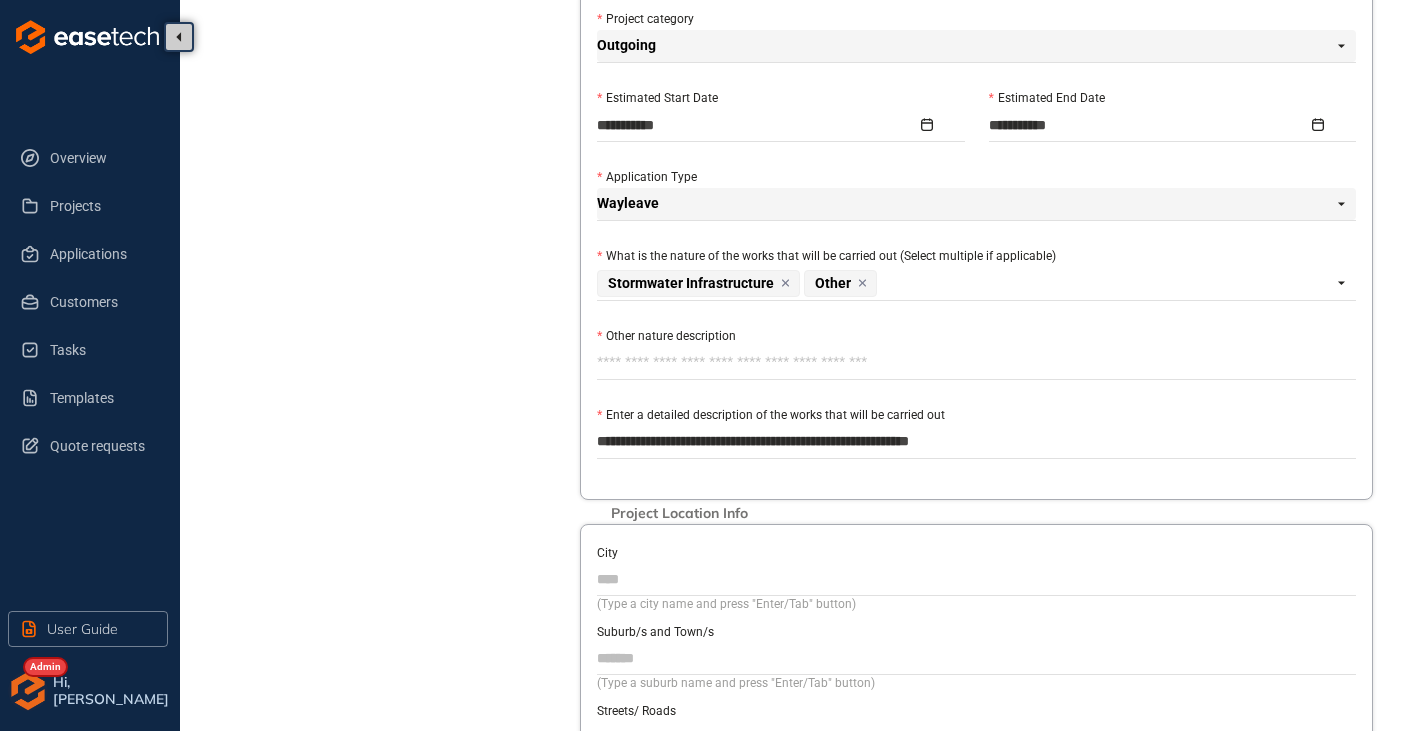 type on "**********" 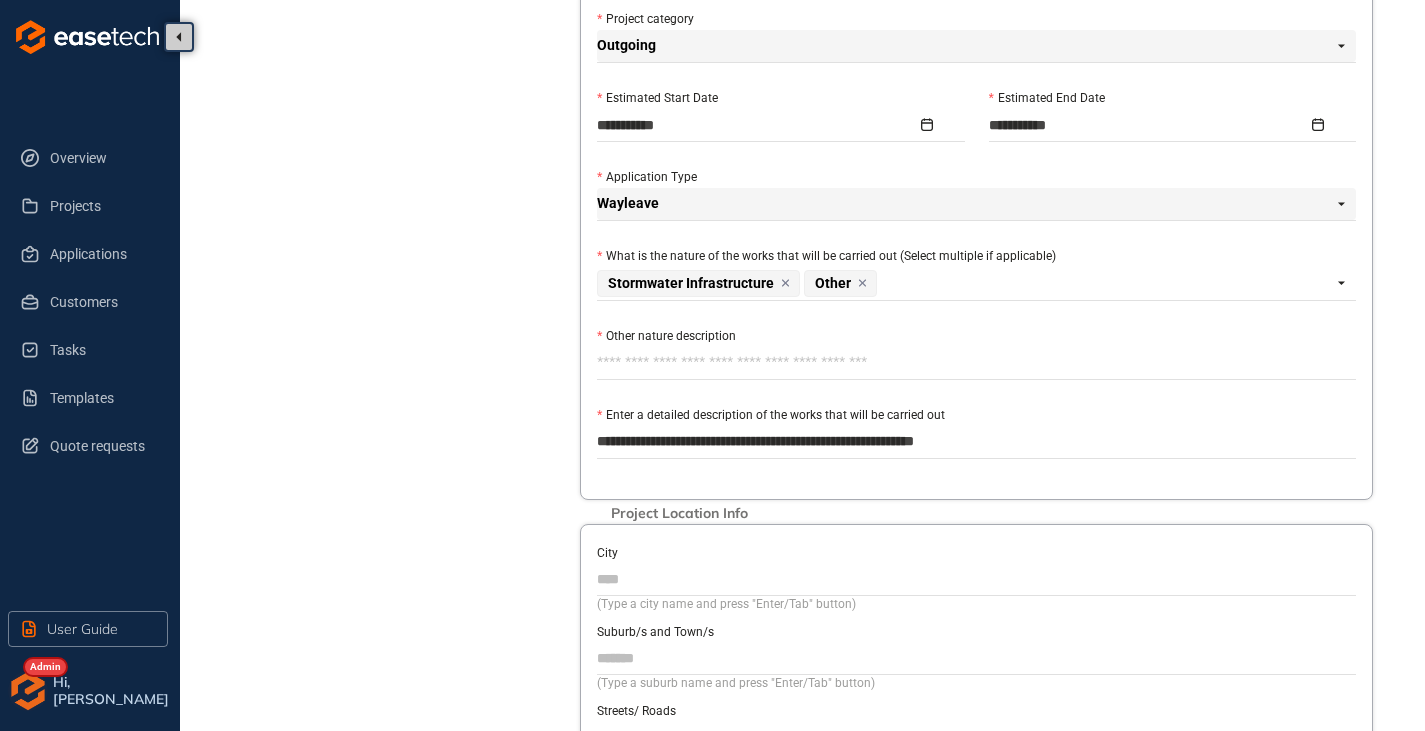 type on "**********" 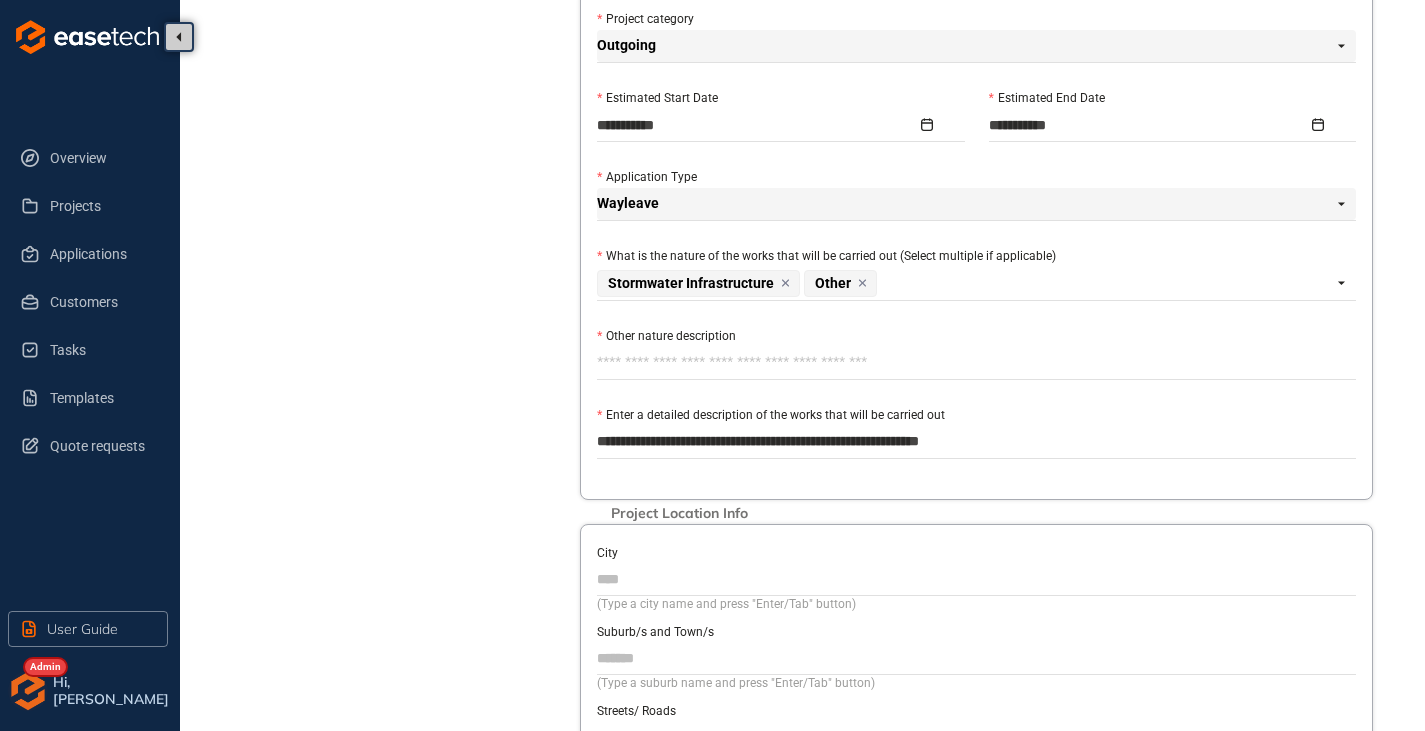 type on "**********" 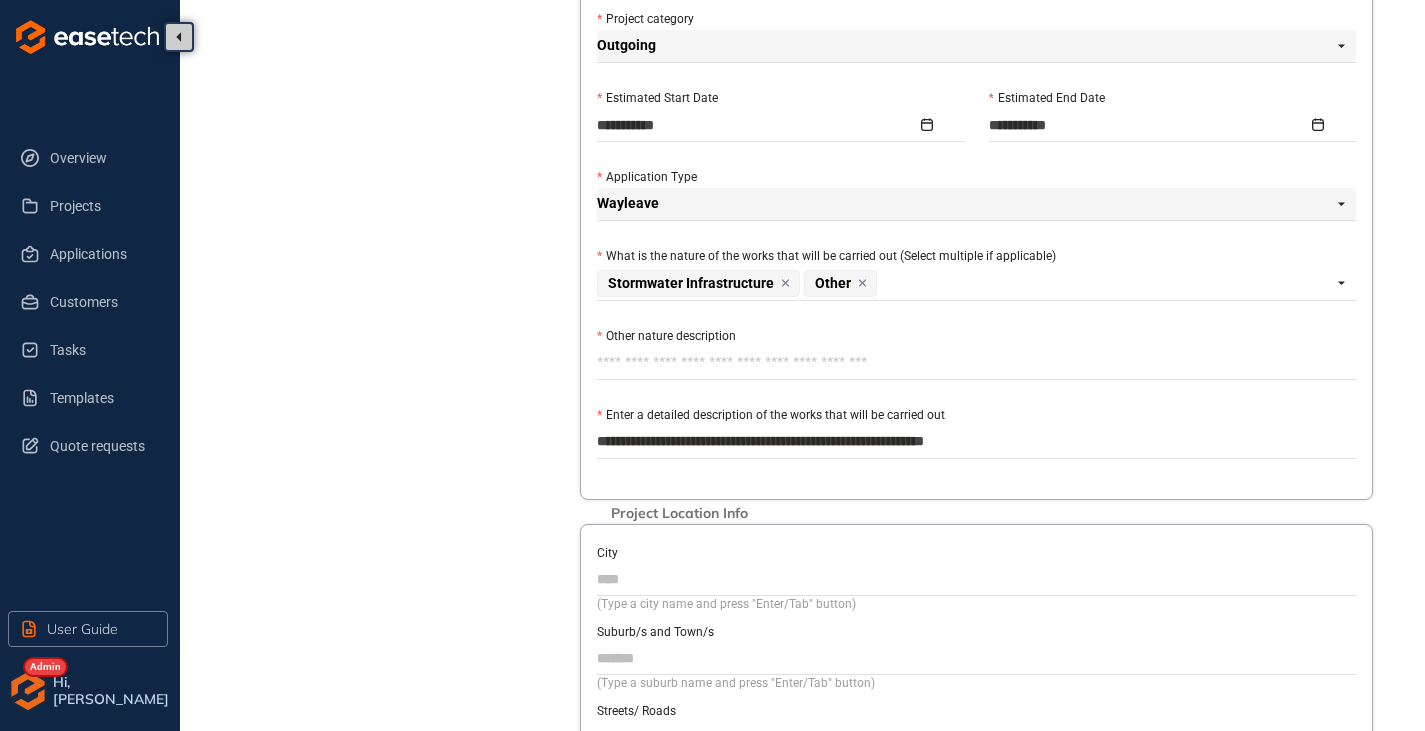 type on "**********" 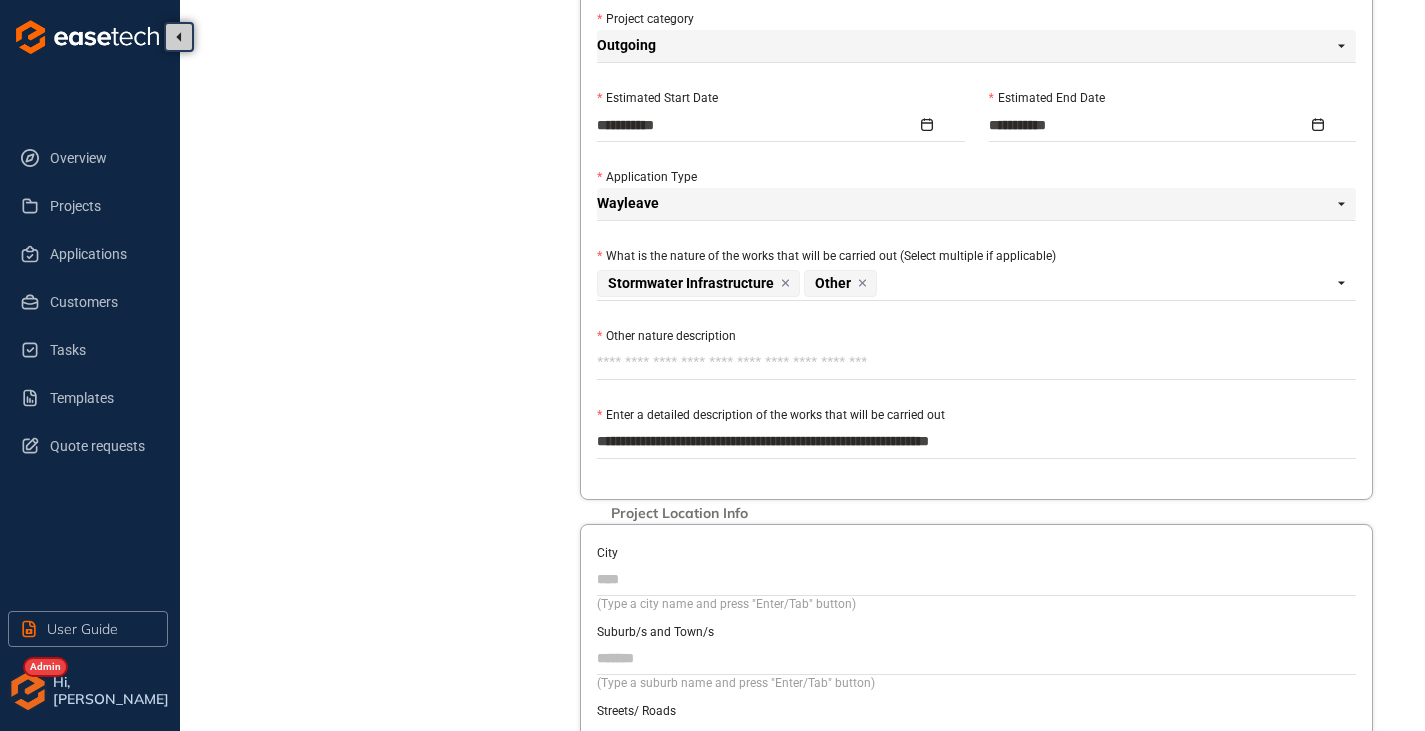 type on "**********" 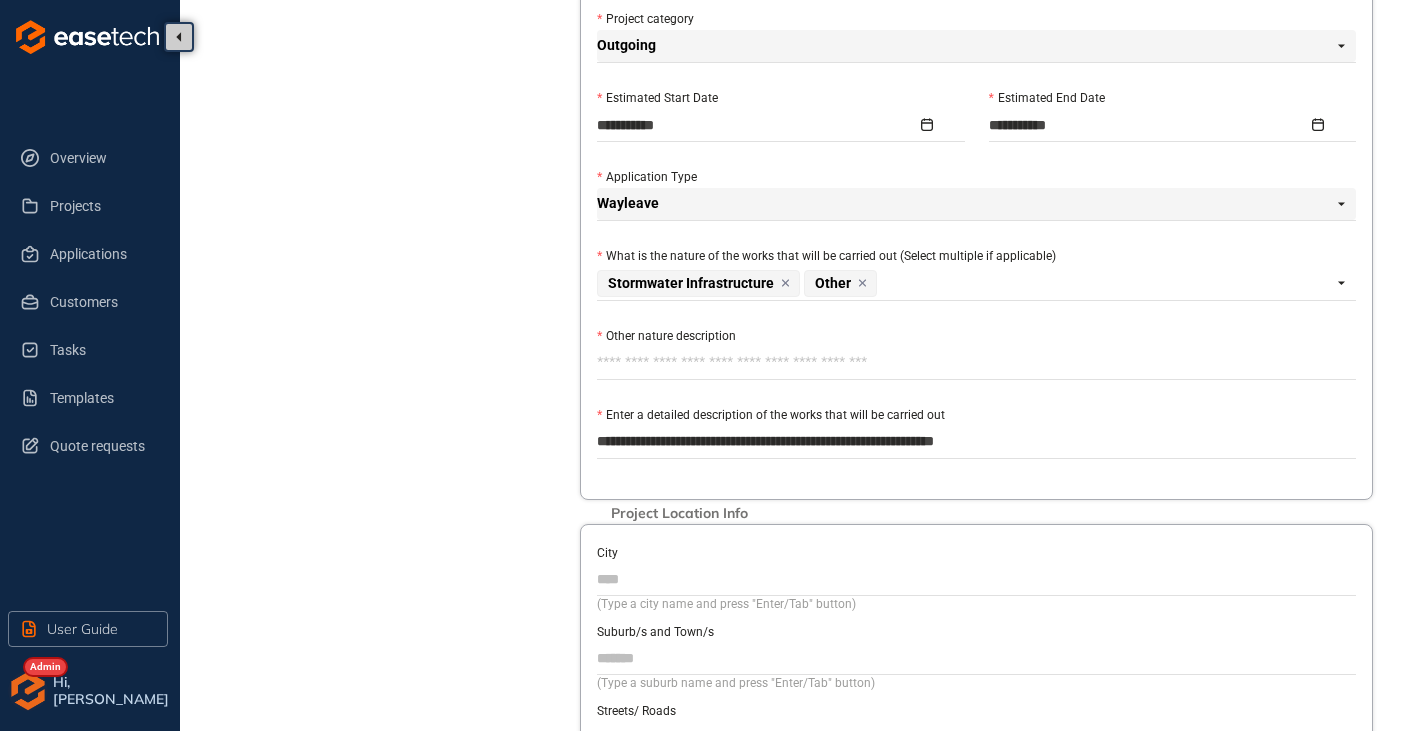 type on "**********" 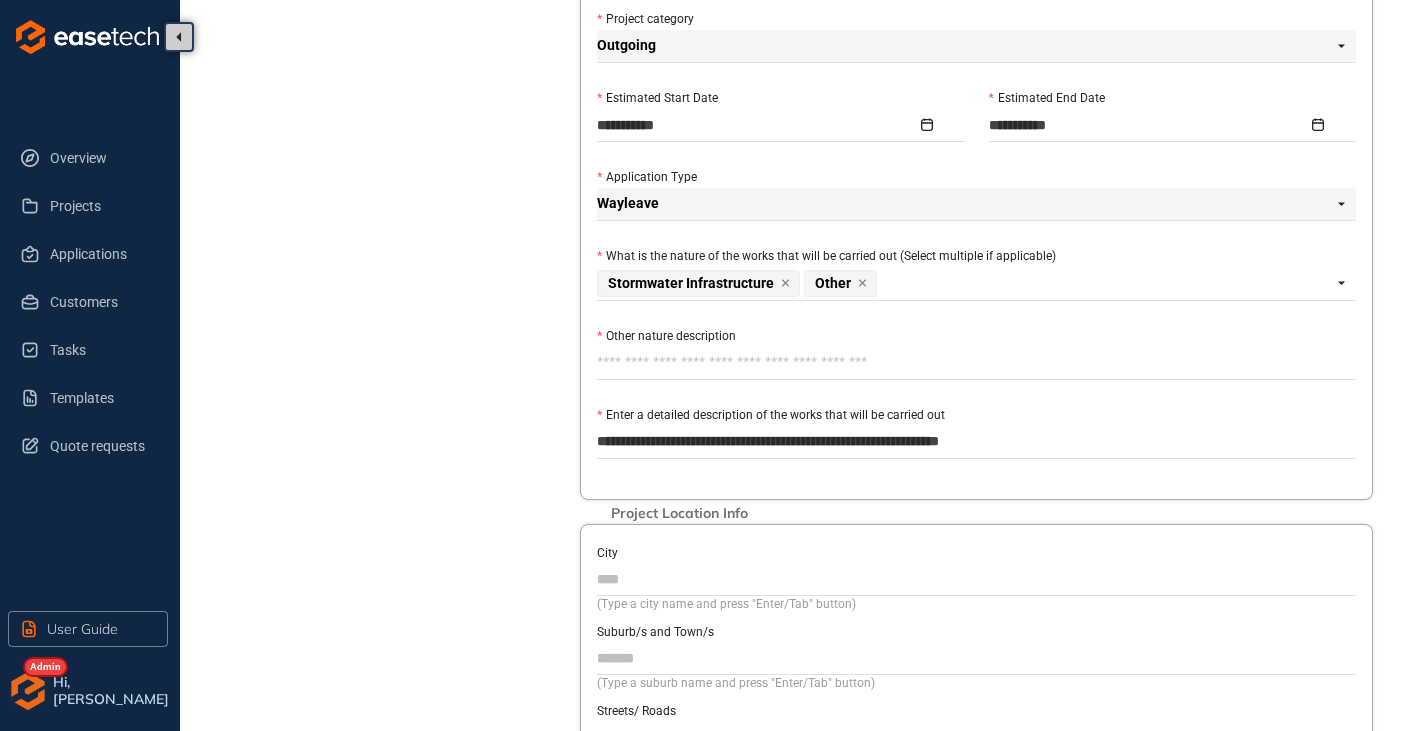 type on "**********" 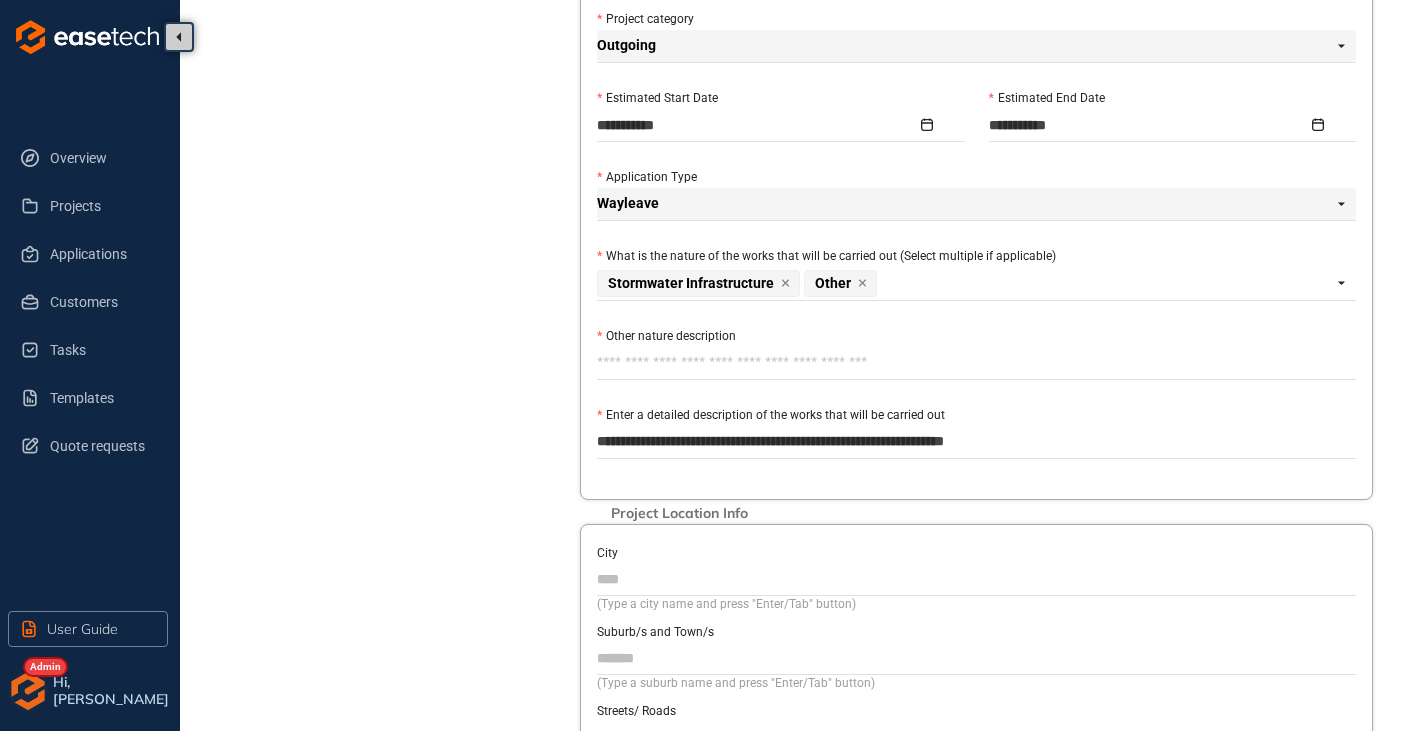 type on "**********" 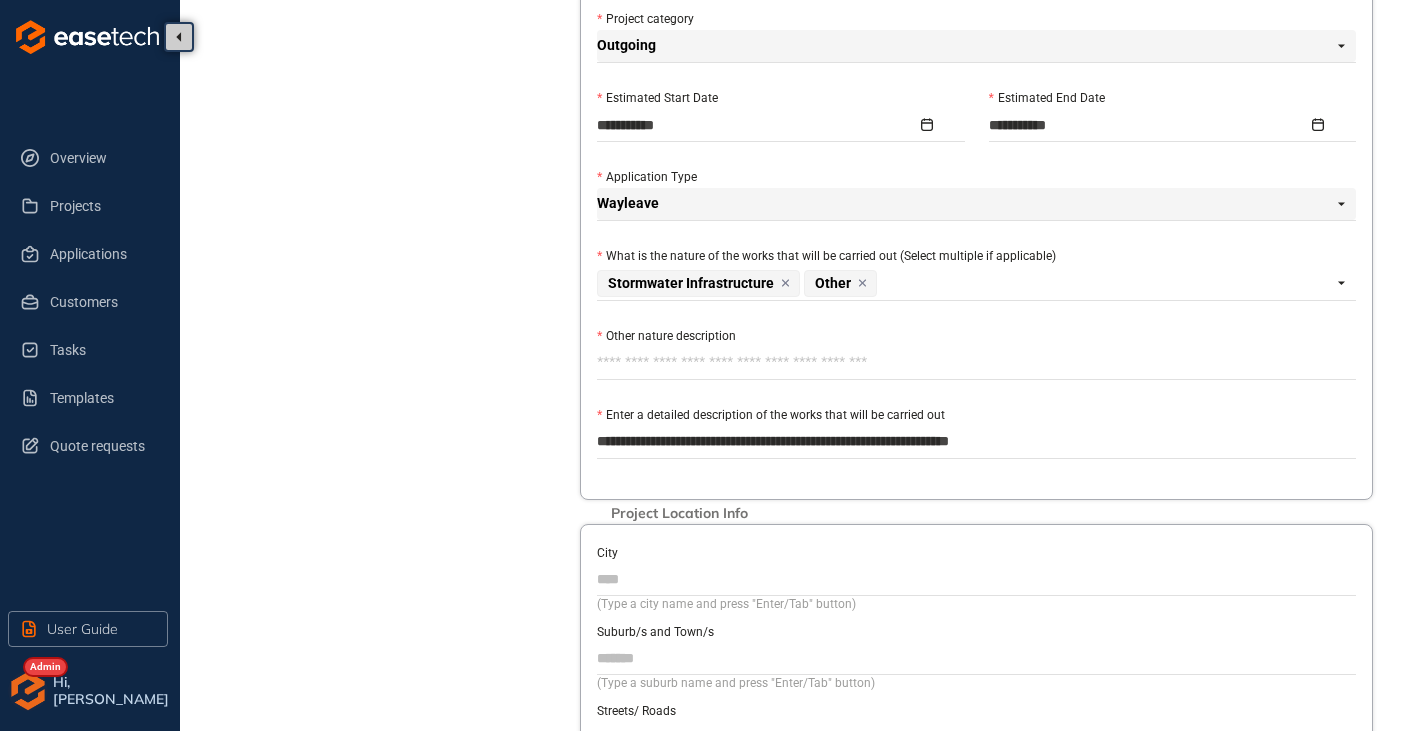 type on "**********" 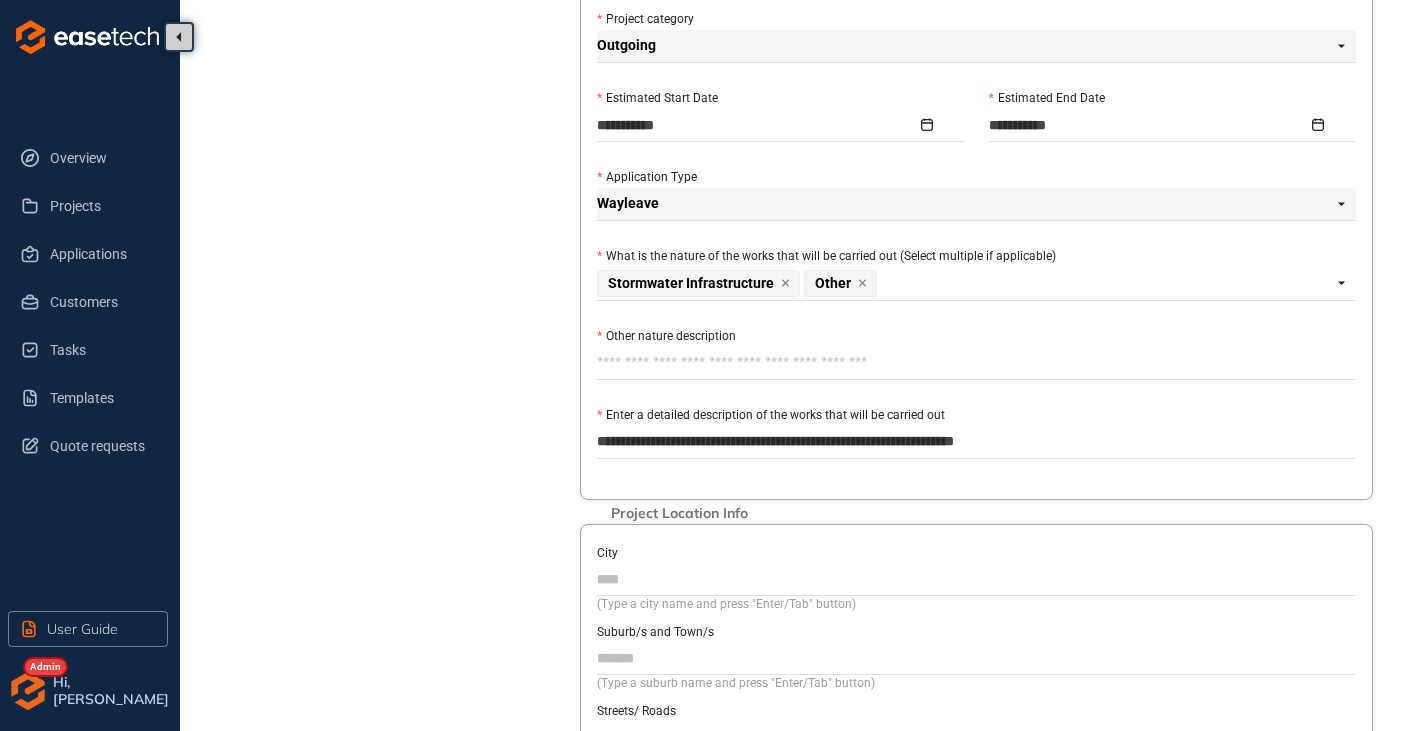 type on "**********" 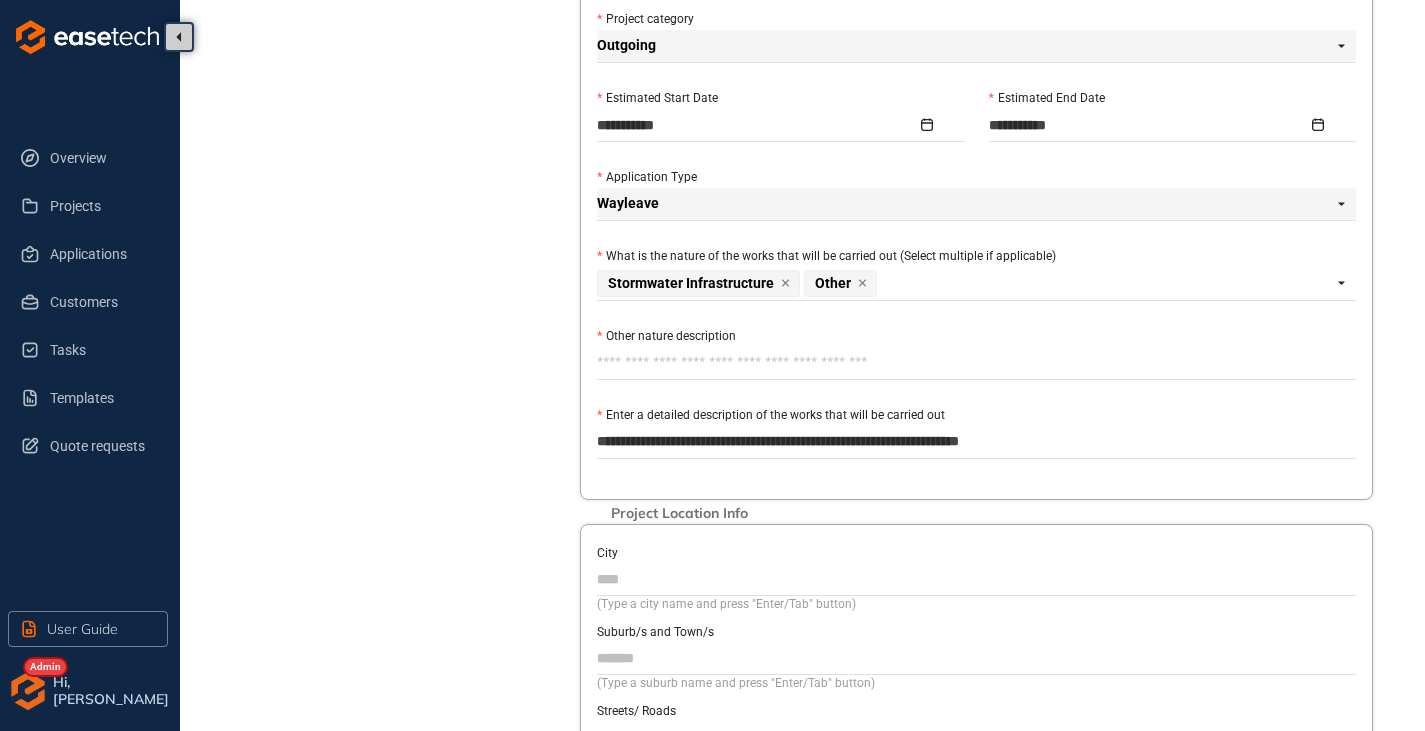 type on "**********" 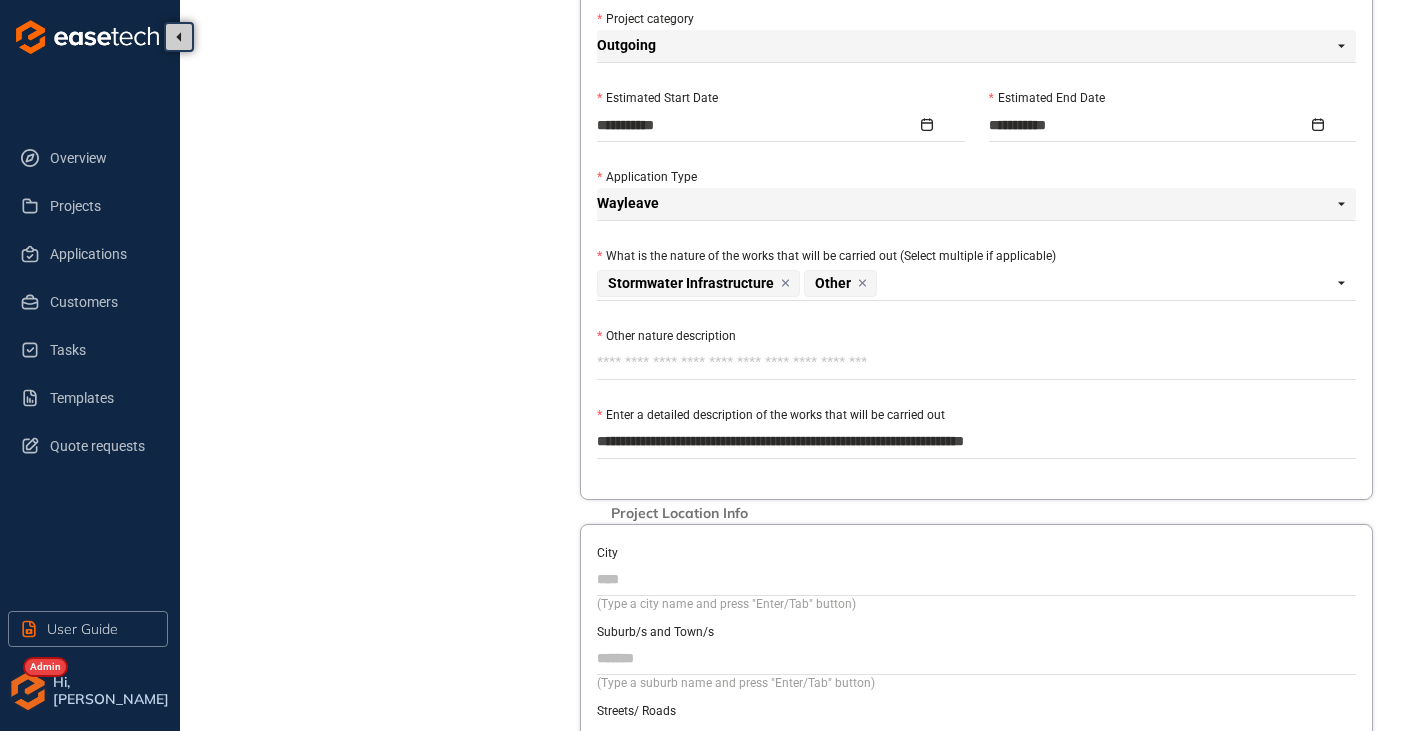 type on "**********" 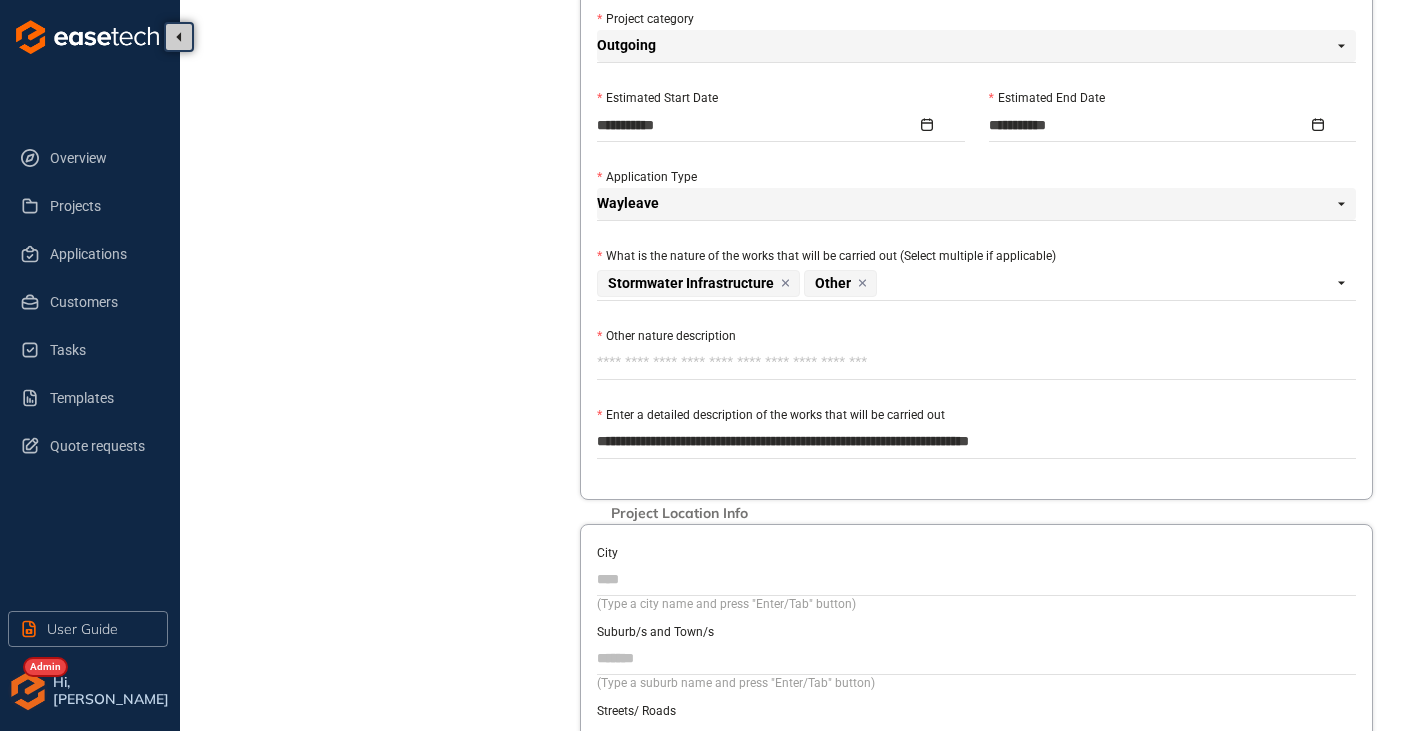 type on "**********" 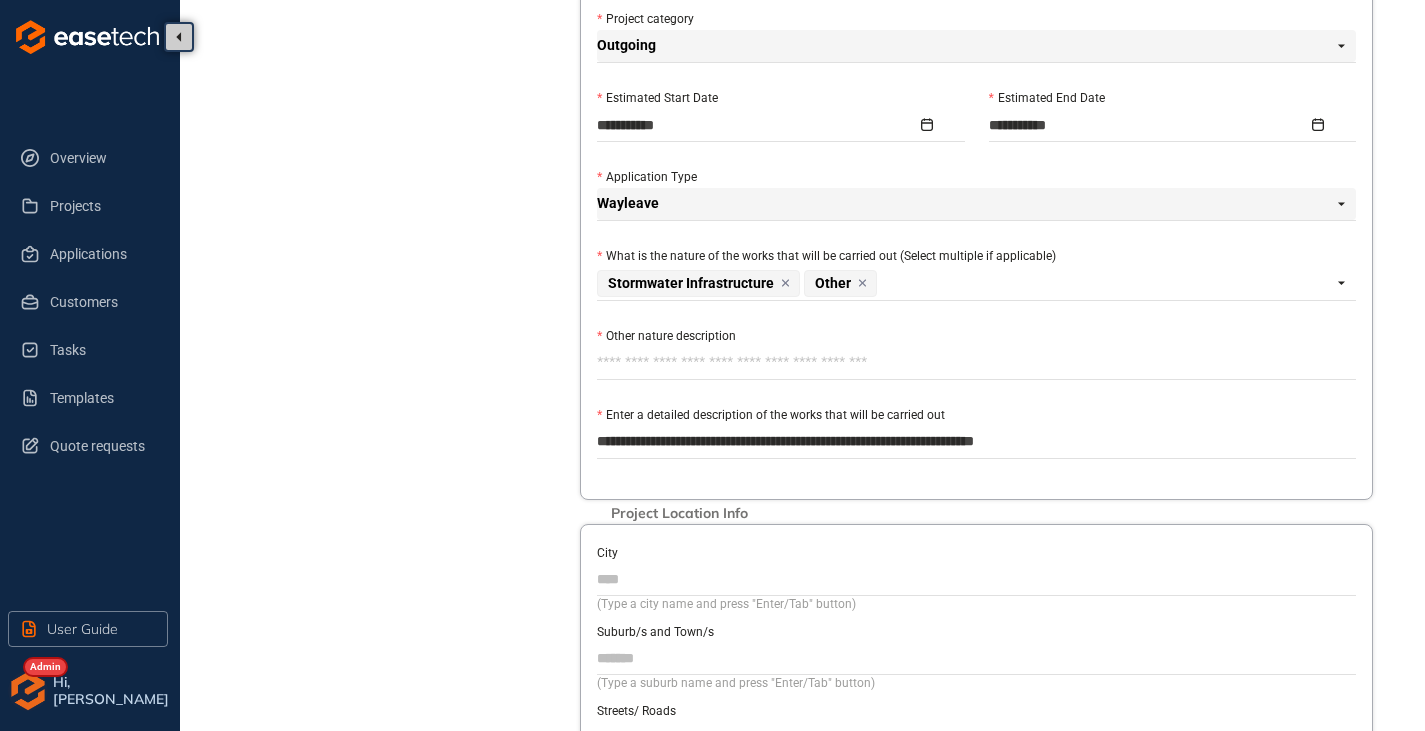 type on "**********" 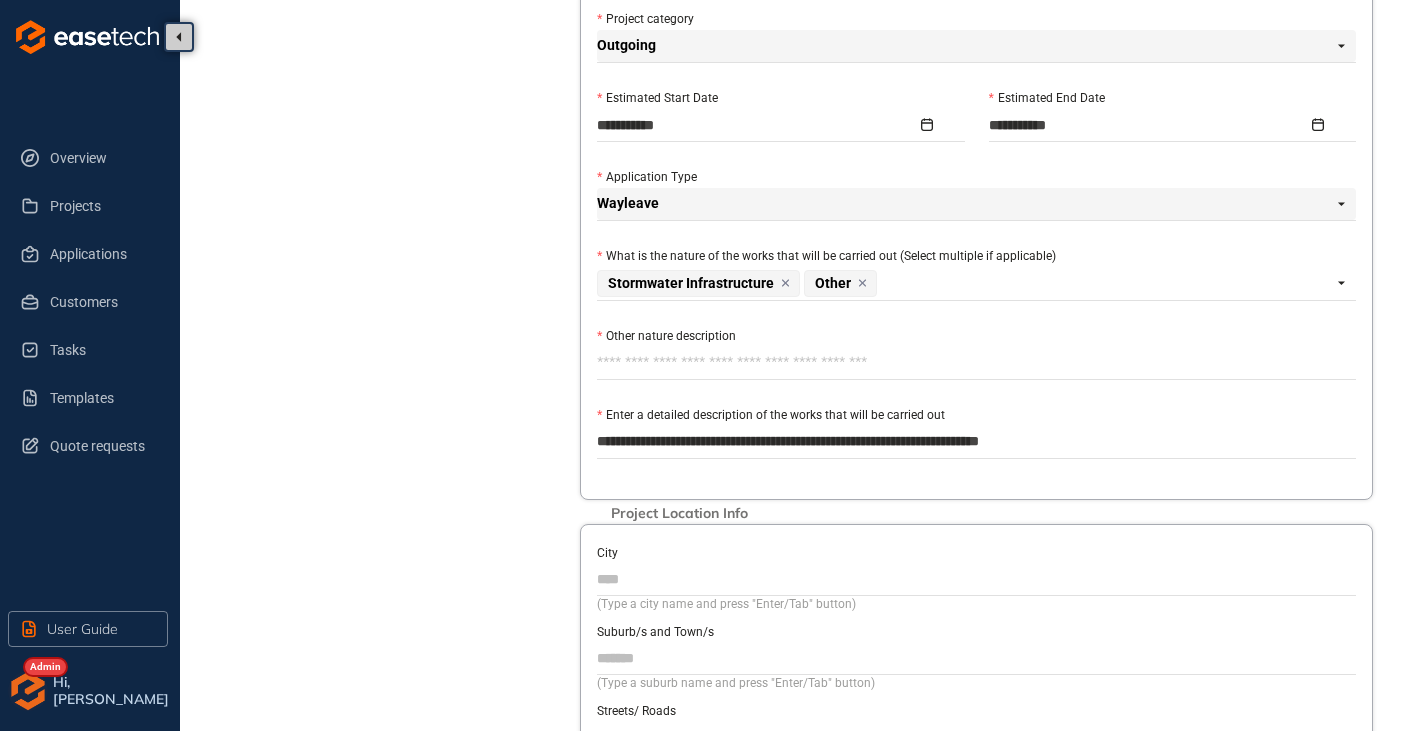 type on "**********" 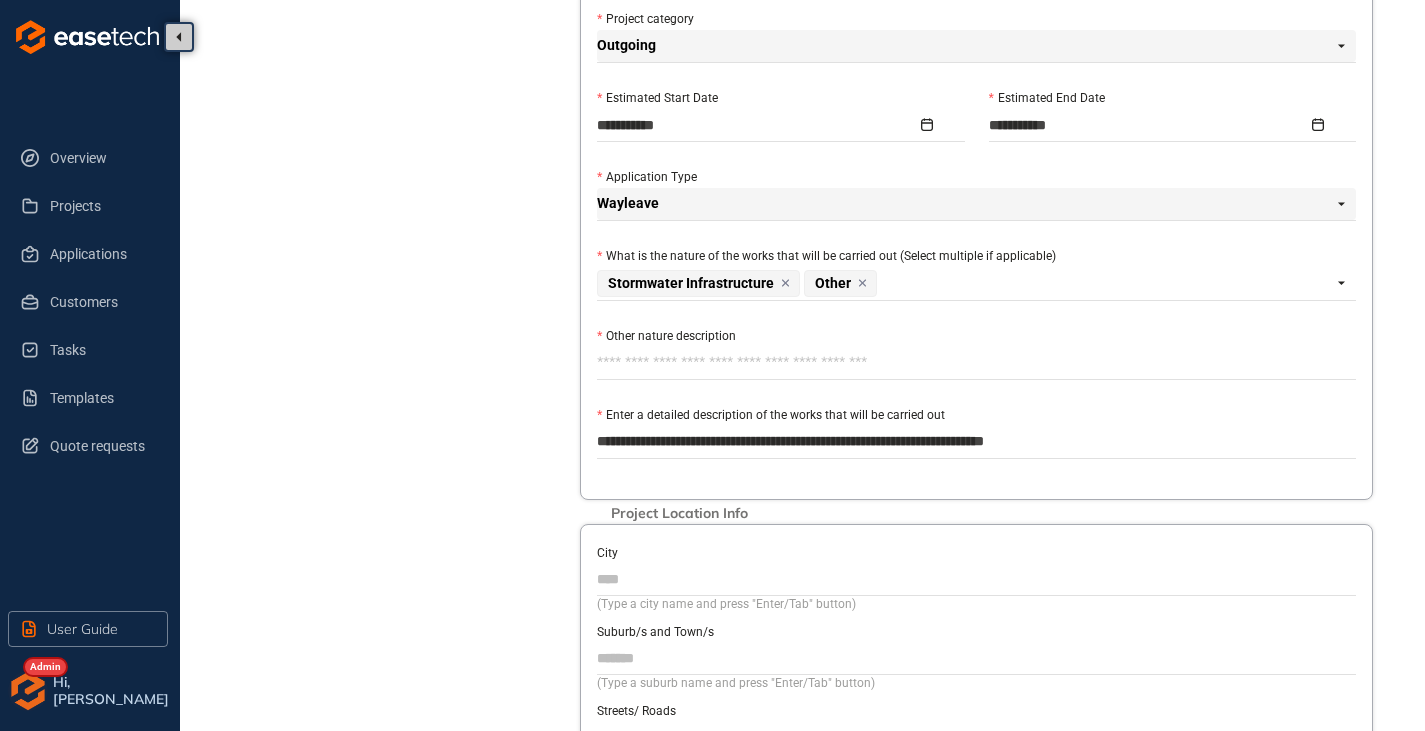 type on "**********" 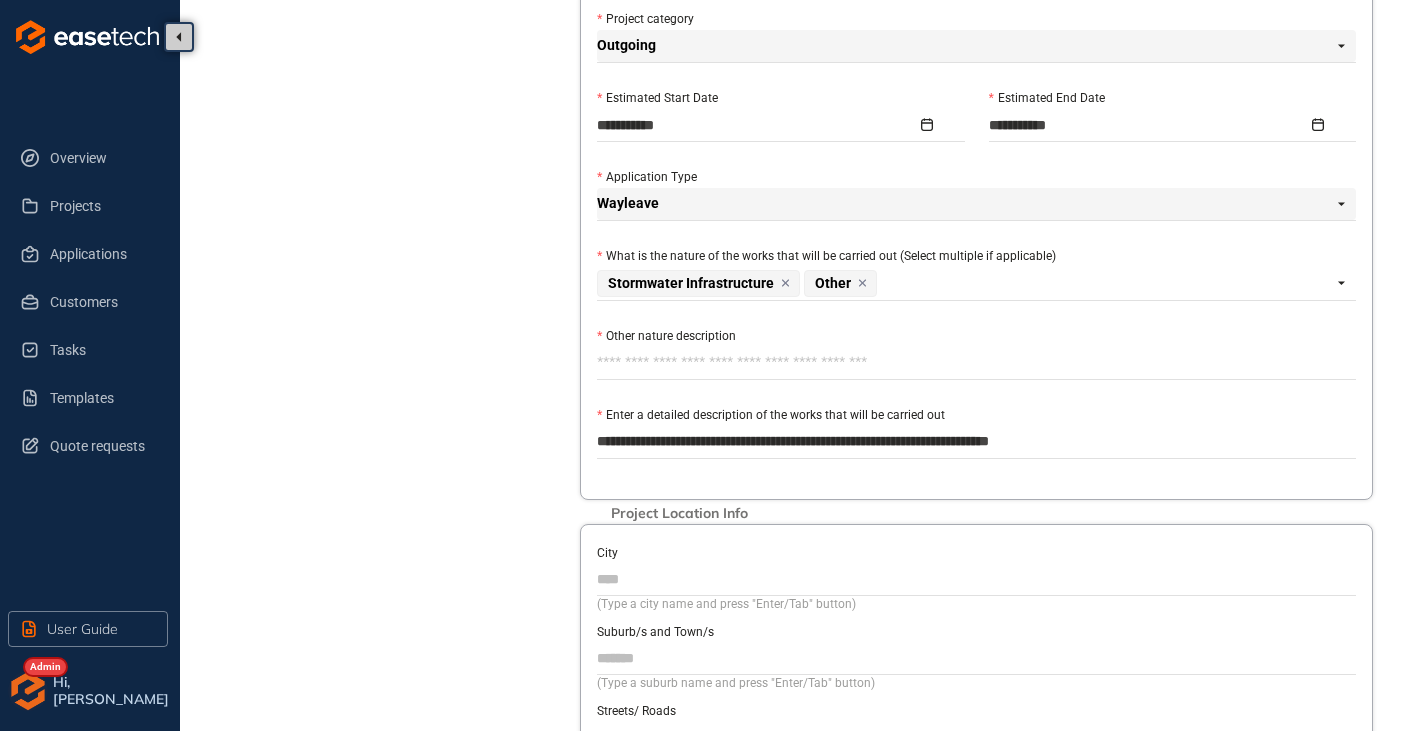 type on "**********" 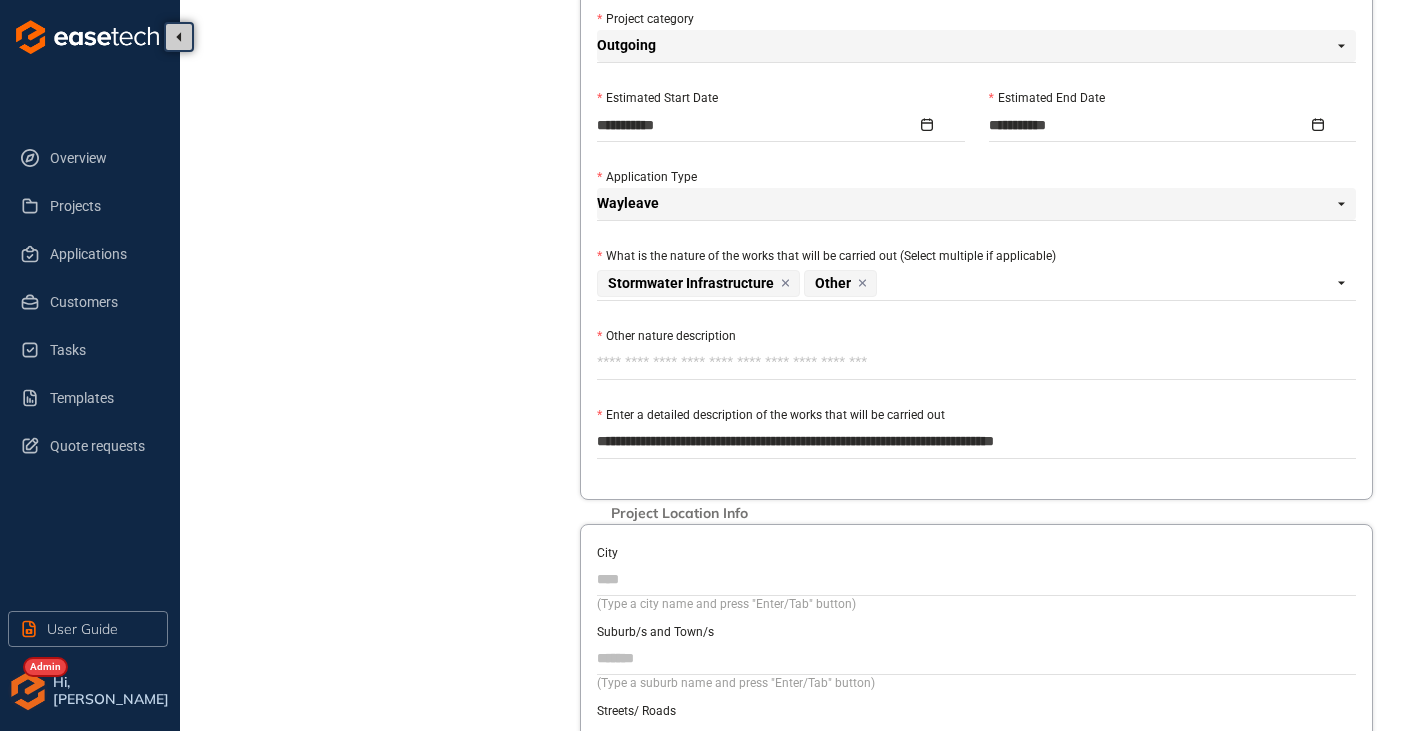 type on "**********" 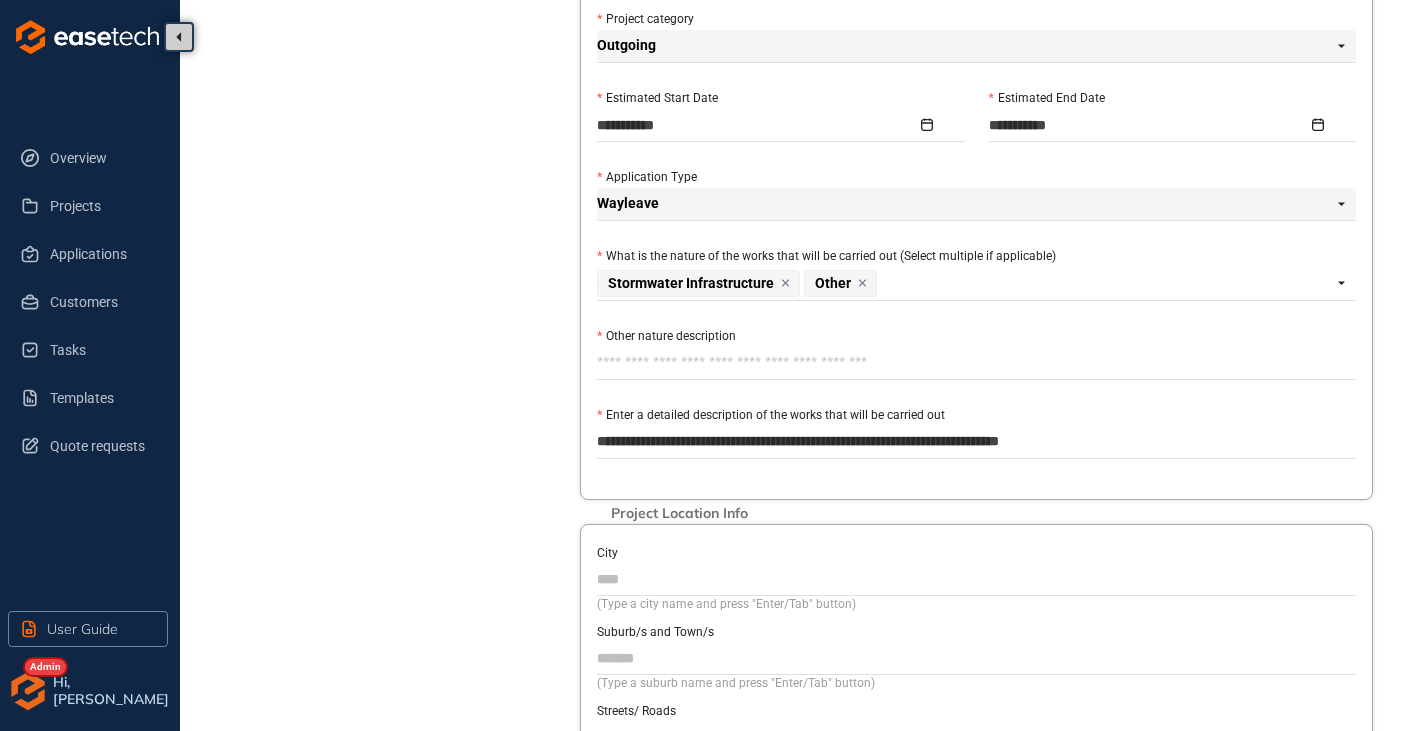 type on "**********" 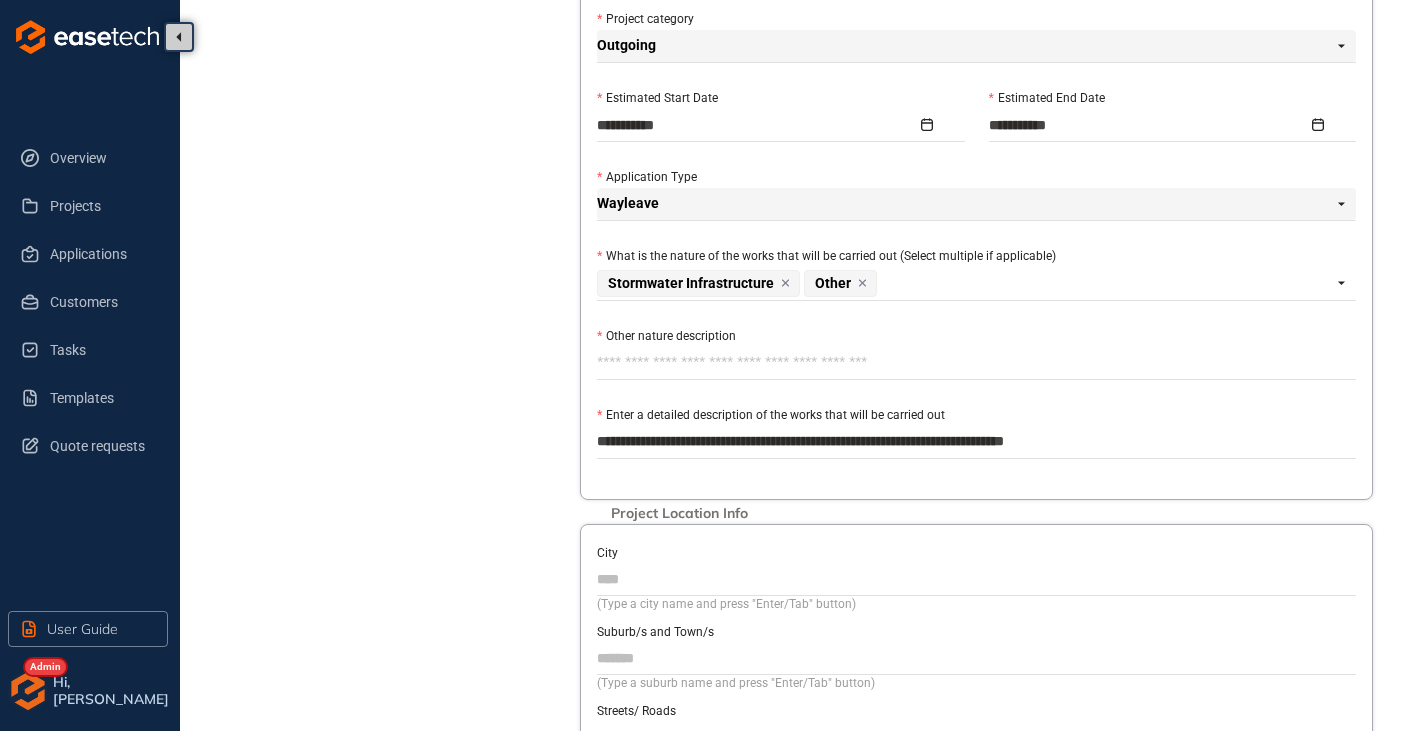 type on "**********" 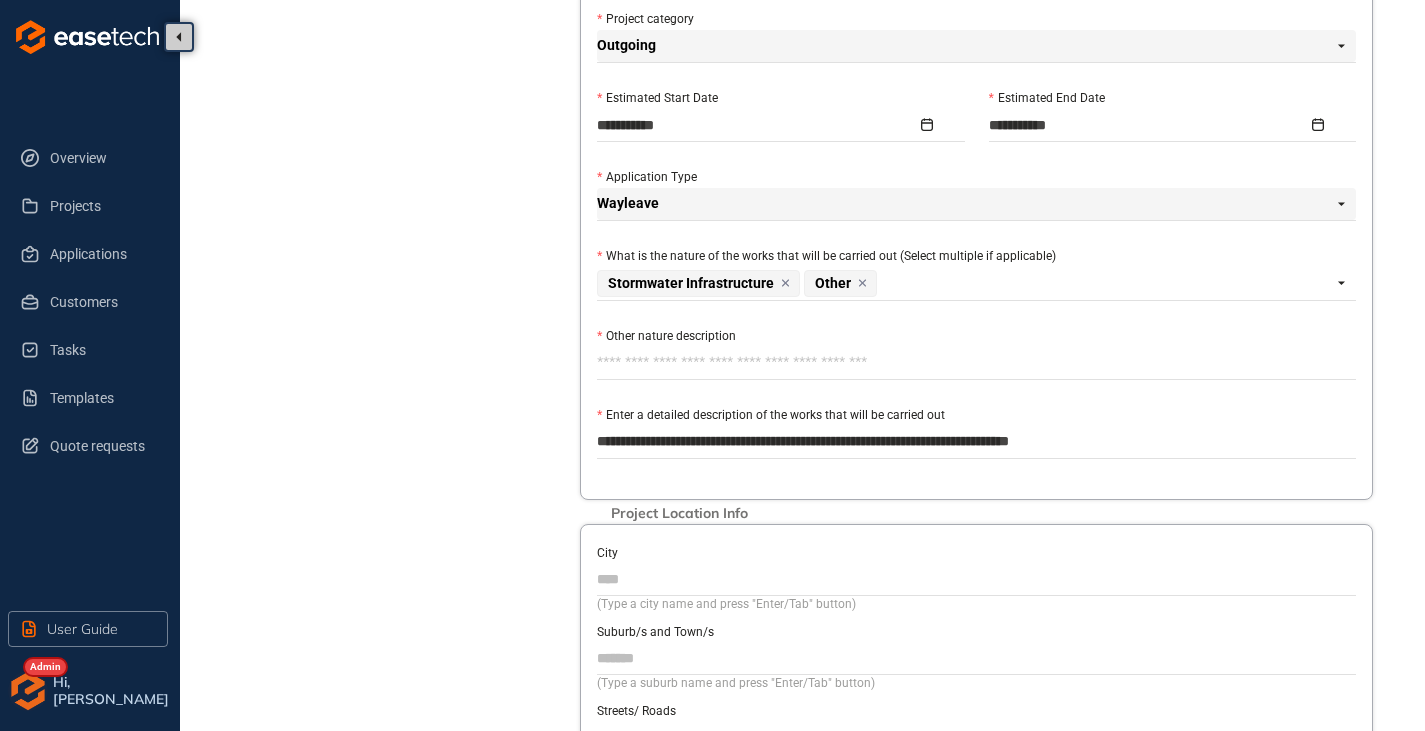 type on "**********" 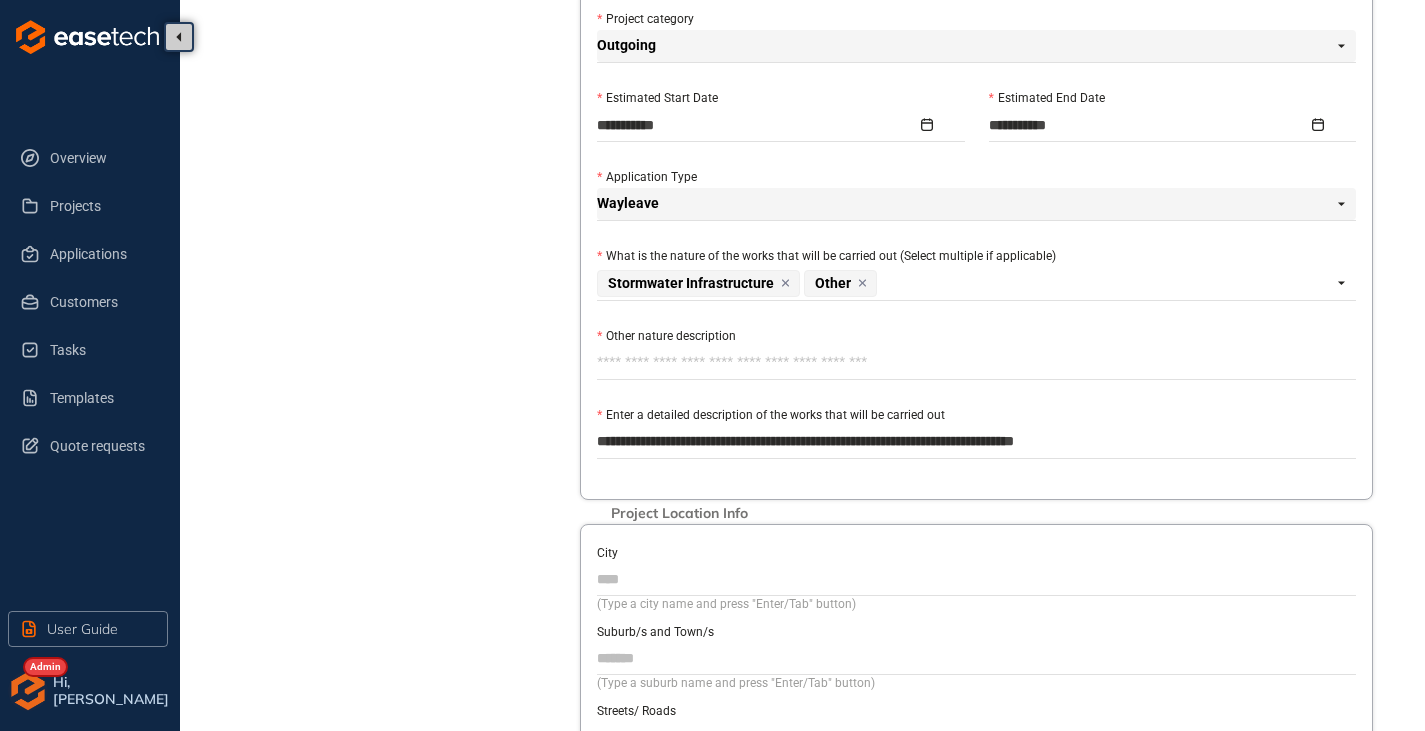 type on "**********" 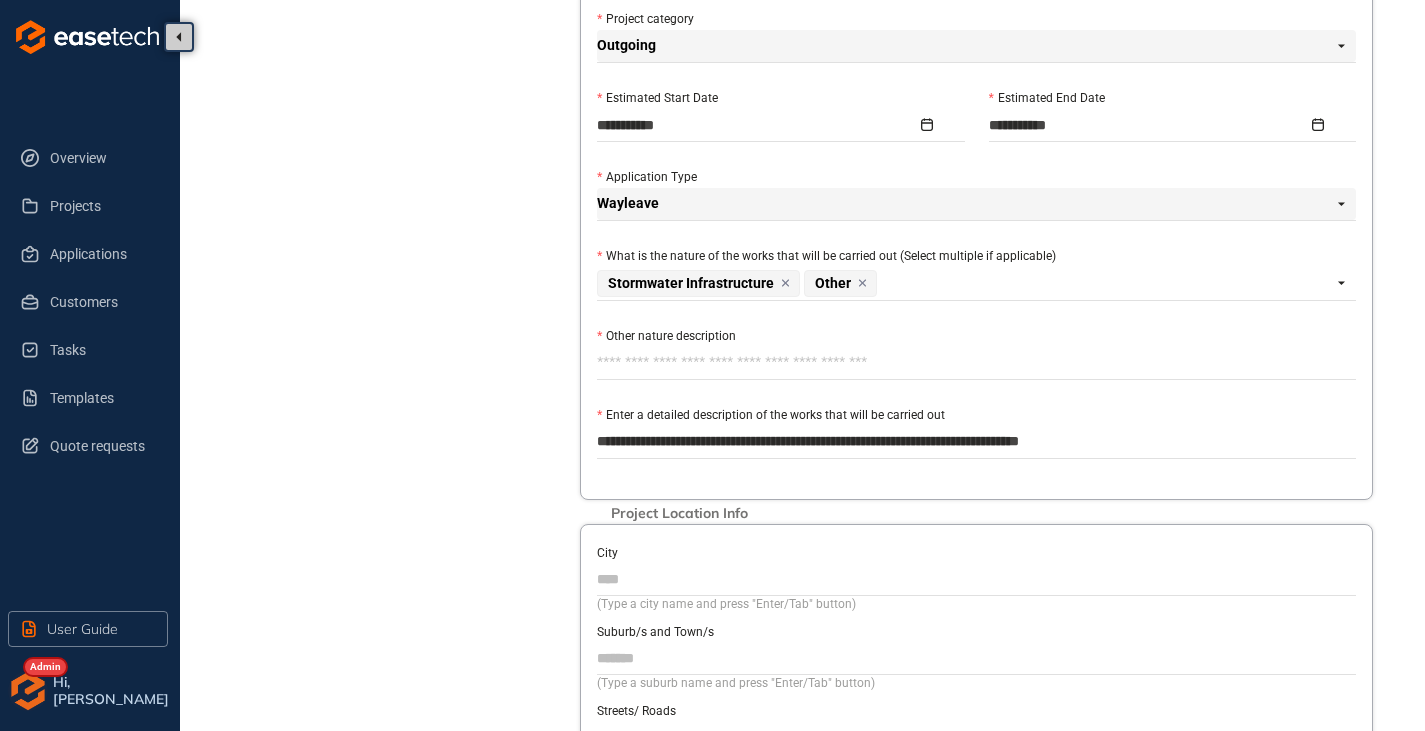 type on "**********" 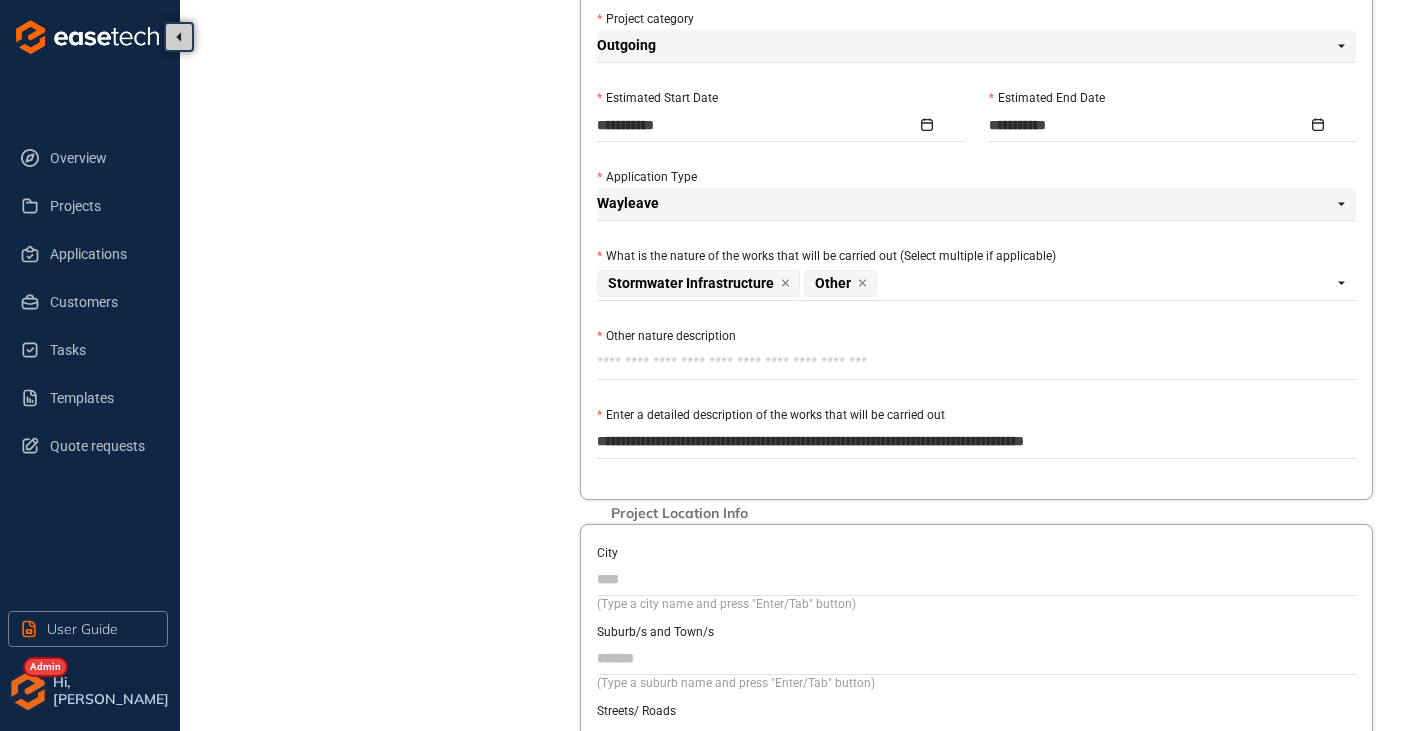 type on "**********" 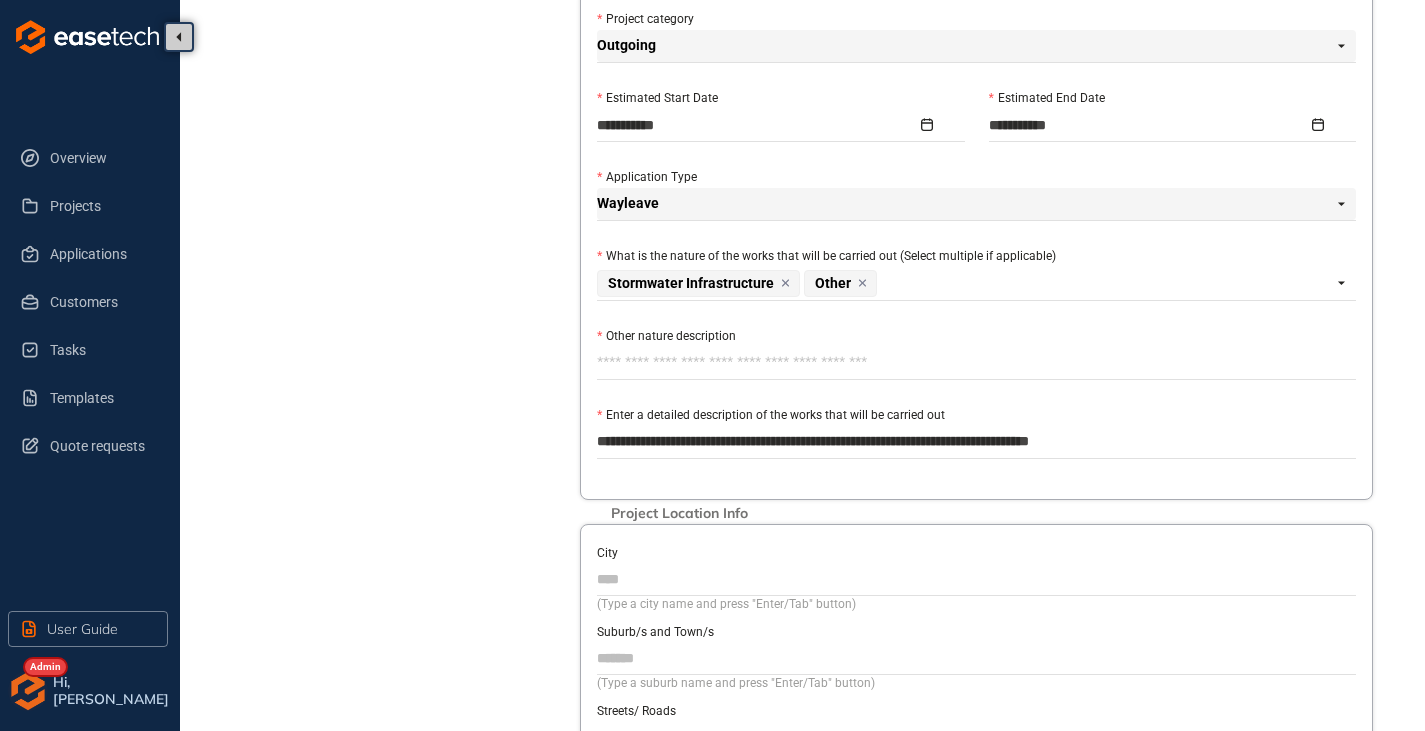 type on "**********" 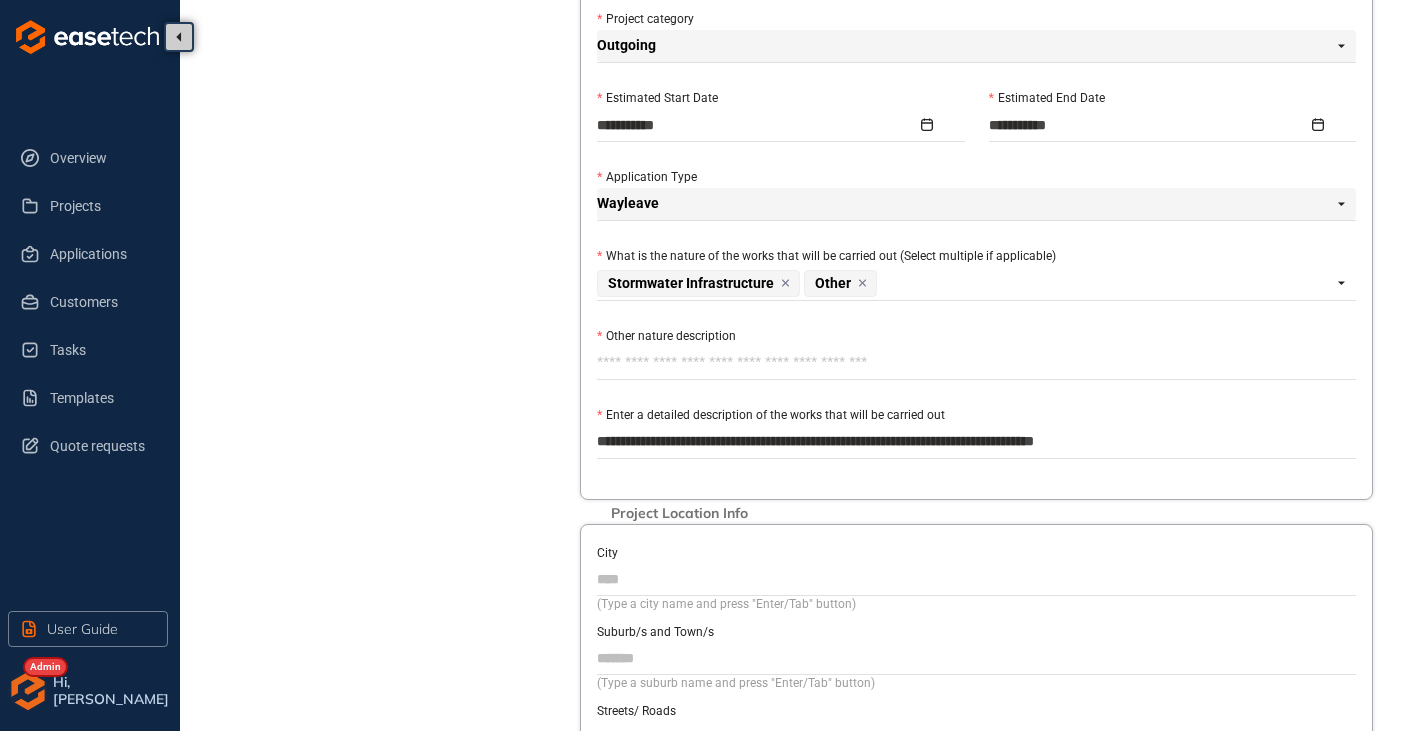 type on "**********" 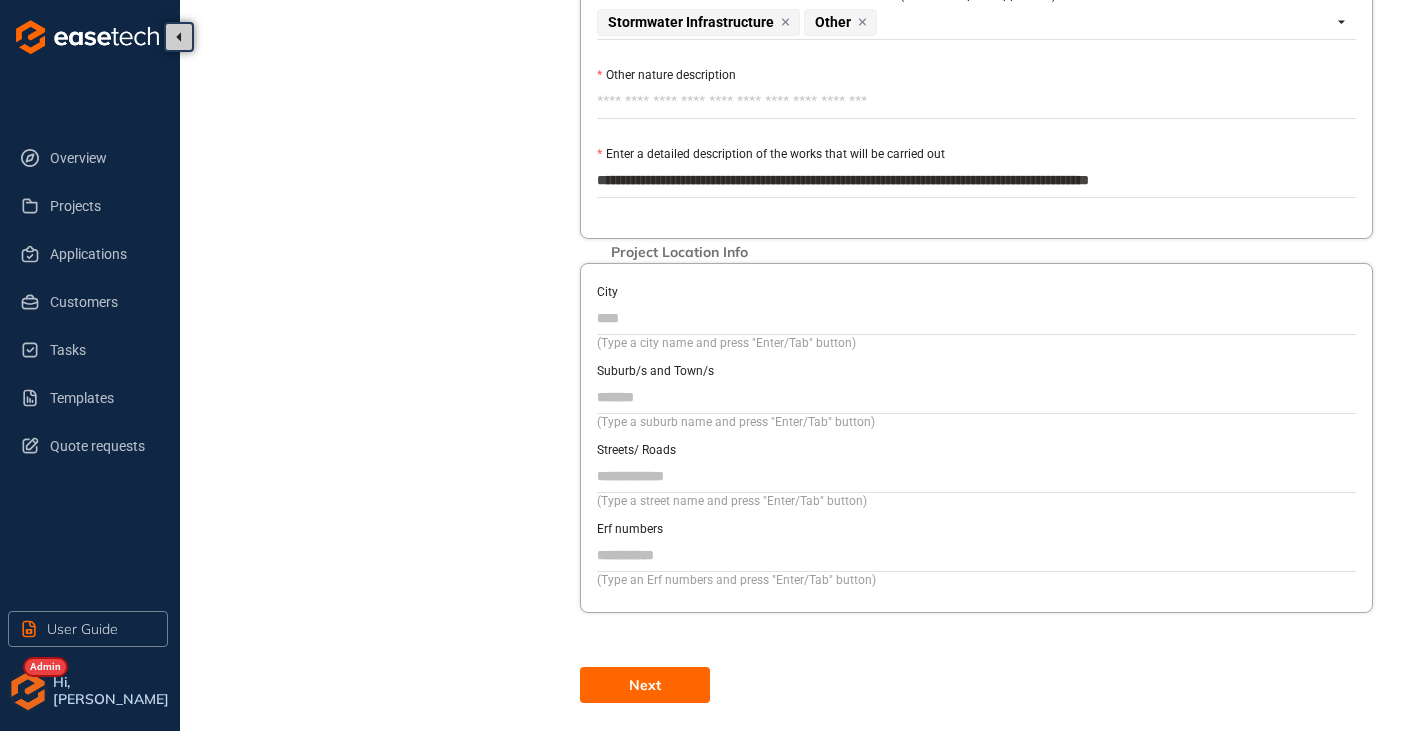 scroll, scrollTop: 1083, scrollLeft: 0, axis: vertical 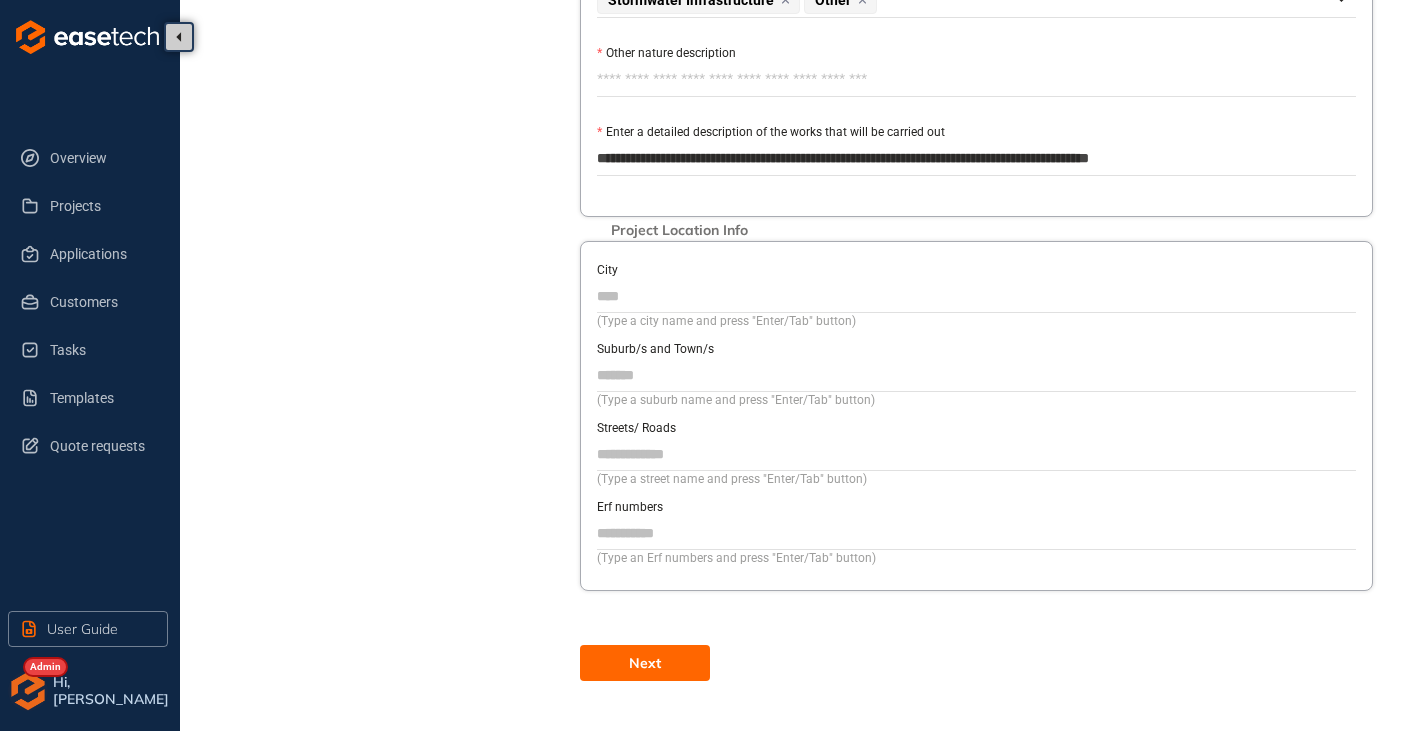 click on "City" at bounding box center (976, 296) 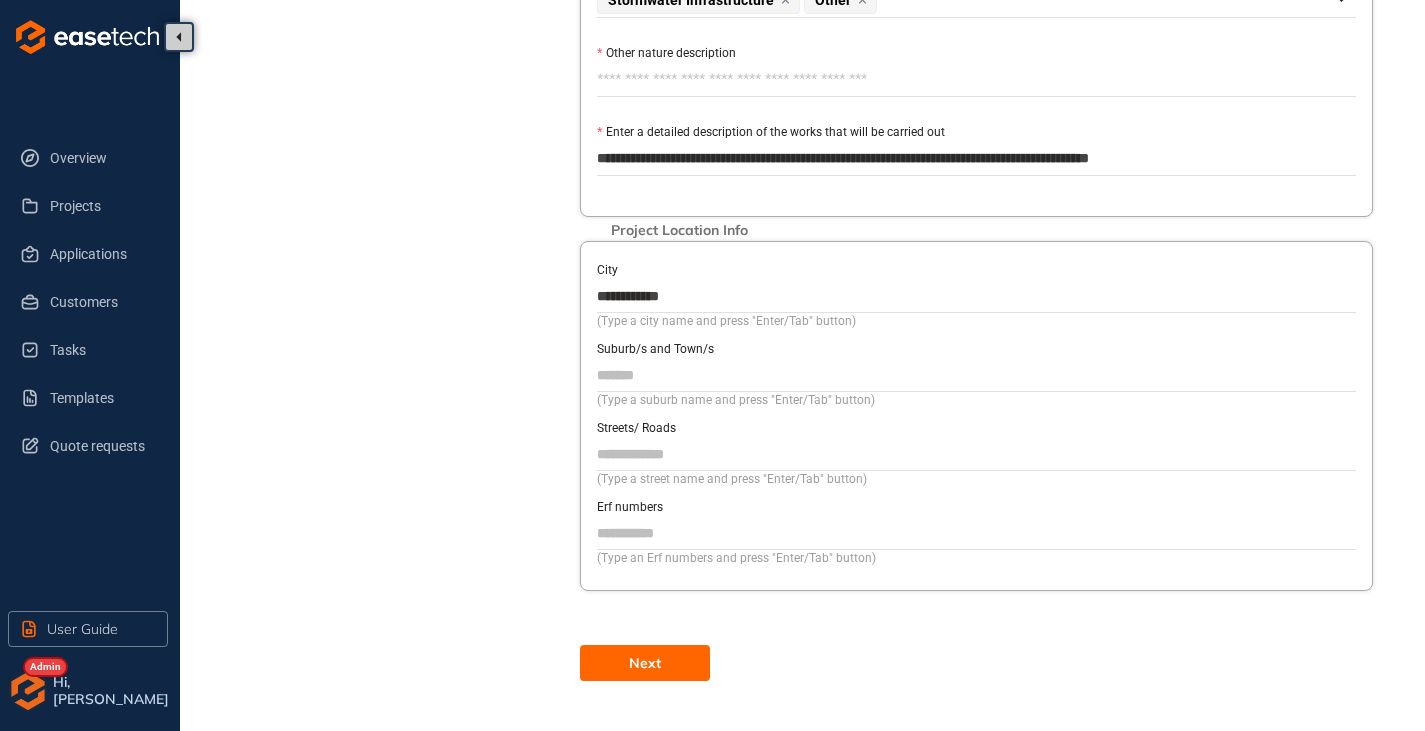 click on "Suburb/s and Town/s" at bounding box center (976, 375) 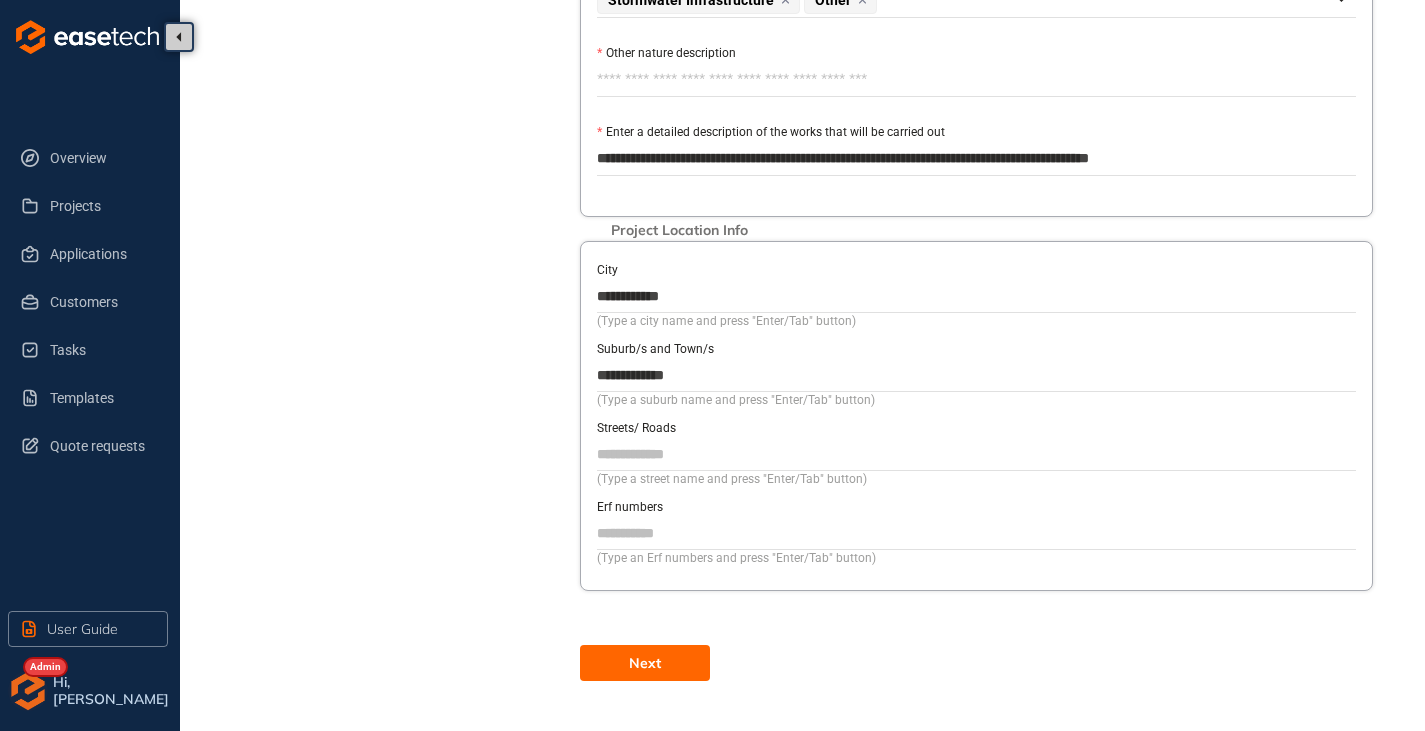 click on "Streets/ Roads" at bounding box center (976, 454) 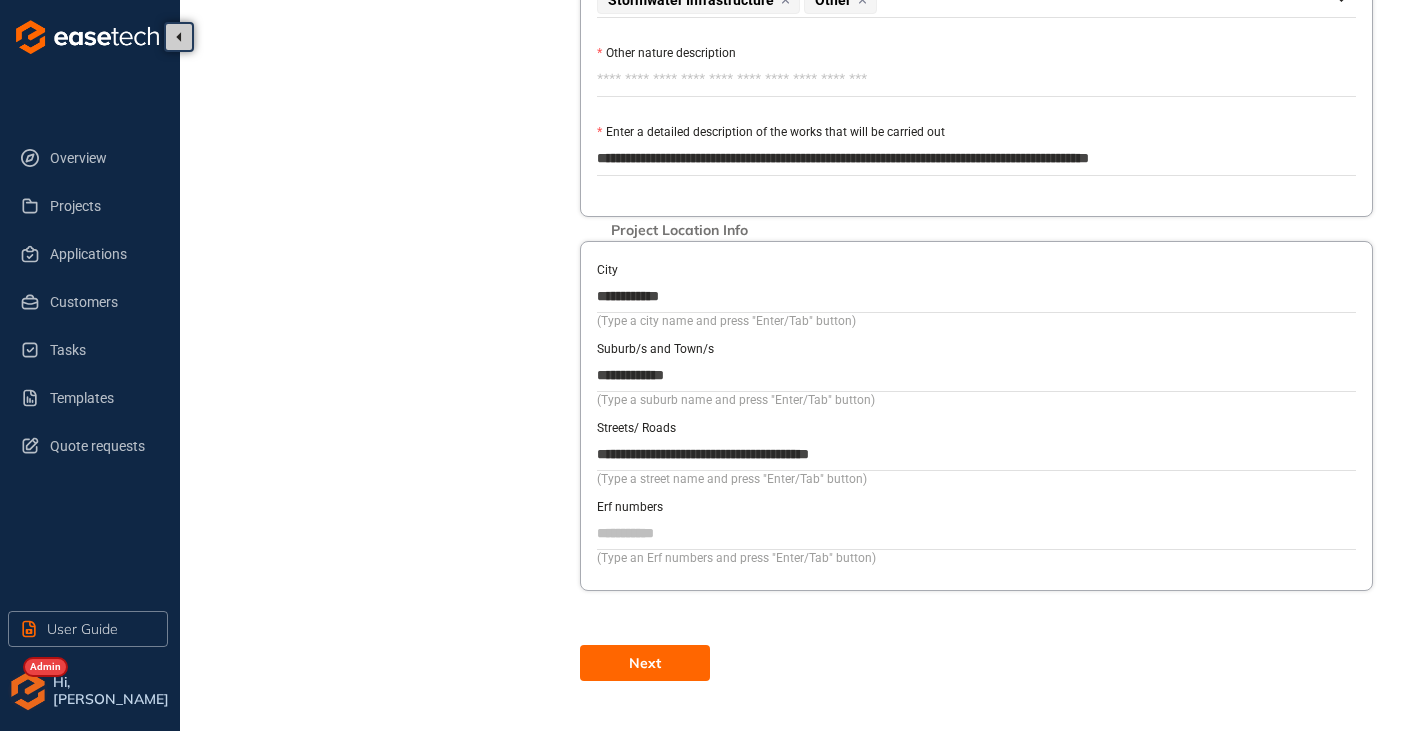click on "Erf numbers" at bounding box center [976, 533] 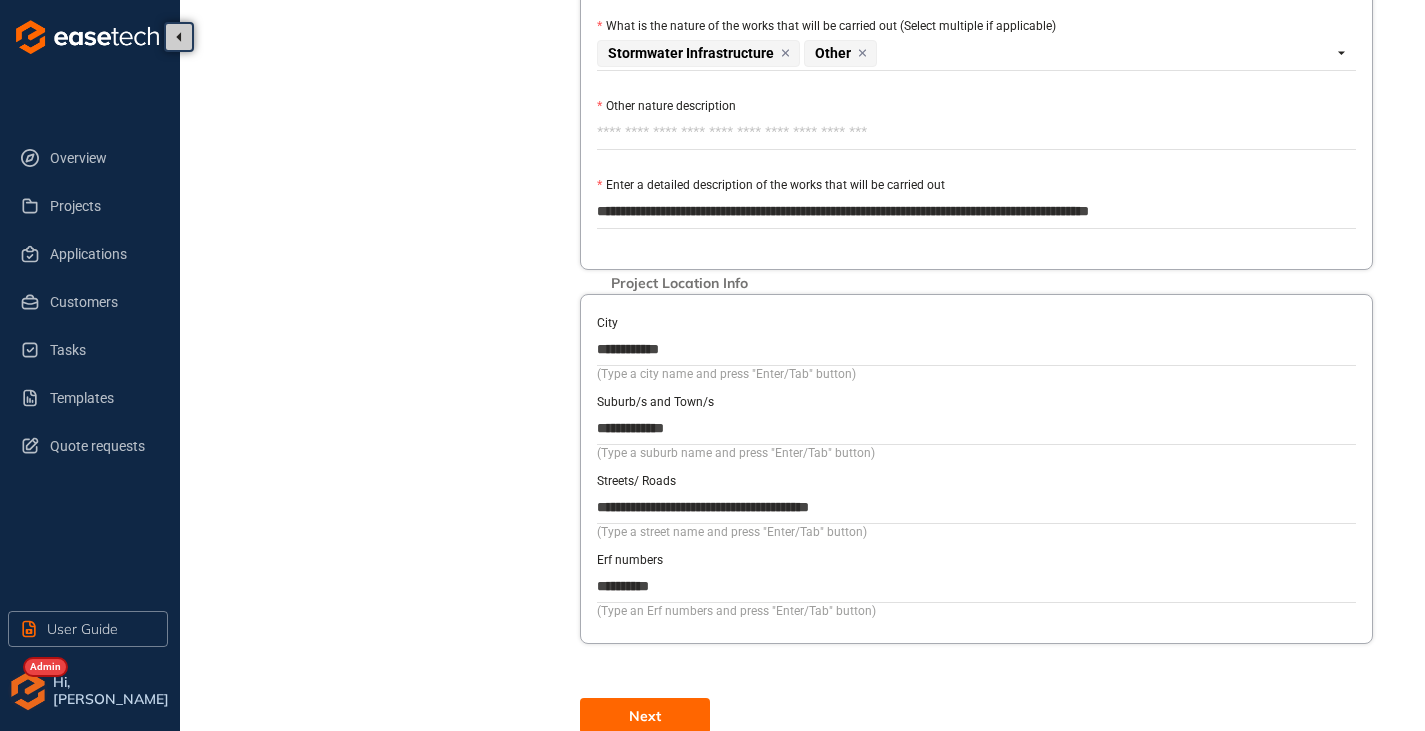 scroll, scrollTop: 1083, scrollLeft: 0, axis: vertical 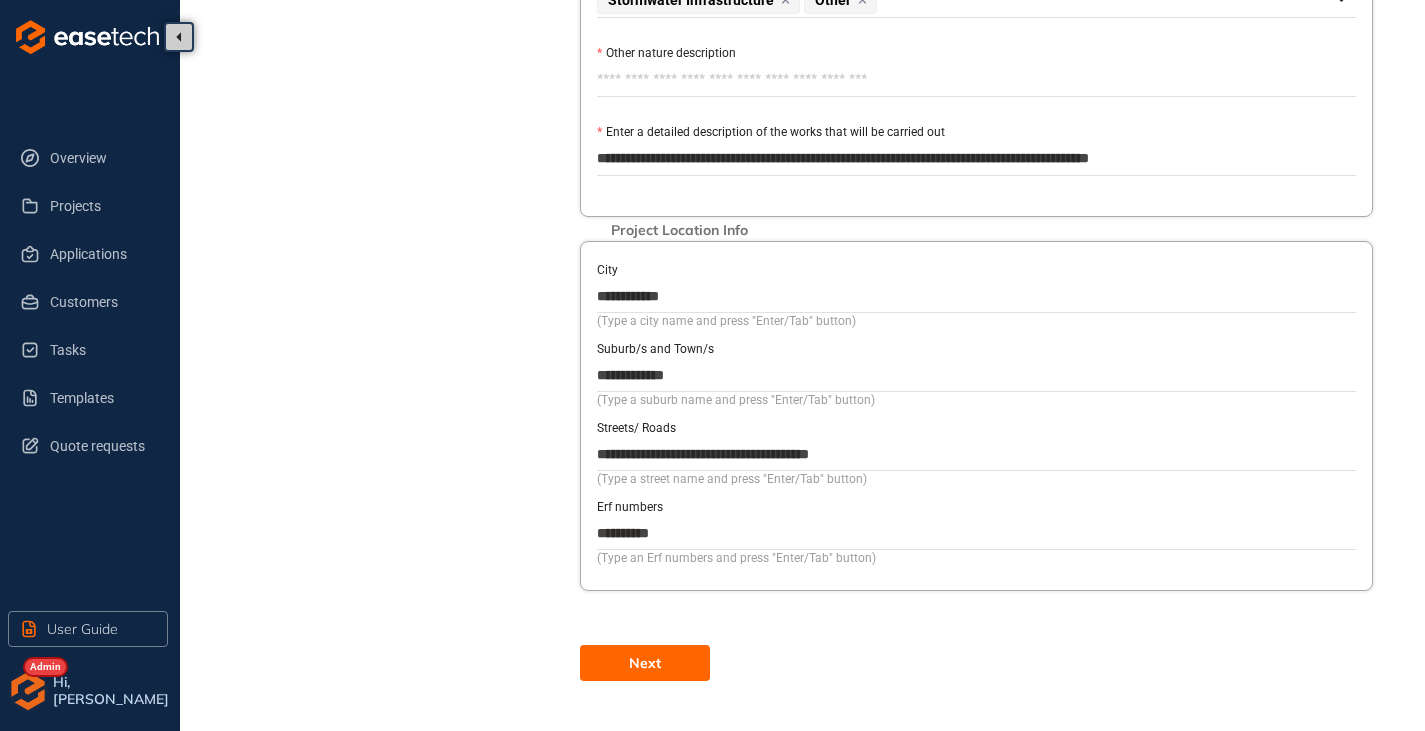 click on "Next" at bounding box center [976, 648] 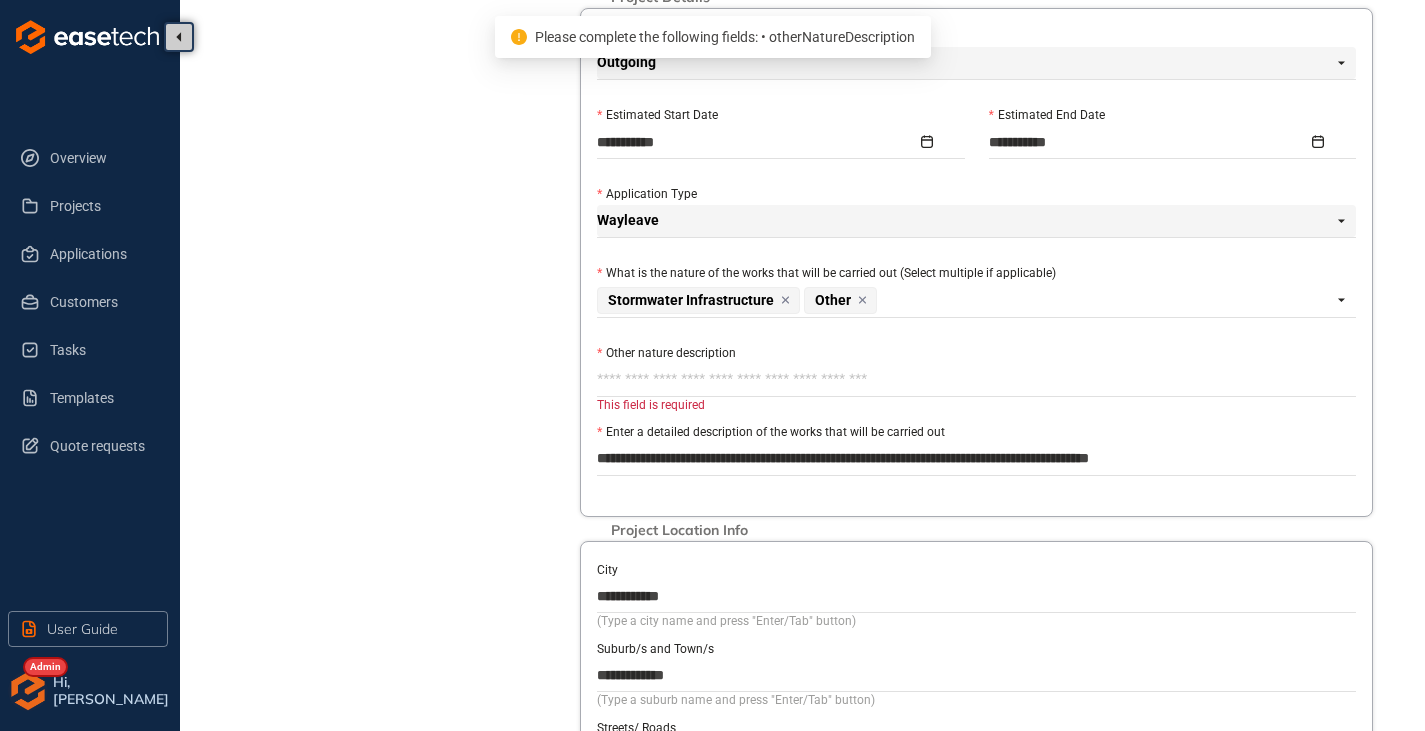 scroll, scrollTop: 783, scrollLeft: 0, axis: vertical 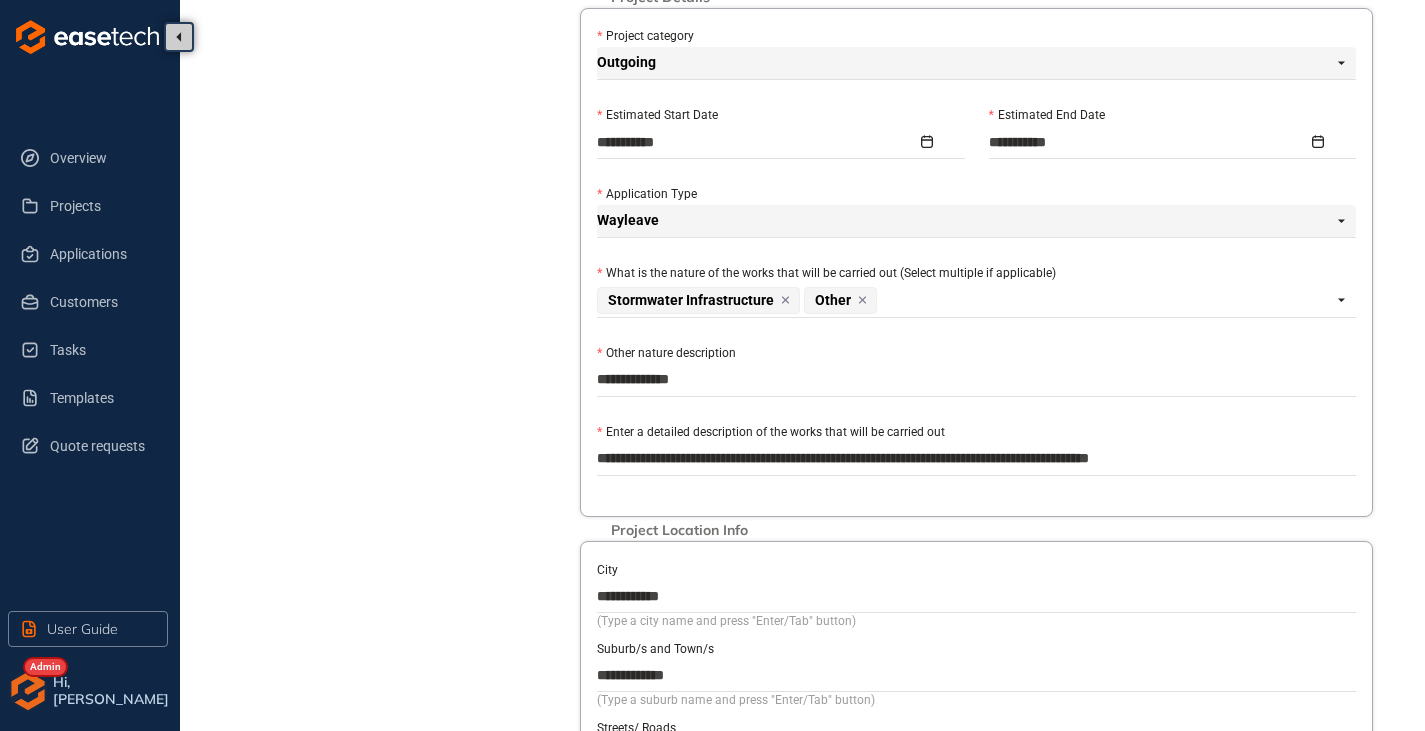 click on "Project Details Location Confirmation Upload documents" at bounding box center (390, 120) 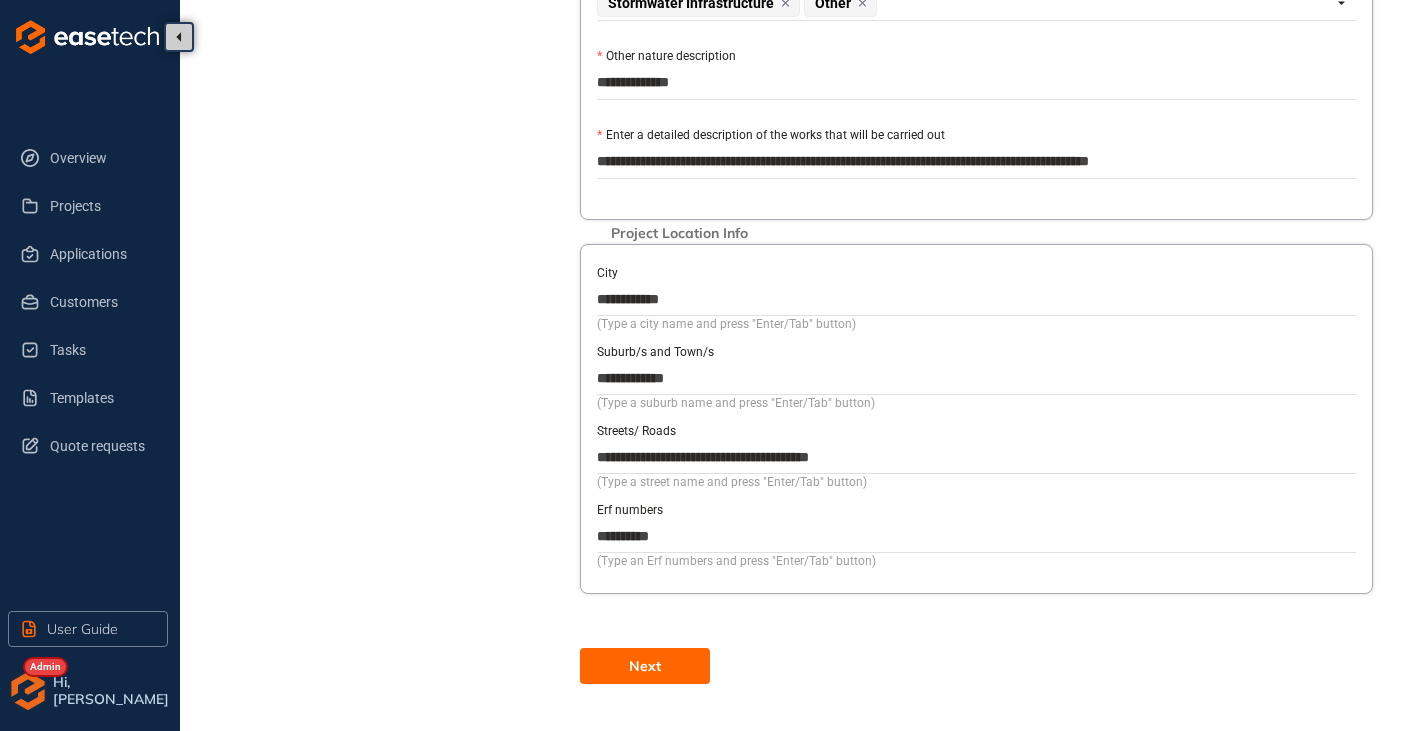 scroll, scrollTop: 1083, scrollLeft: 0, axis: vertical 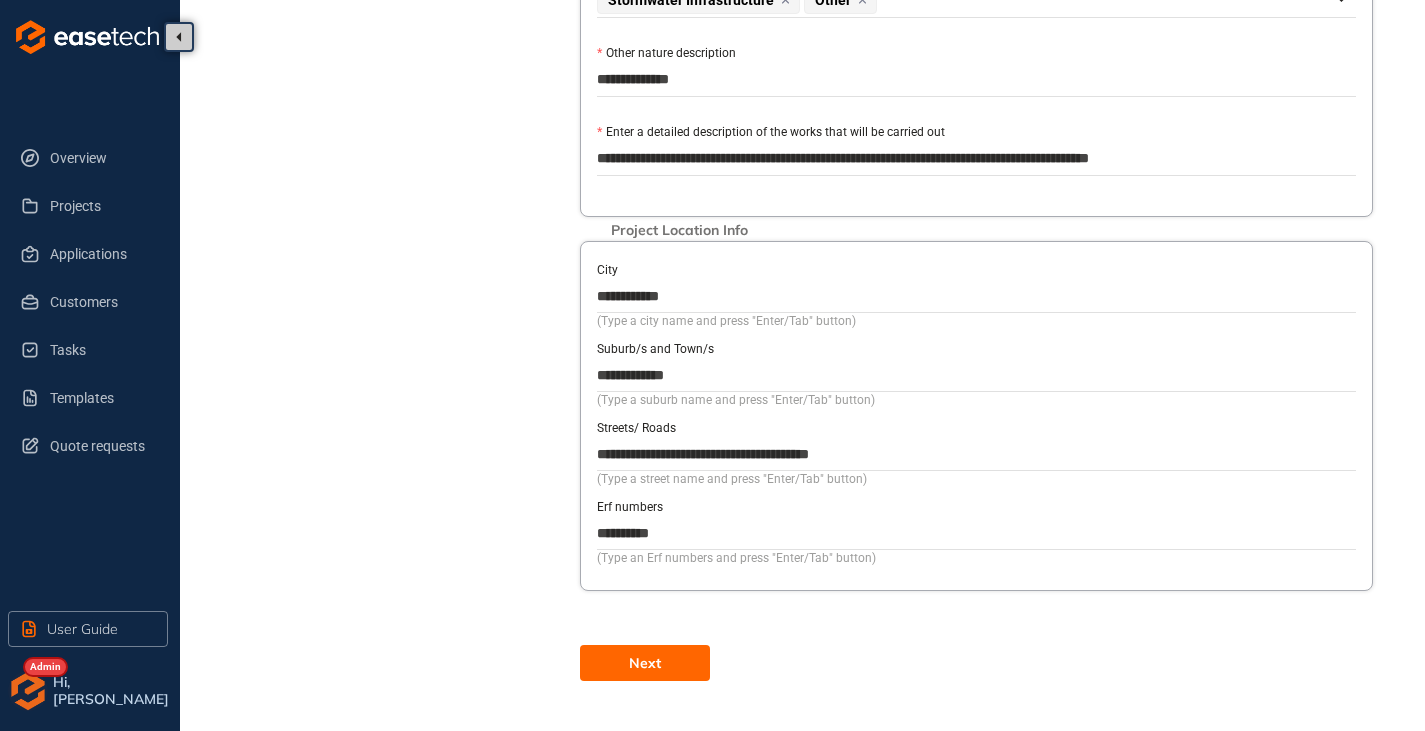 click on "Next" at bounding box center (645, 663) 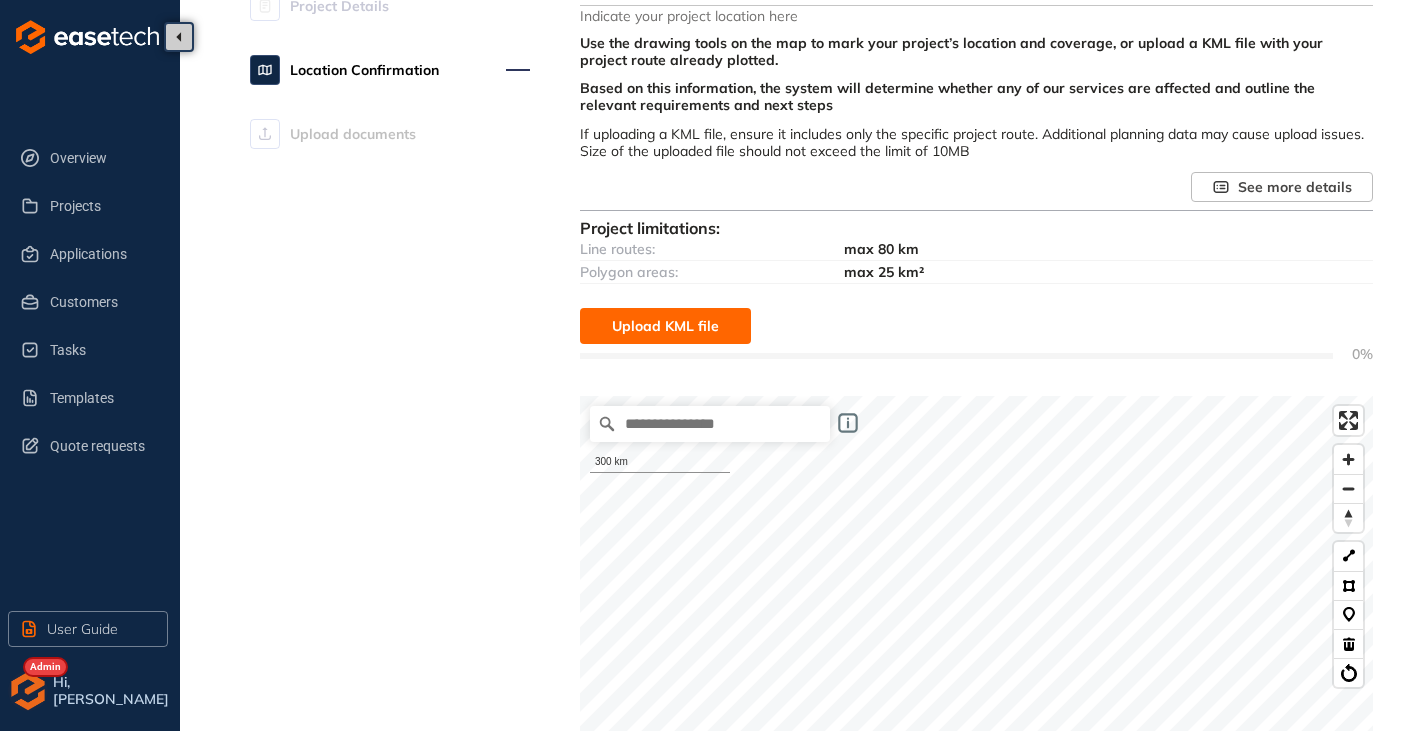 scroll, scrollTop: 292, scrollLeft: 0, axis: vertical 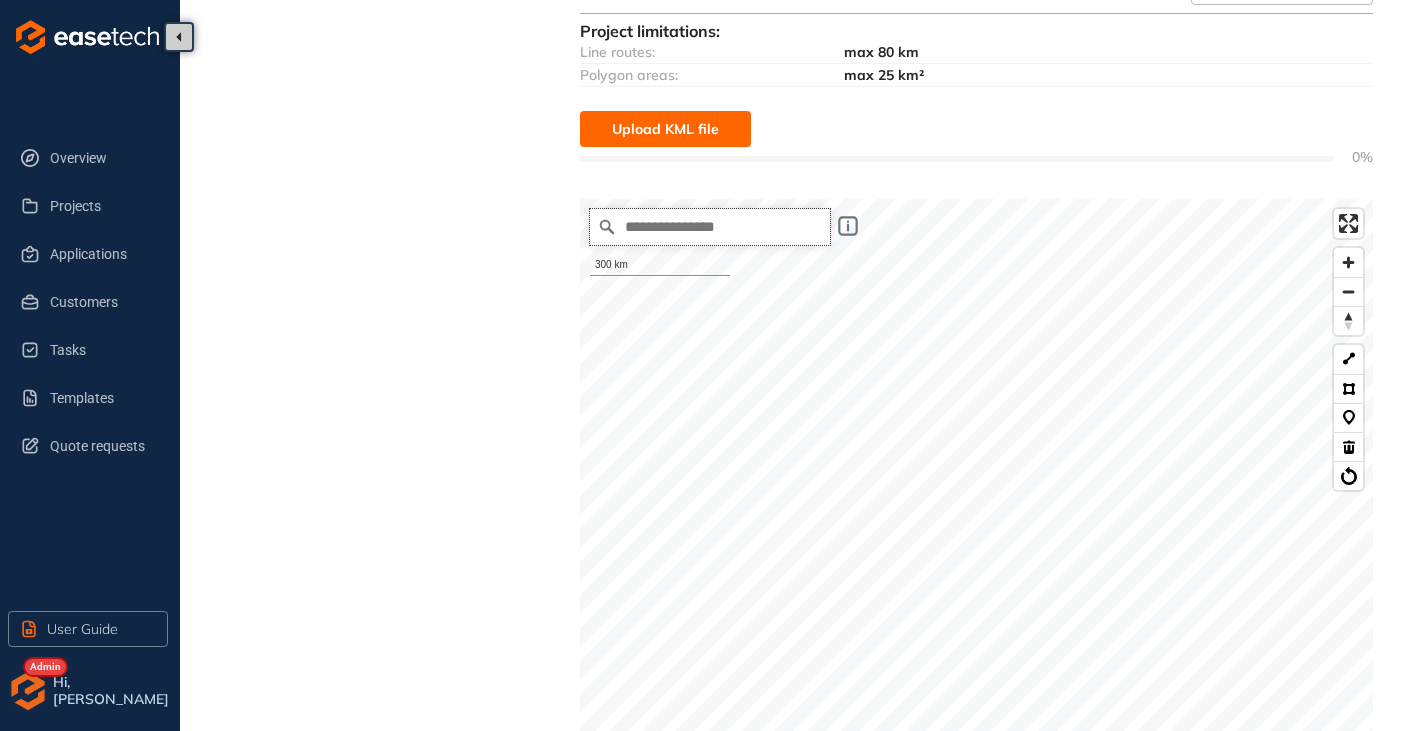 paste on "**********" 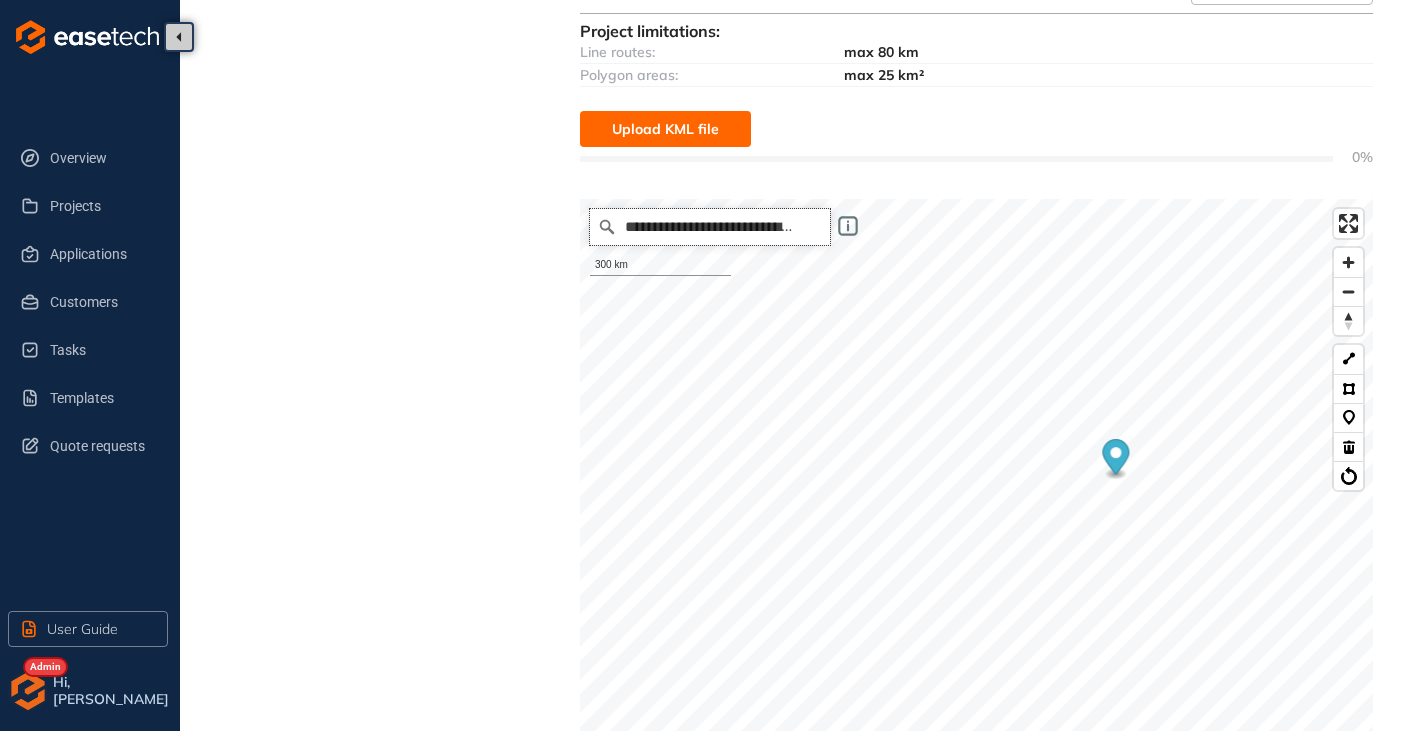 scroll, scrollTop: 0, scrollLeft: 0, axis: both 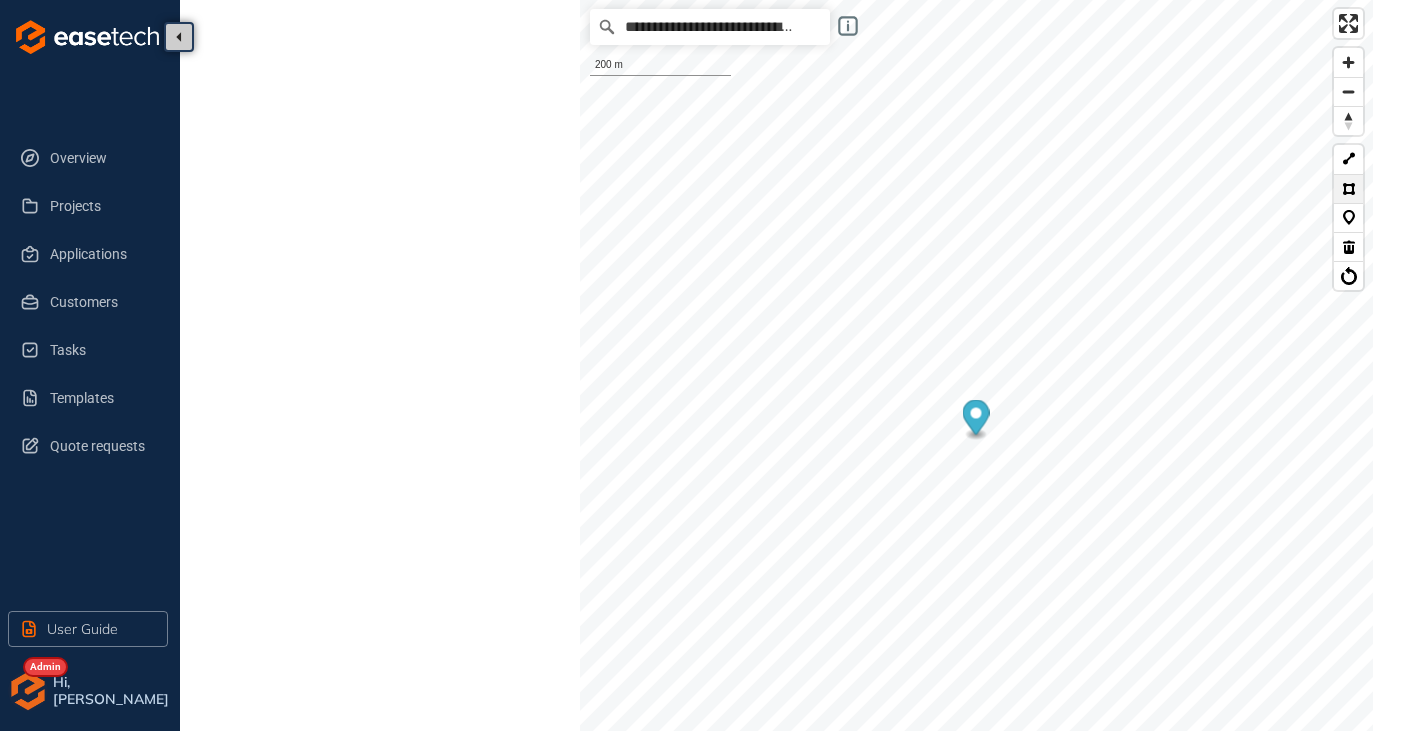 click at bounding box center [1348, 188] 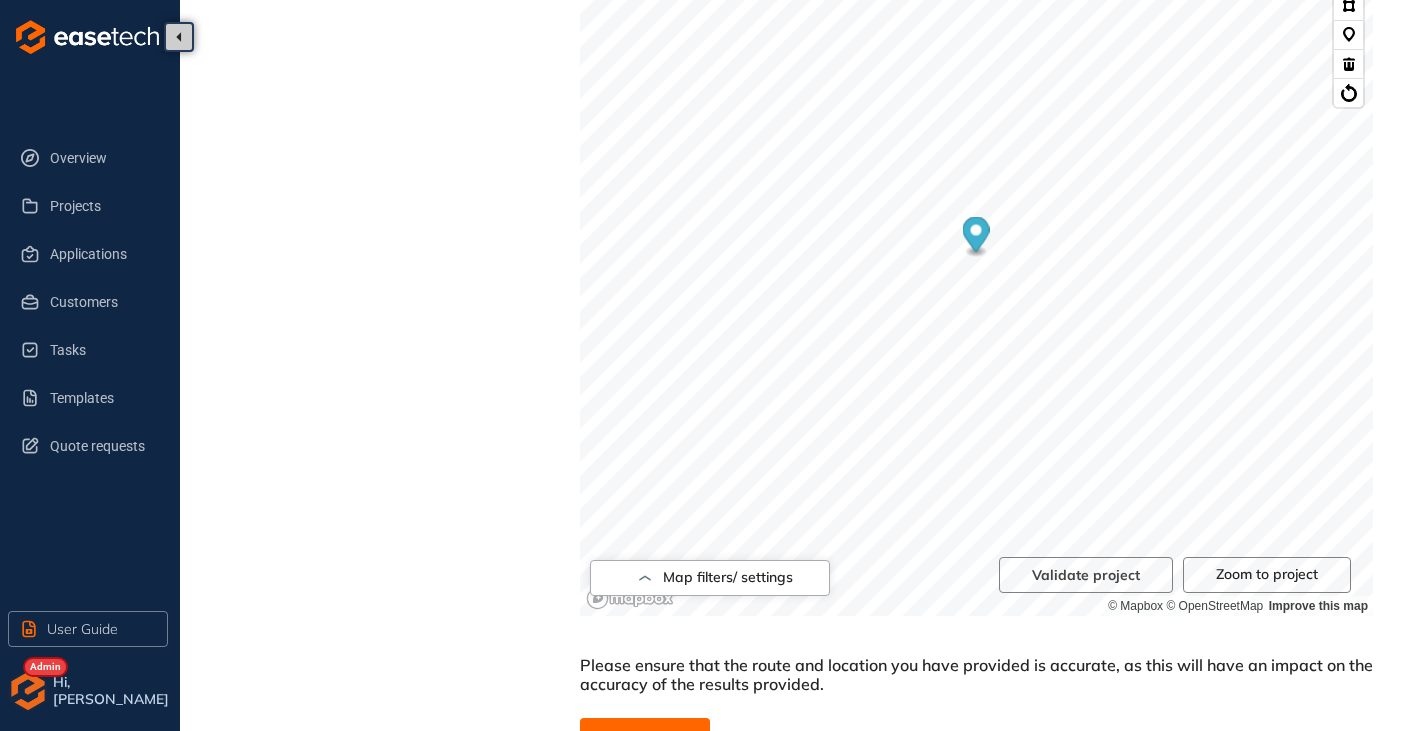 scroll, scrollTop: 692, scrollLeft: 0, axis: vertical 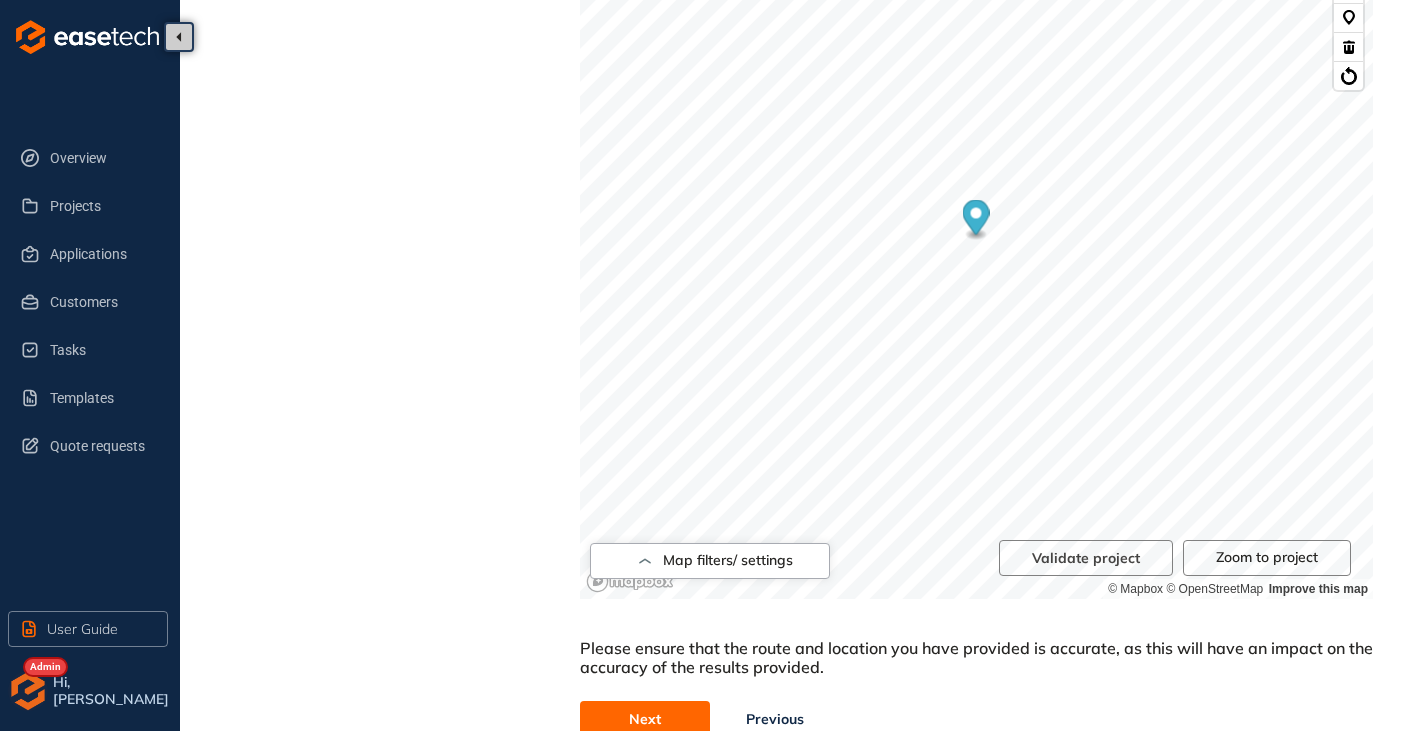 click on "Next" at bounding box center [645, 719] 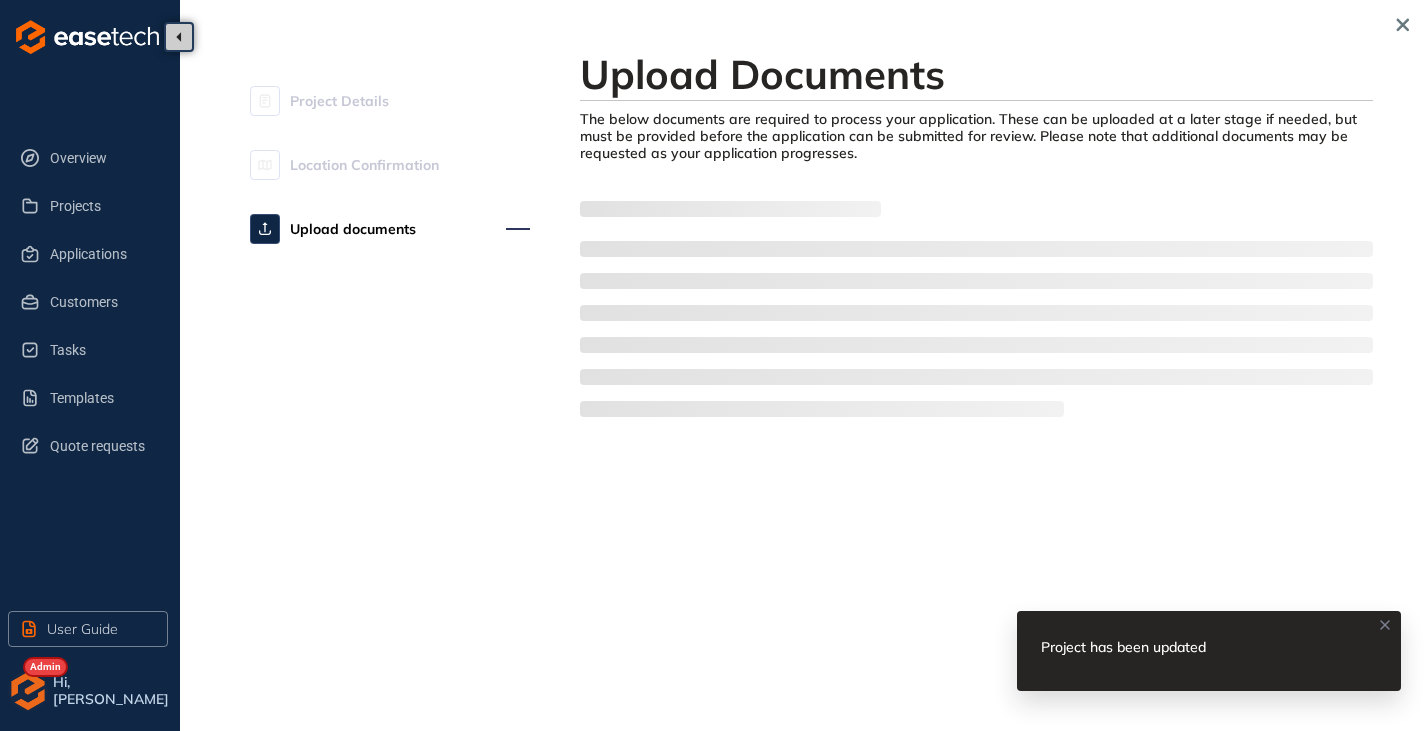 scroll, scrollTop: 0, scrollLeft: 0, axis: both 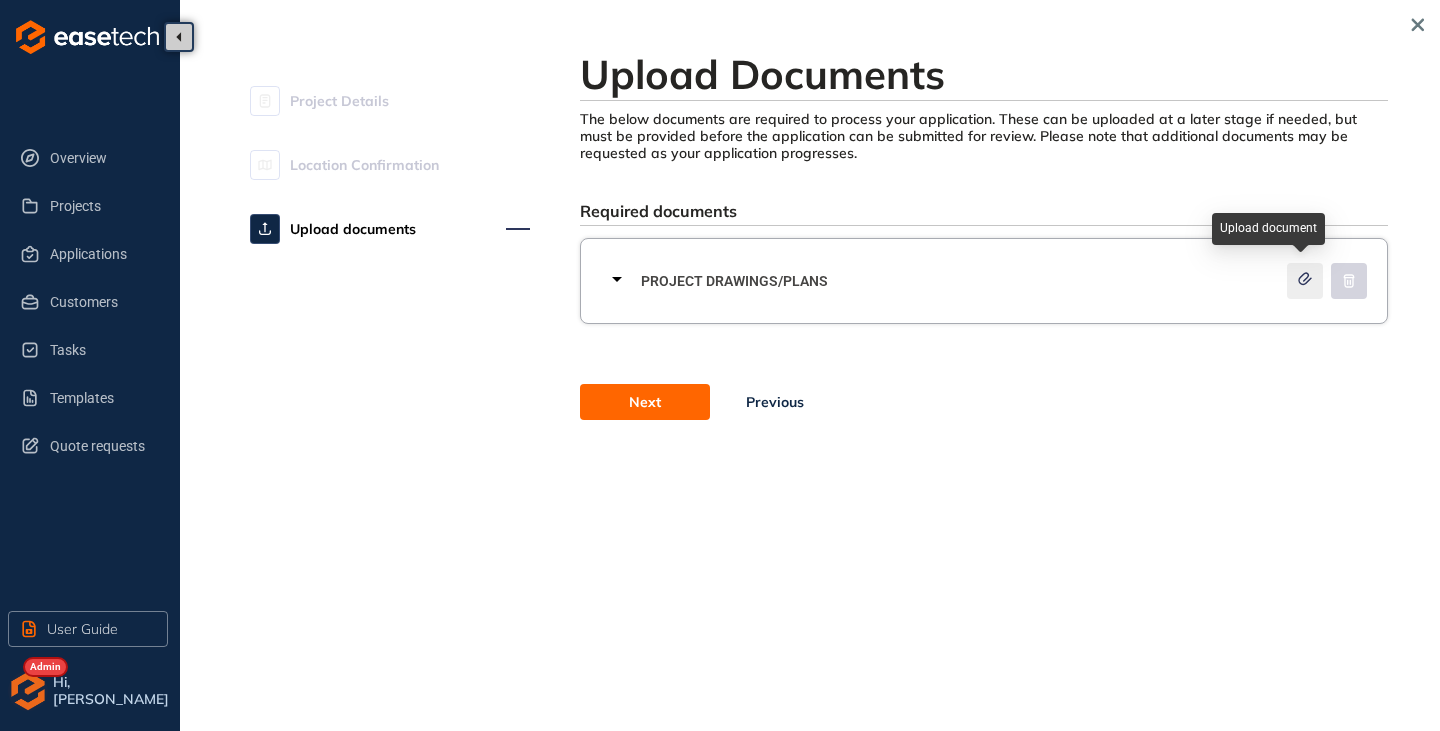 click 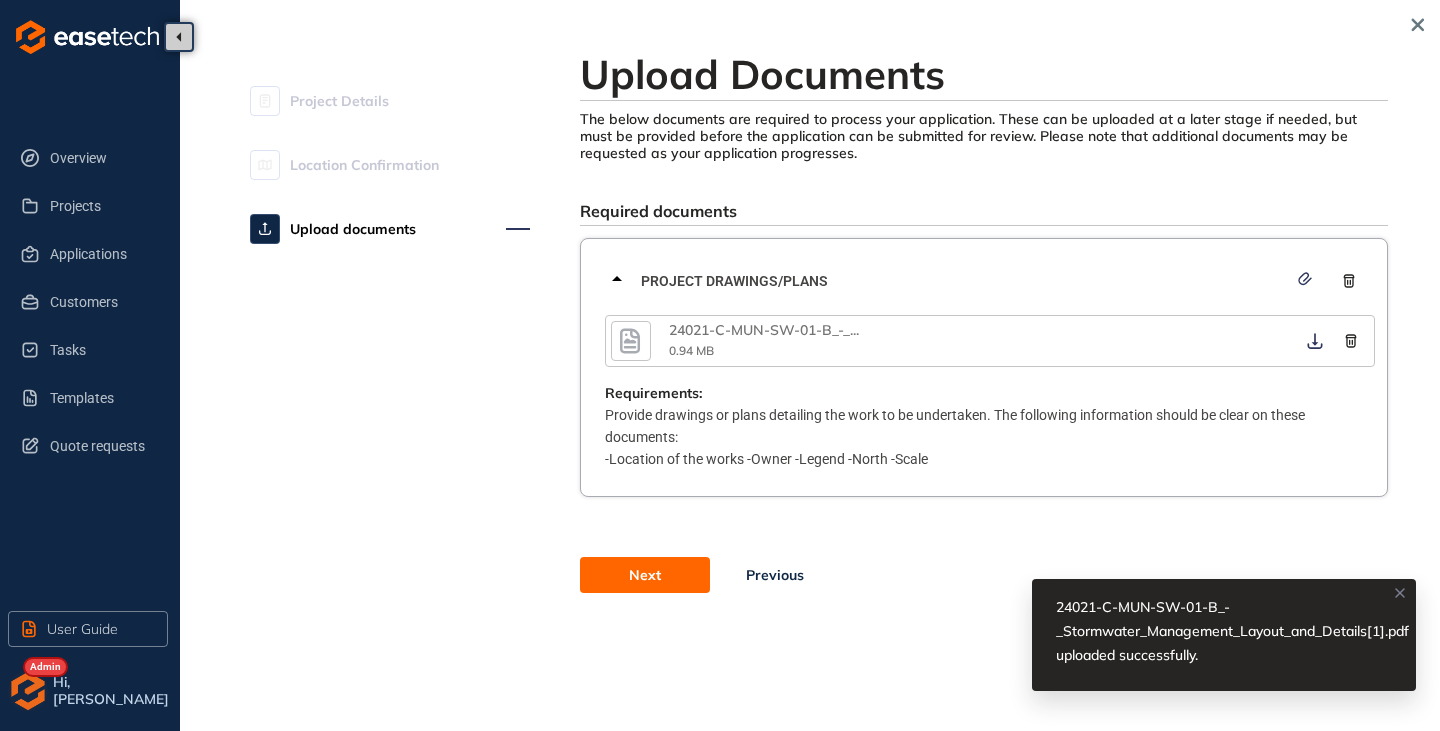 click on "Next" at bounding box center [645, 575] 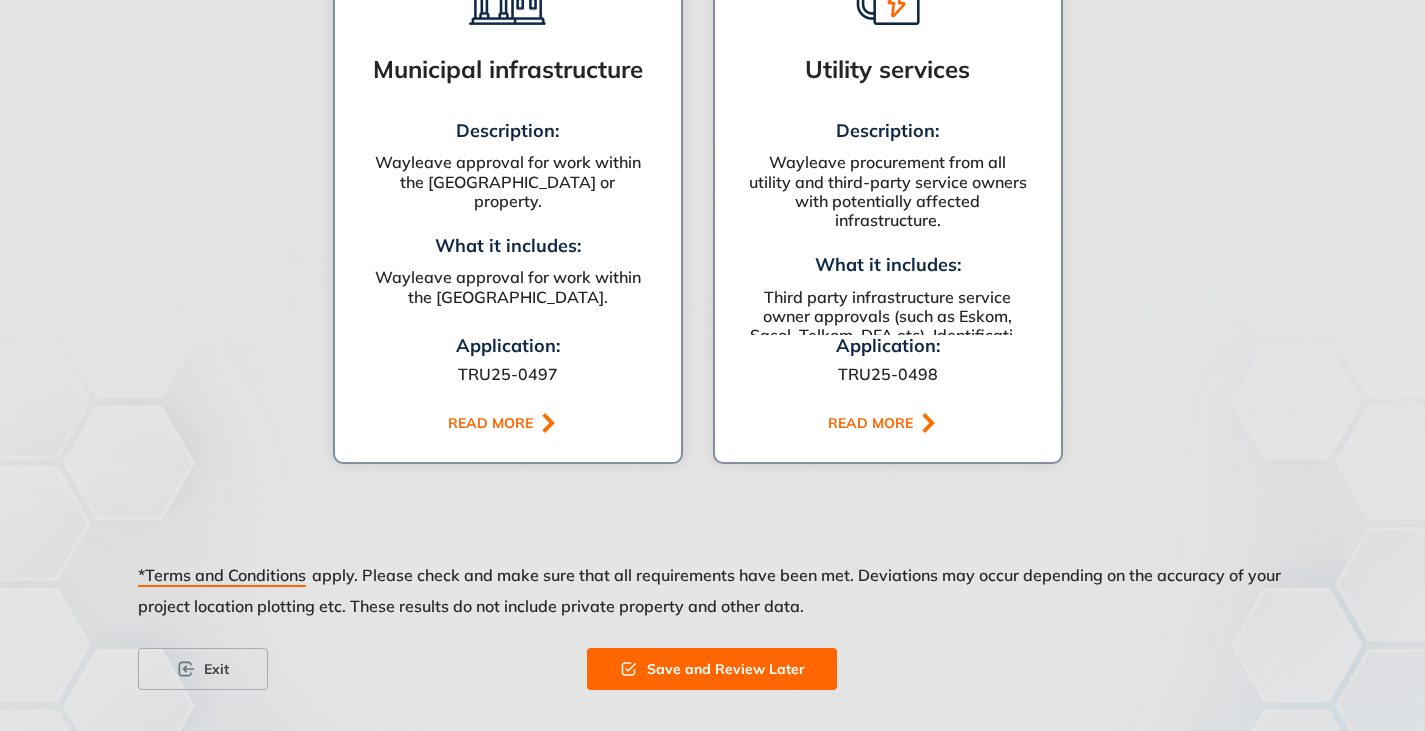 scroll, scrollTop: 1567, scrollLeft: 0, axis: vertical 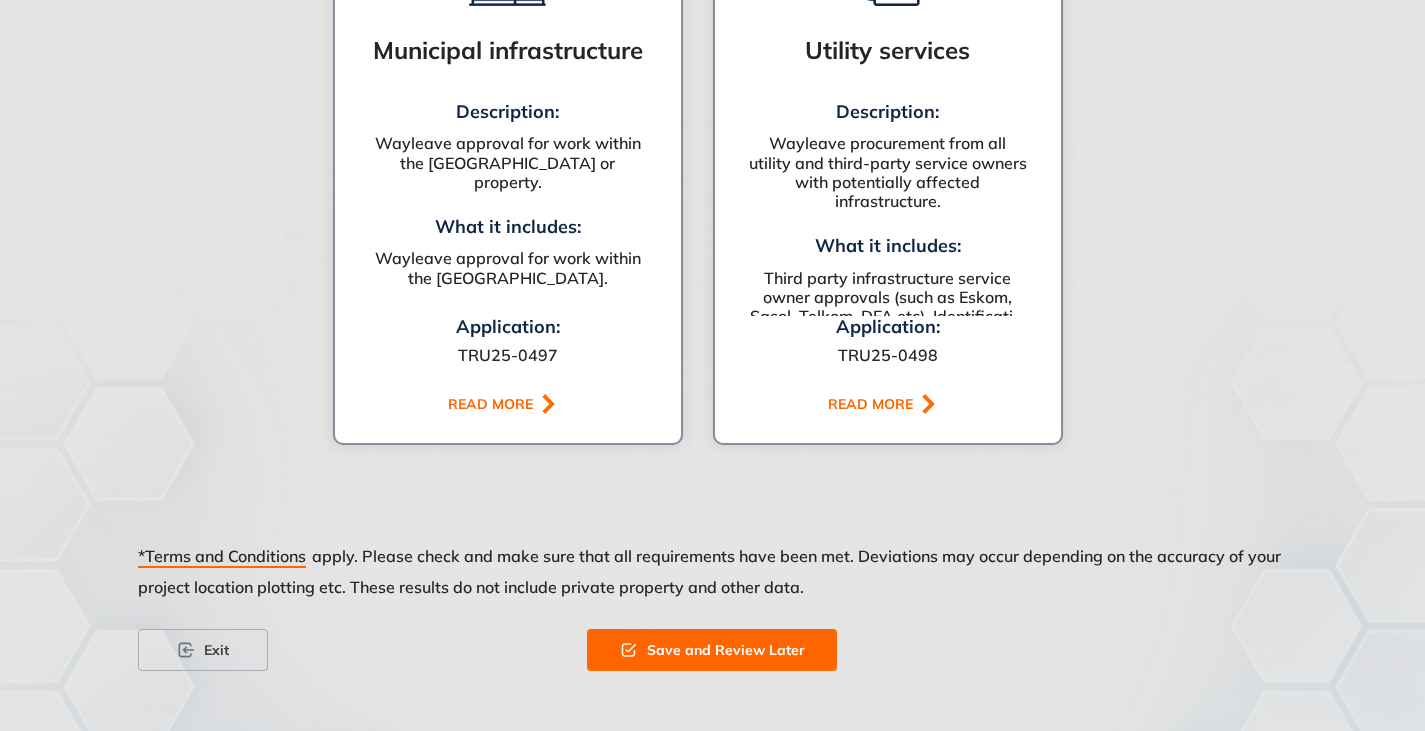 click on "Save and Review Later" at bounding box center [726, 650] 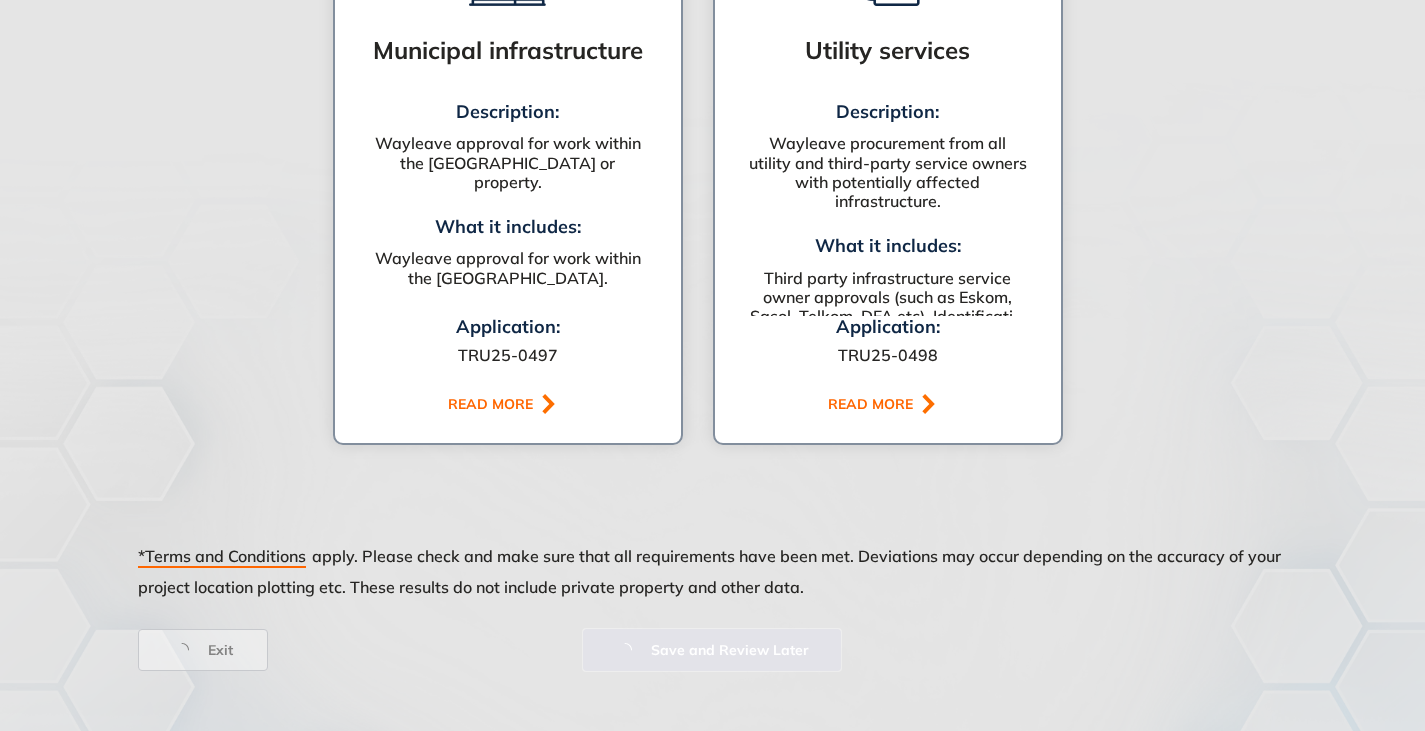 scroll, scrollTop: 0, scrollLeft: 0, axis: both 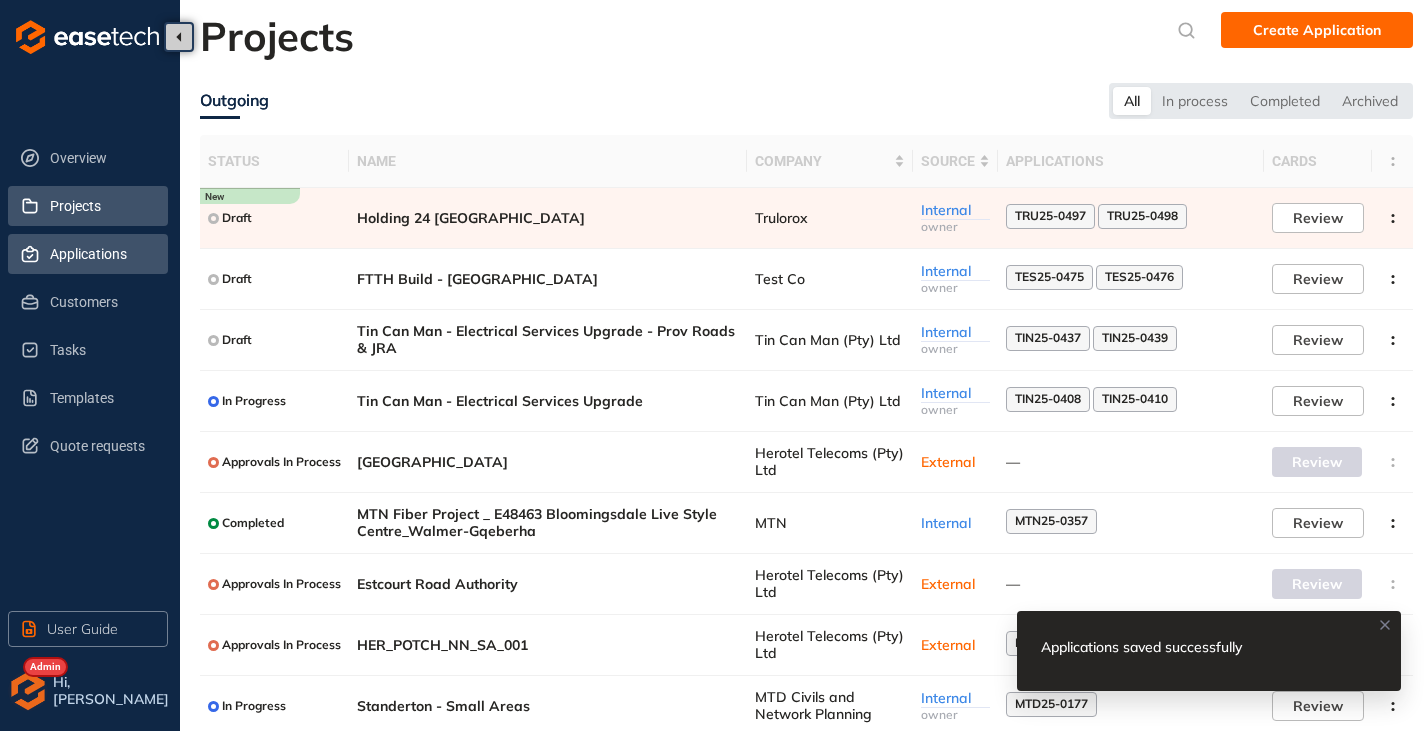 click on "Applications" at bounding box center (101, 254) 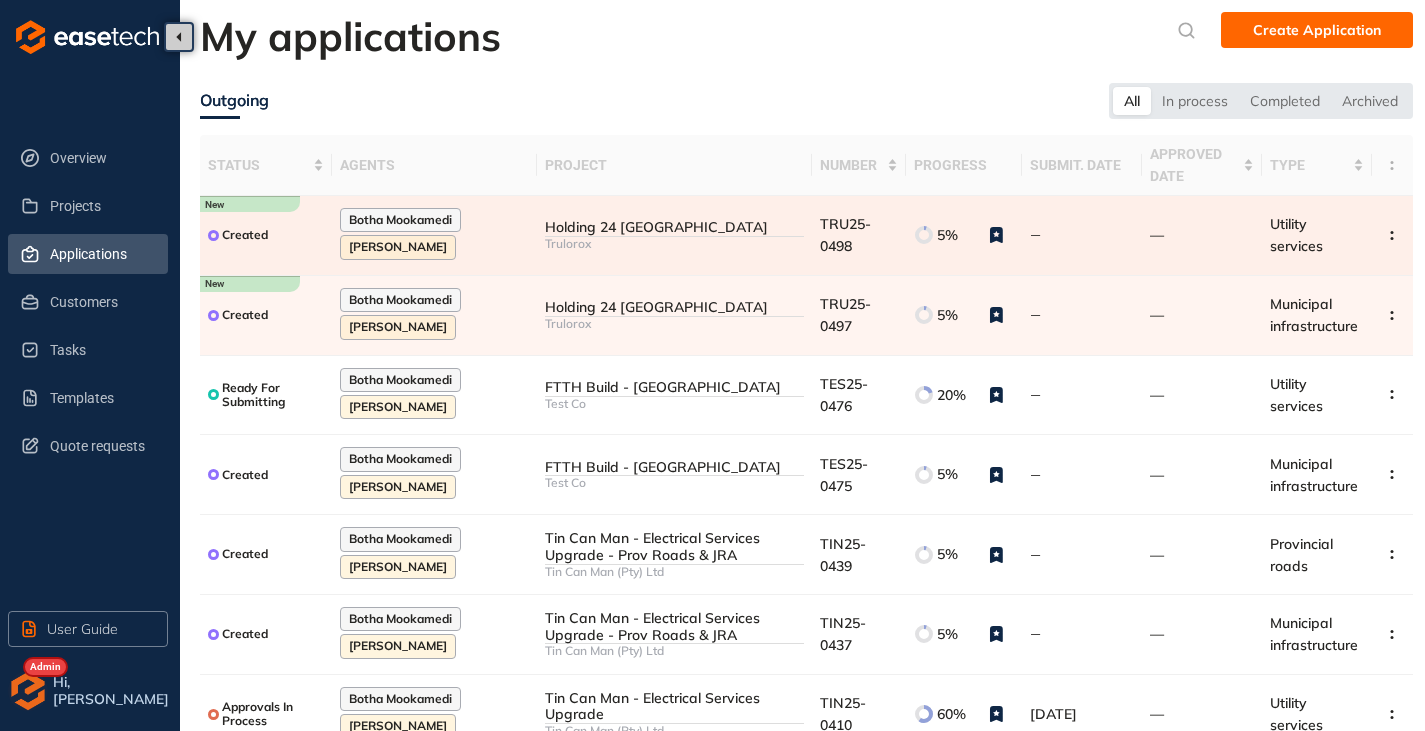 click on "Holding 24 [GEOGRAPHIC_DATA]" at bounding box center (674, 227) 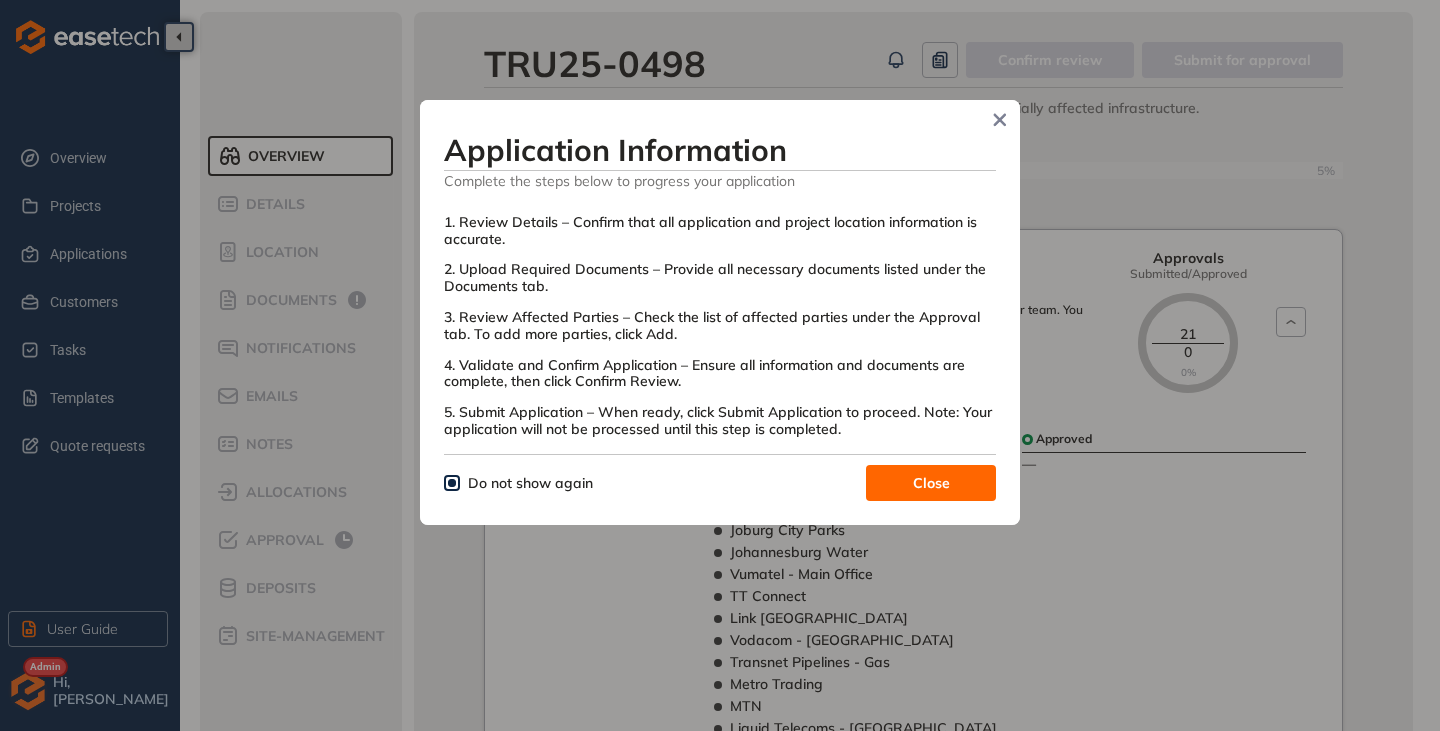 click on "Close" at bounding box center [931, 483] 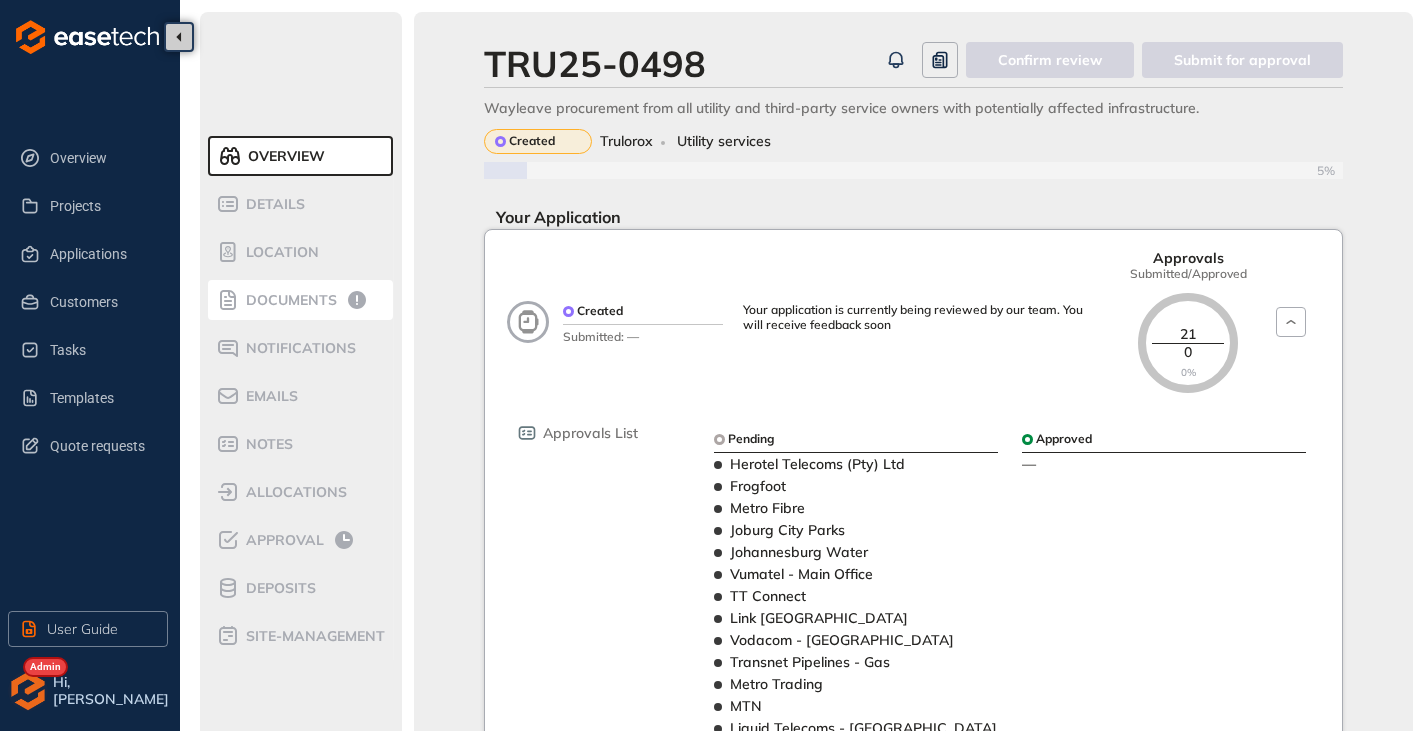 click on "Documents" at bounding box center [301, 300] 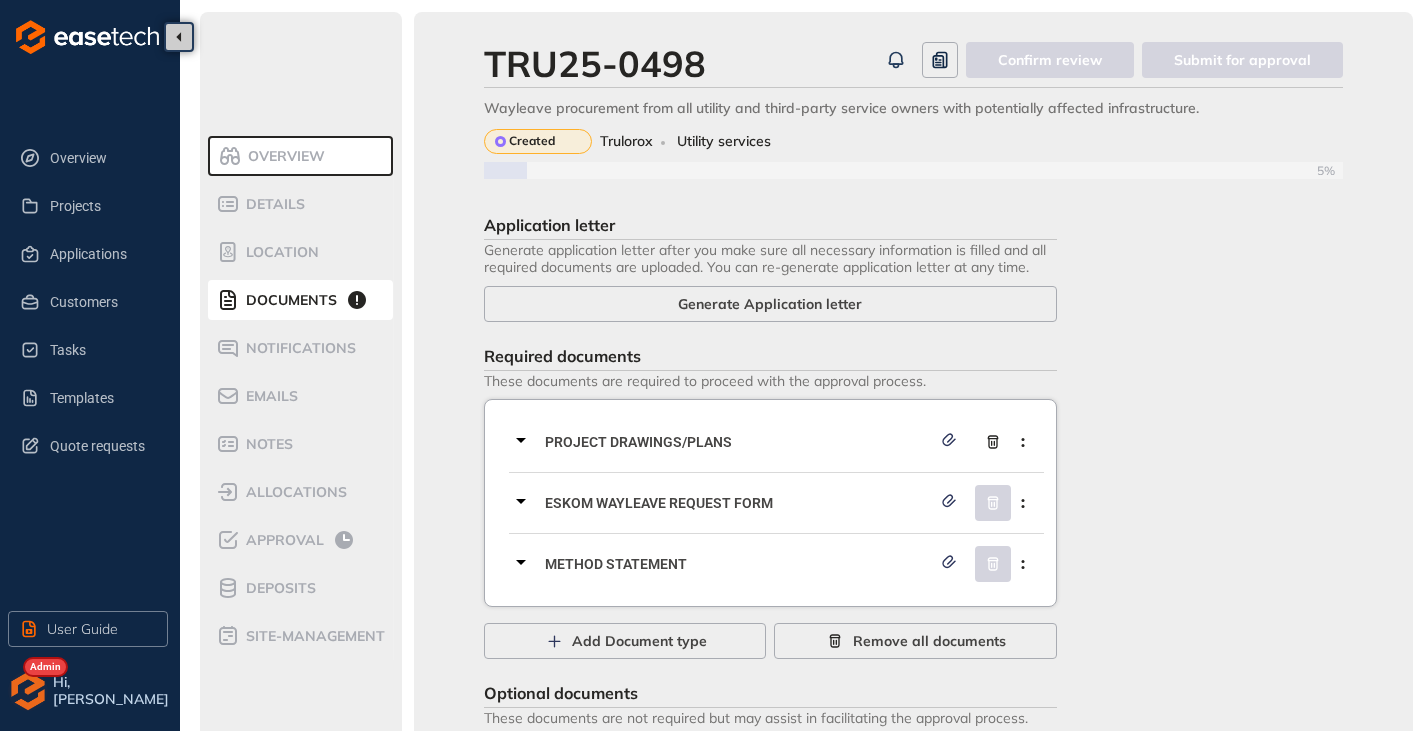 scroll, scrollTop: 142, scrollLeft: 0, axis: vertical 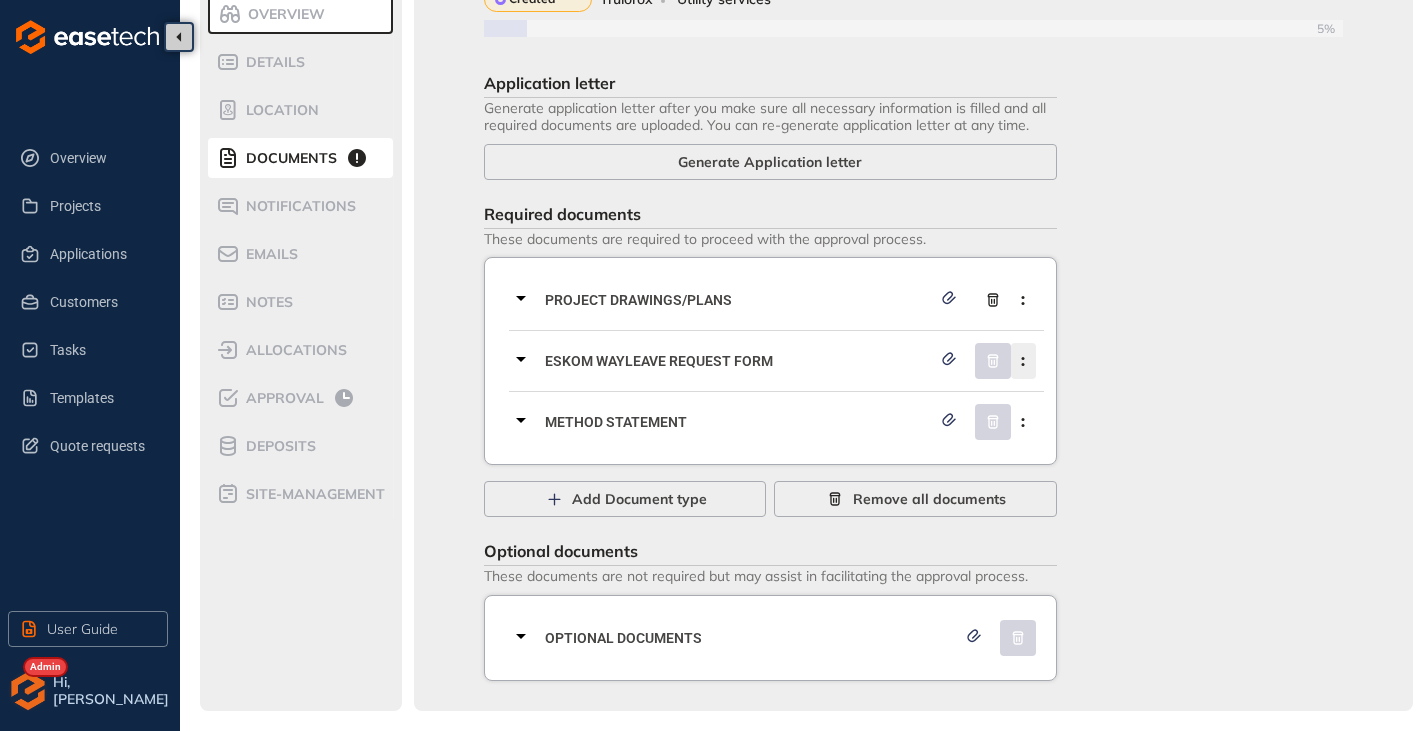 click 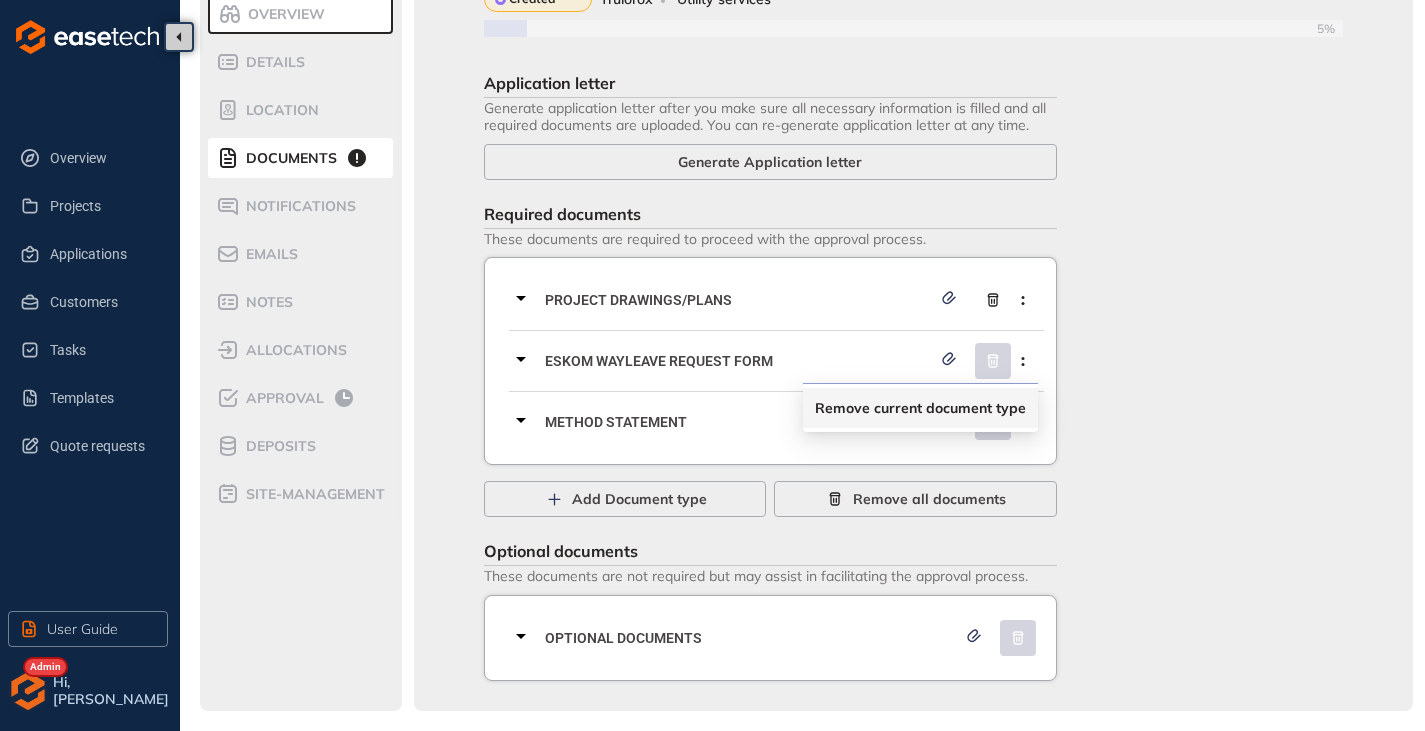 click on "Remove current document type" at bounding box center (920, 408) 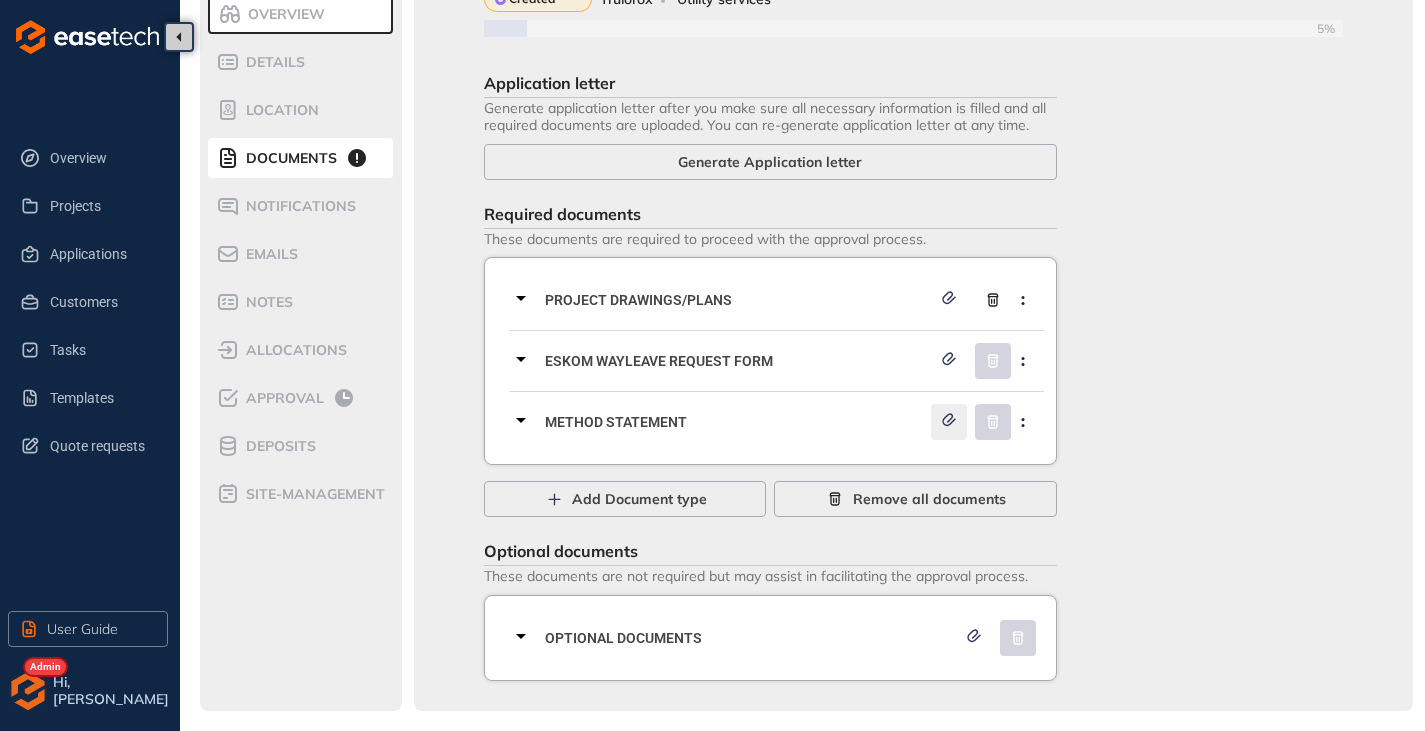 scroll, scrollTop: 81, scrollLeft: 0, axis: vertical 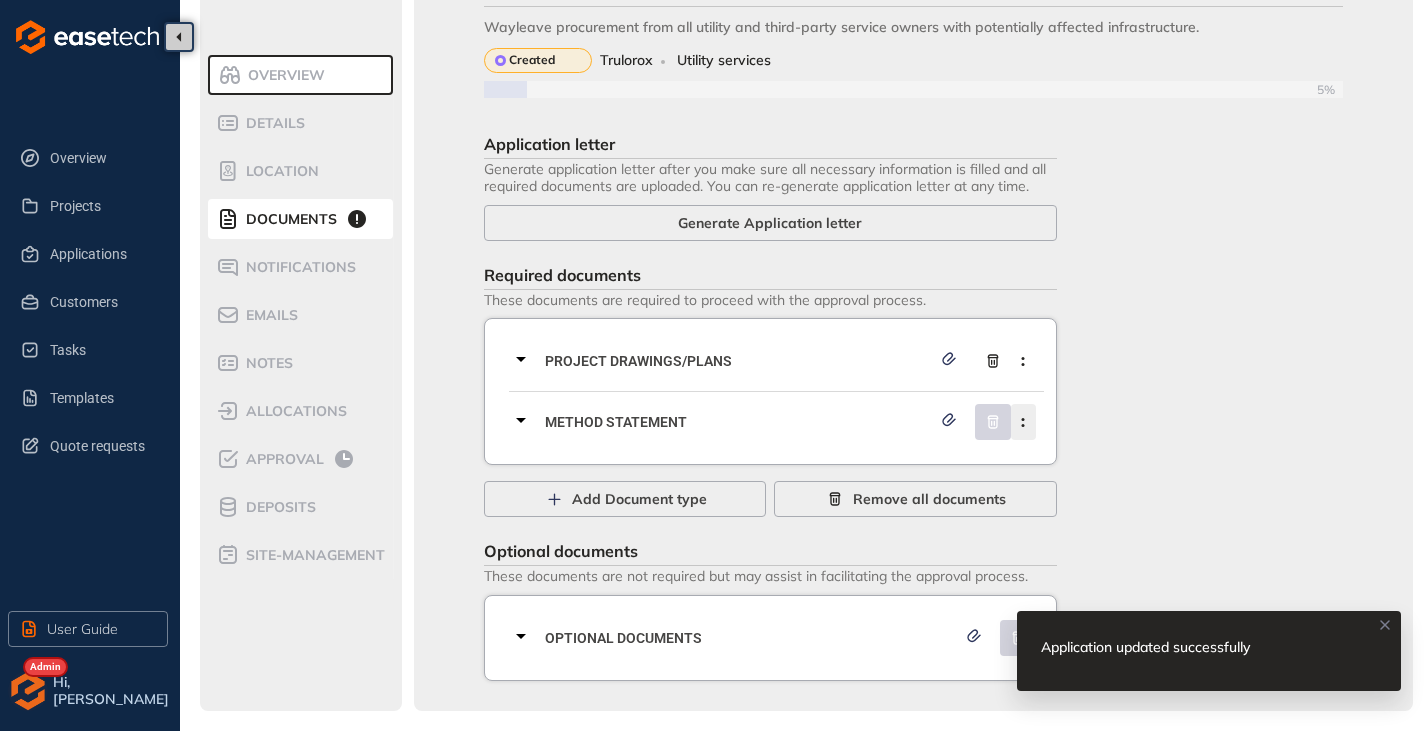 click 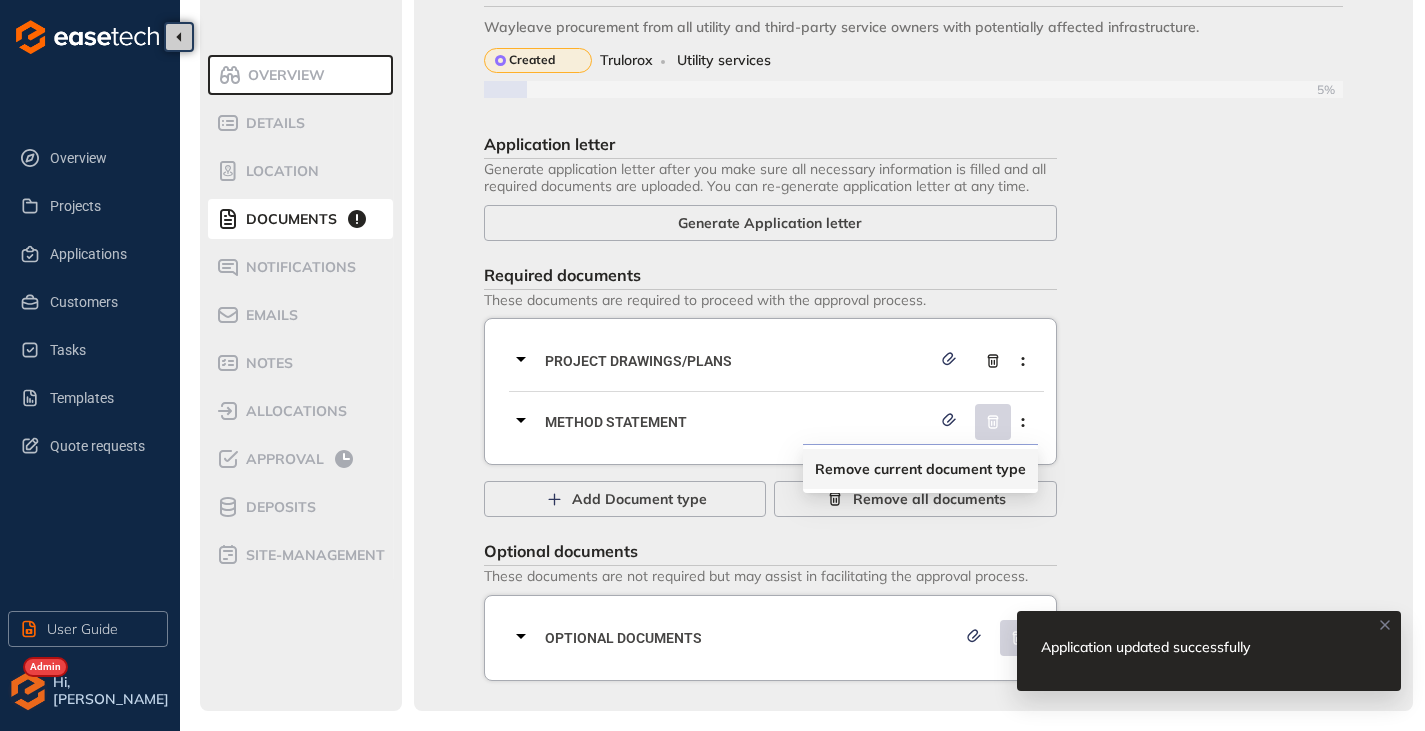 click on "Remove current document type" at bounding box center (920, 469) 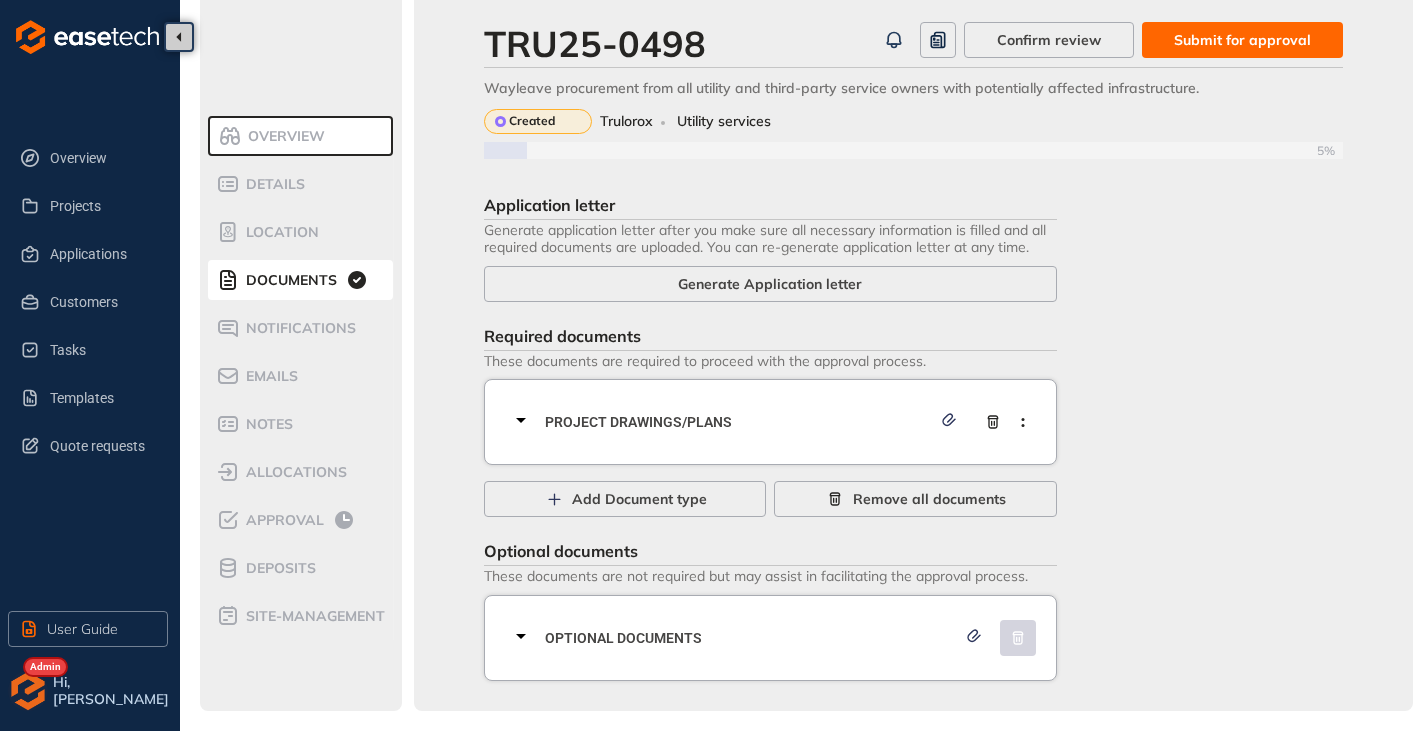 scroll, scrollTop: 20, scrollLeft: 0, axis: vertical 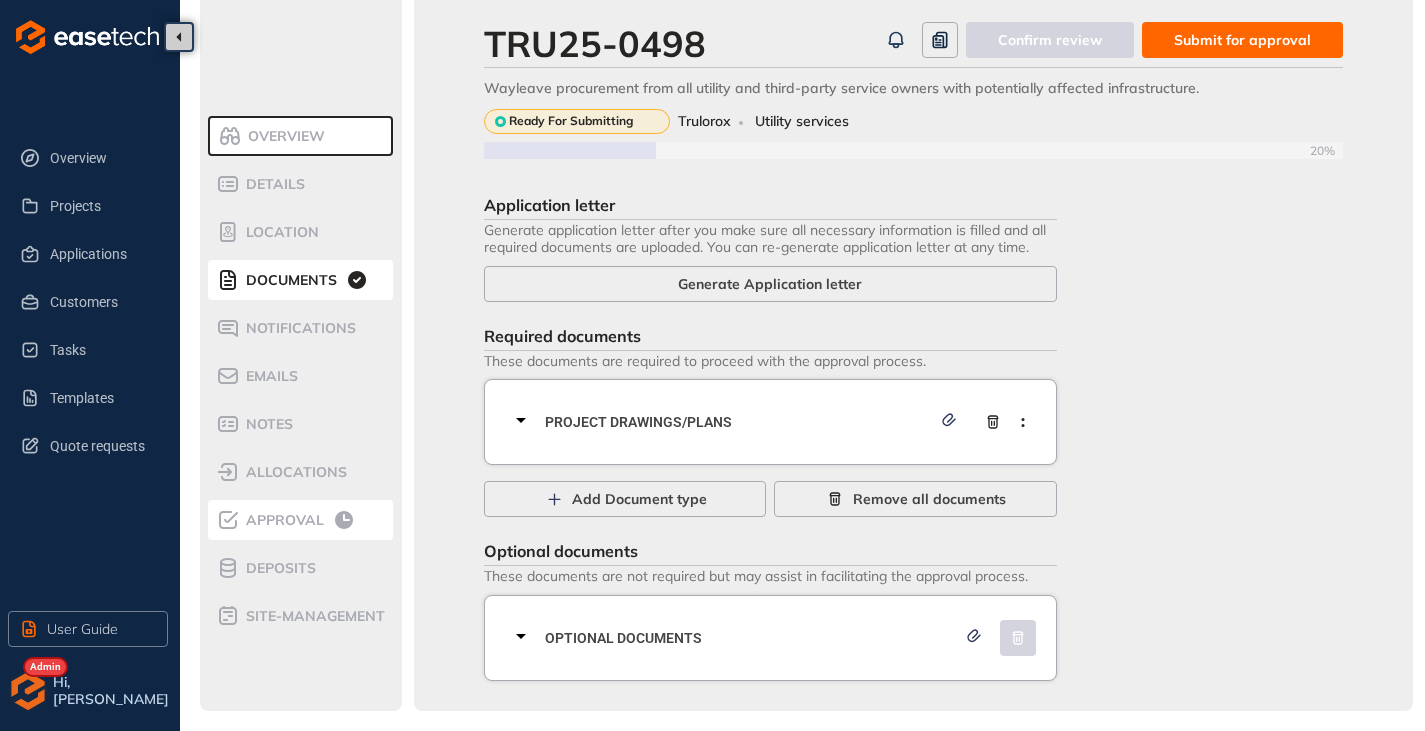 click on "Approval" at bounding box center [282, 520] 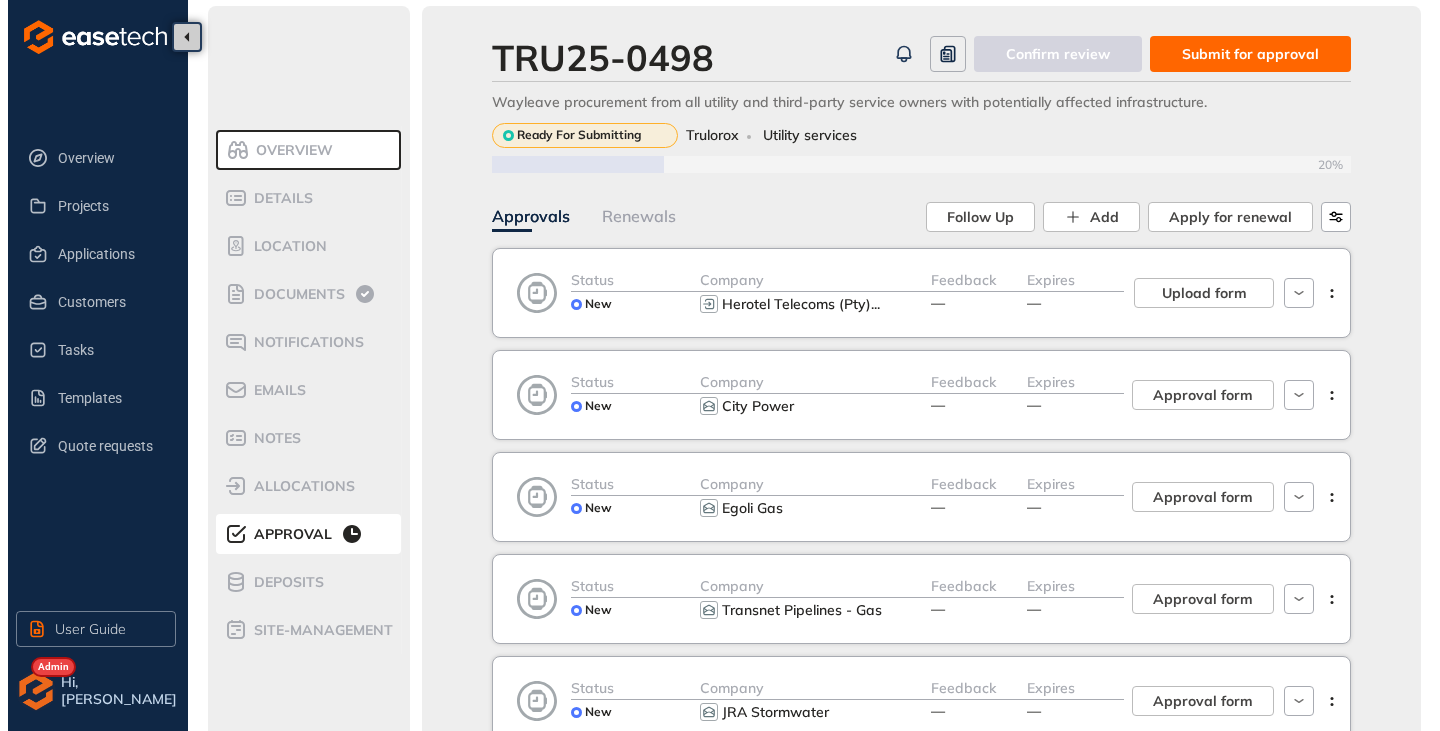 scroll, scrollTop: 0, scrollLeft: 0, axis: both 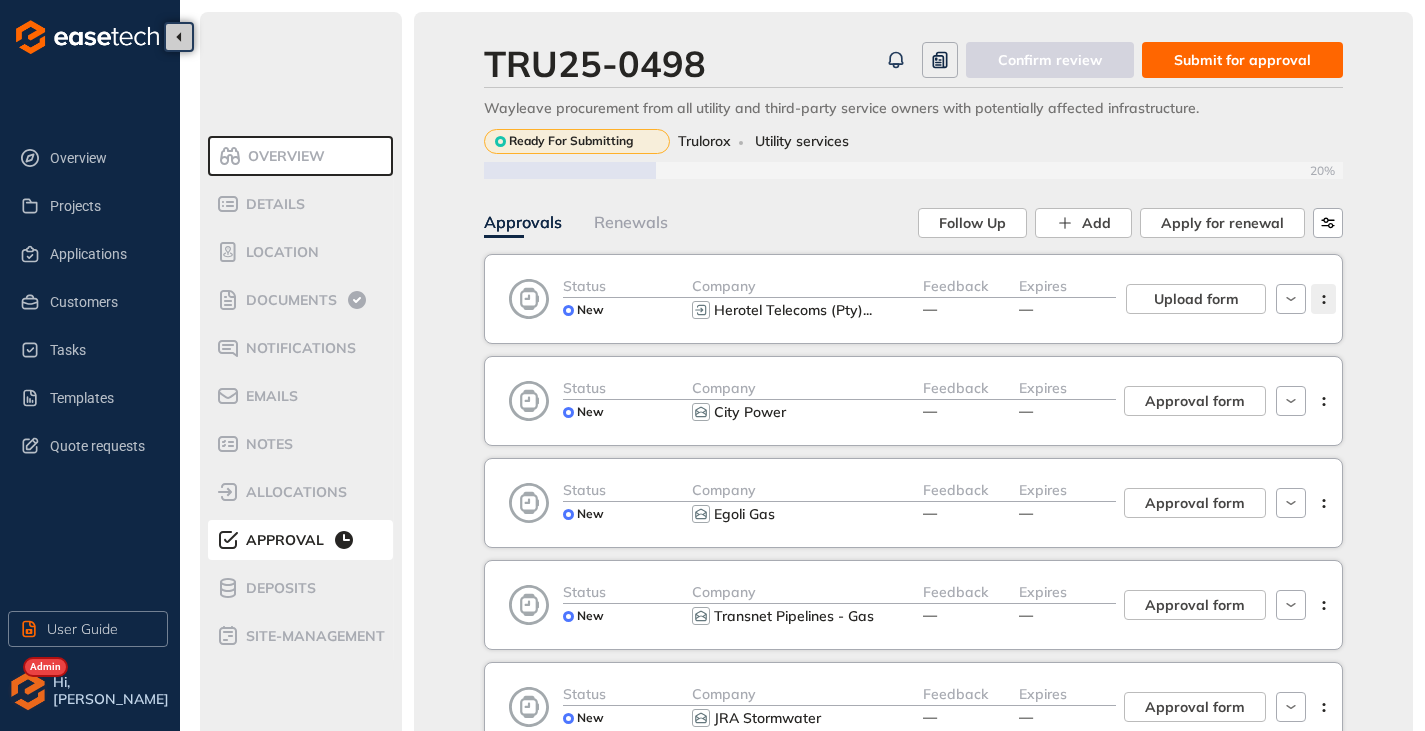 click 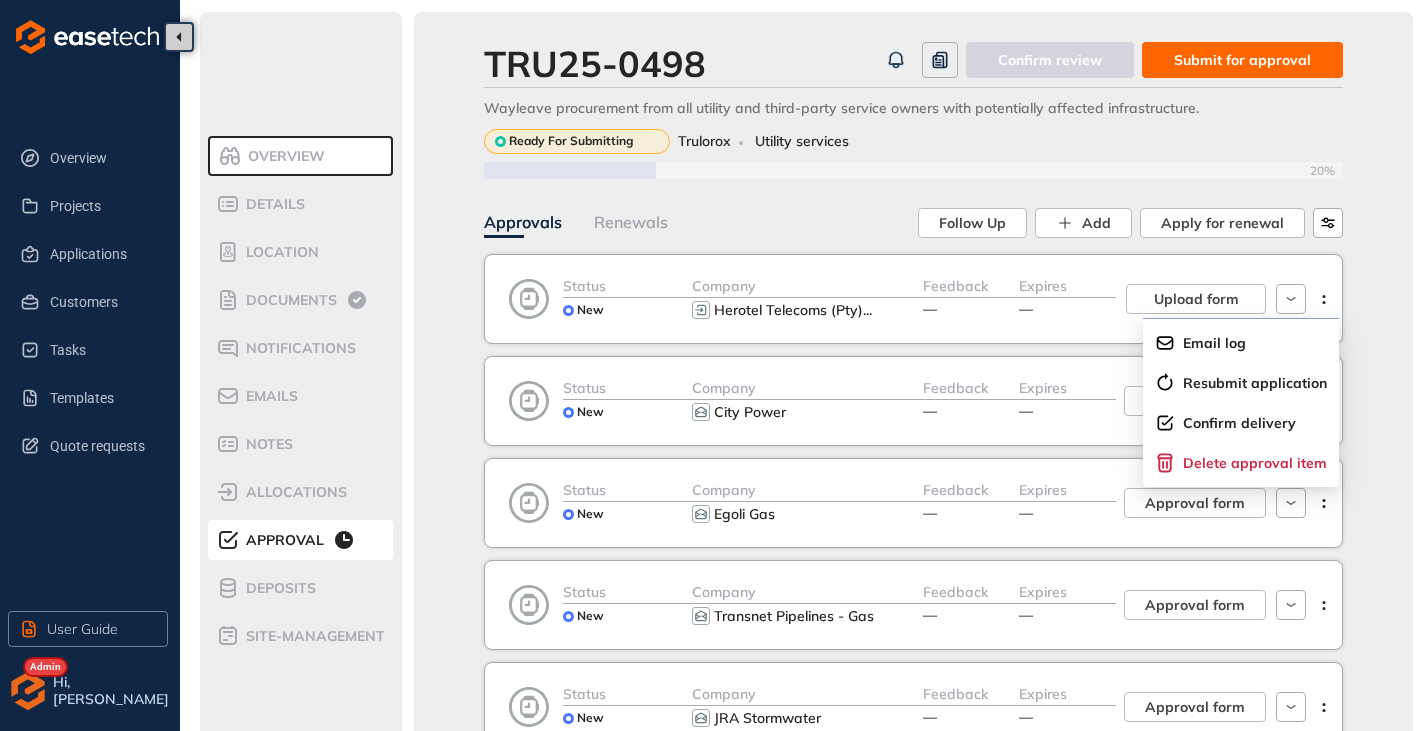 click on "TRU25-0498 Confirm review Submit for approval Wayleave procurement from all utility and third-party service owners with potentially affected infrastructure. Ready For Submitting Trulorox Utility services 20% Approvals Renewals Follow Up Add Apply for renewal Status New Company Herotel Telecoms (Pty) ... Feedback — Expires — Upload form Status New Company City Power Feedback — Expires — Approval form Status New Company Egoli Gas Feedback — Expires — Approval form Status New Company Transnet Pipelines - Gas Feedback — Expires — Approval form Status New Company JRA Stormwater Feedback — Expires — Approval form Status New Company Sasol Feedback — Expires — Approval form Status New Company Dark Fibre Africa - NO ... Feedback — Expires — Approval form Status New Company TT Connect Feedback — Expires — Approval form Status New Company Telkom - Northern Reg ... Feedback — Expires — Approval form Status New Company Eskom - [GEOGRAPHIC_DATA] ... Feedback — Expires — Approval form New" at bounding box center [913, 1253] 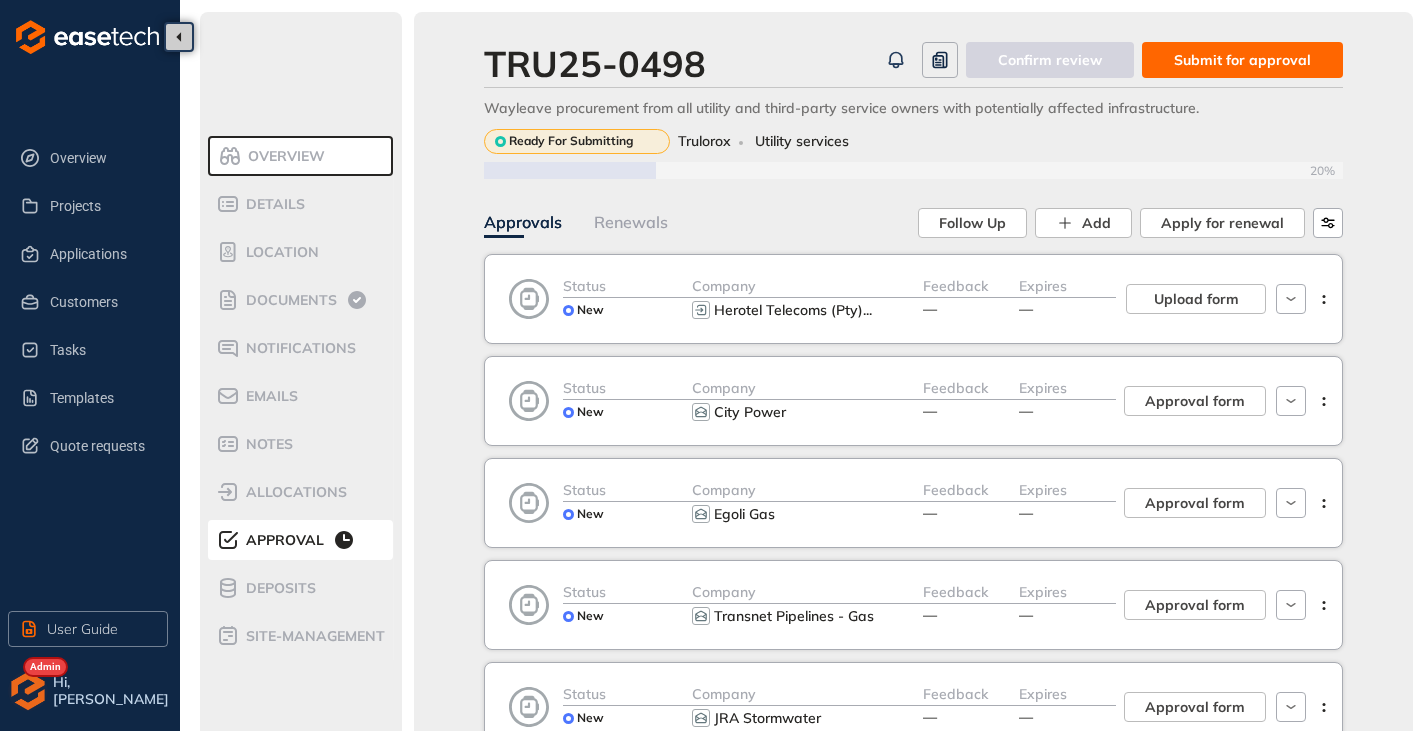 click on "Submit for approval" at bounding box center [1242, 60] 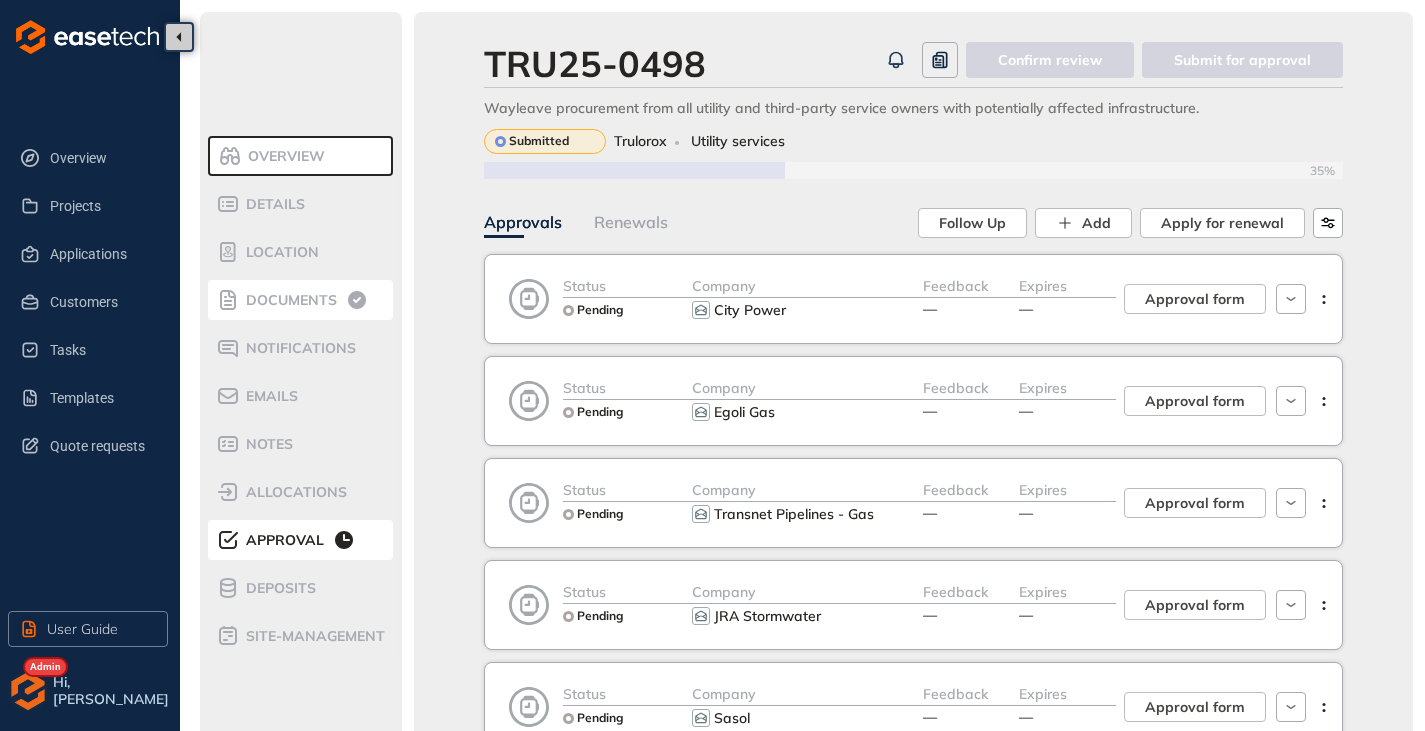 click on "Documents" at bounding box center (288, 300) 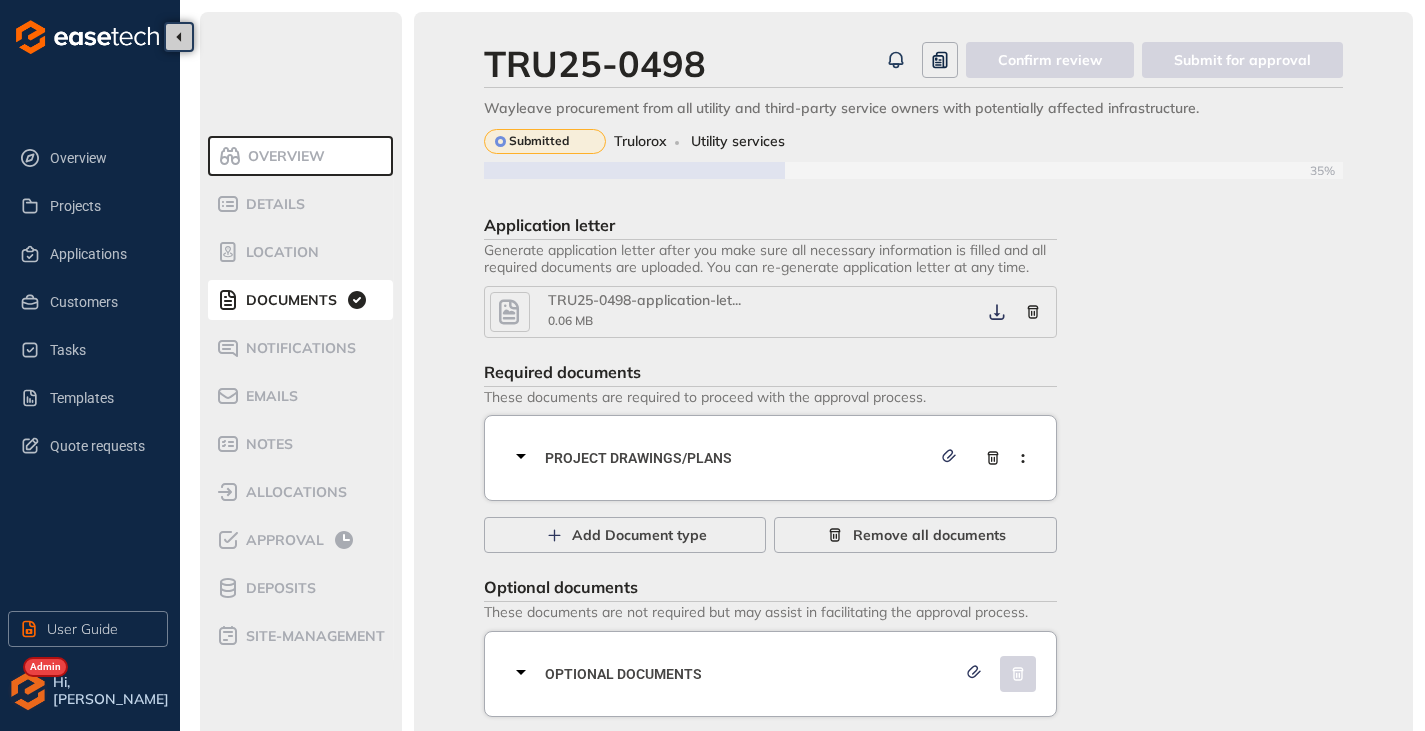 click 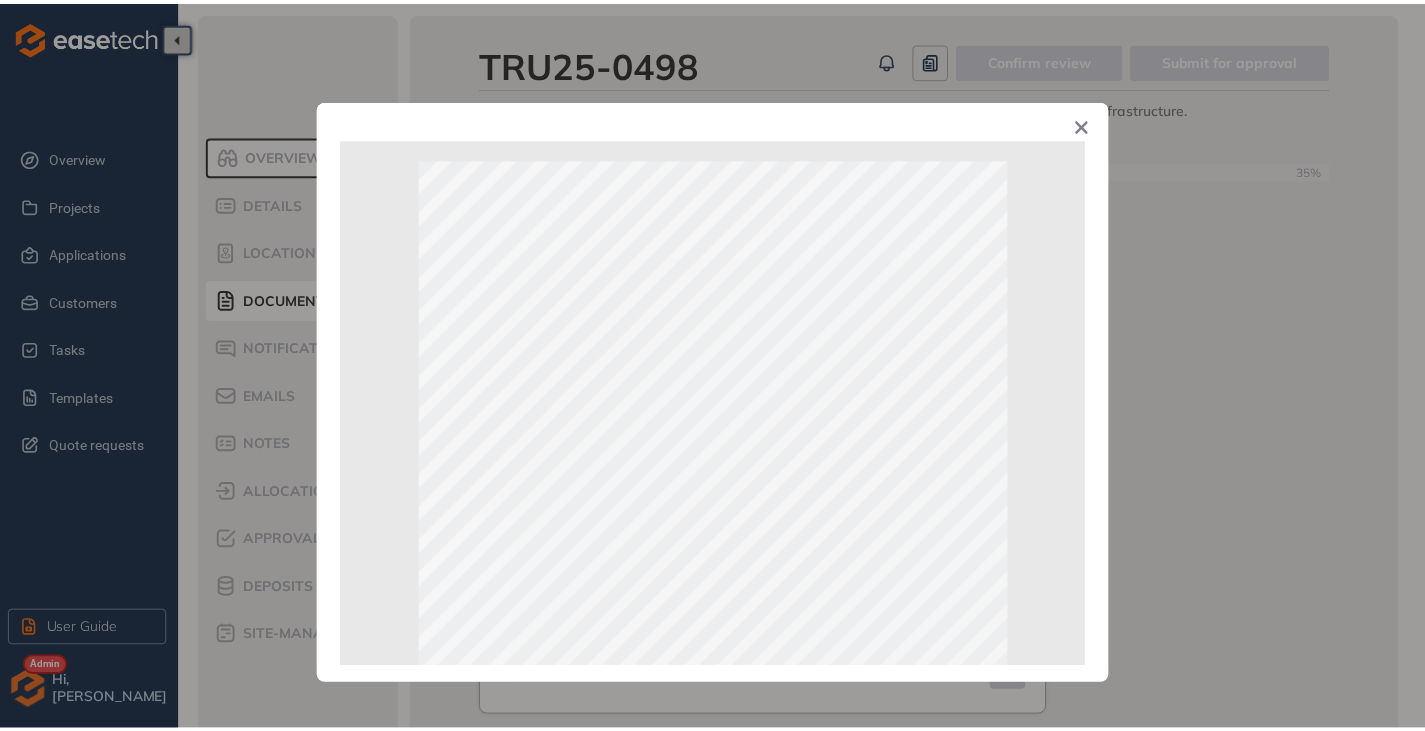 scroll, scrollTop: 0, scrollLeft: 0, axis: both 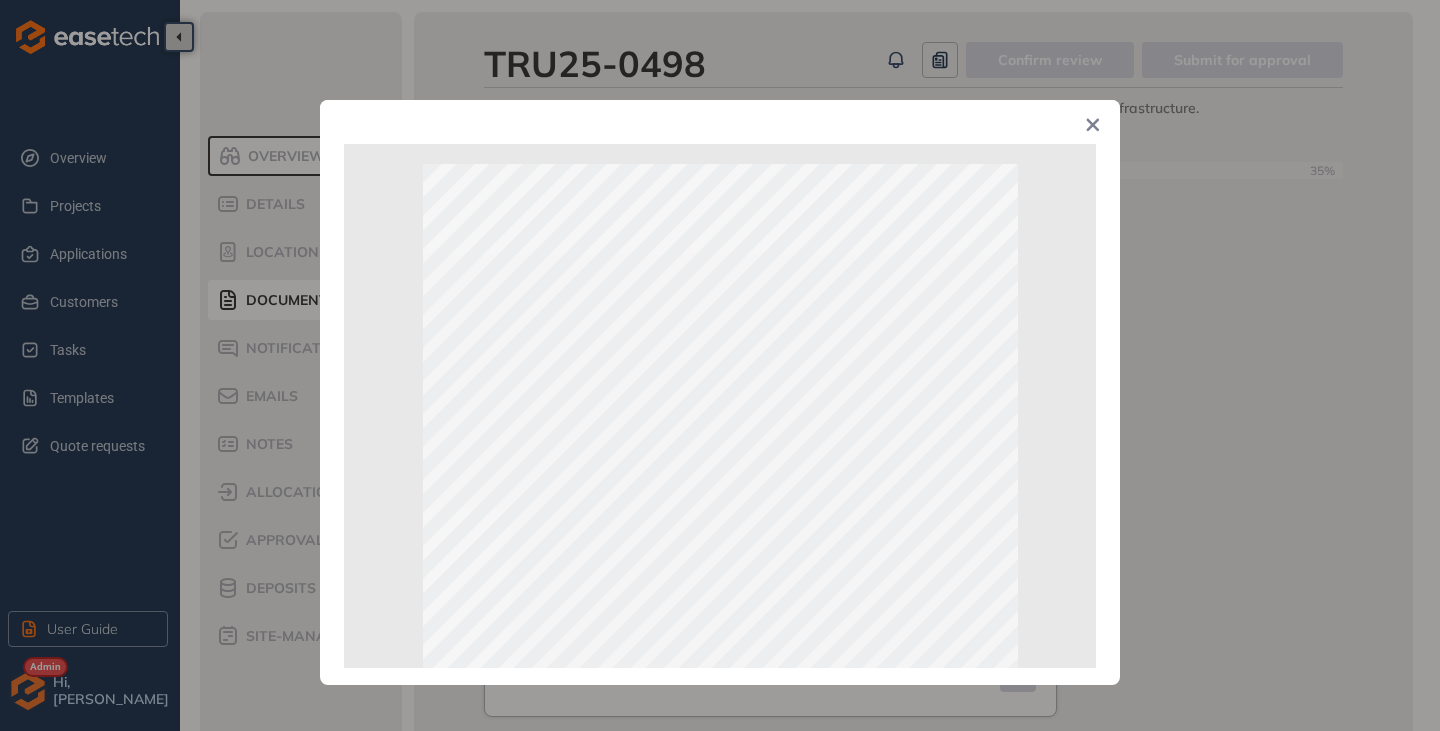 click 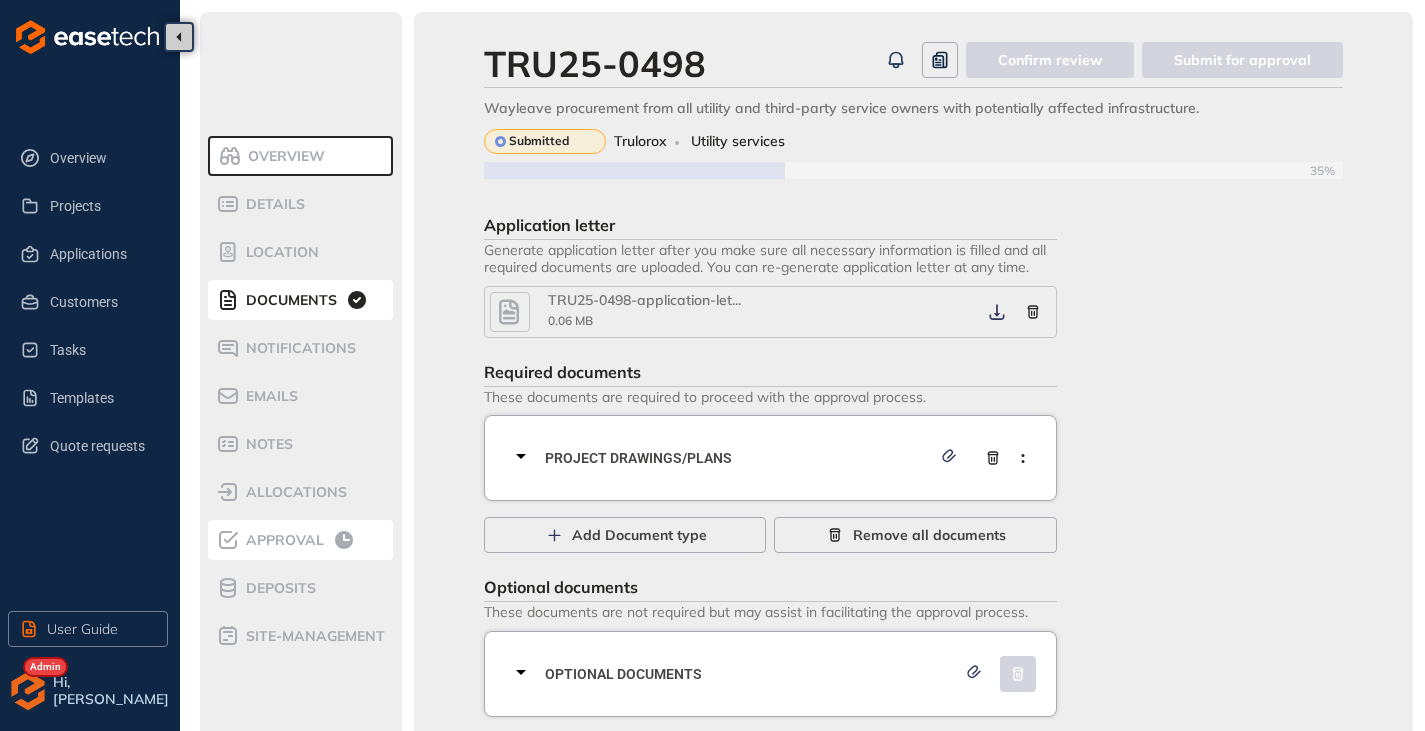 click on "Approval" at bounding box center [282, 540] 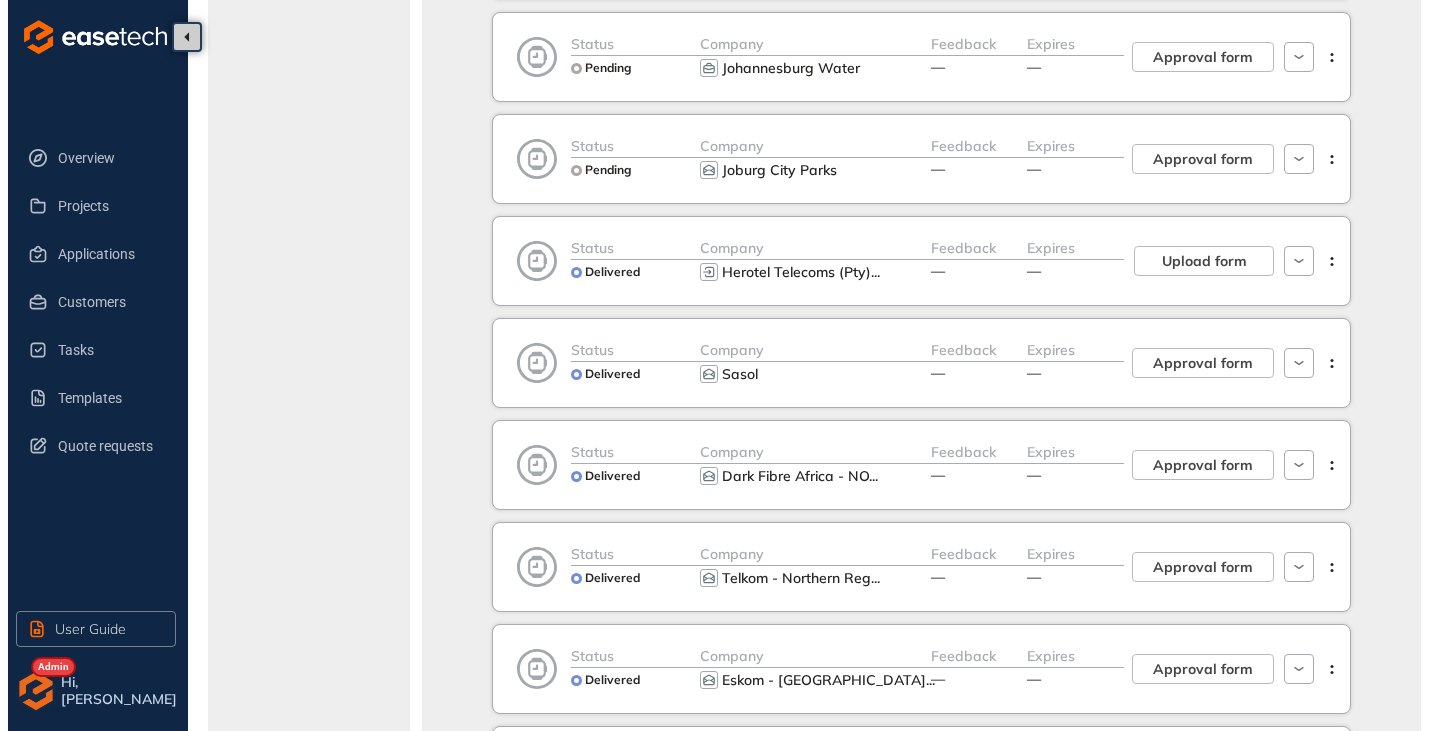 scroll, scrollTop: 900, scrollLeft: 0, axis: vertical 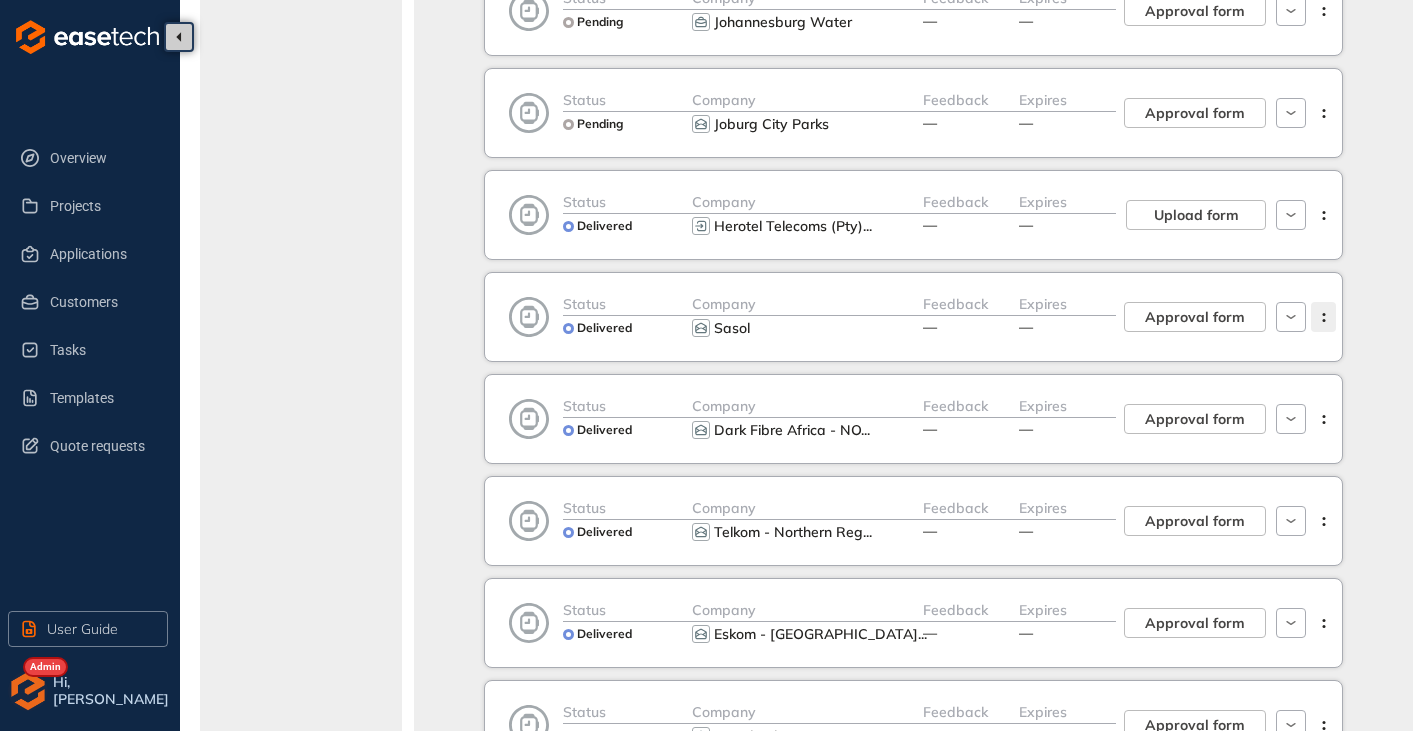 click at bounding box center (1323, 317) 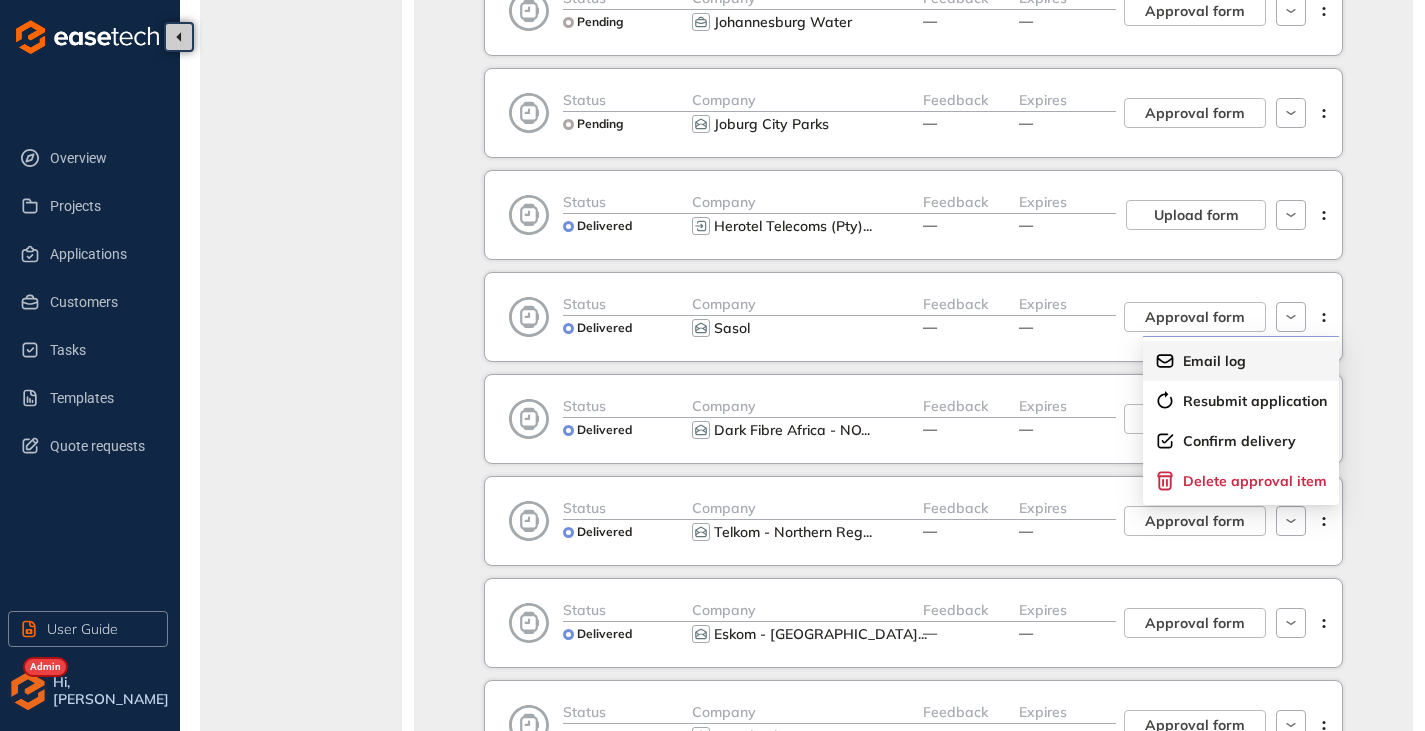 click on "Email log" at bounding box center (1214, 361) 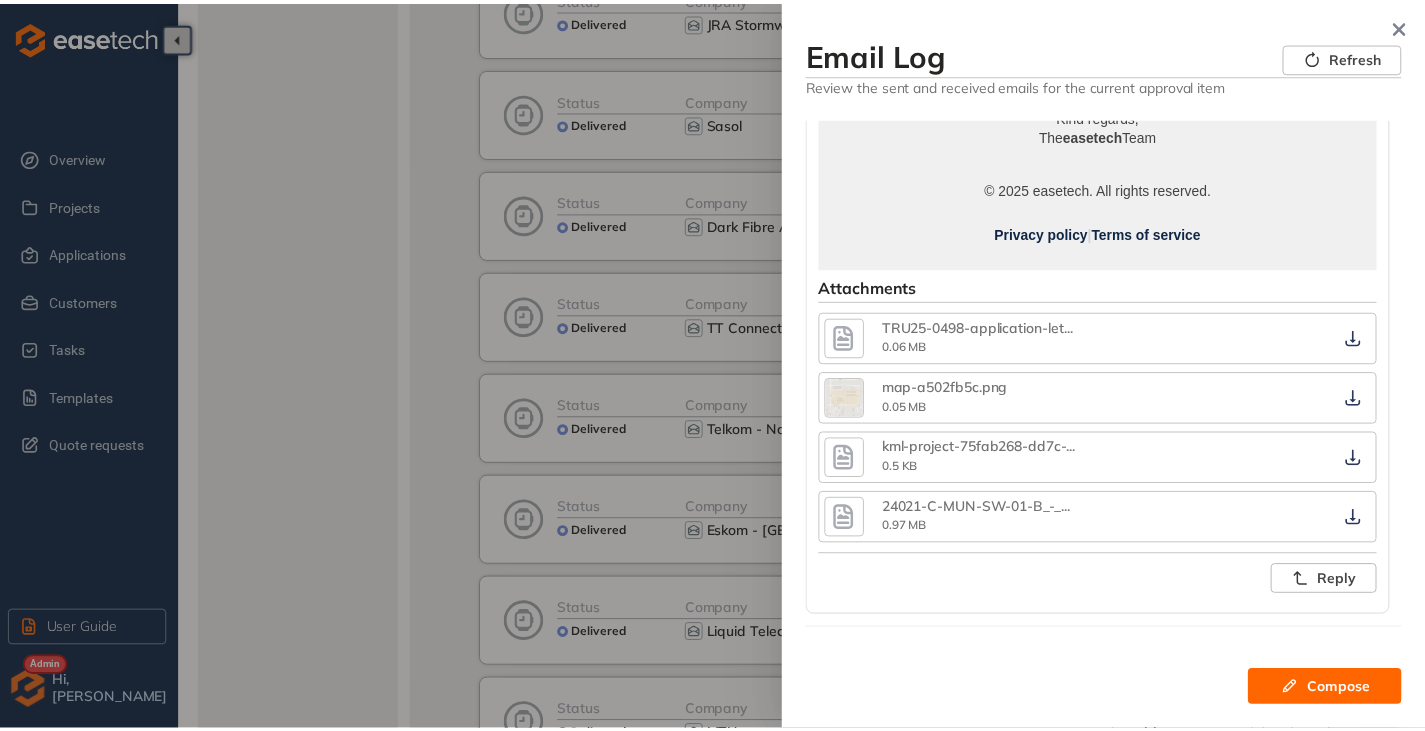scroll, scrollTop: 1219, scrollLeft: 0, axis: vertical 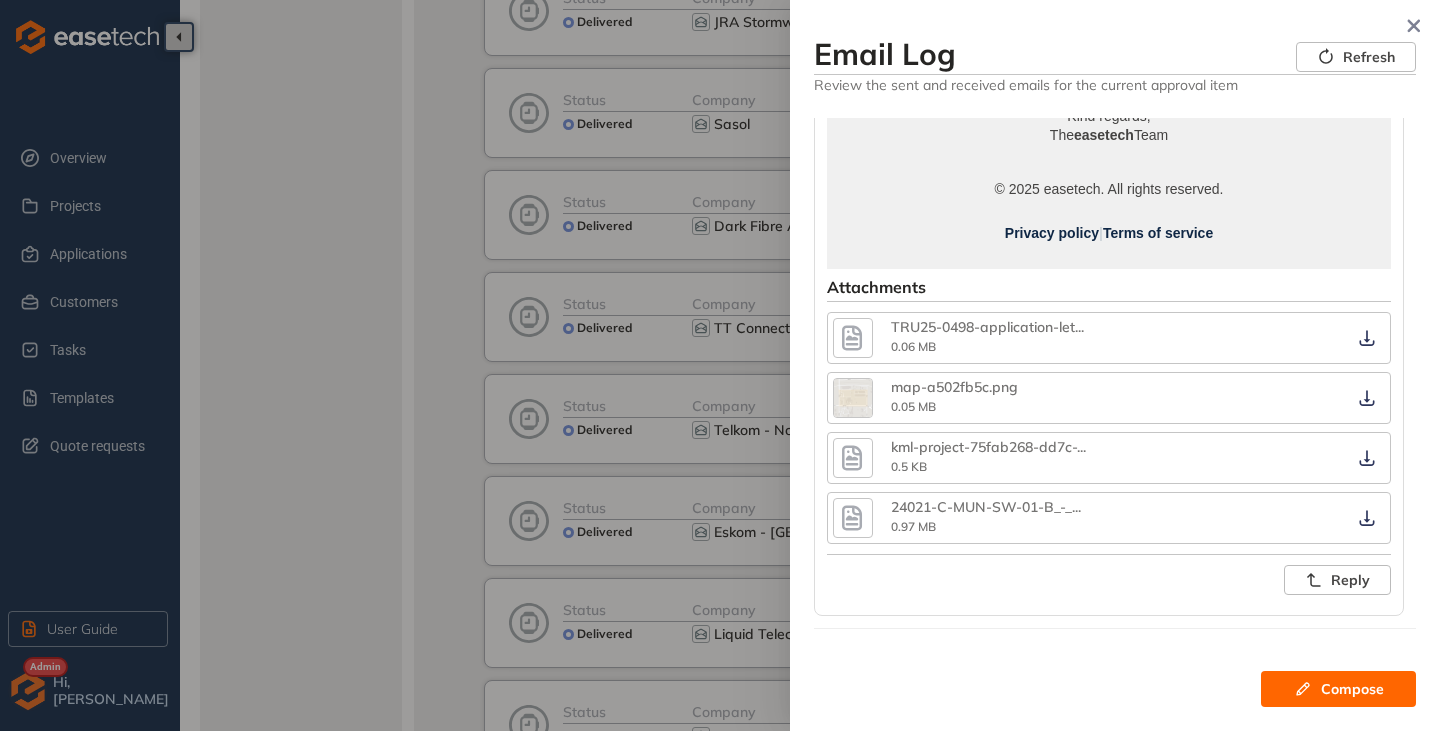 click at bounding box center [853, 338] 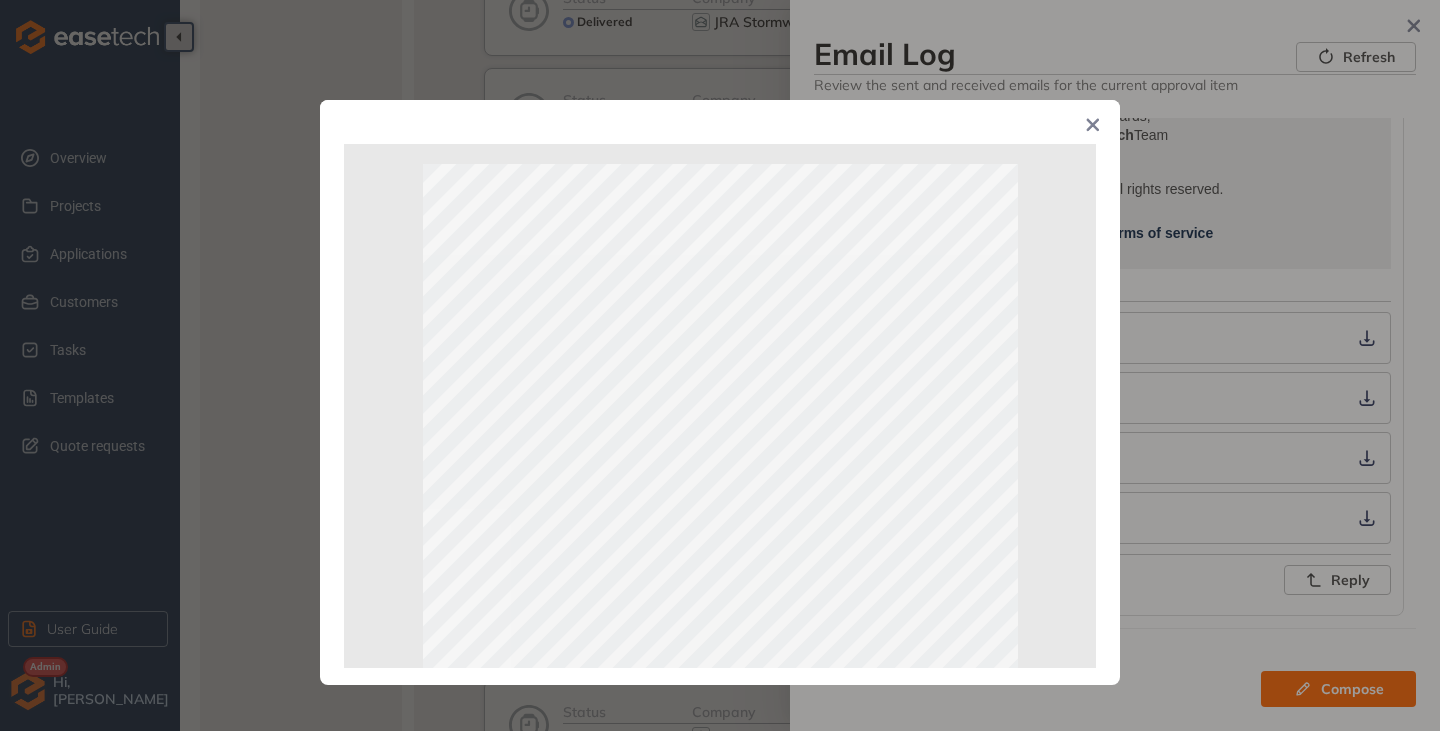 click at bounding box center (1093, 127) 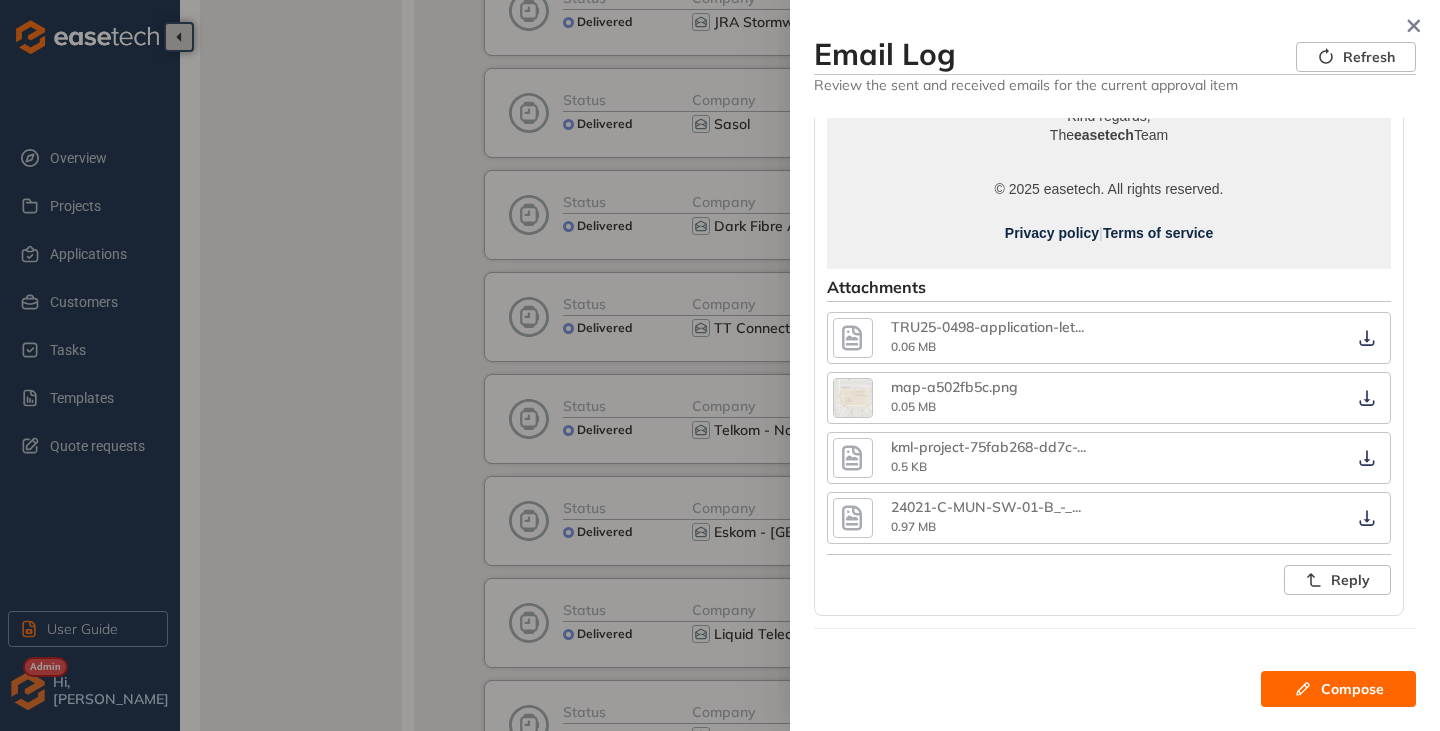 click 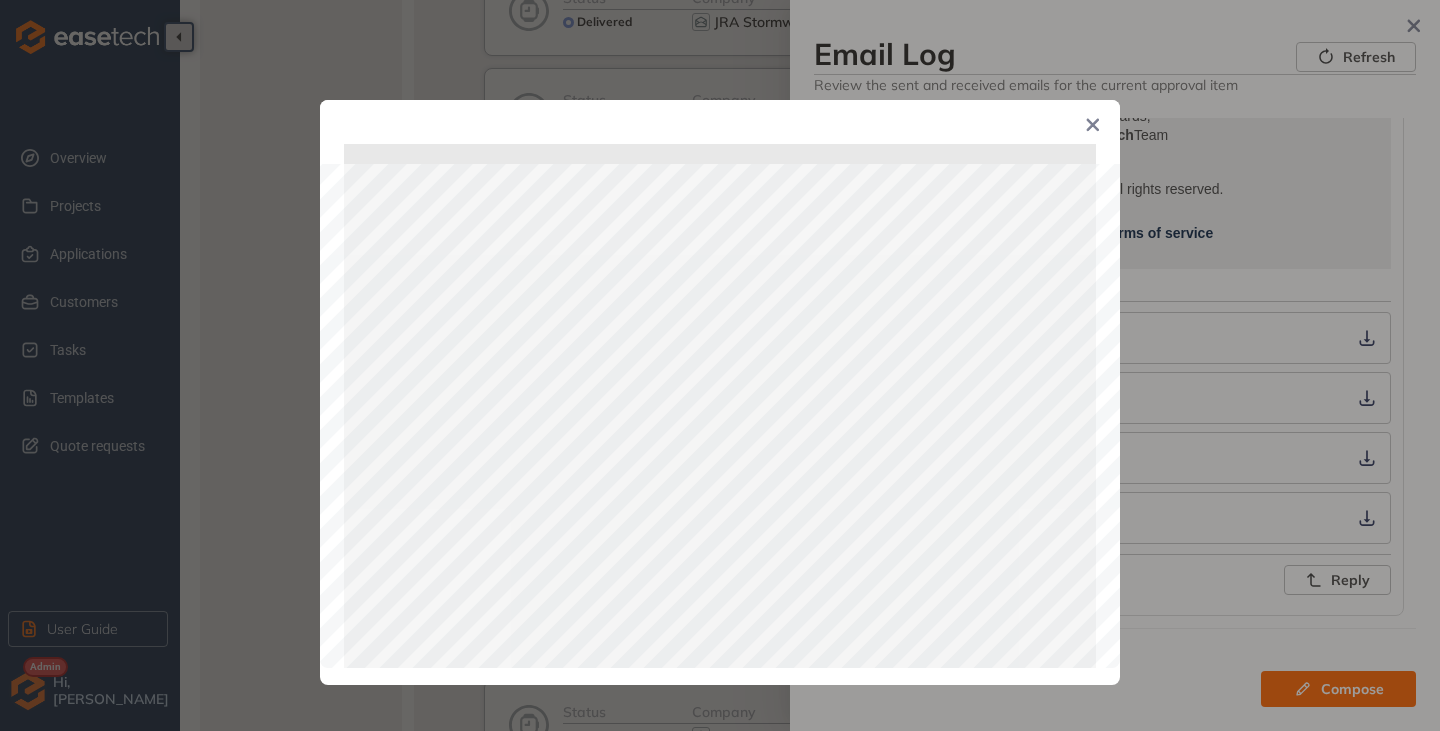 click 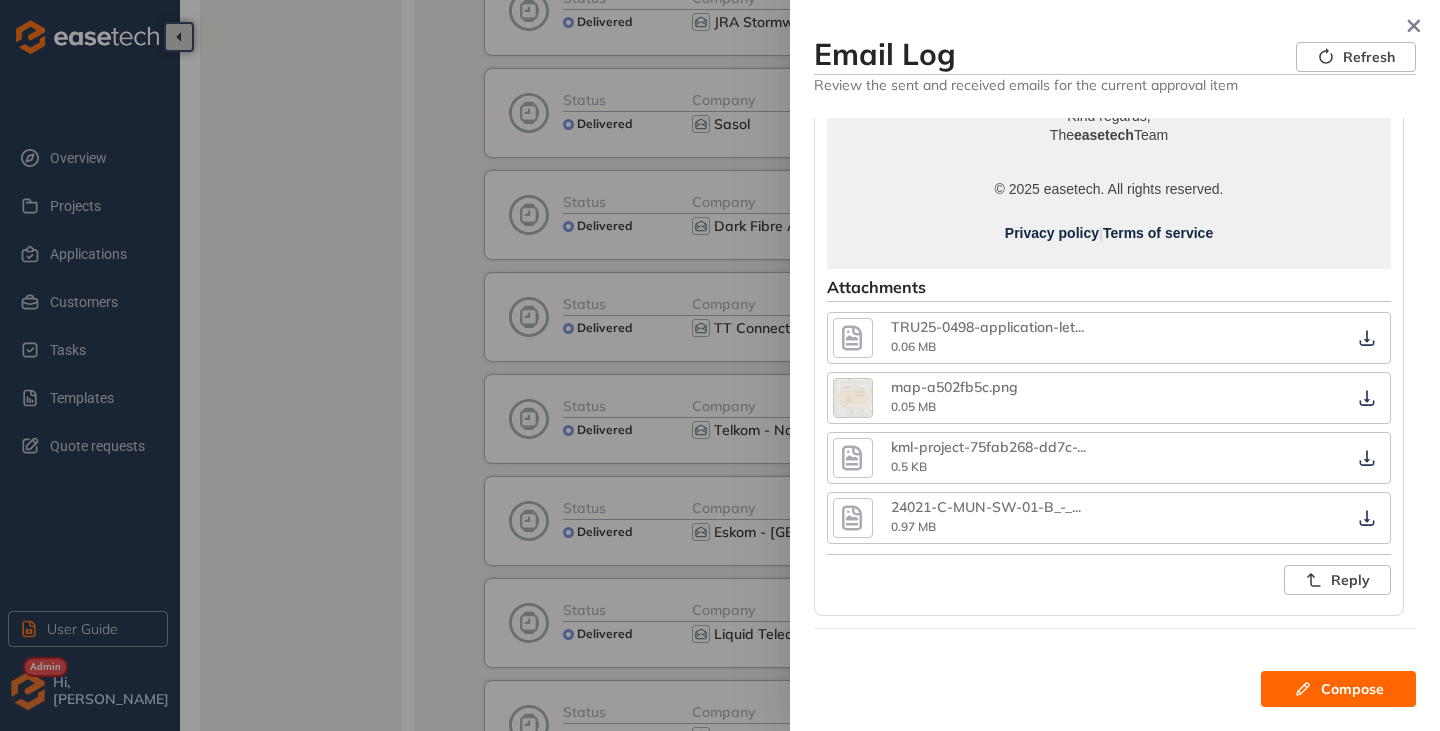 click at bounding box center [853, 398] 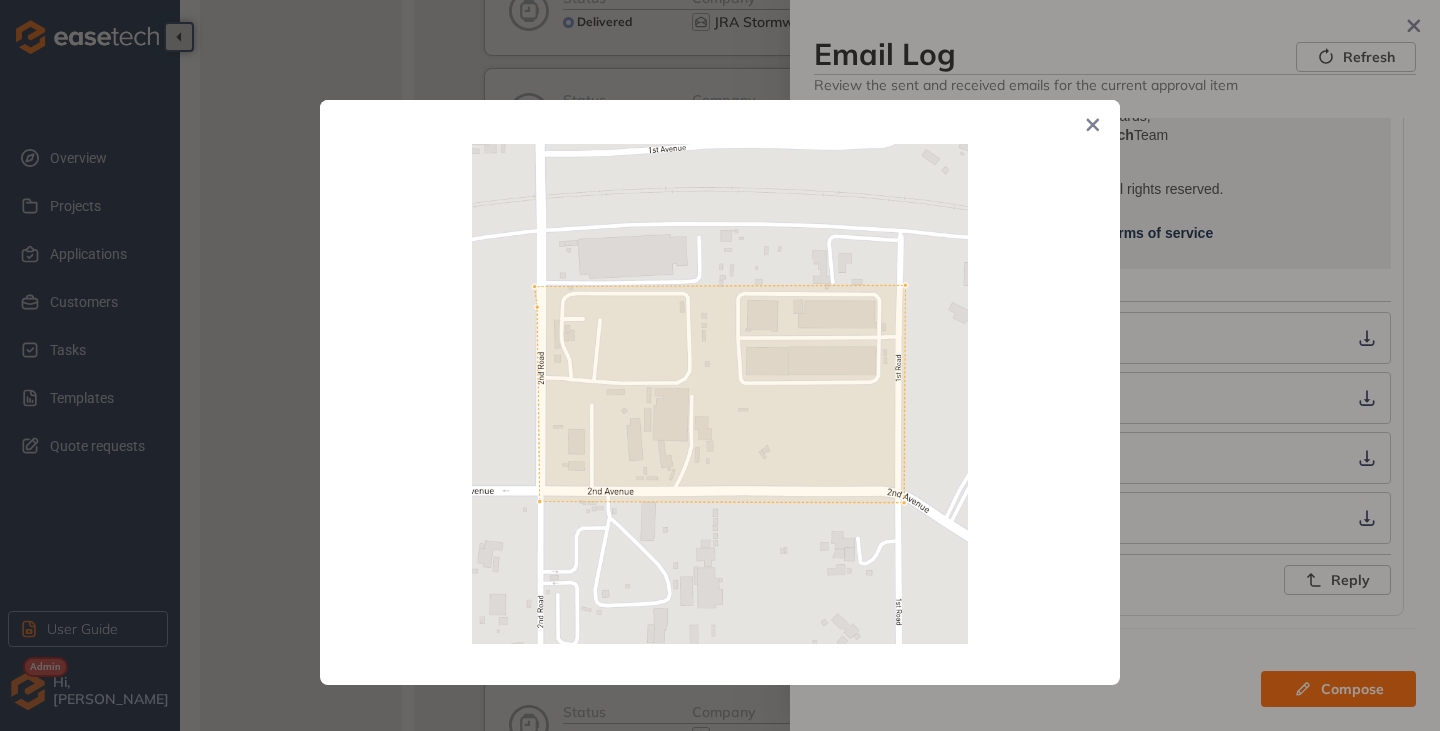 click 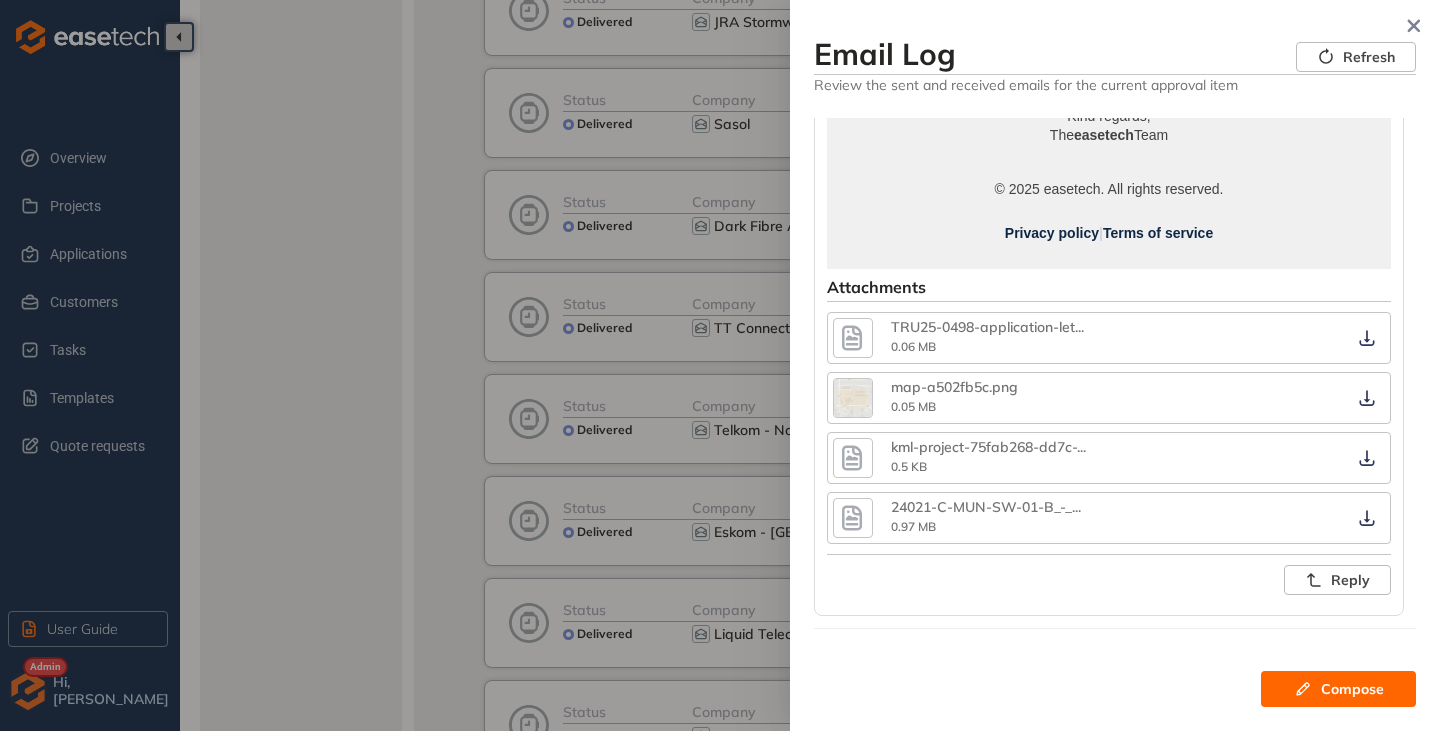 drag, startPoint x: 1413, startPoint y: 25, endPoint x: 1158, endPoint y: 164, distance: 290.42383 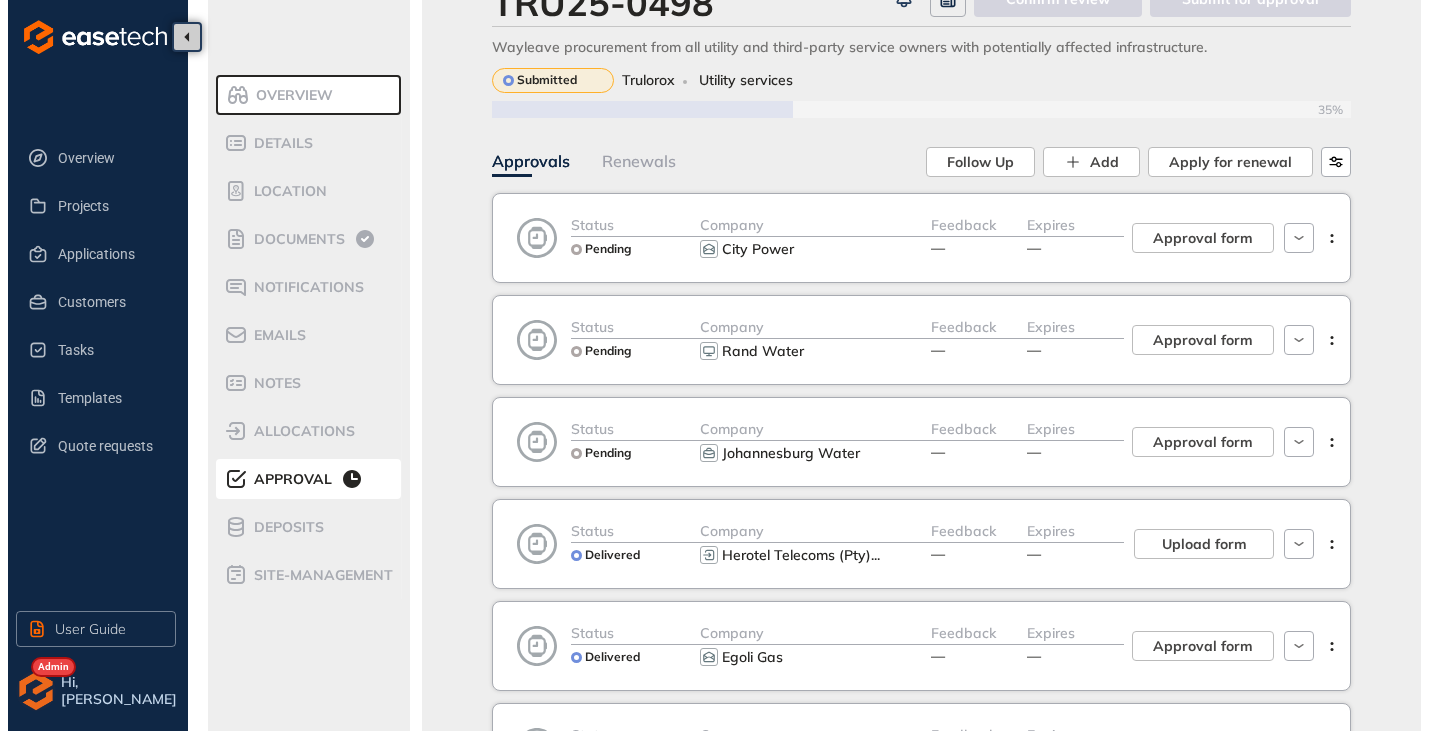 scroll, scrollTop: 0, scrollLeft: 0, axis: both 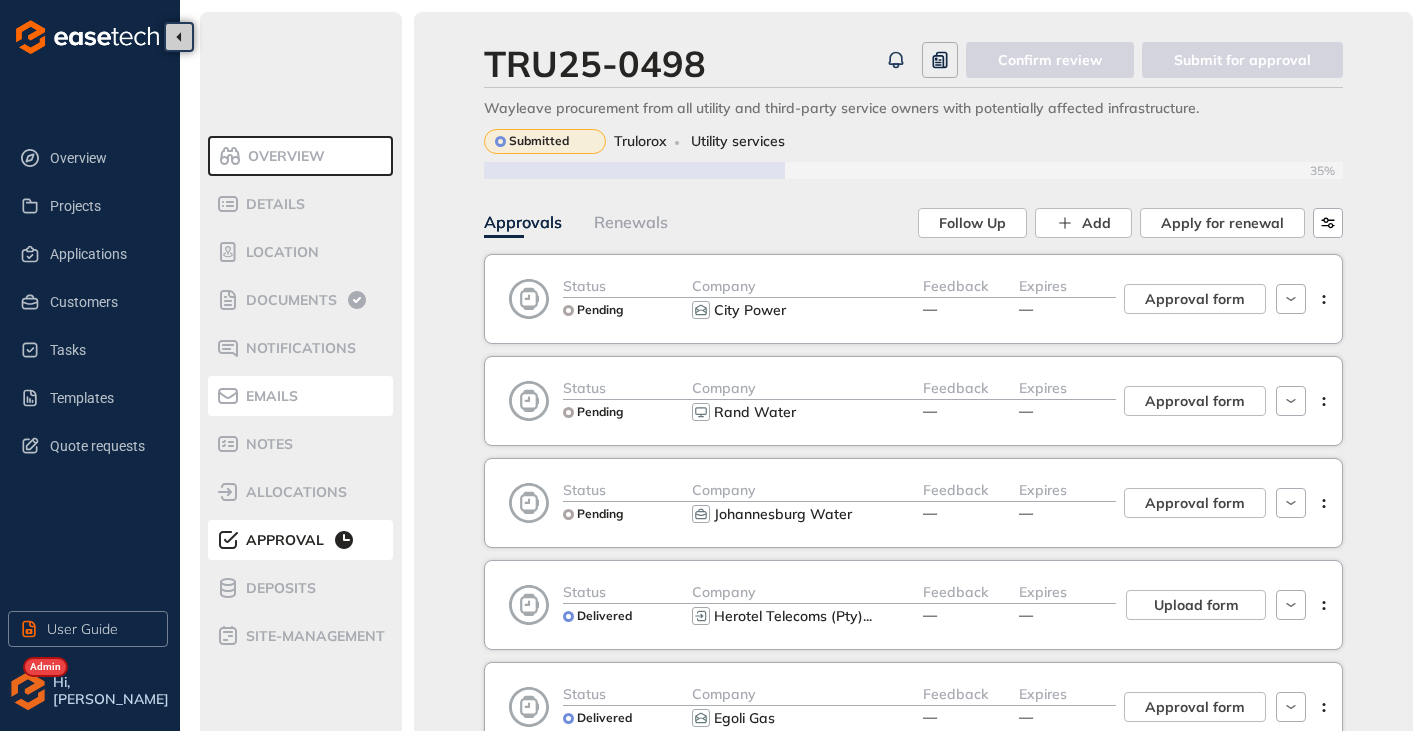 click on "Emails" at bounding box center (269, 396) 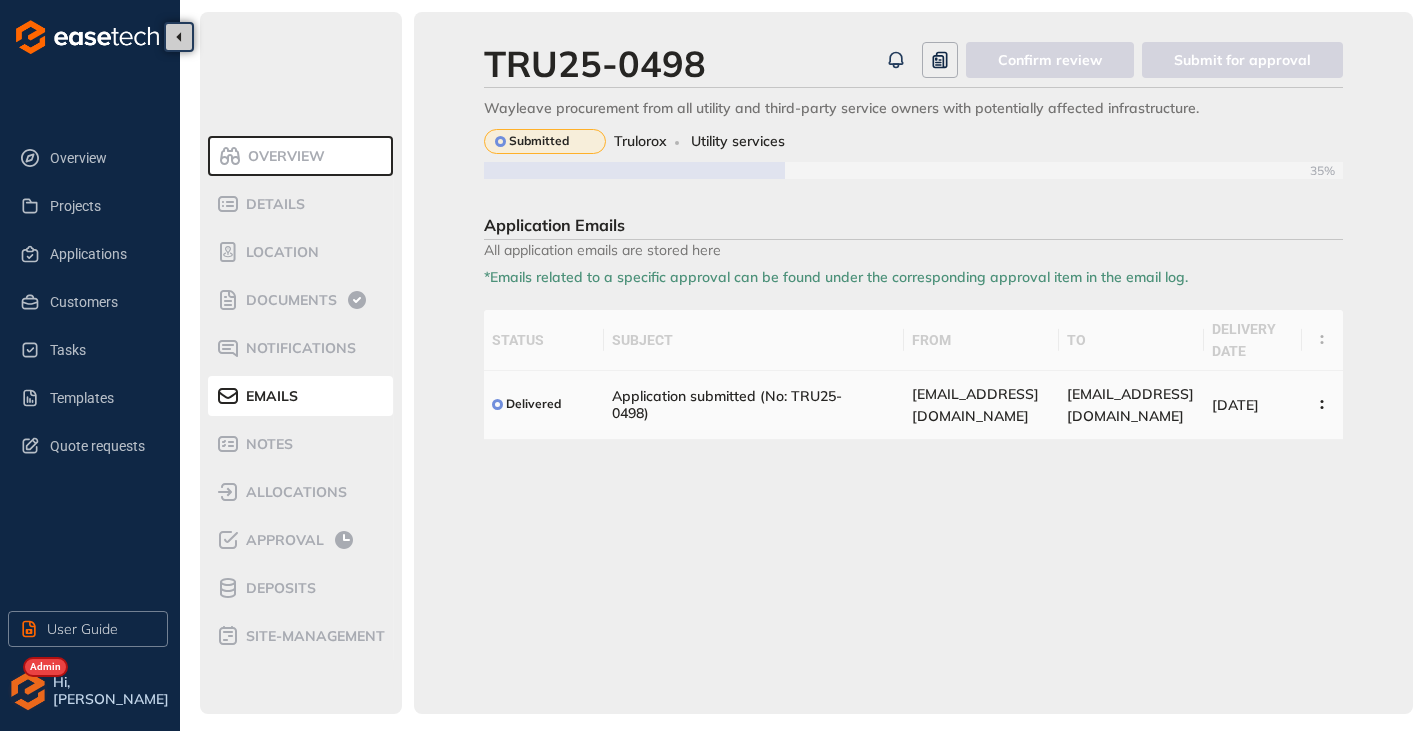 click on "Application submitted (No: TRU25-0498)" at bounding box center (742, 405) 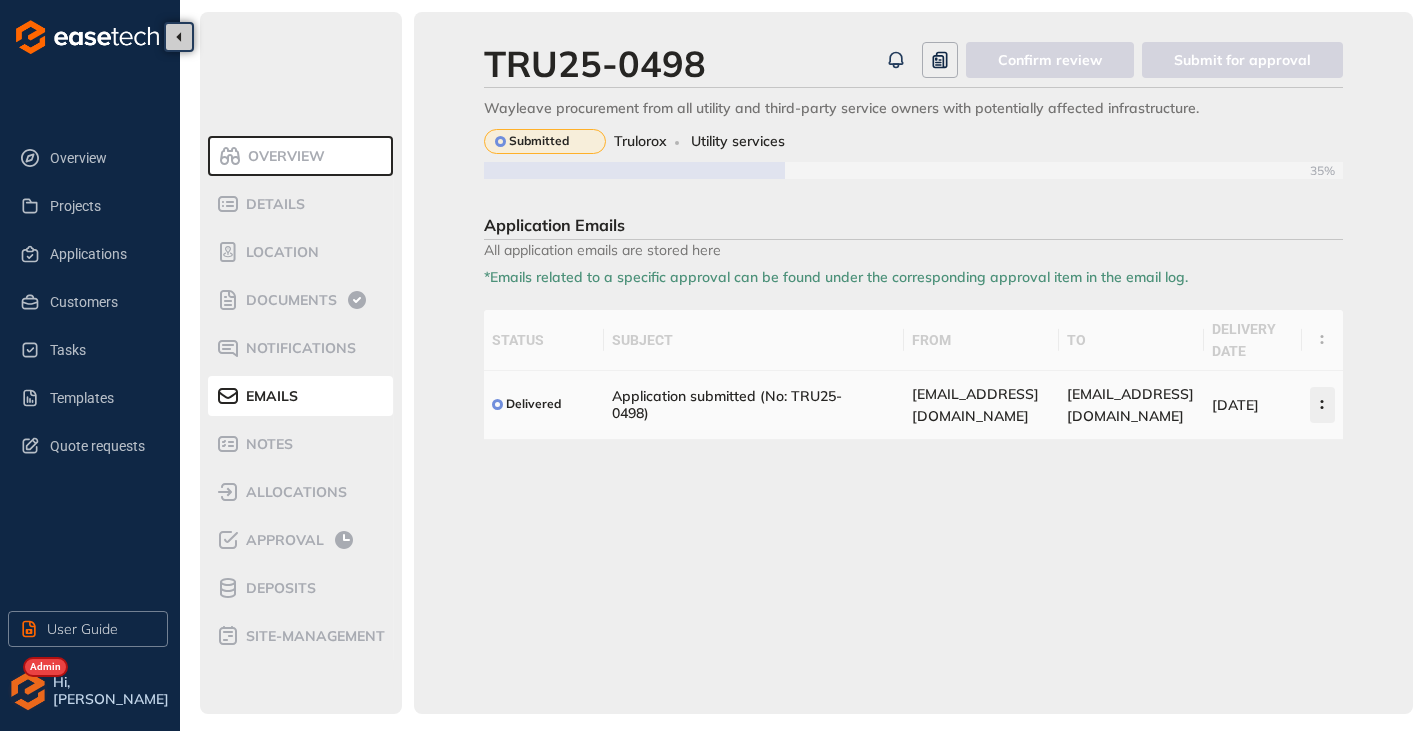 click 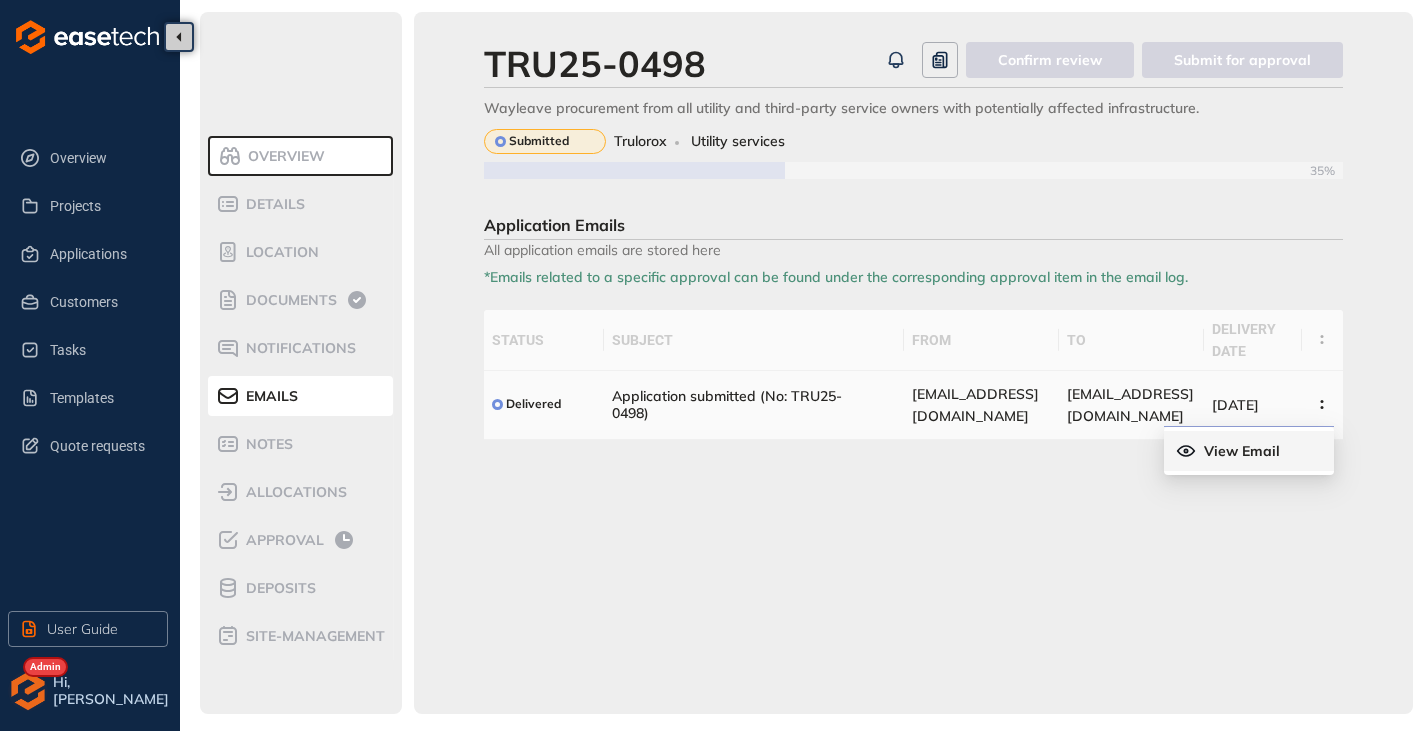 click on "View Email" at bounding box center [1242, 451] 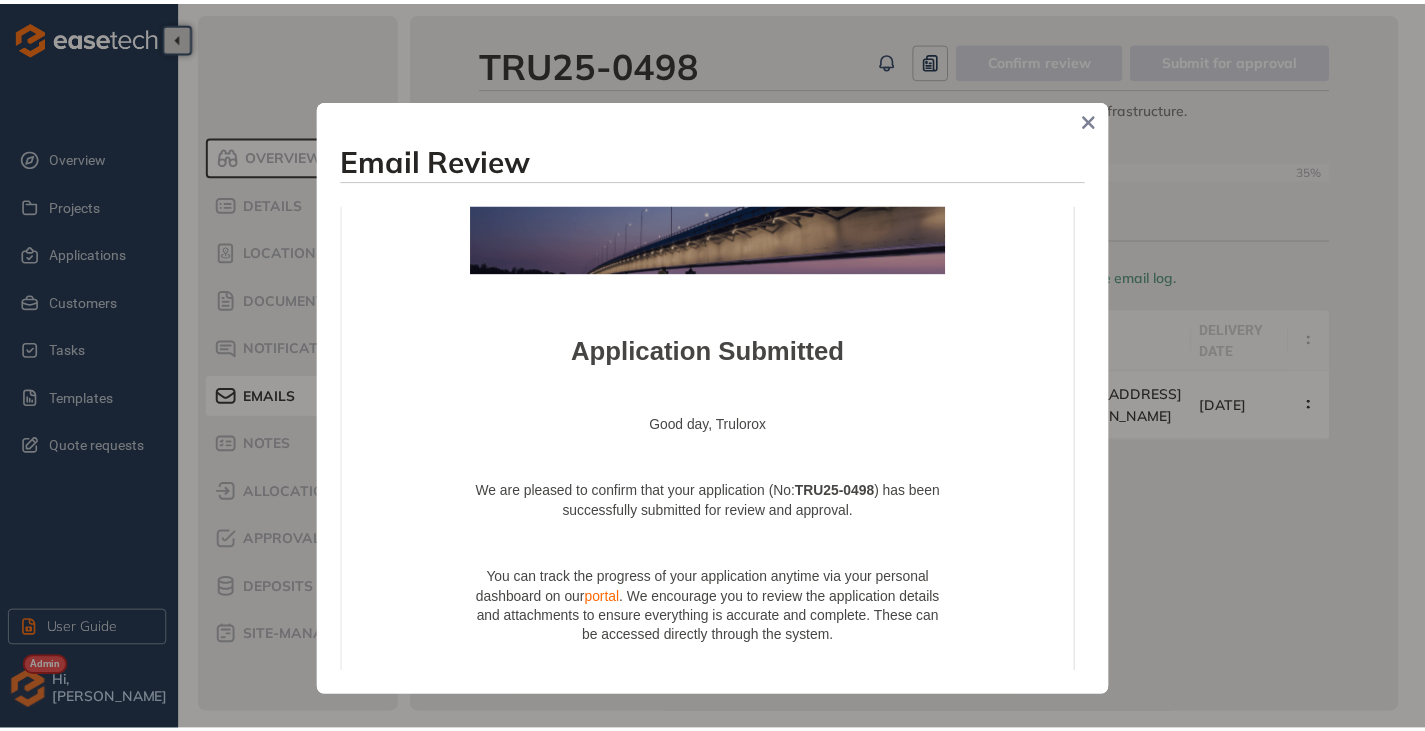 scroll, scrollTop: 0, scrollLeft: 0, axis: both 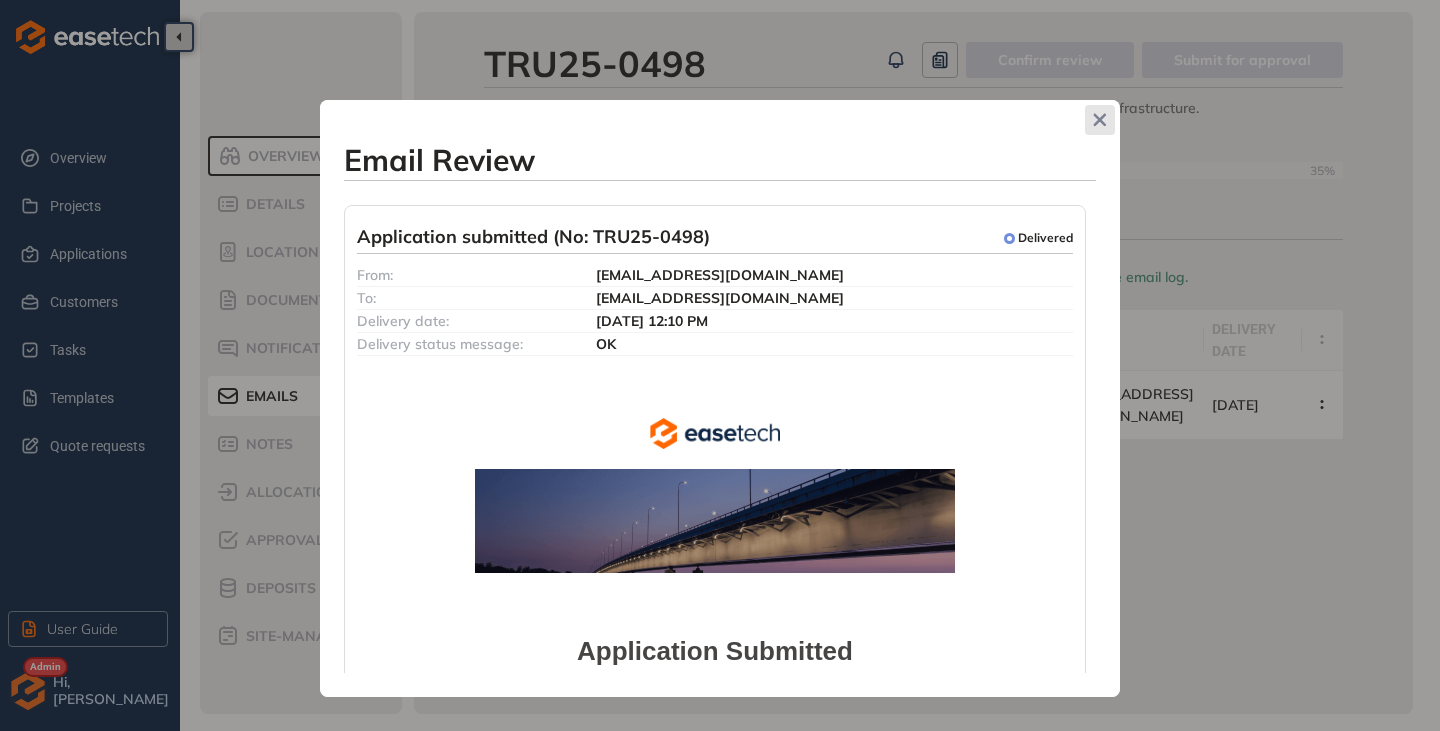 click 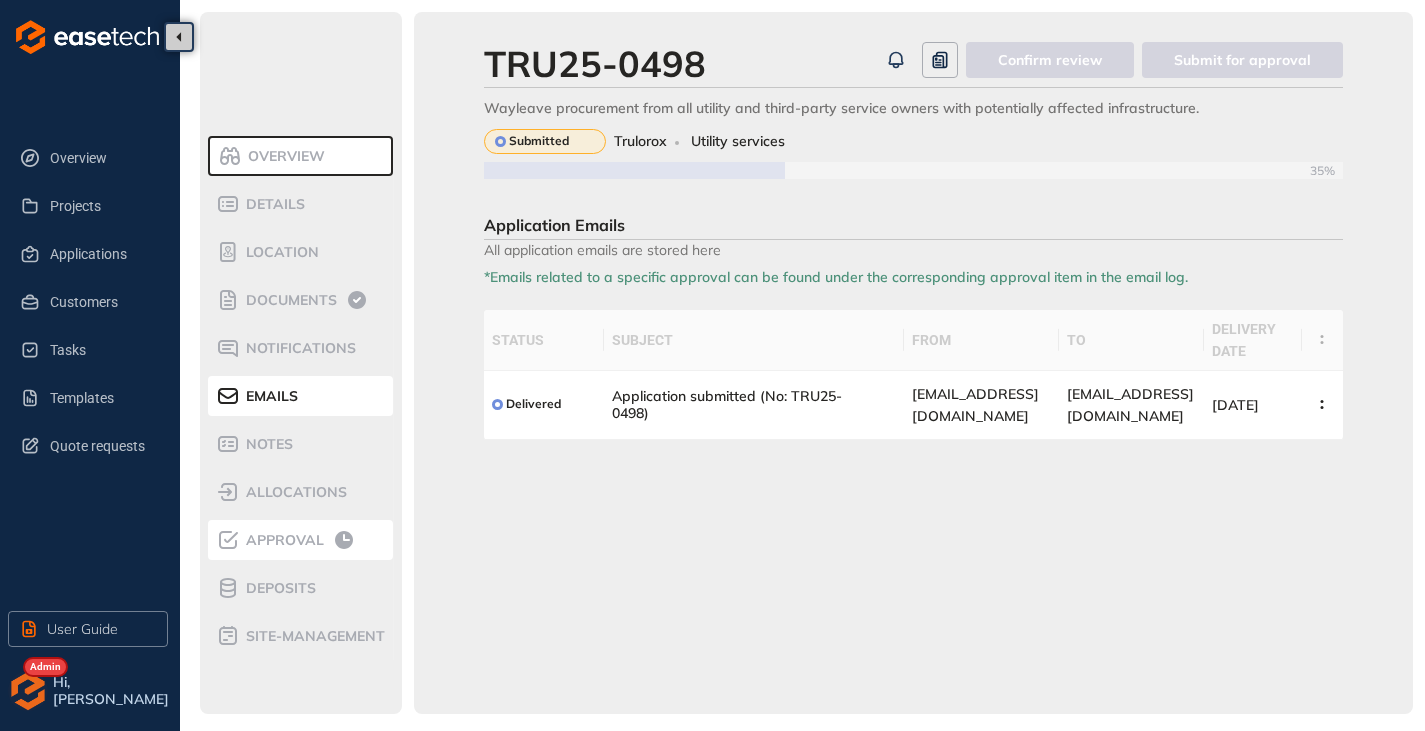 click on "Approval" at bounding box center [282, 540] 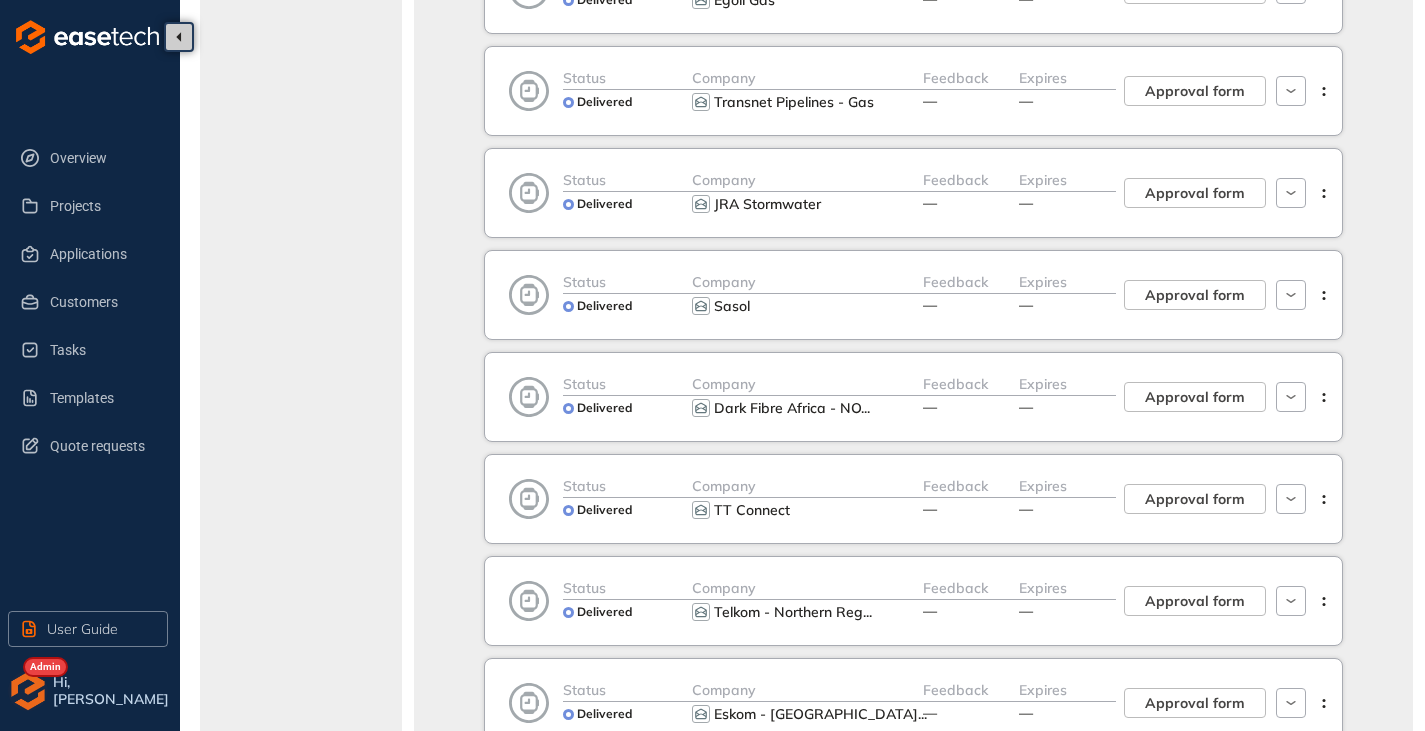 scroll, scrollTop: 700, scrollLeft: 0, axis: vertical 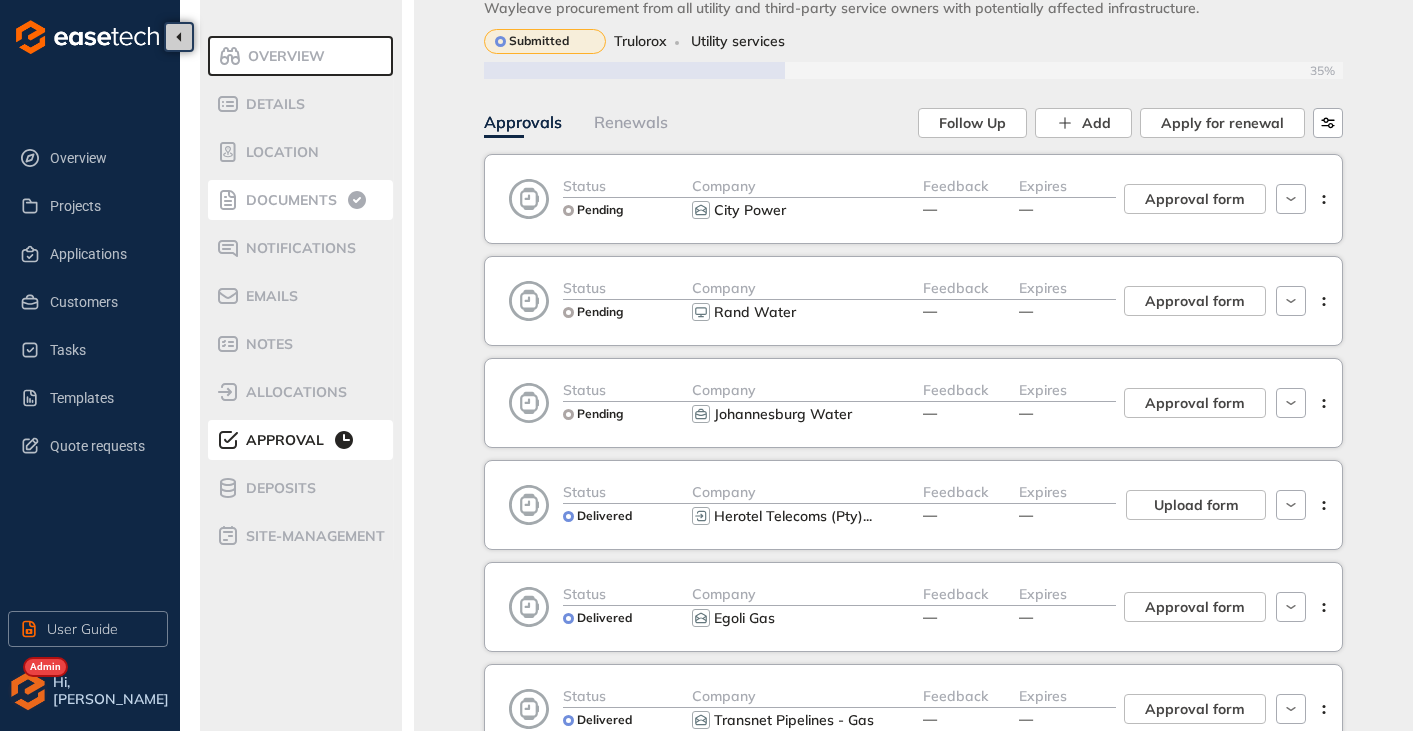 click on "Emails" at bounding box center [301, 296] 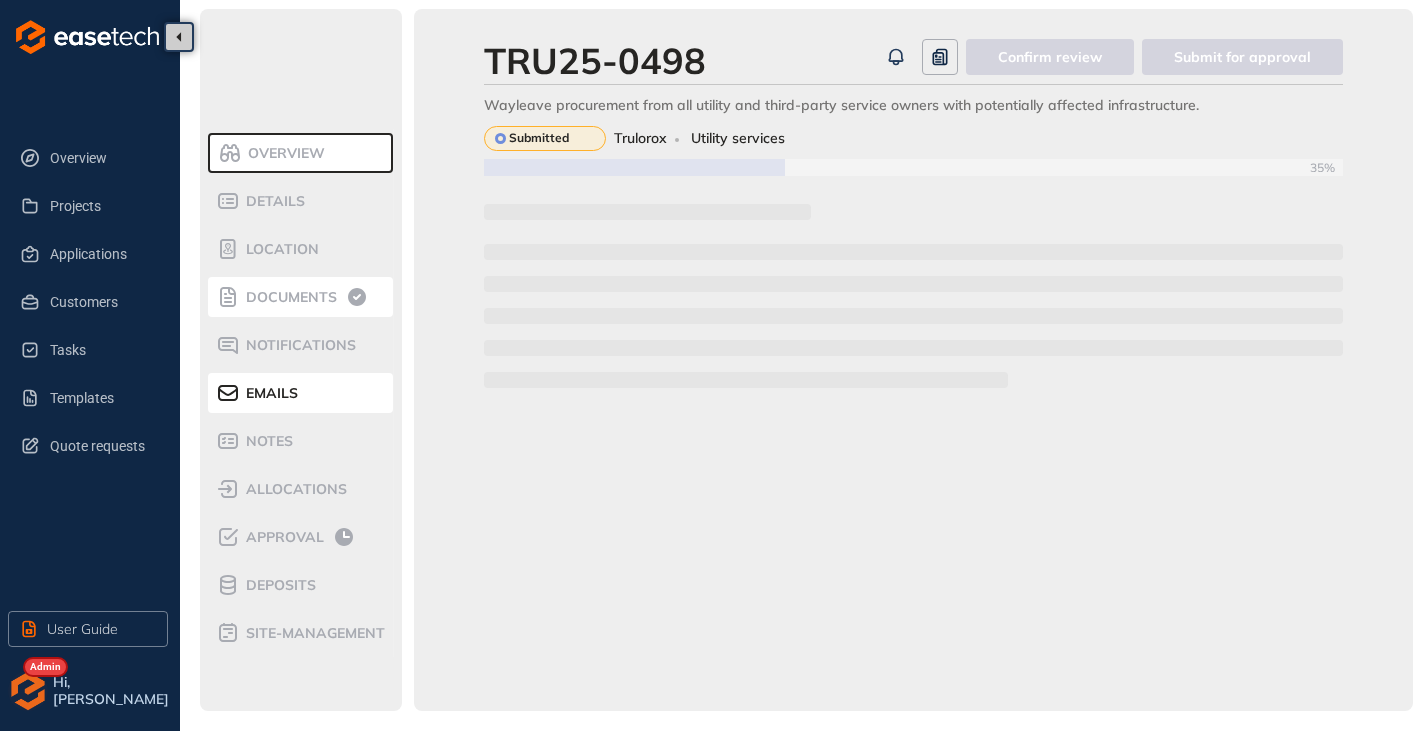 scroll, scrollTop: 3, scrollLeft: 0, axis: vertical 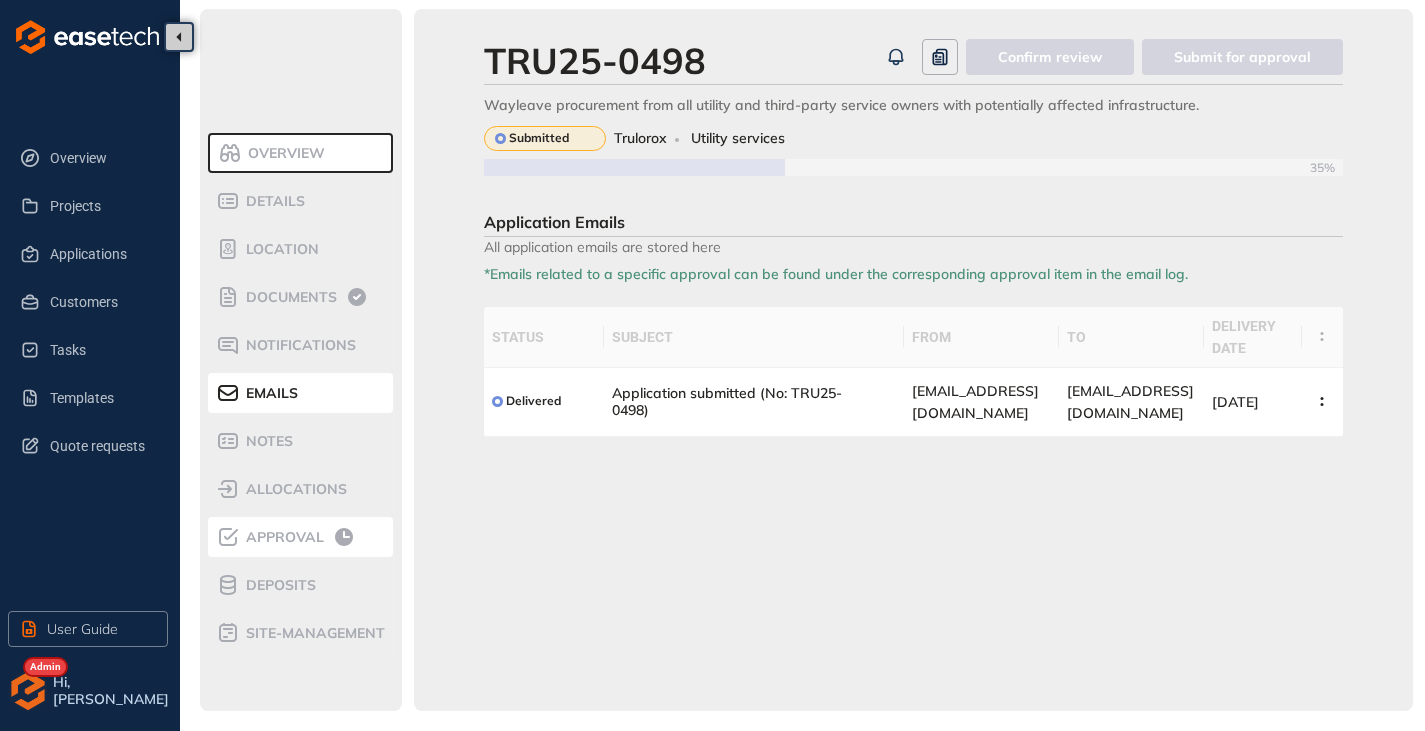 click on "Approval" at bounding box center (282, 537) 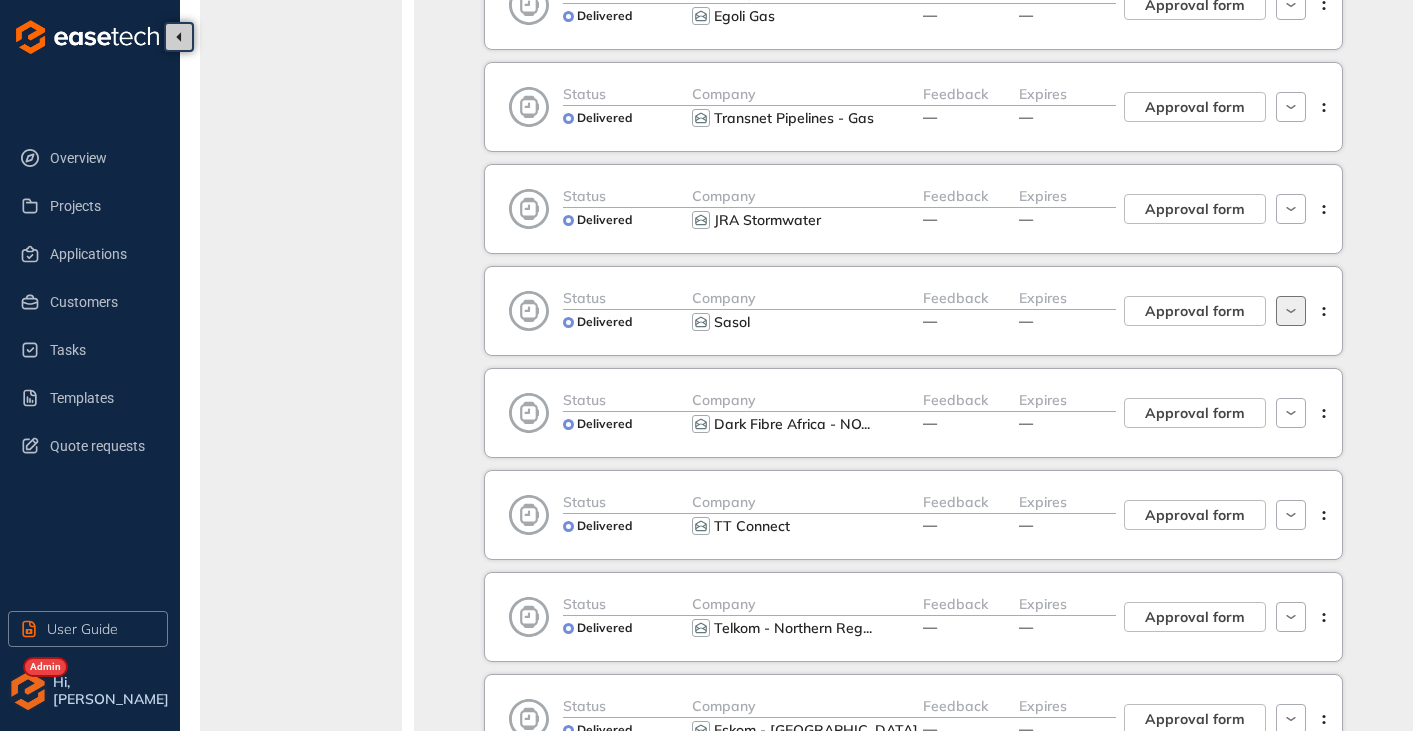 scroll, scrollTop: 703, scrollLeft: 0, axis: vertical 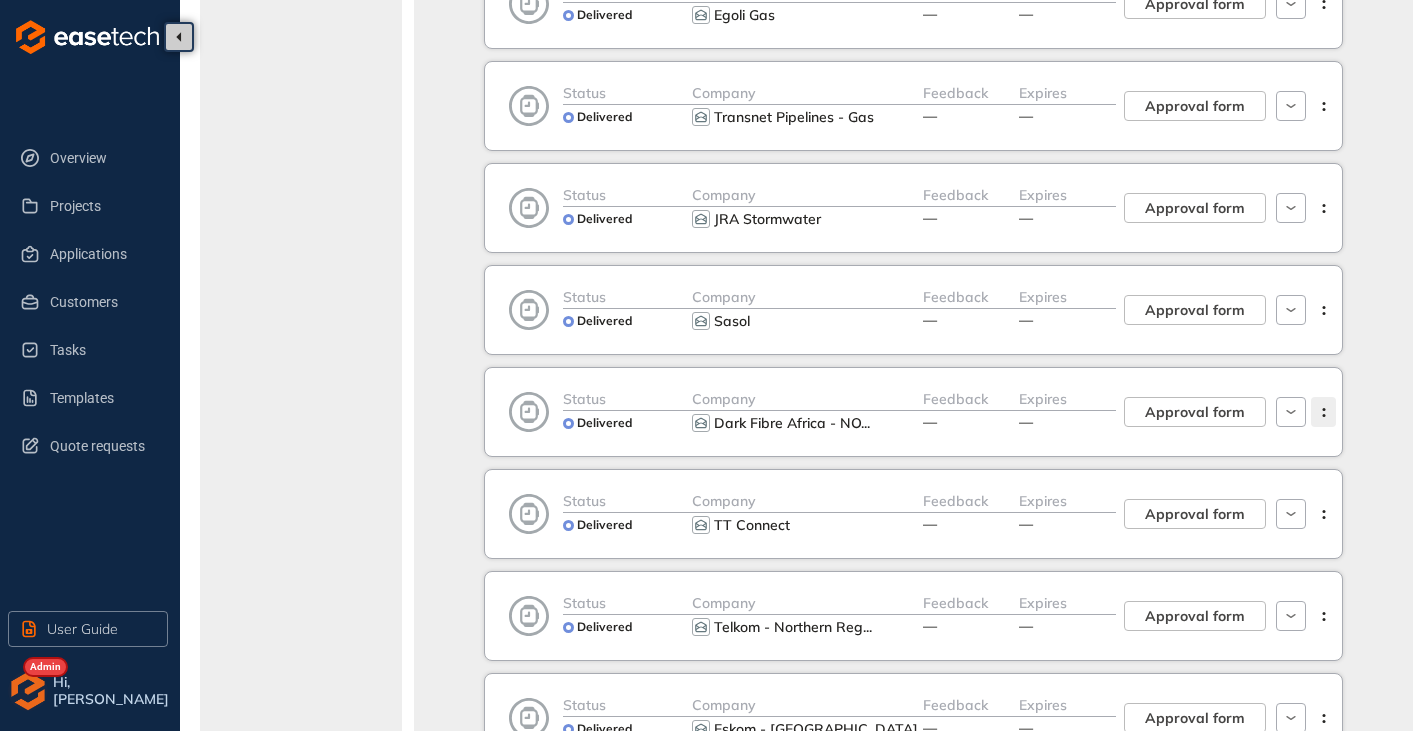 click at bounding box center (1323, 412) 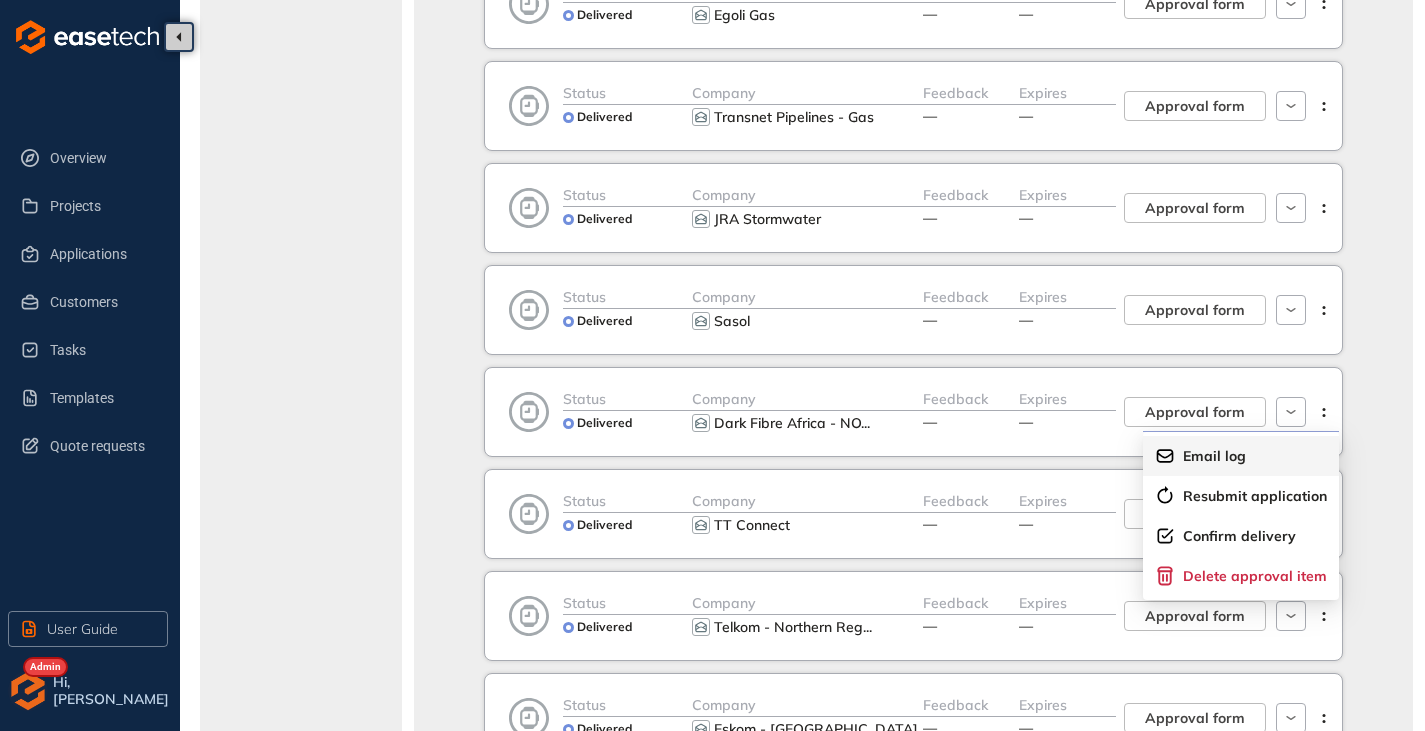 click on "Email log" at bounding box center [1214, 456] 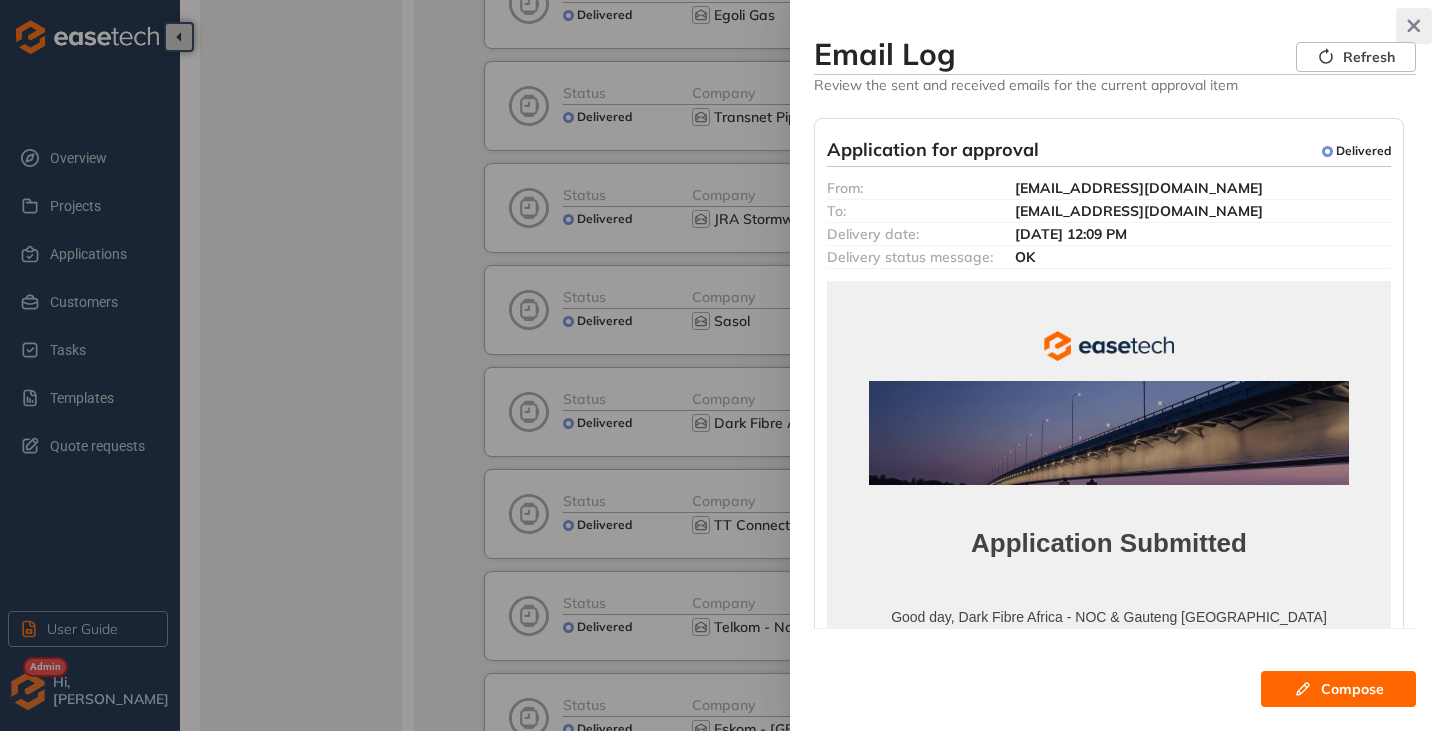 click 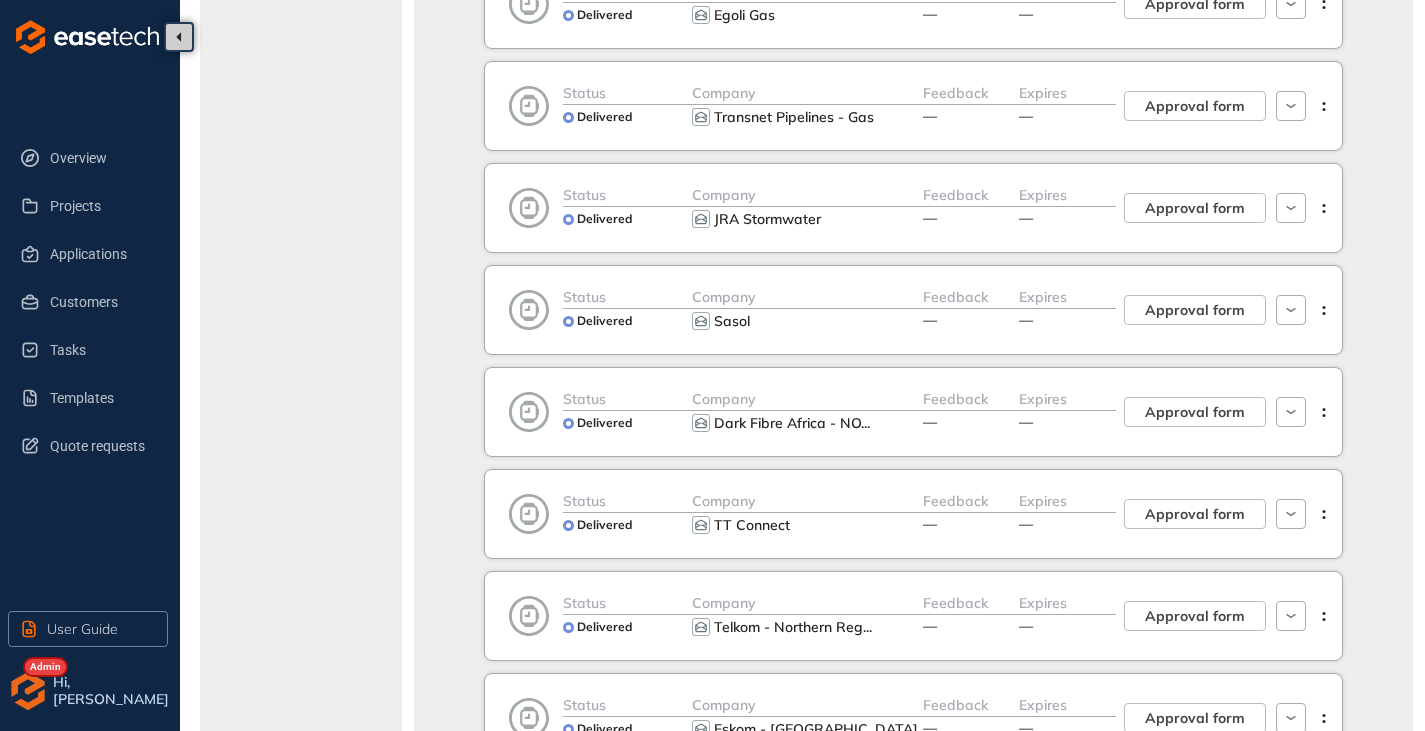 click at bounding box center [28, 691] 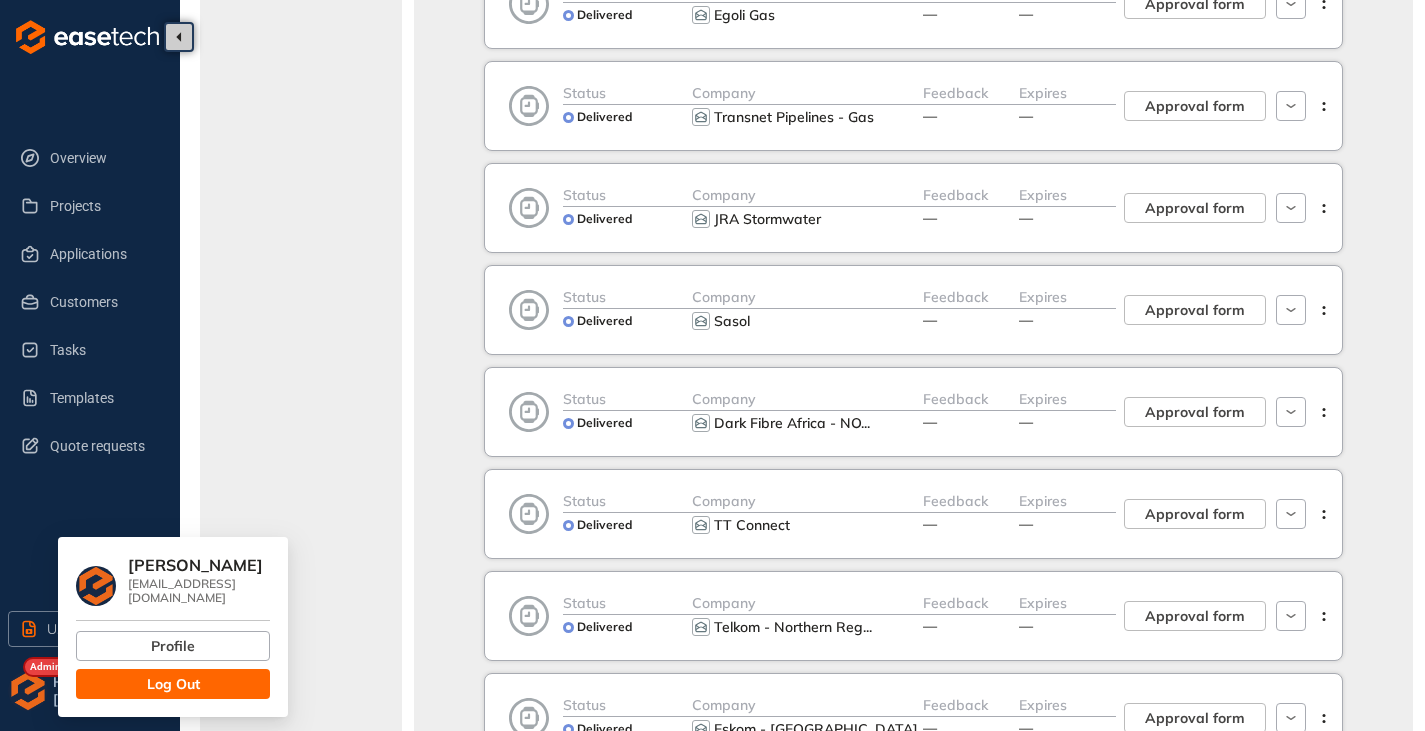 click on "Log Out" at bounding box center (173, 684) 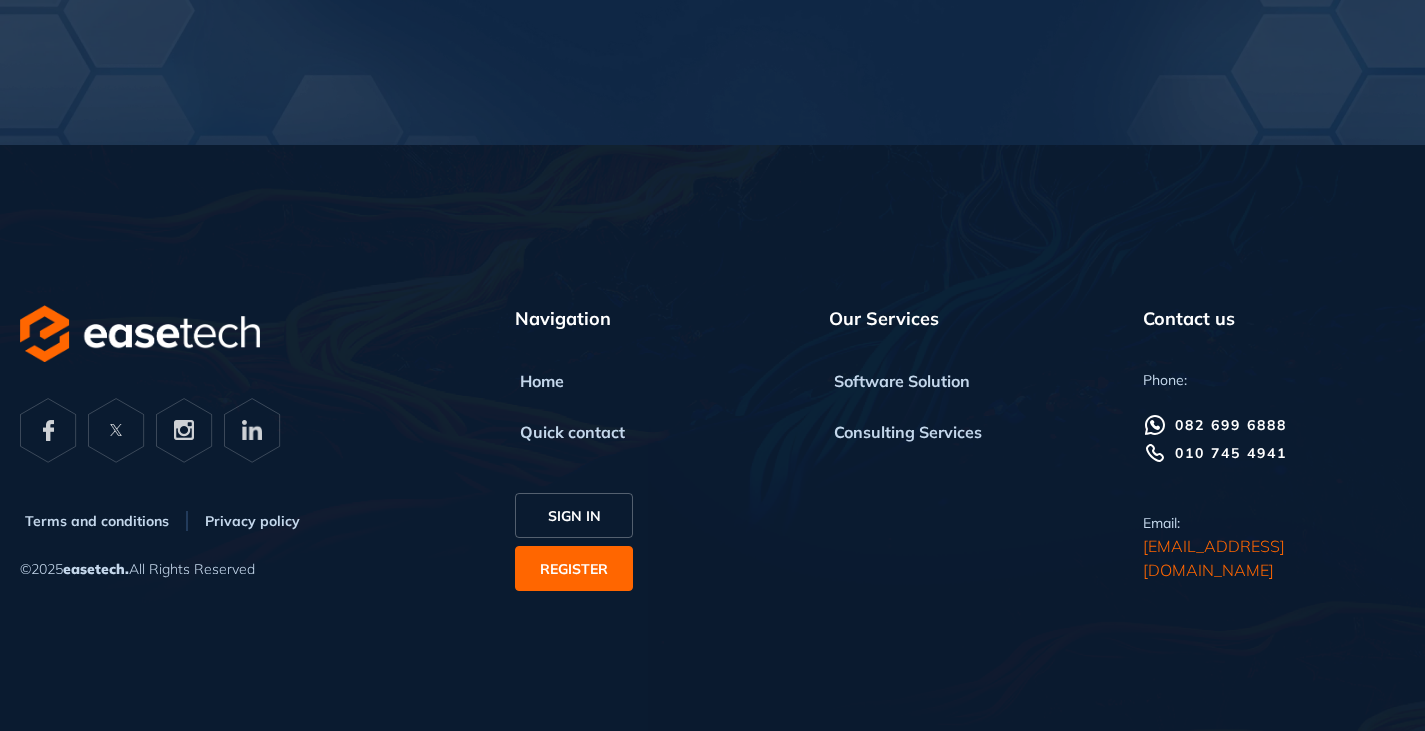 scroll, scrollTop: 0, scrollLeft: 0, axis: both 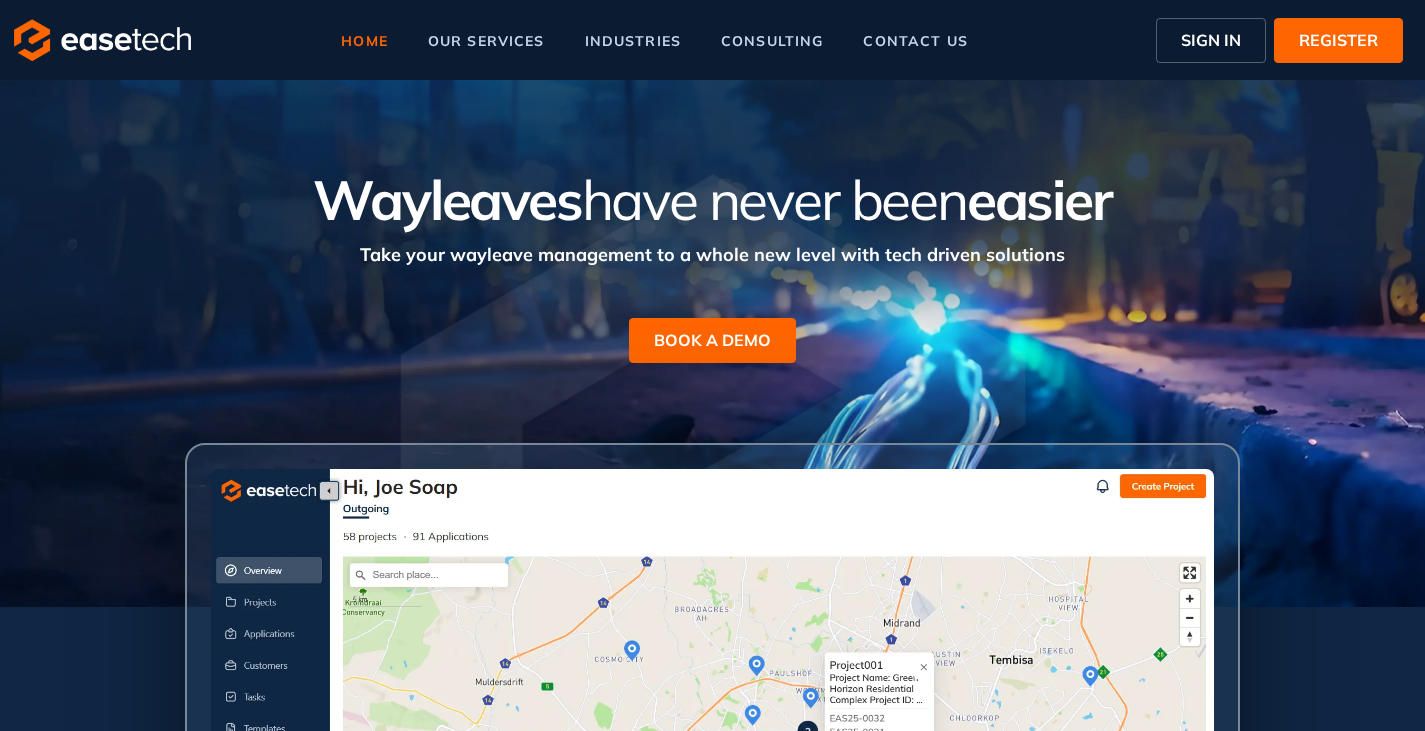 click on "SIGN IN" at bounding box center (1211, 40) 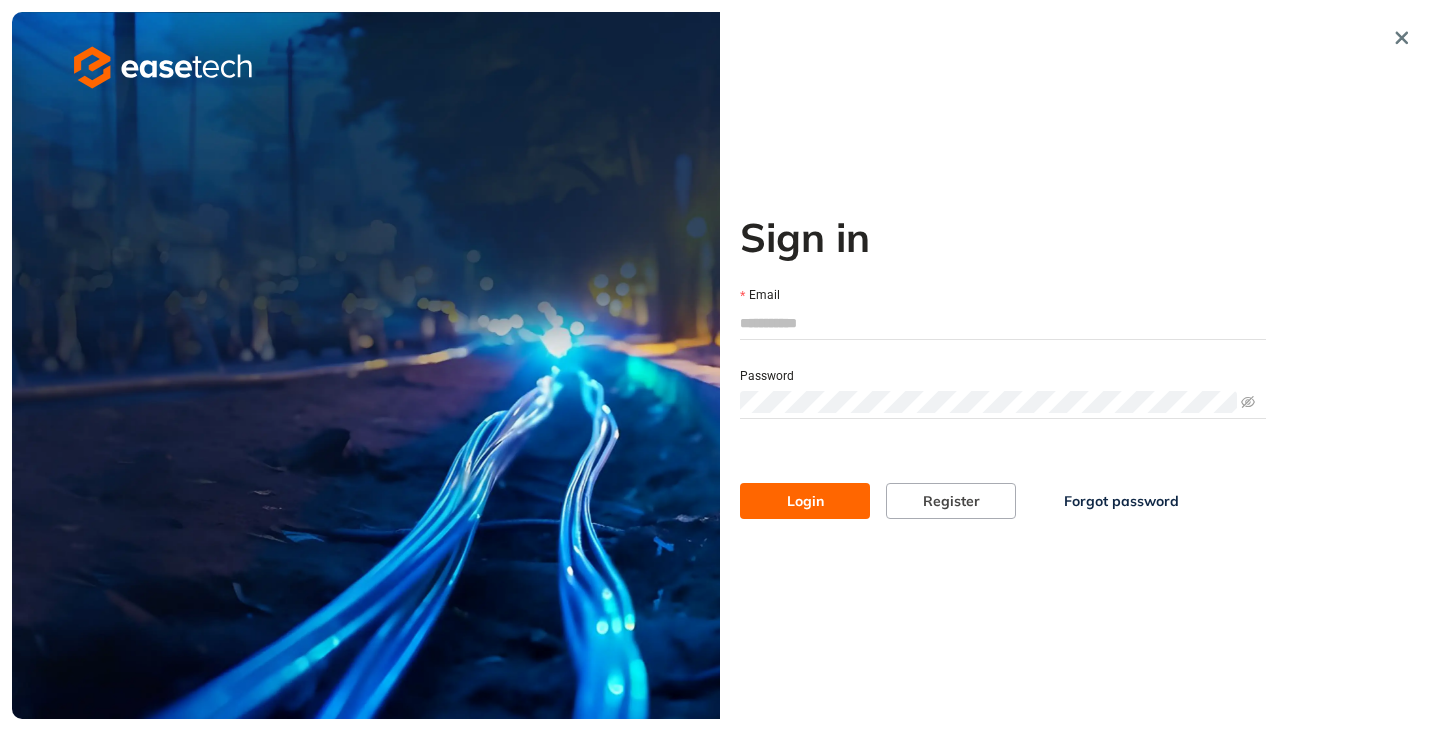click on "Email" at bounding box center (1003, 323) 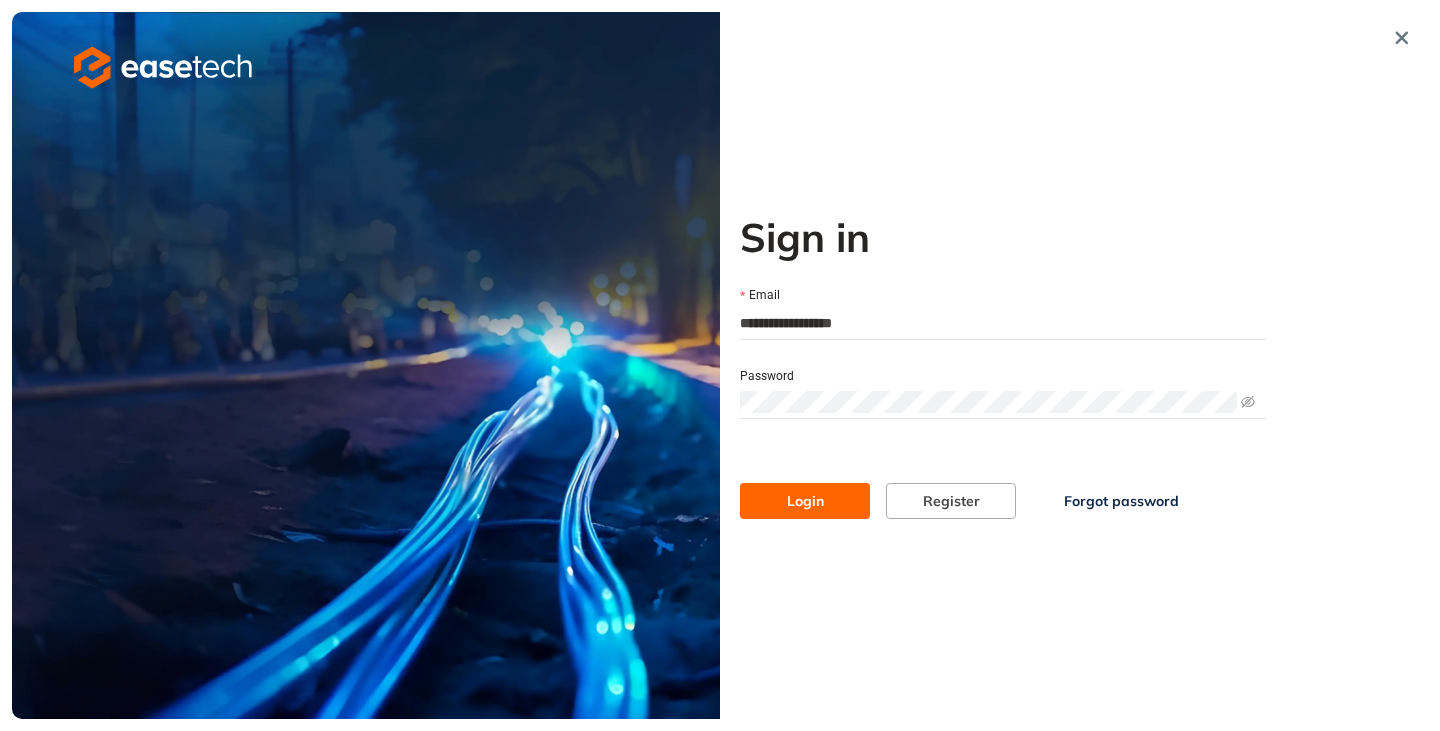 click on "Login" at bounding box center [805, 501] 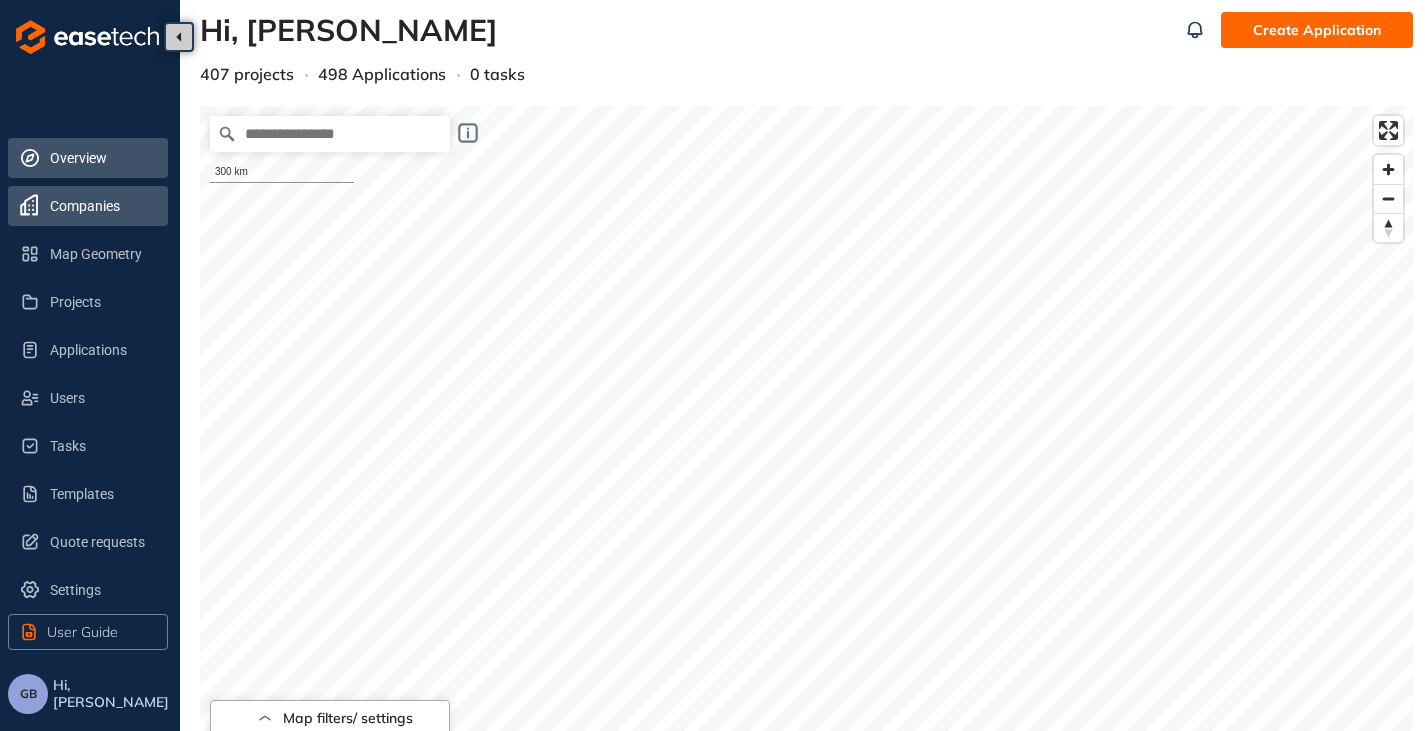 click on "Companies" at bounding box center [101, 206] 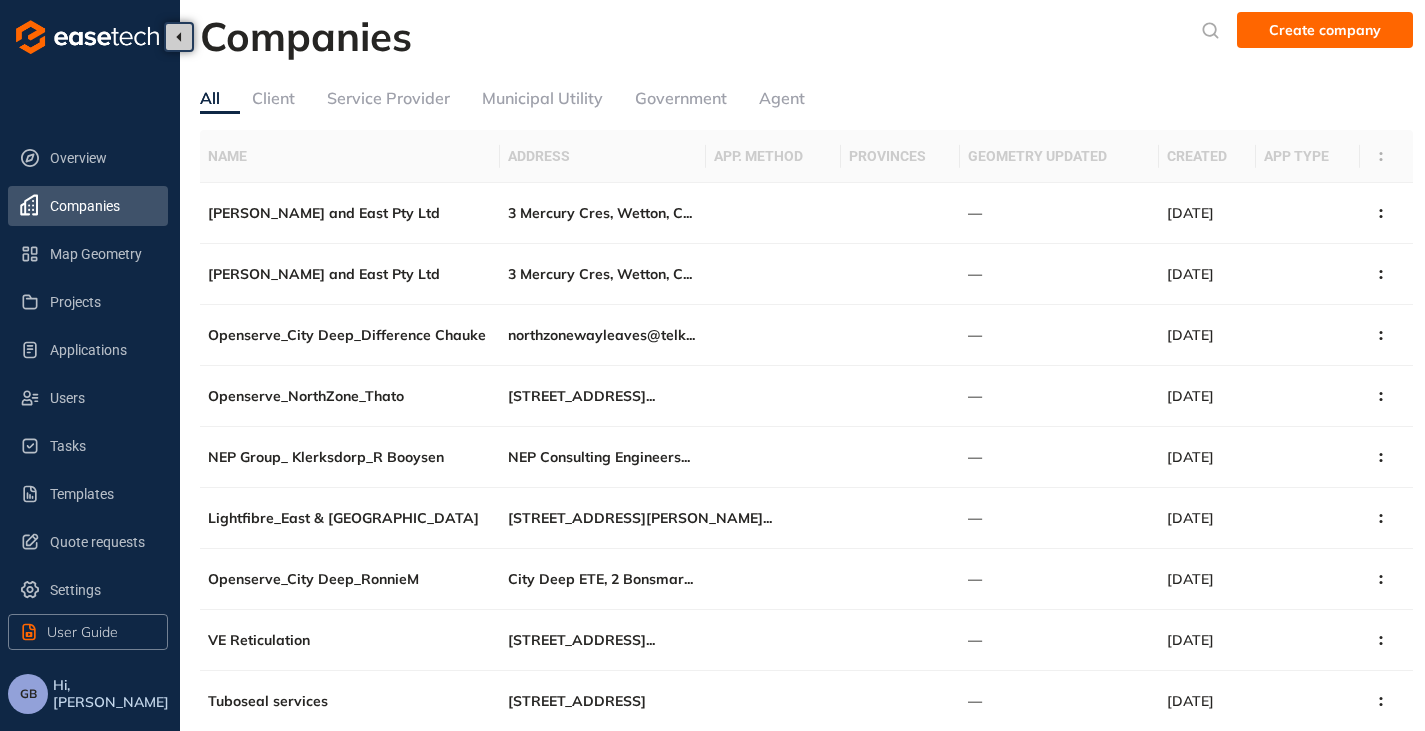 click on "Service Provider" at bounding box center (388, 98) 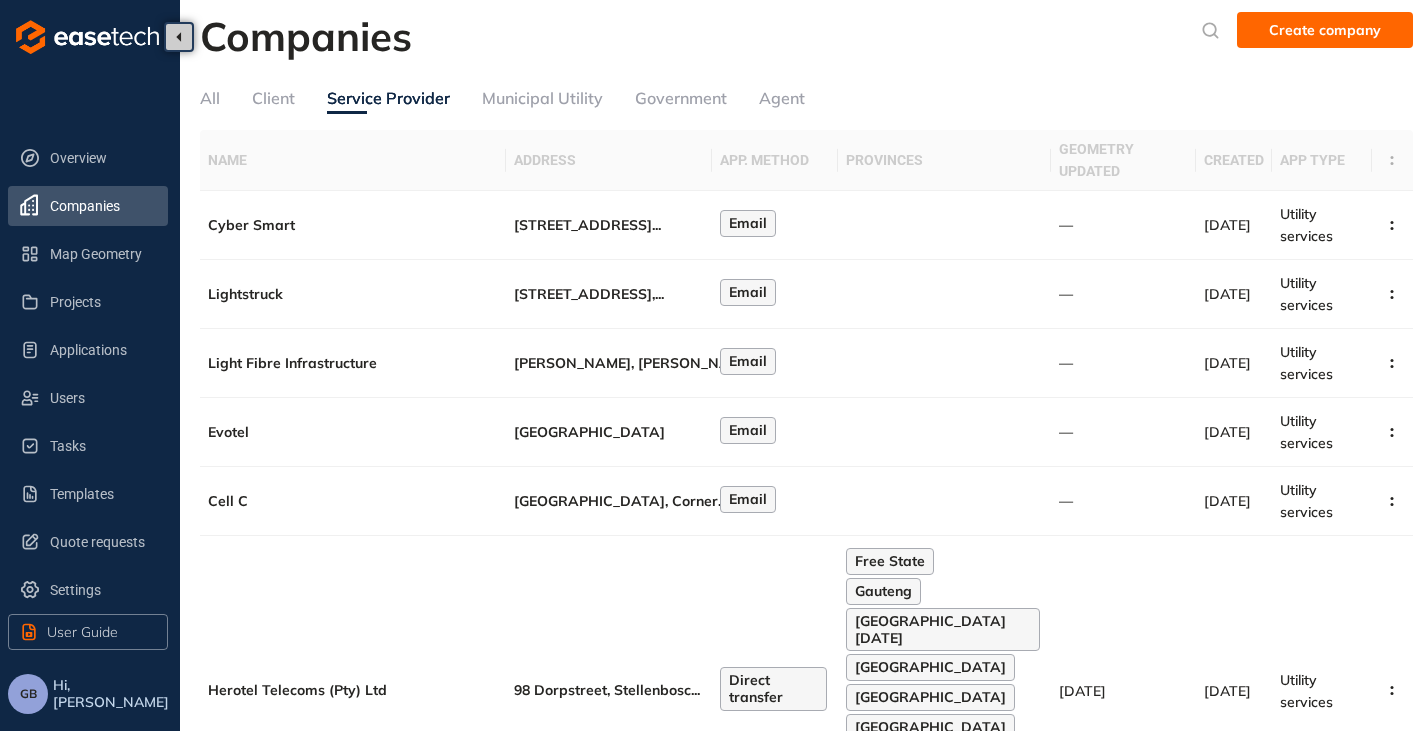 scroll, scrollTop: 0, scrollLeft: 0, axis: both 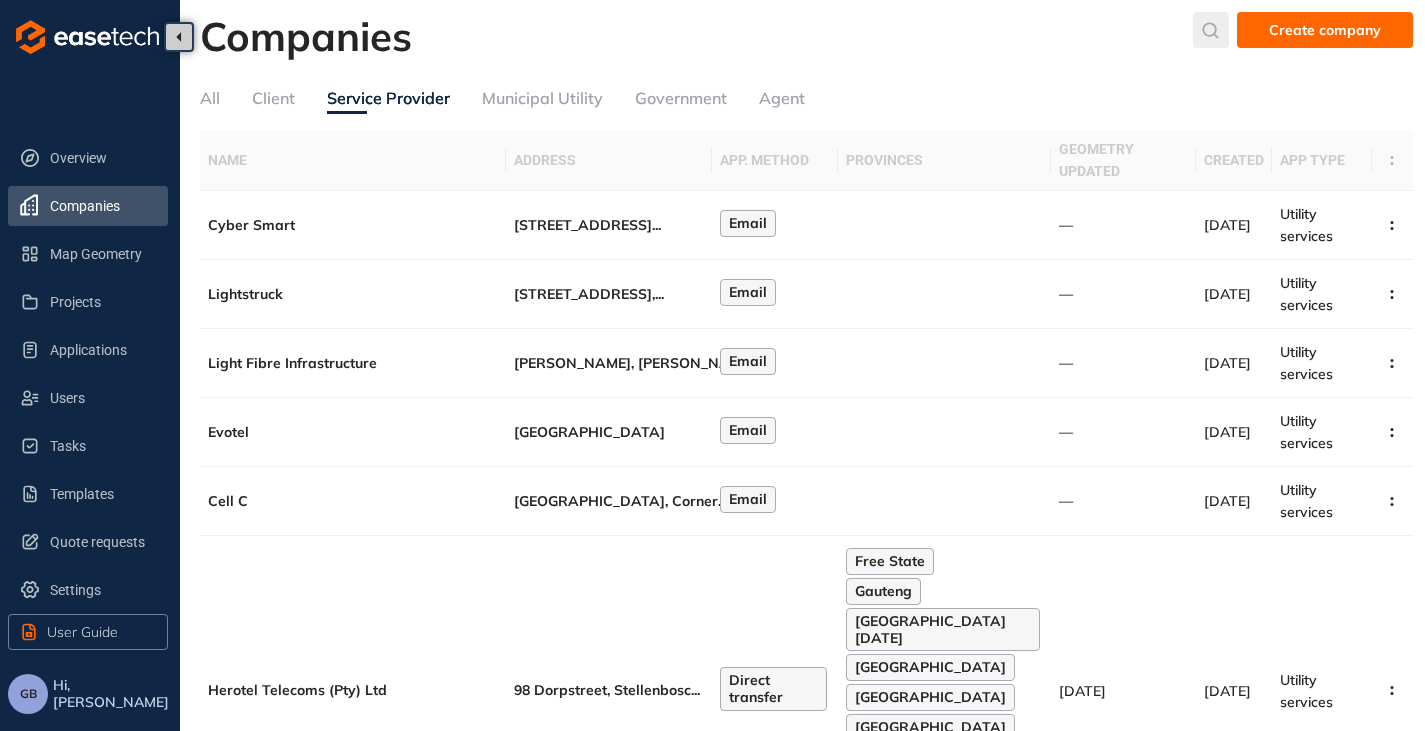 click 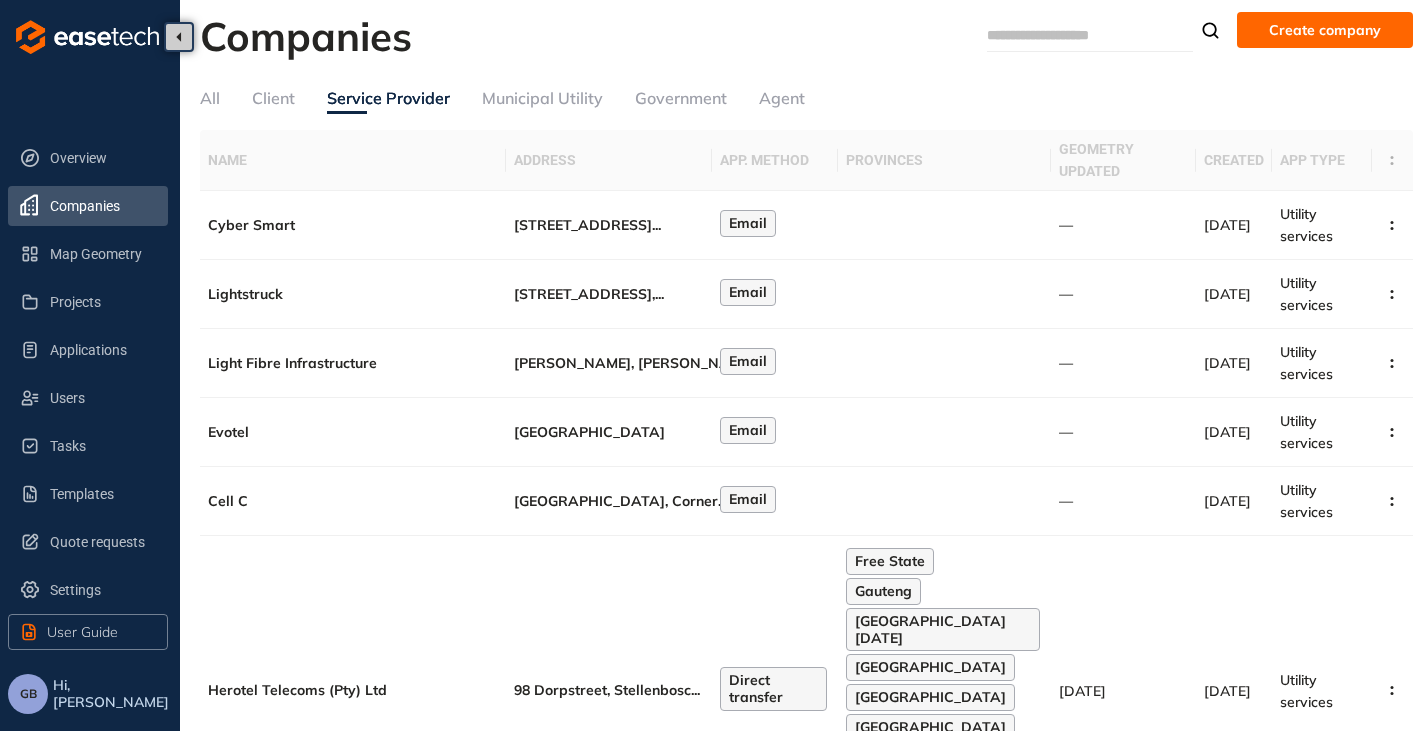 click at bounding box center (1062, 35) 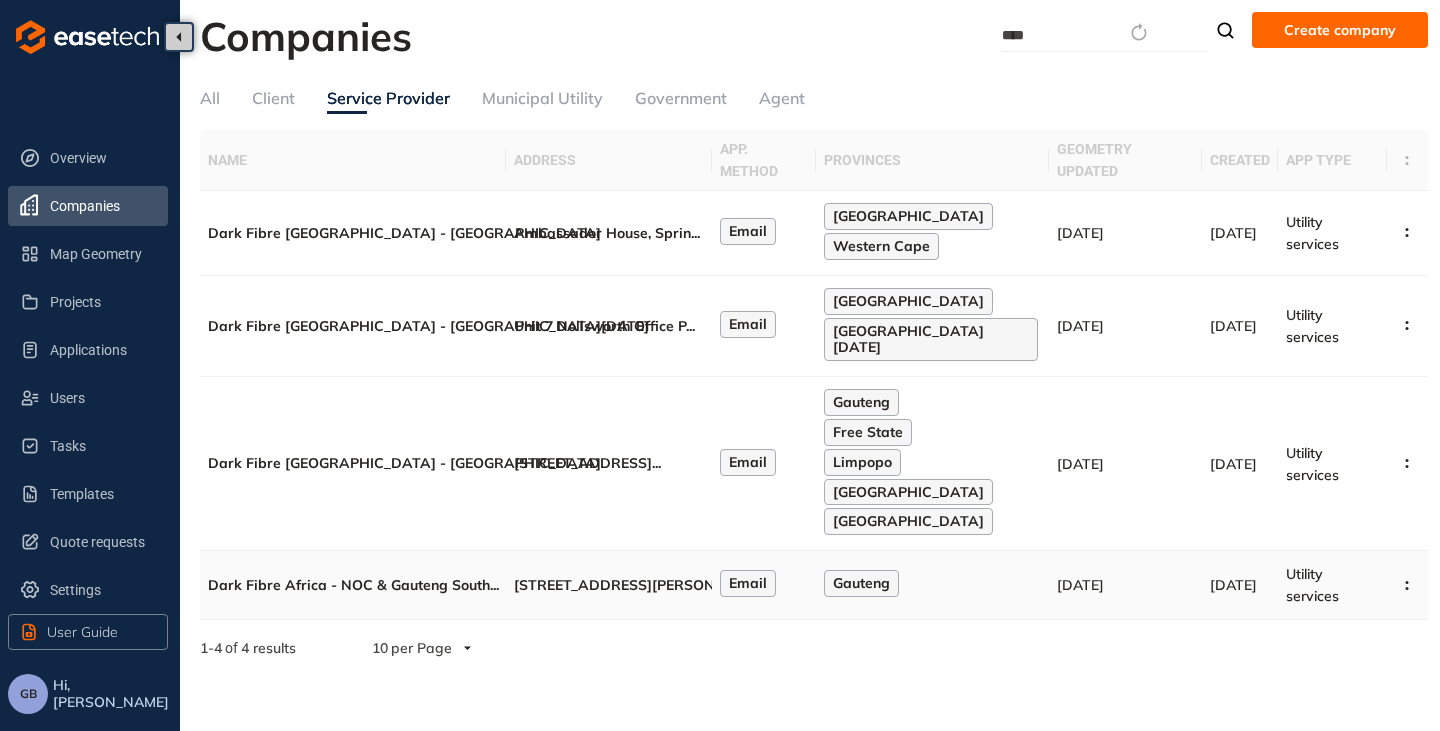 click on "[STREET_ADDRESS][PERSON_NAME]," at bounding box center (643, 585) 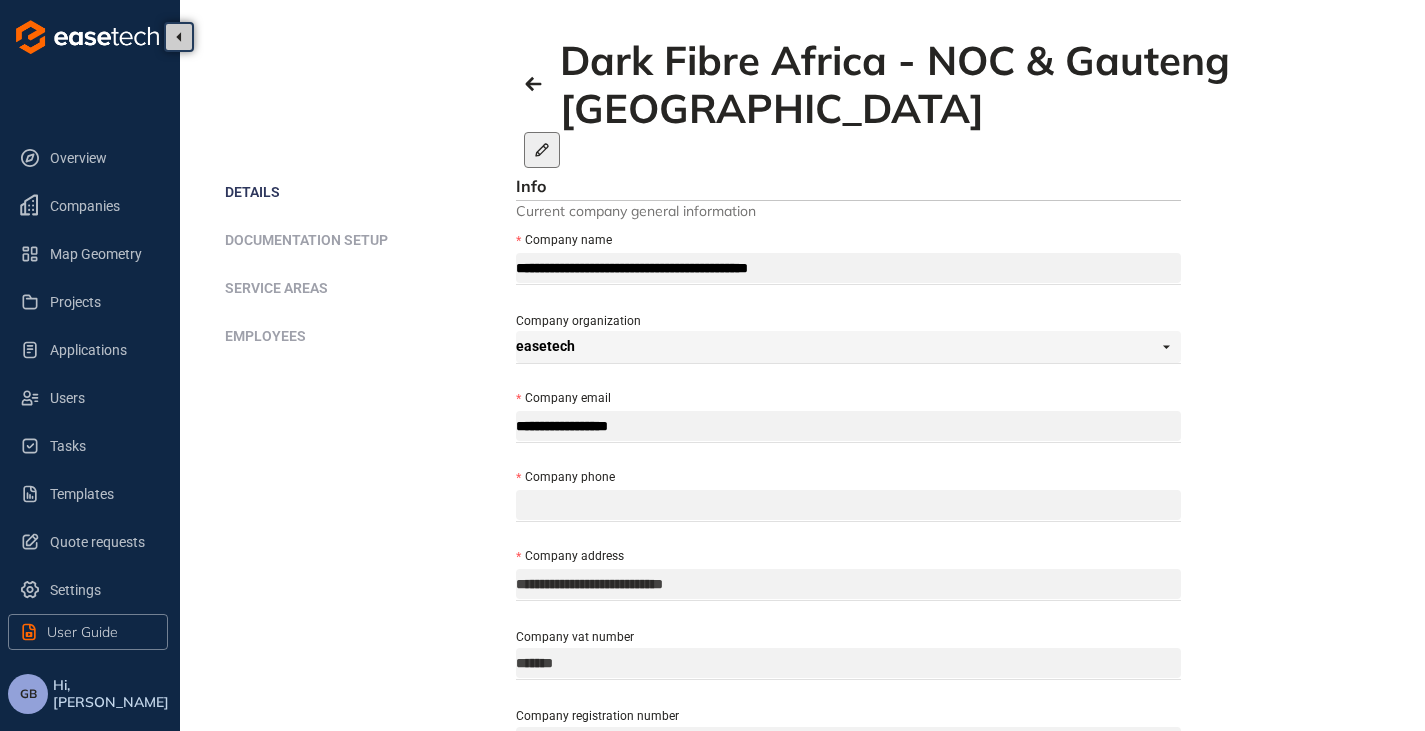 click 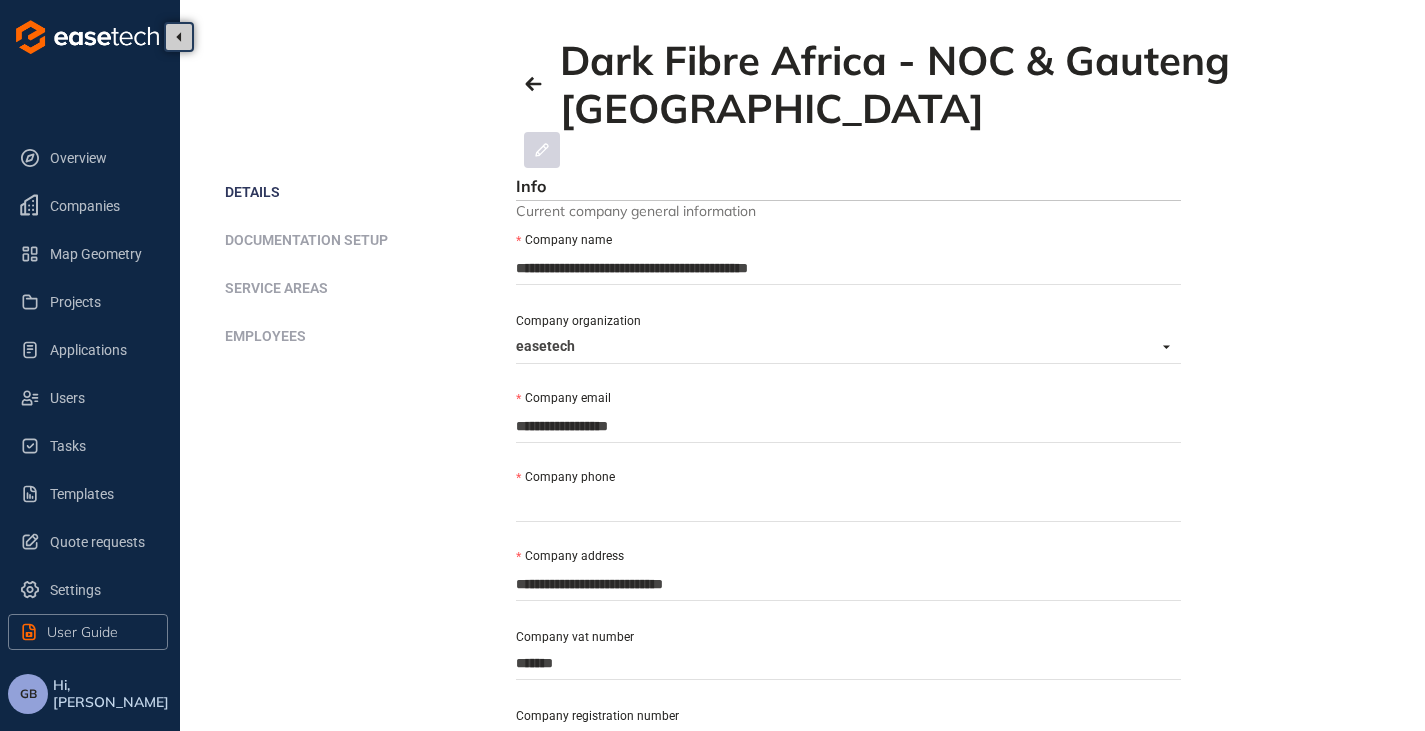 click on "**********" at bounding box center [848, 426] 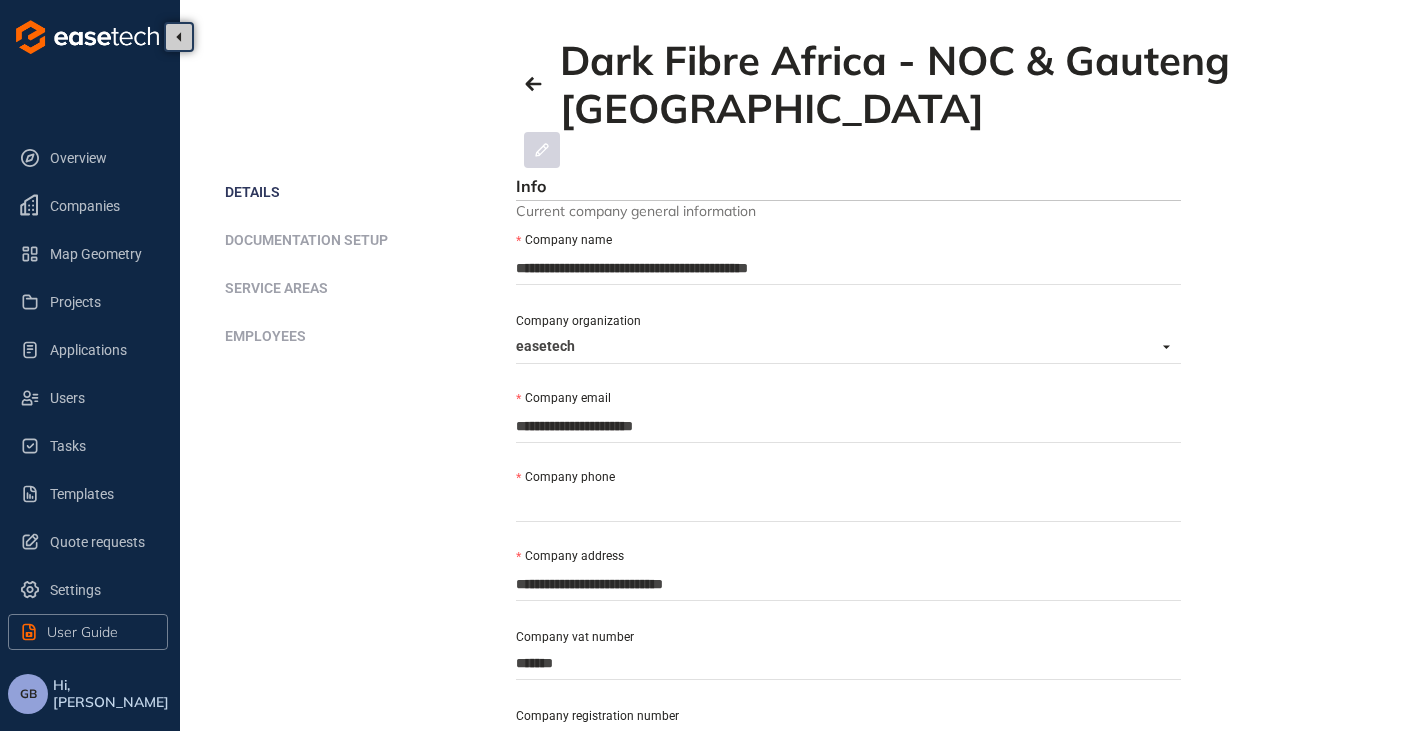 paste on "**********" 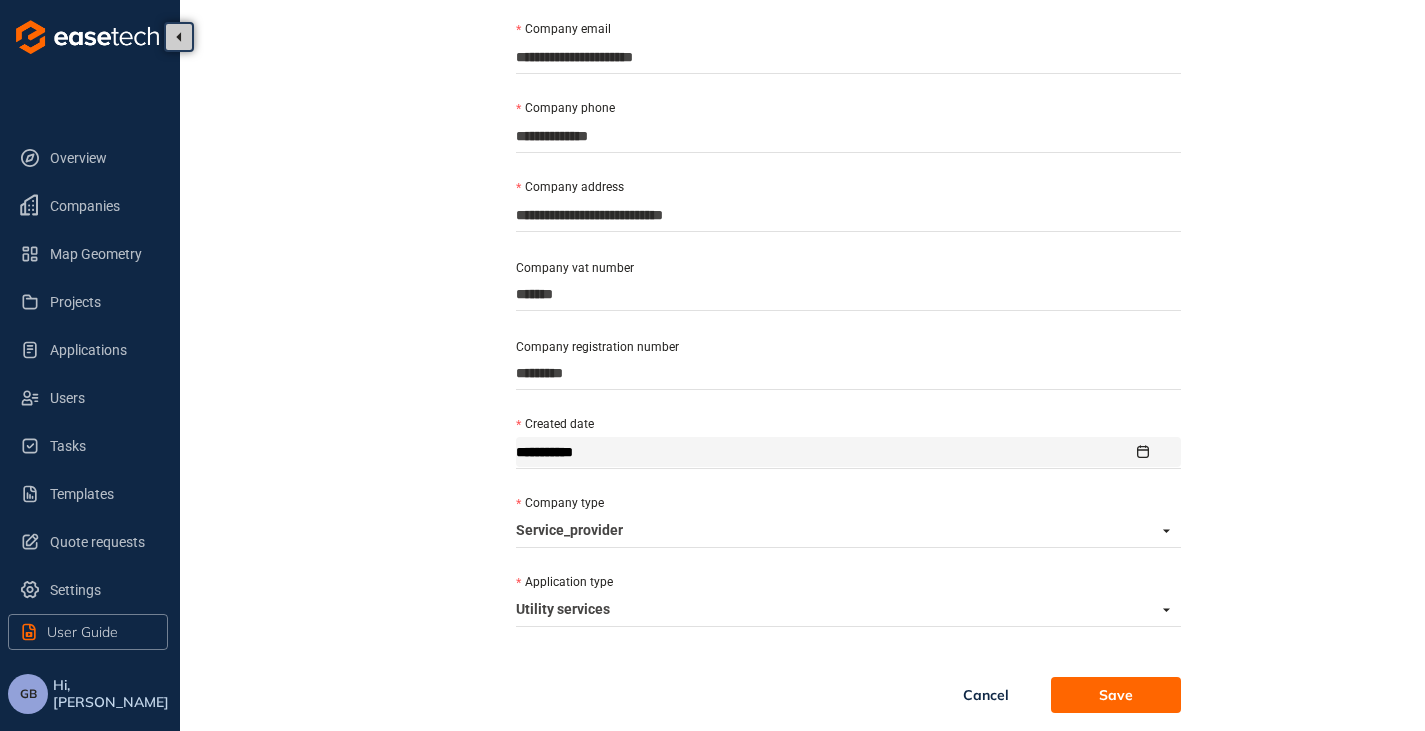 scroll, scrollTop: 371, scrollLeft: 0, axis: vertical 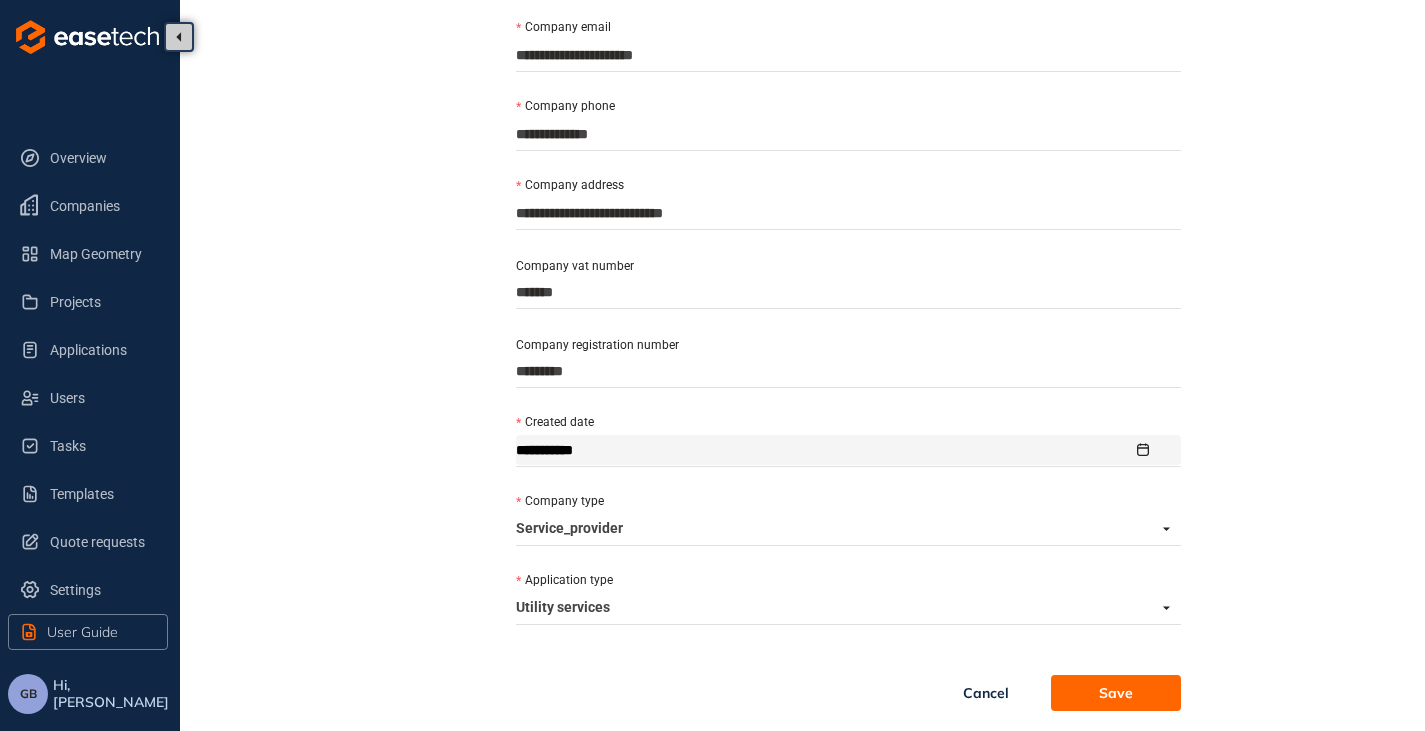 click on "Save" at bounding box center [1116, 693] 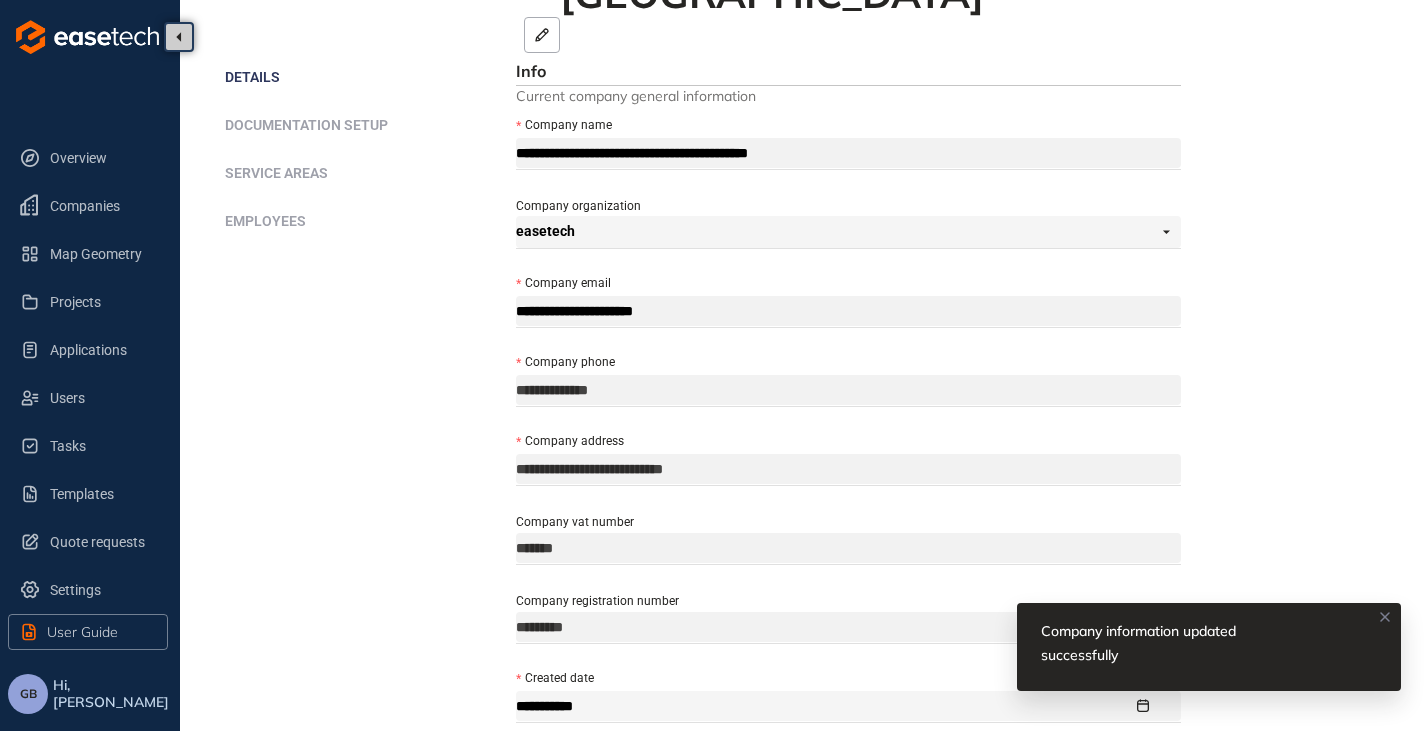 scroll, scrollTop: 0, scrollLeft: 0, axis: both 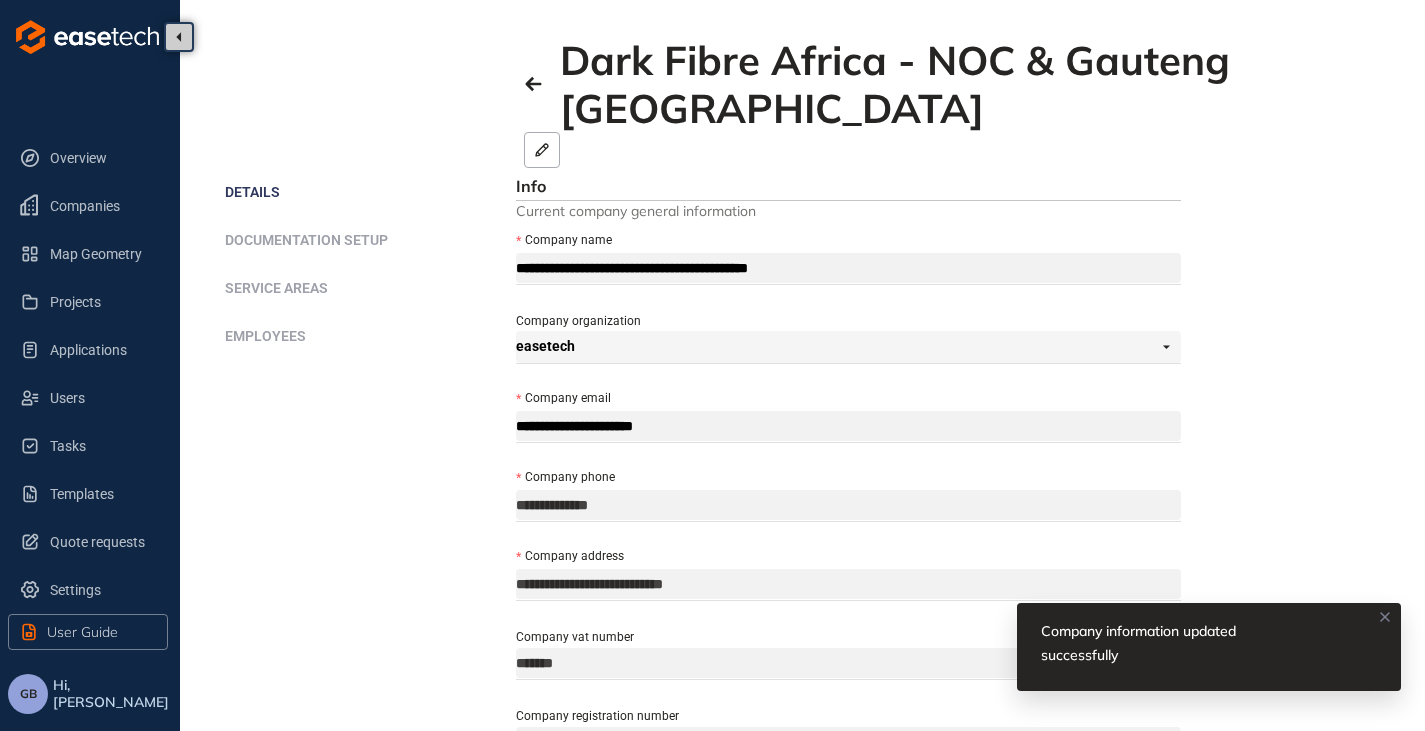 click on "Documentation setup" at bounding box center (306, 240) 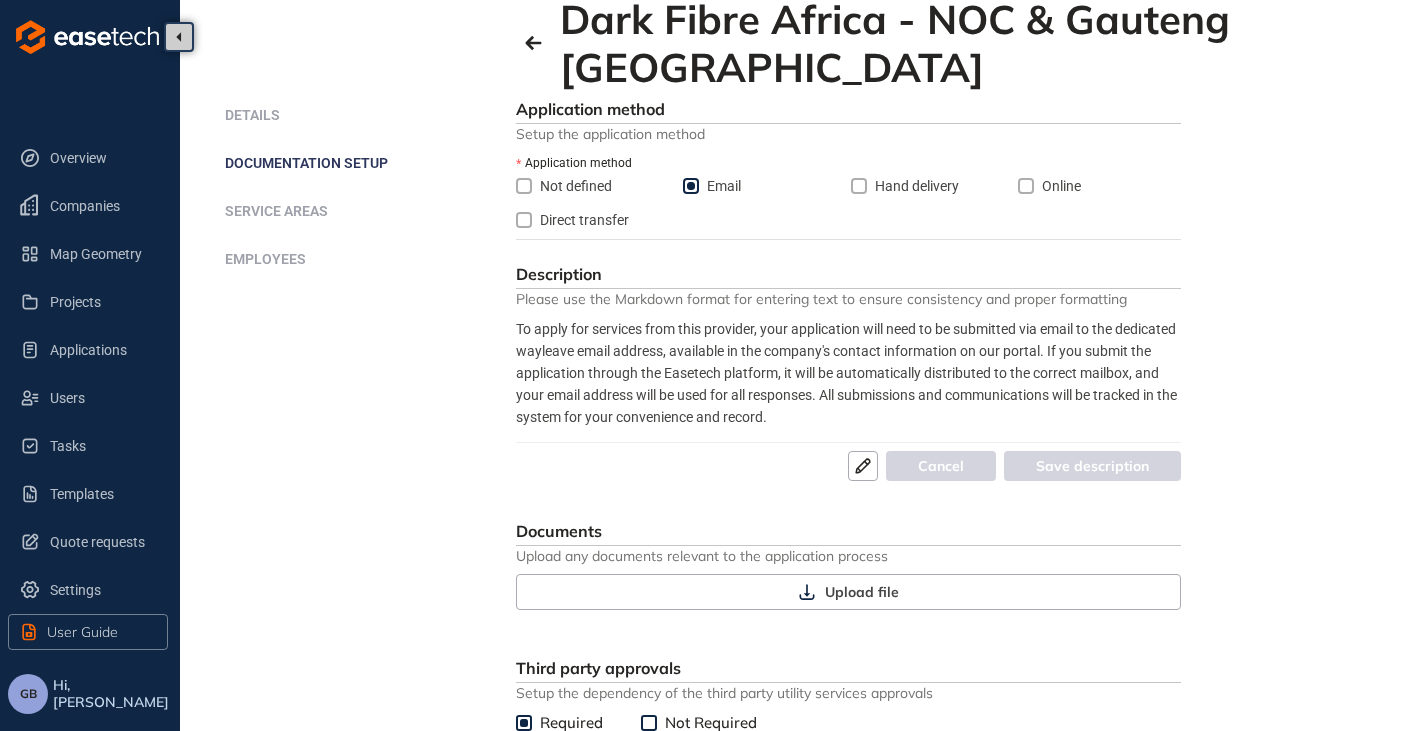 scroll, scrollTop: 0, scrollLeft: 0, axis: both 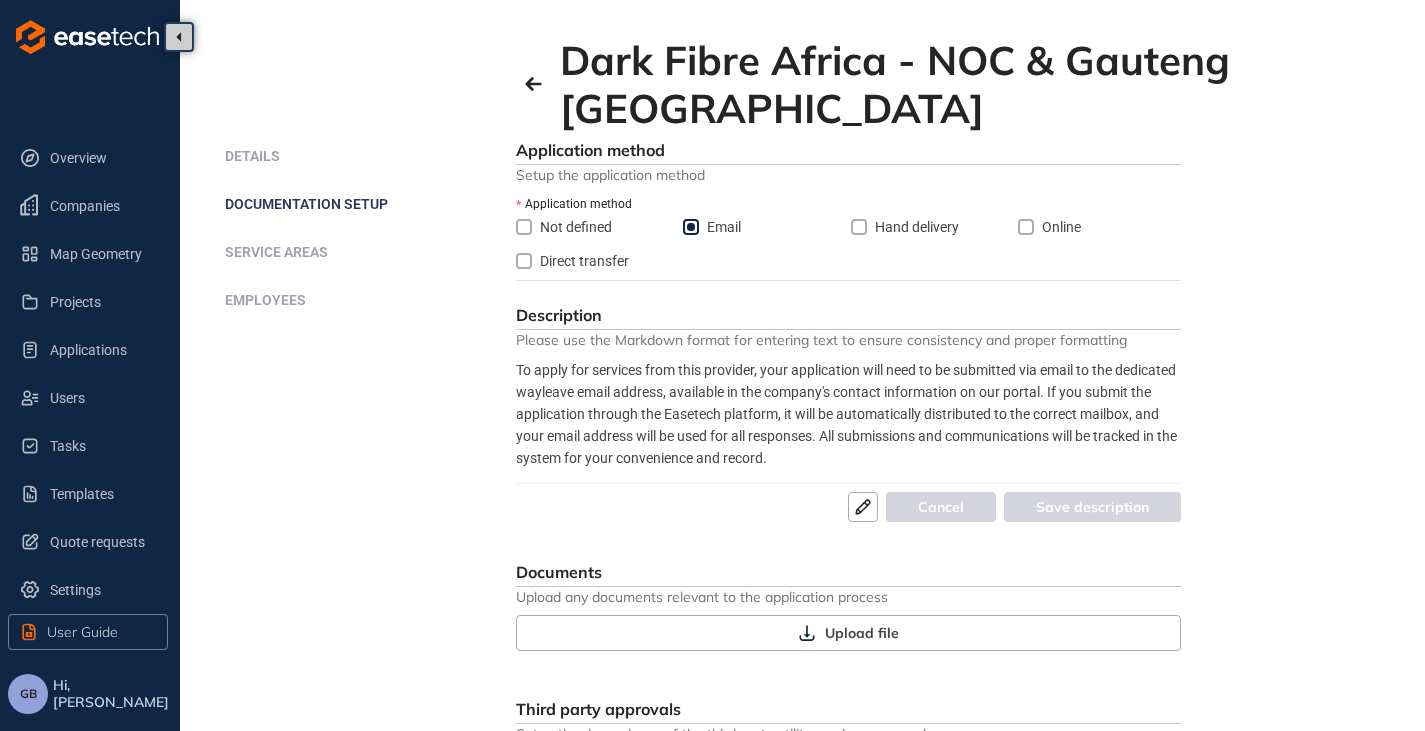 click on "Service areas" at bounding box center [276, 252] 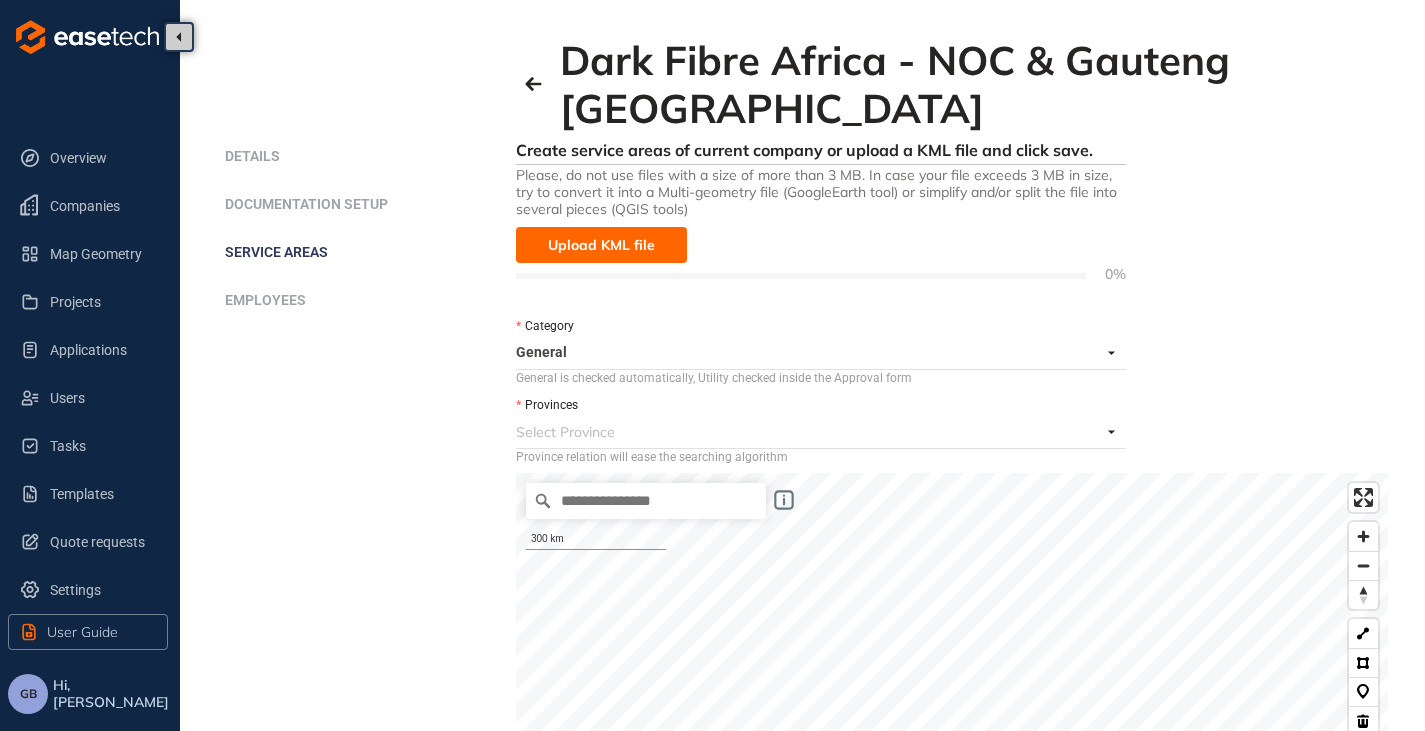 scroll, scrollTop: 0, scrollLeft: 0, axis: both 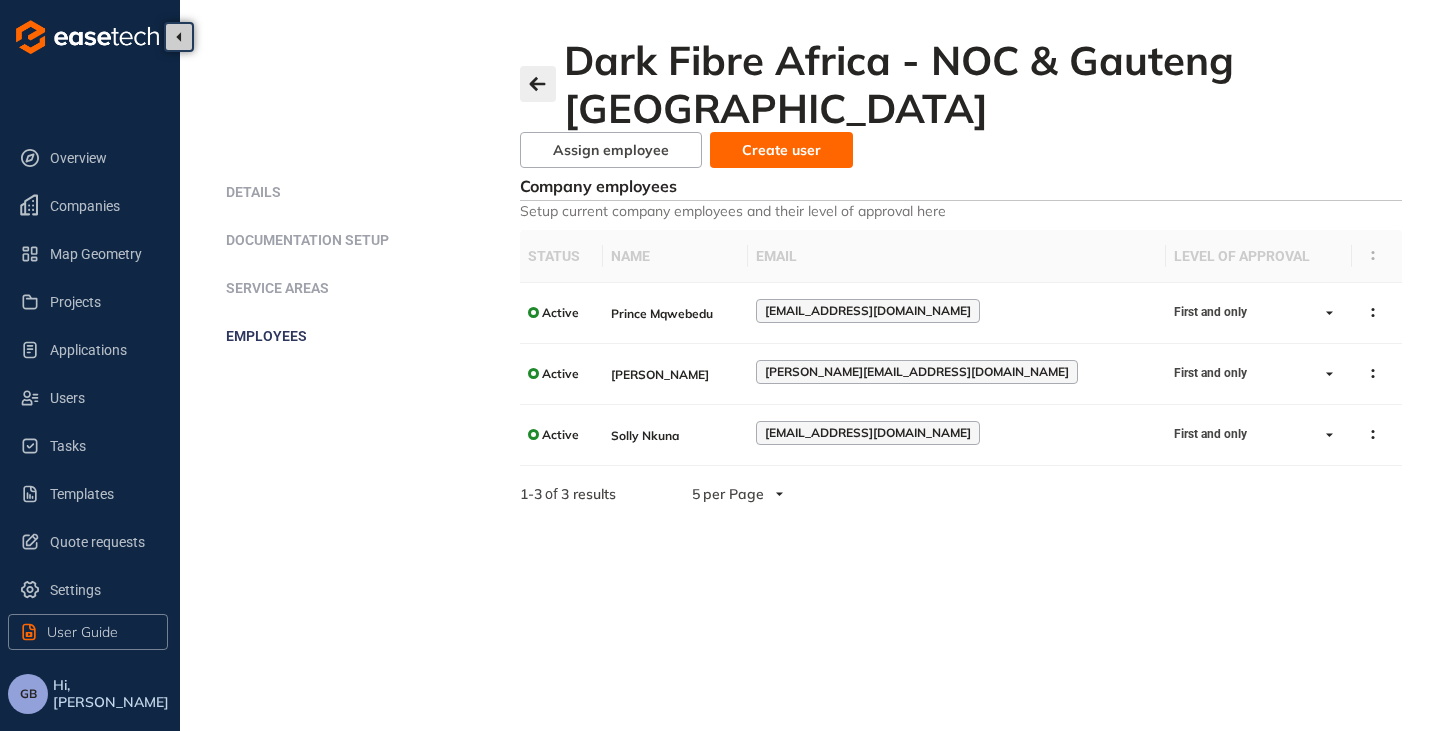 click at bounding box center (538, 84) 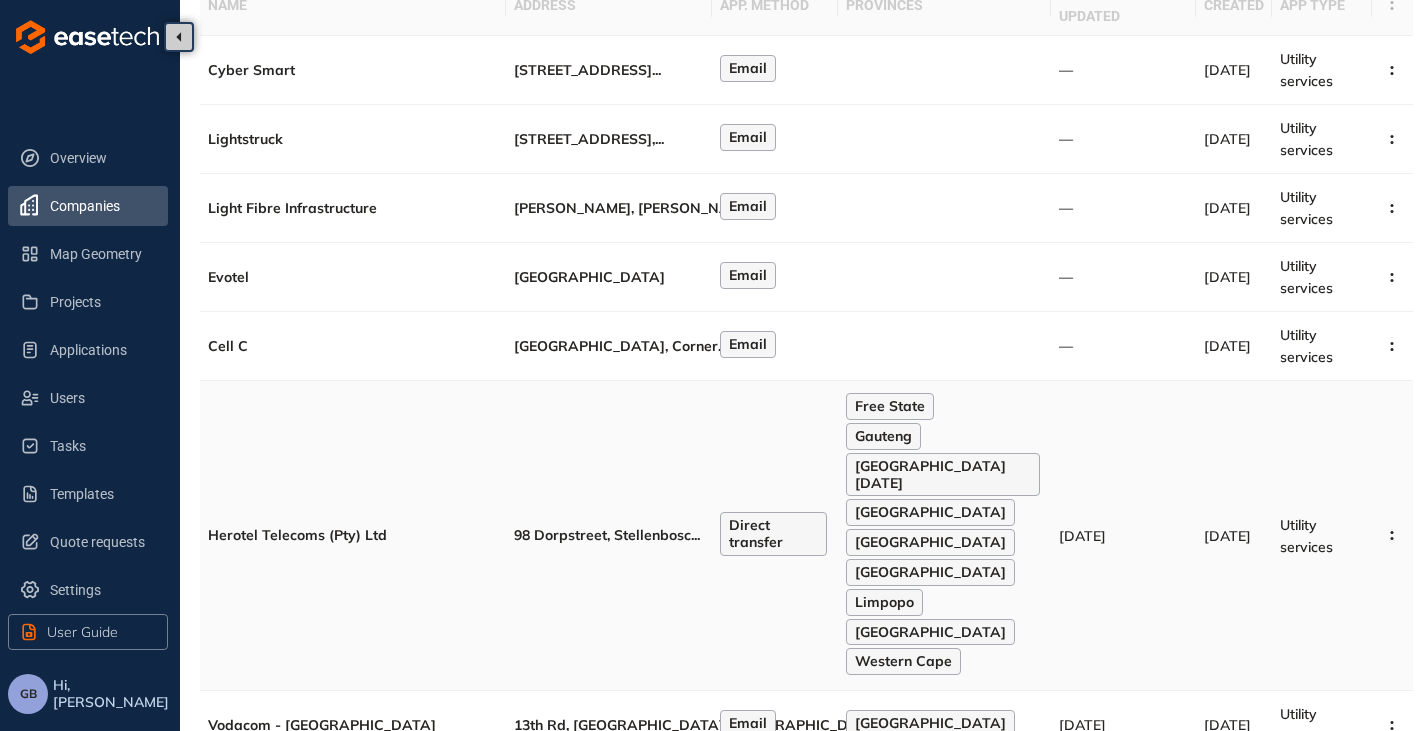 scroll, scrollTop: 0, scrollLeft: 0, axis: both 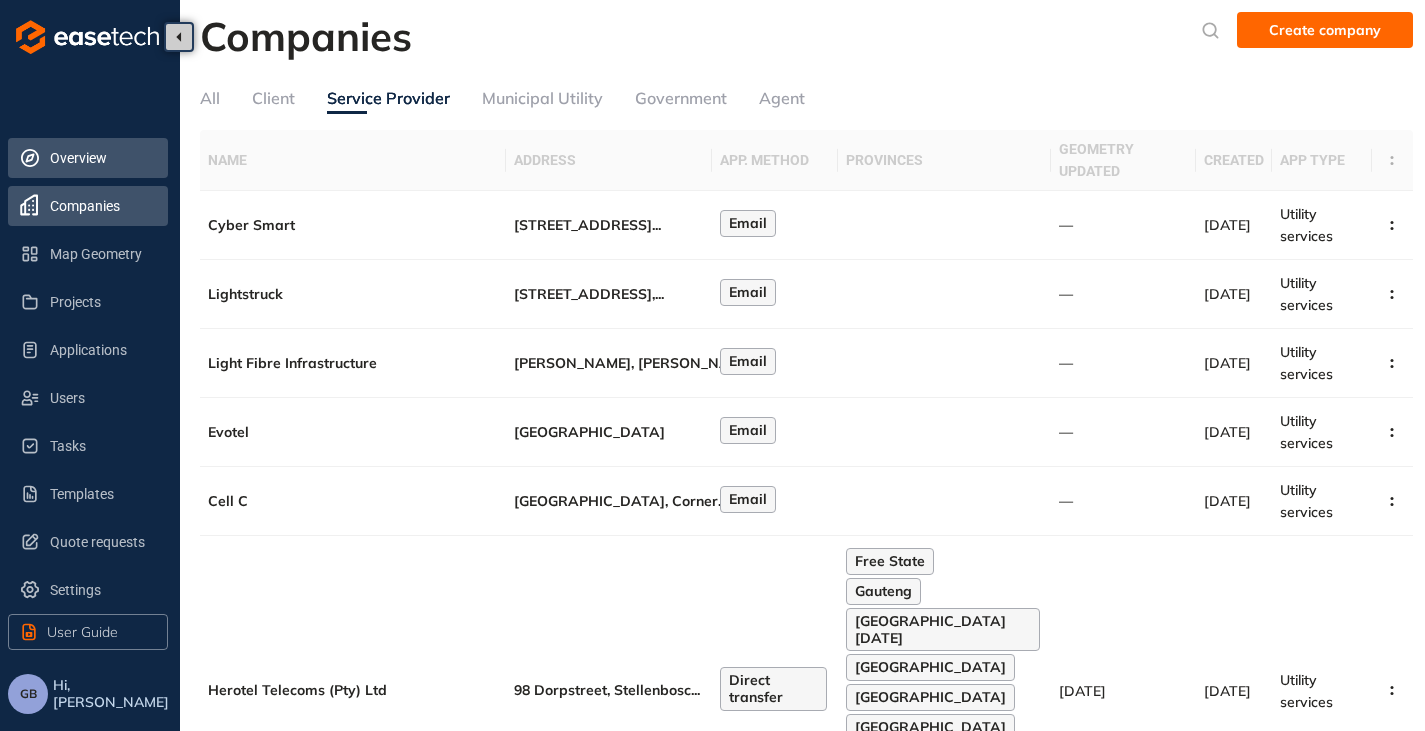 click on "Overview" at bounding box center [101, 158] 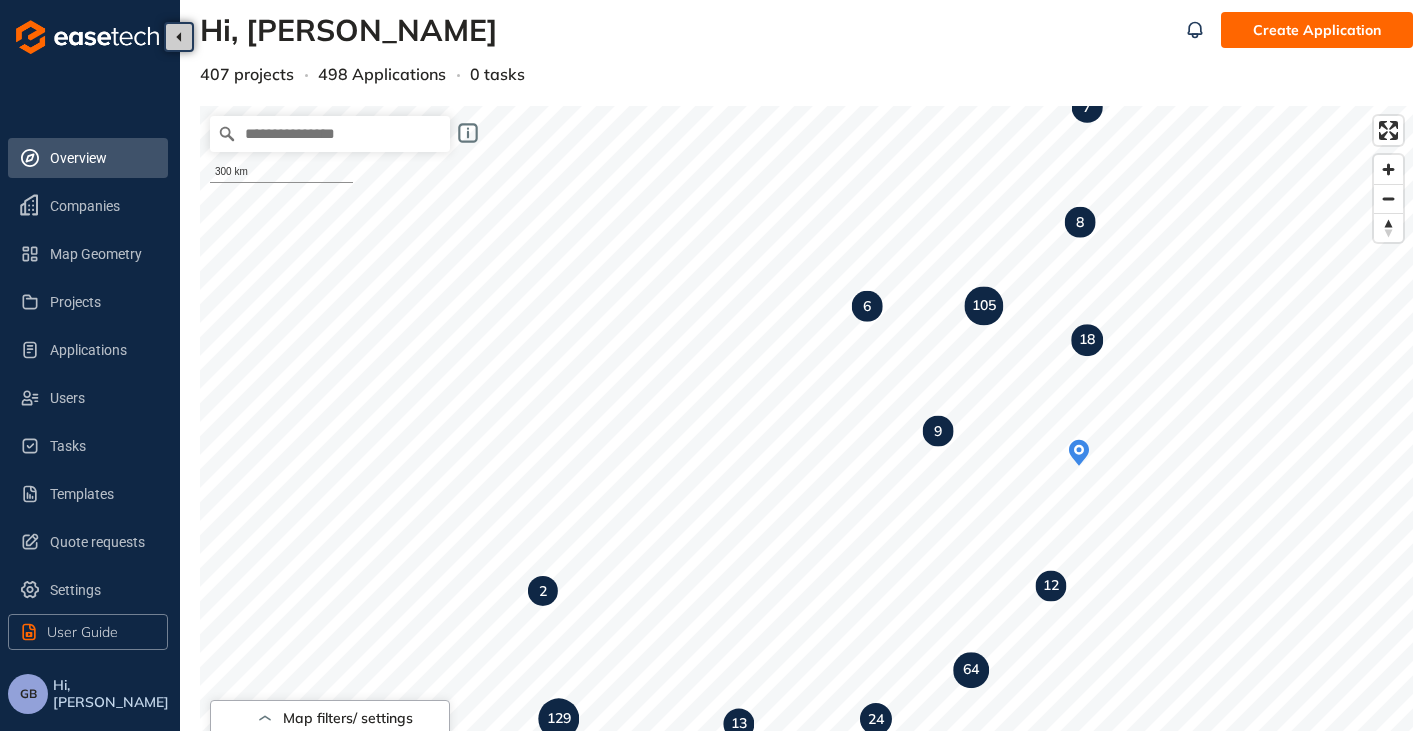 click on "GB" at bounding box center [28, 694] 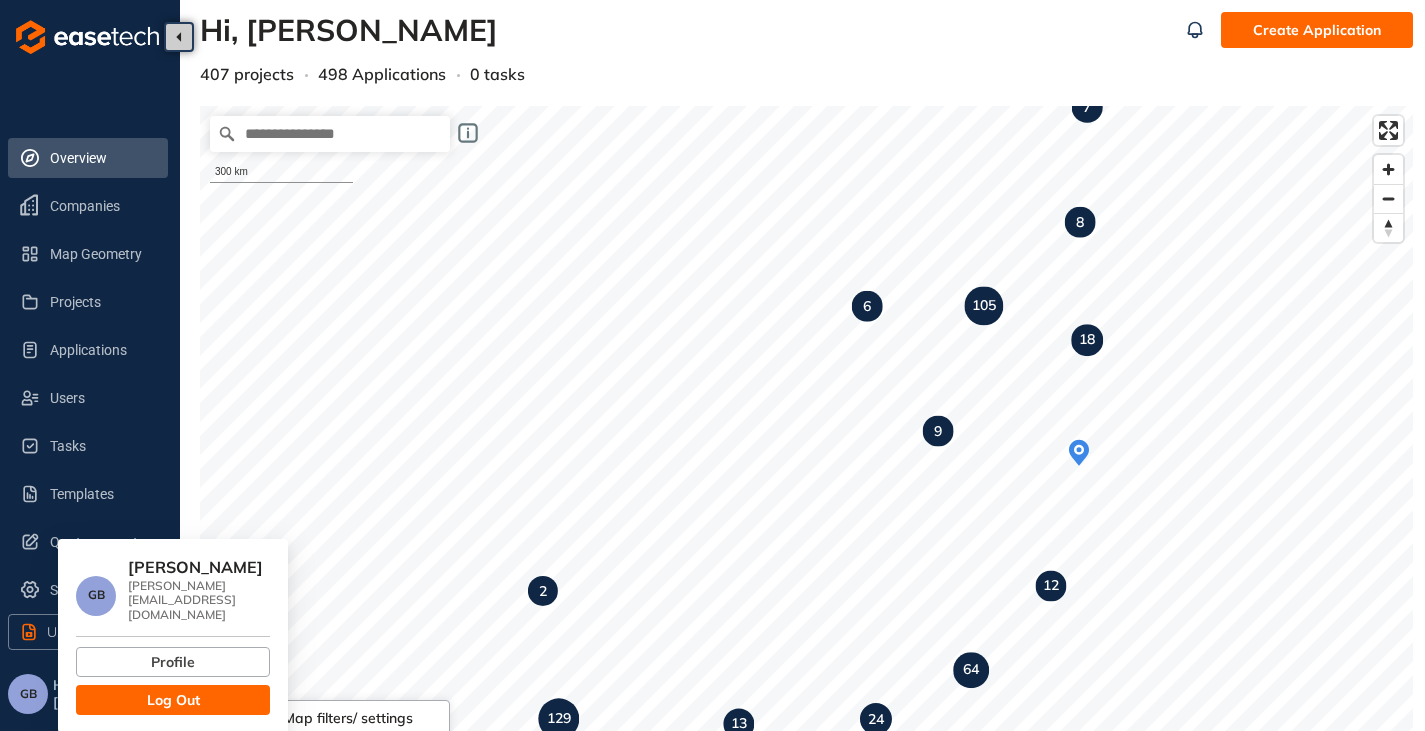 click on "Log Out" at bounding box center [173, 700] 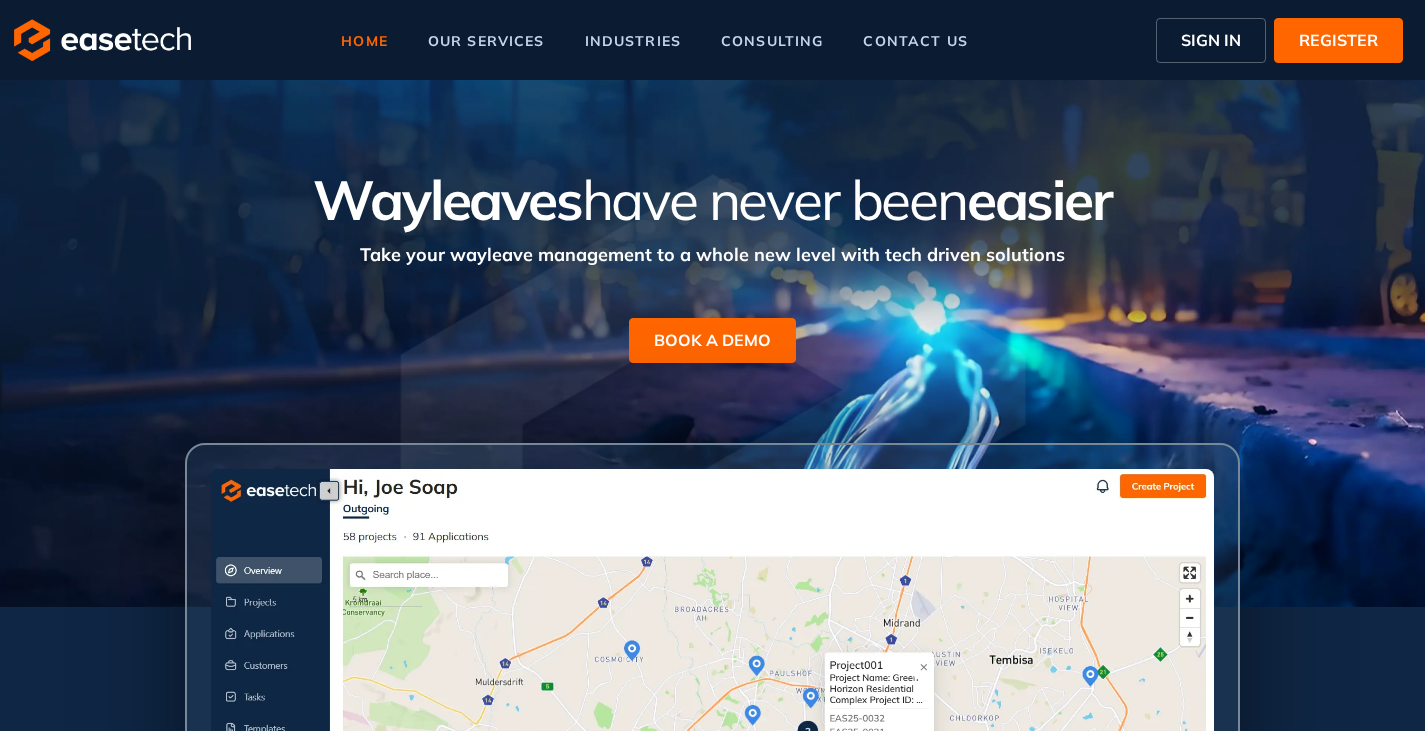 click on "SIGN IN" at bounding box center (1211, 40) 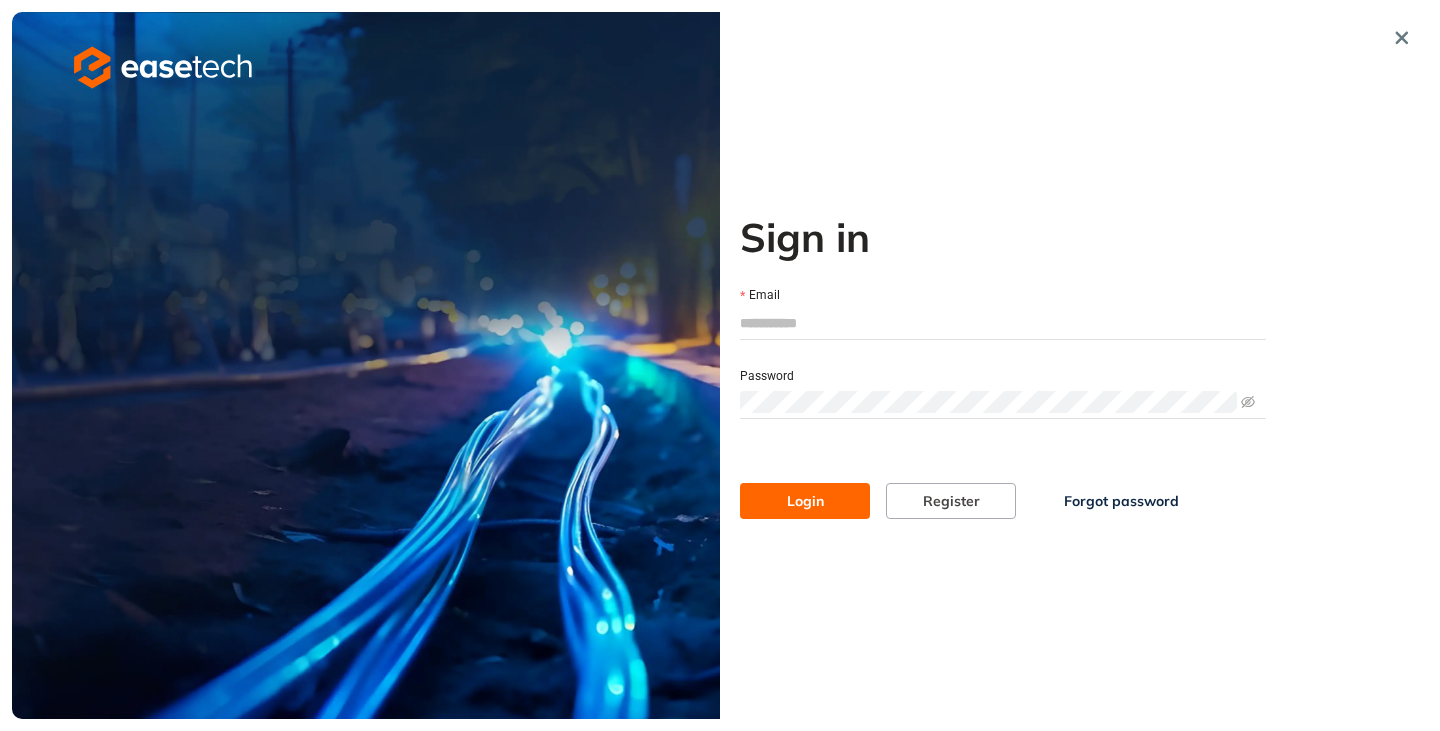 click on "Email" at bounding box center [1003, 323] 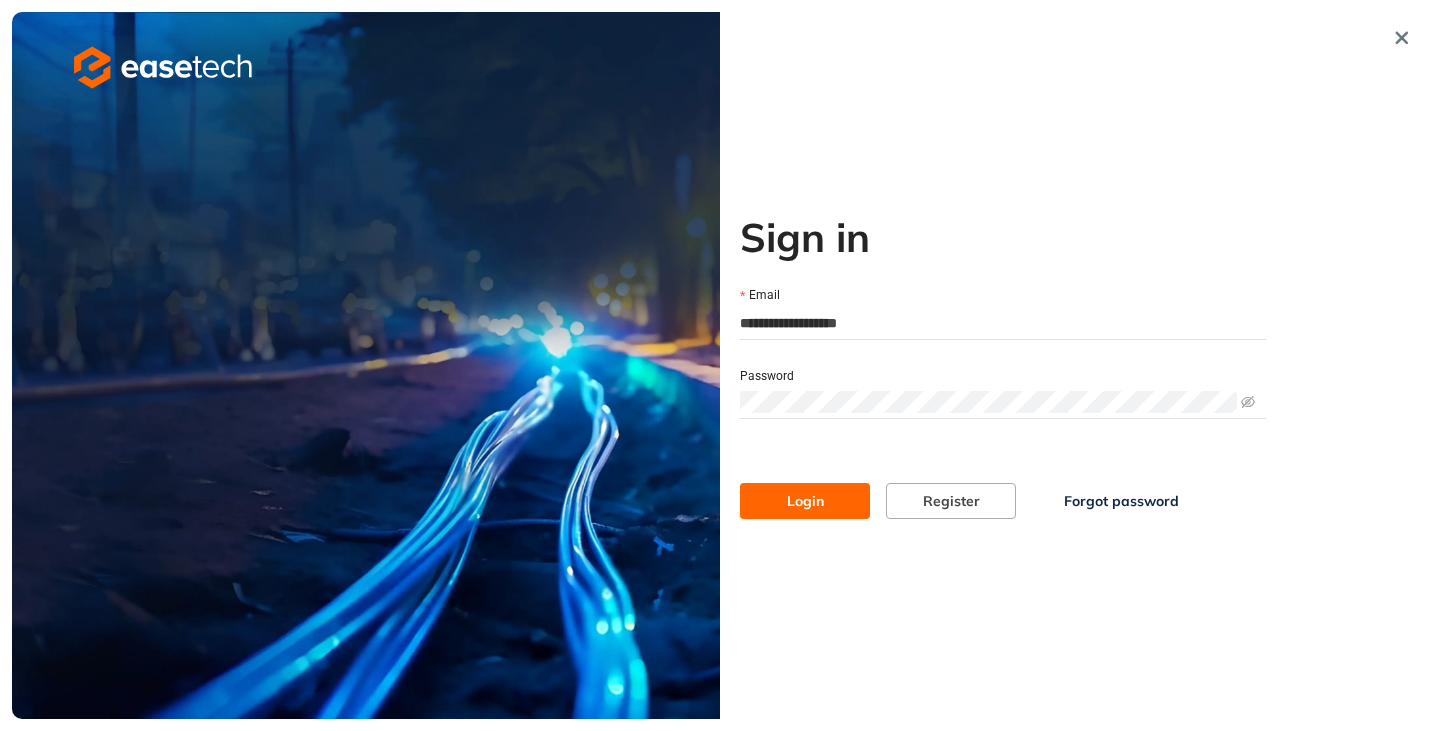 click on "Login" at bounding box center [805, 501] 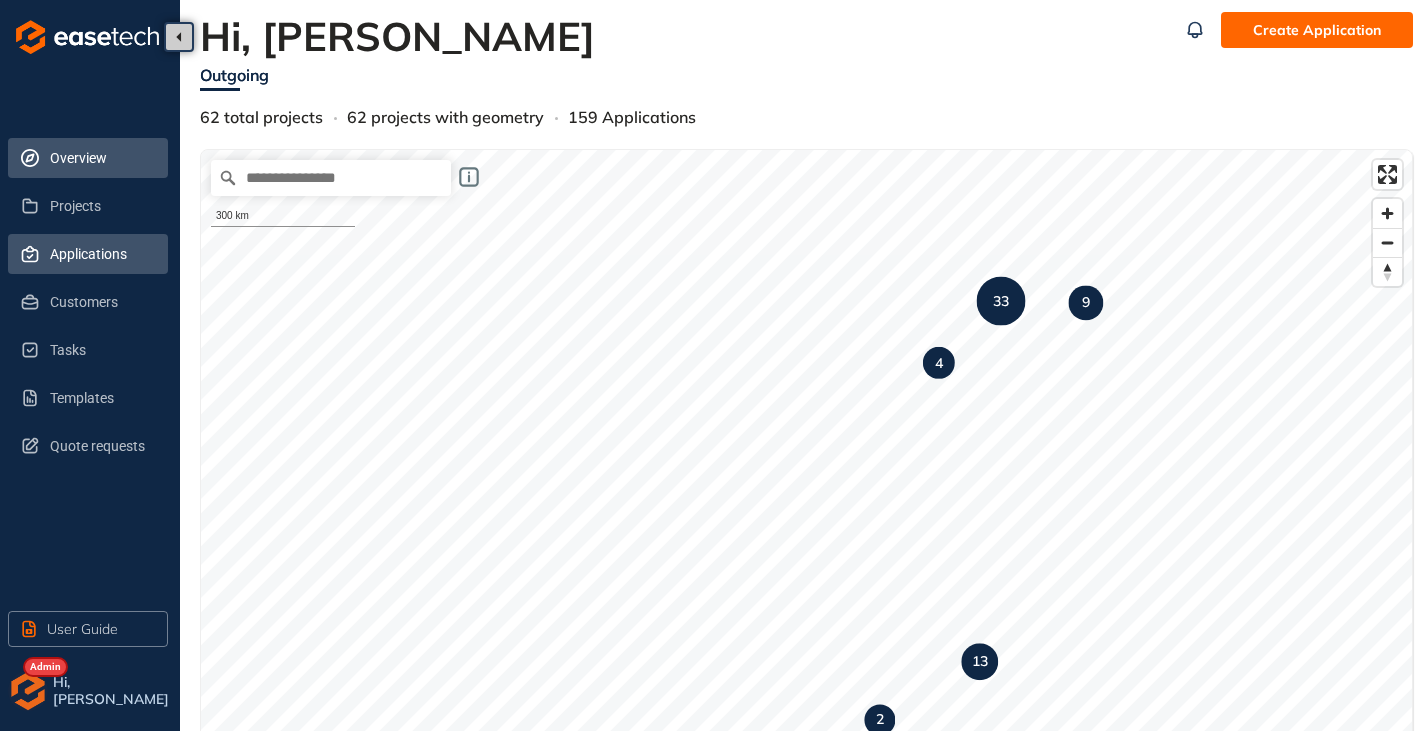 click on "Applications" at bounding box center [101, 254] 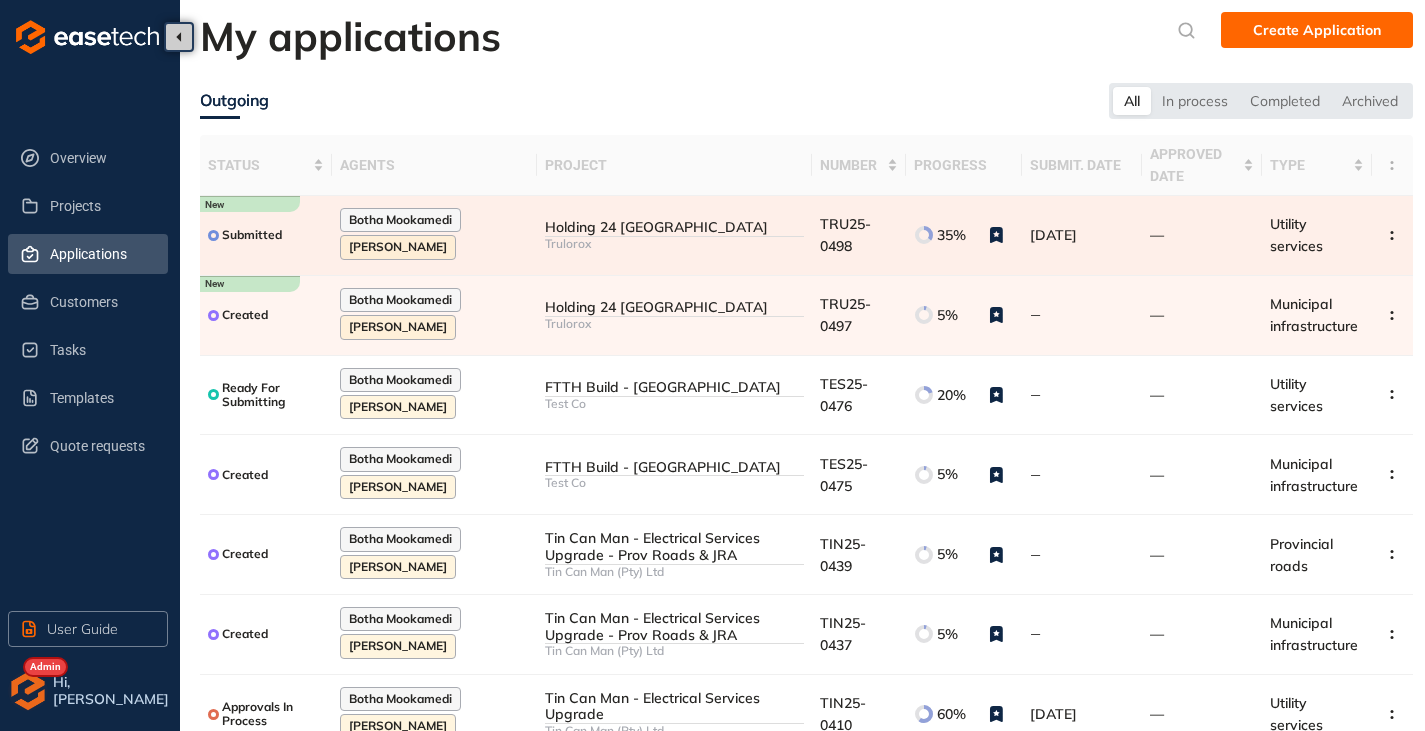 click on "Trulorox" at bounding box center [674, 244] 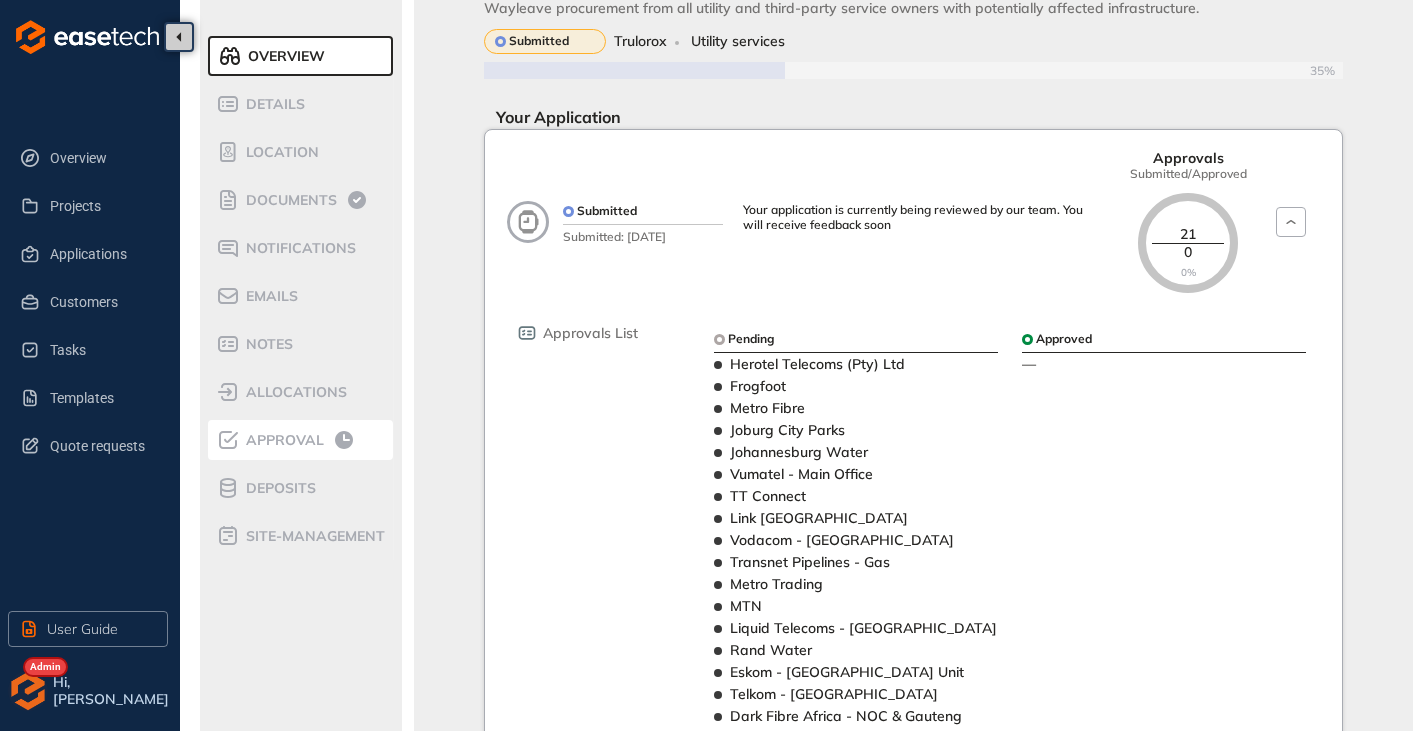 click on "Approval" at bounding box center [282, 440] 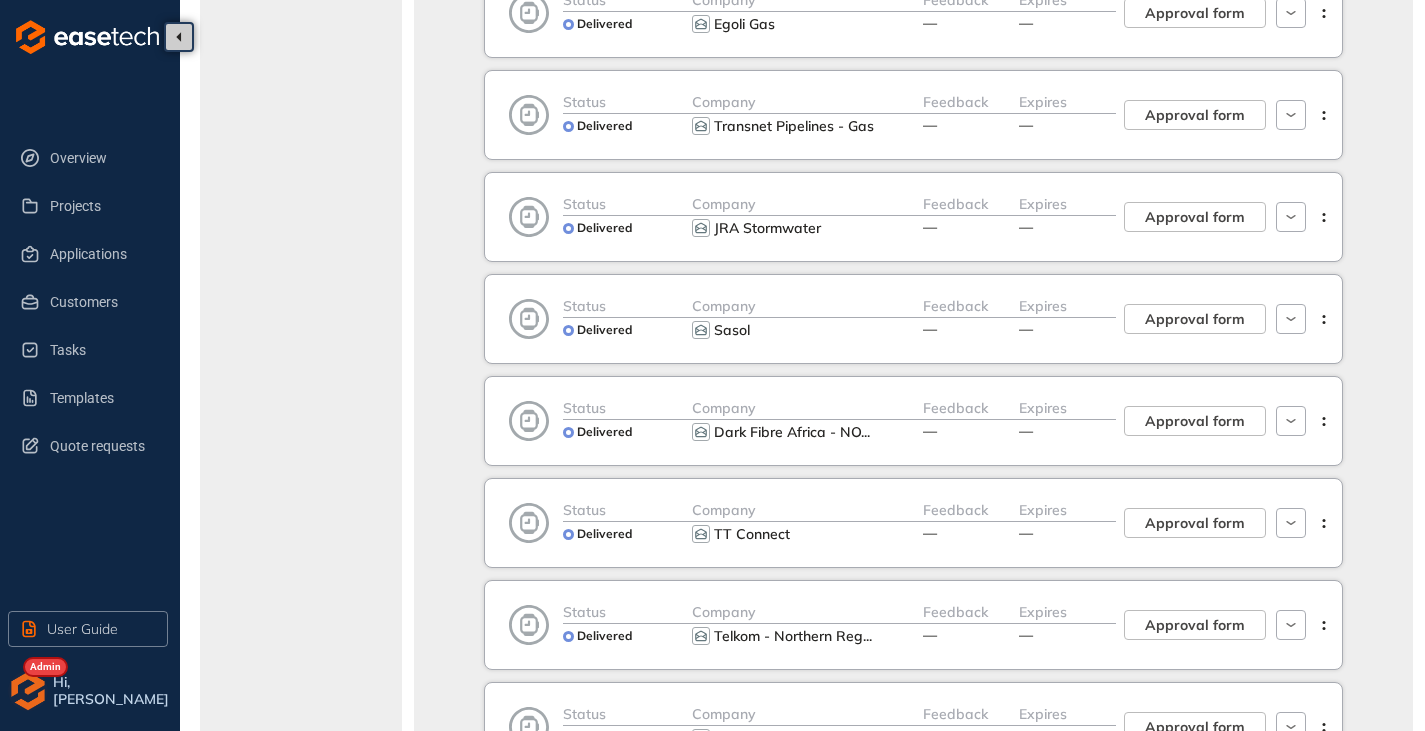 scroll, scrollTop: 700, scrollLeft: 0, axis: vertical 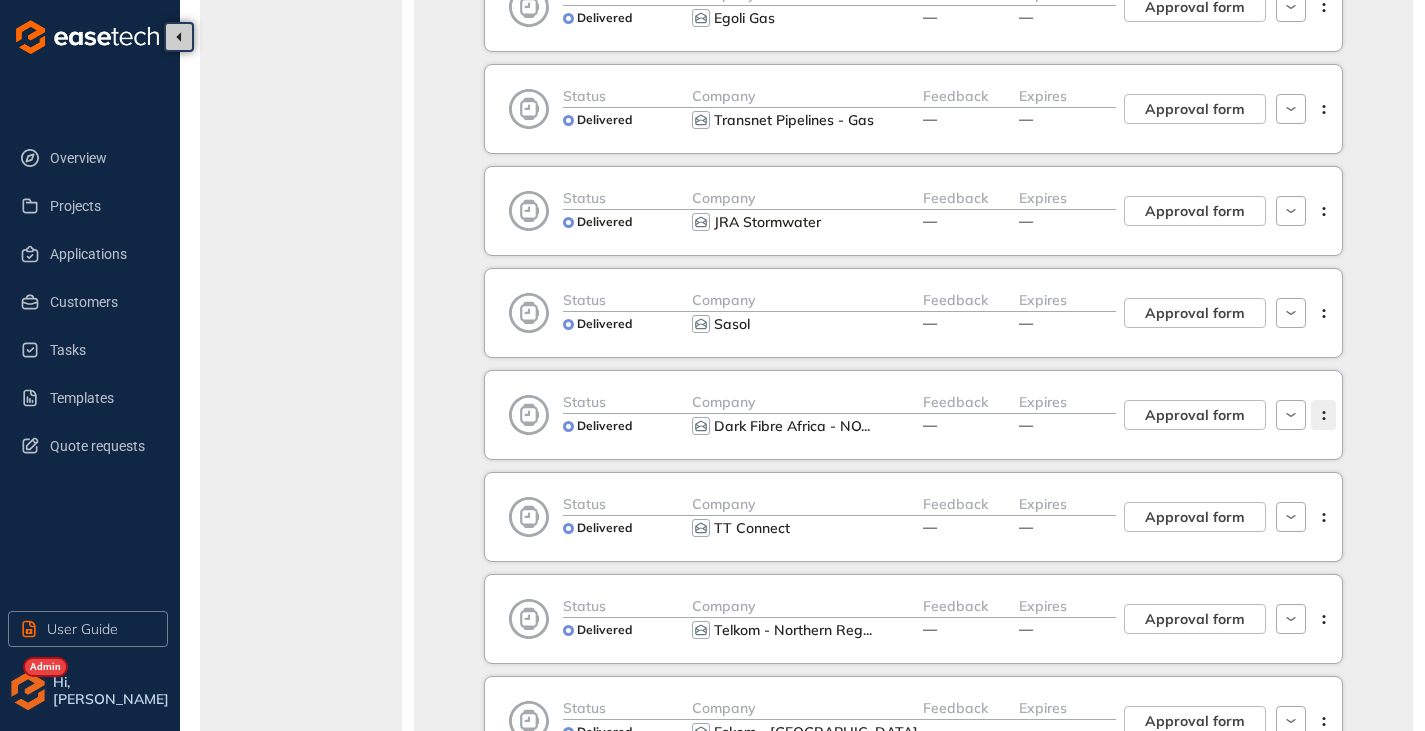 click 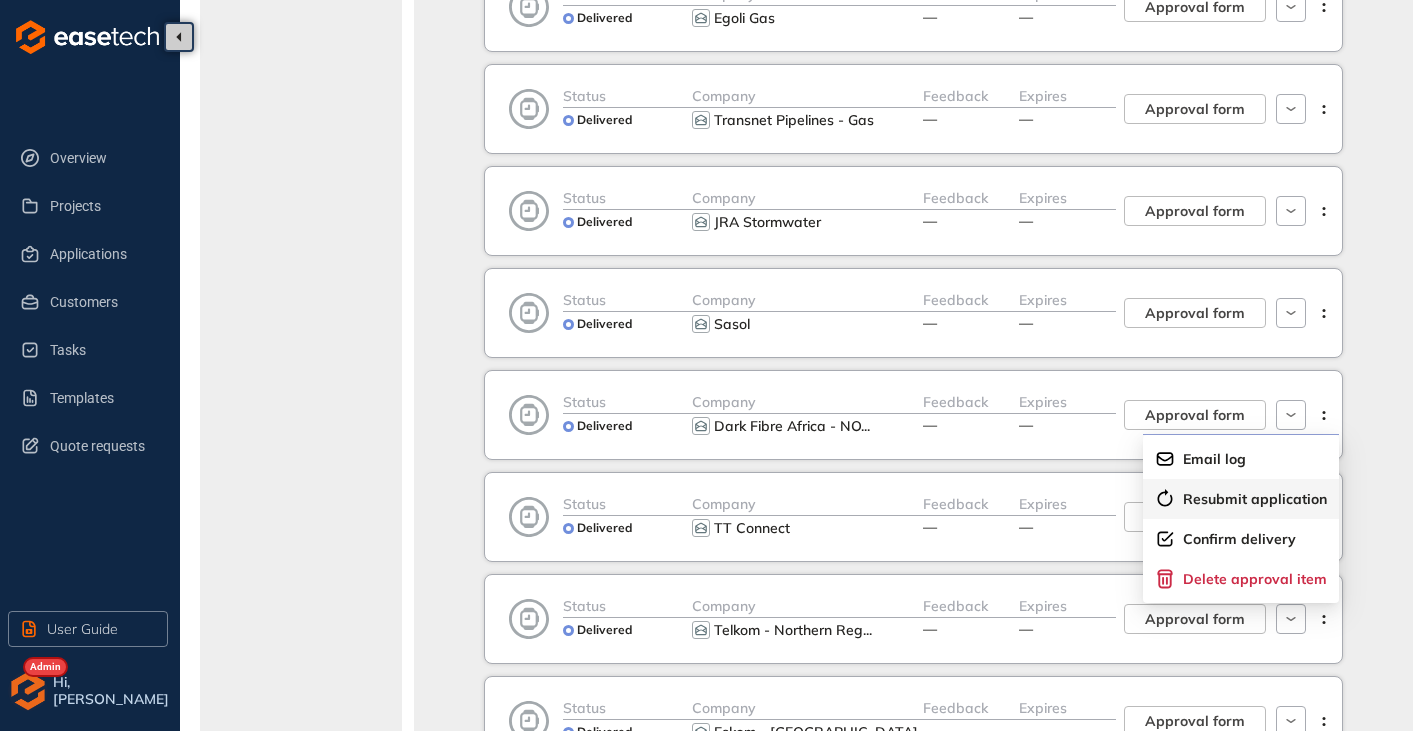 click on "Resubmit application" at bounding box center (1255, 499) 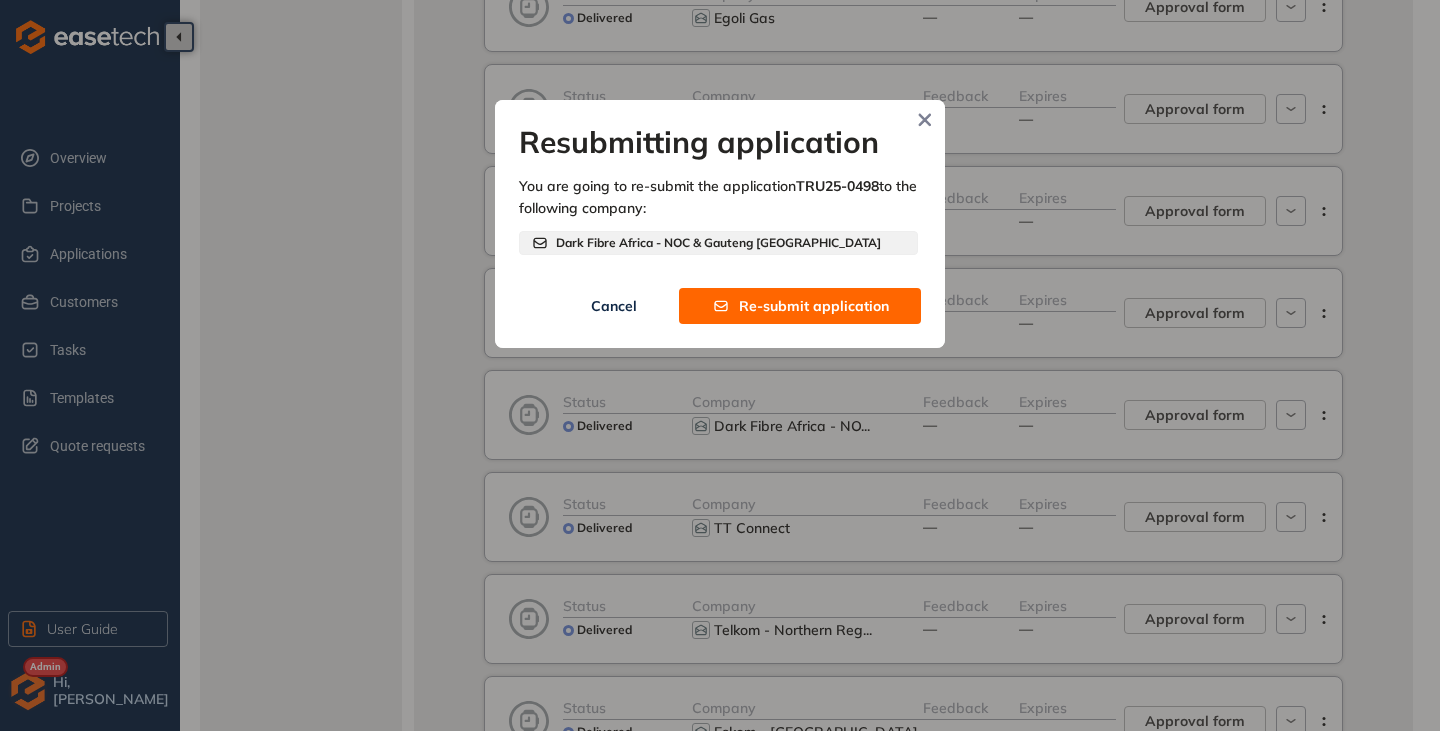 click on "Re-submit application" at bounding box center [814, 306] 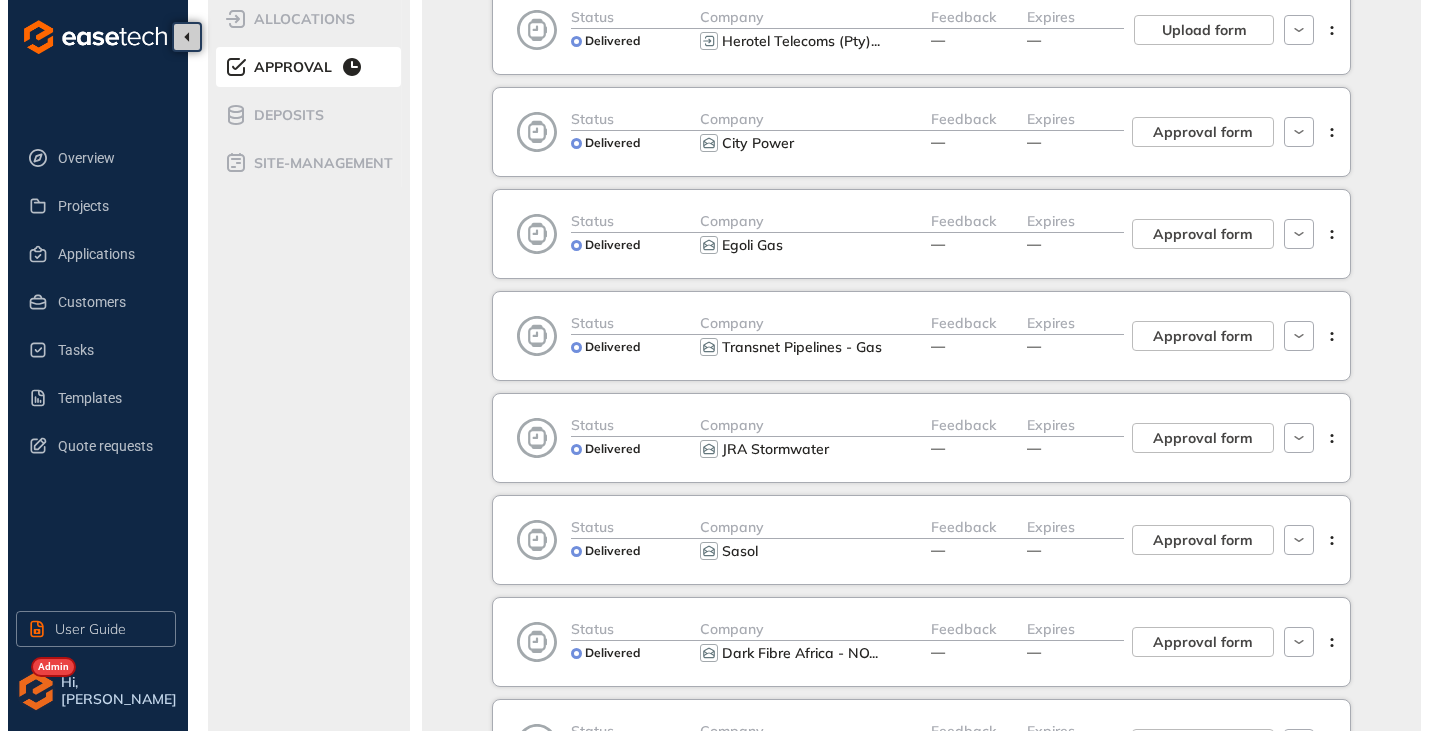 scroll, scrollTop: 600, scrollLeft: 0, axis: vertical 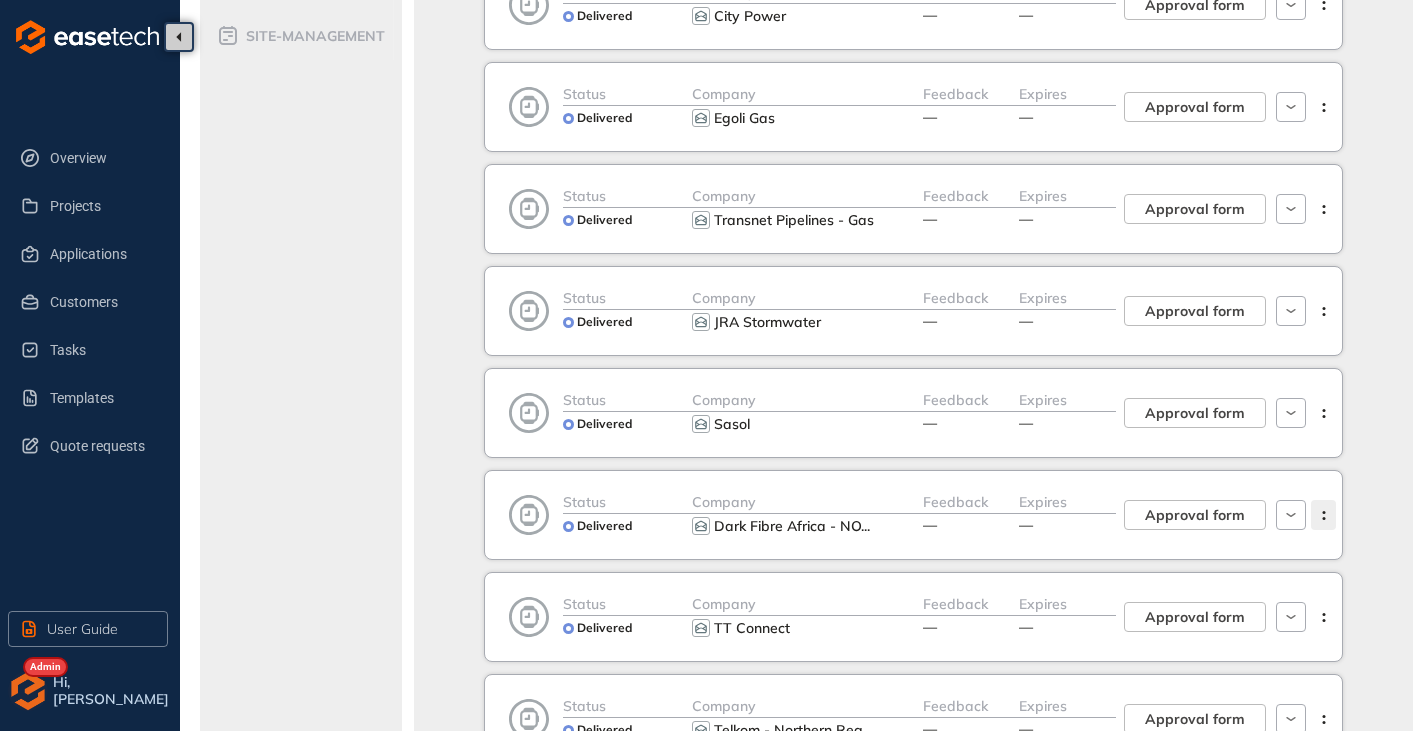click 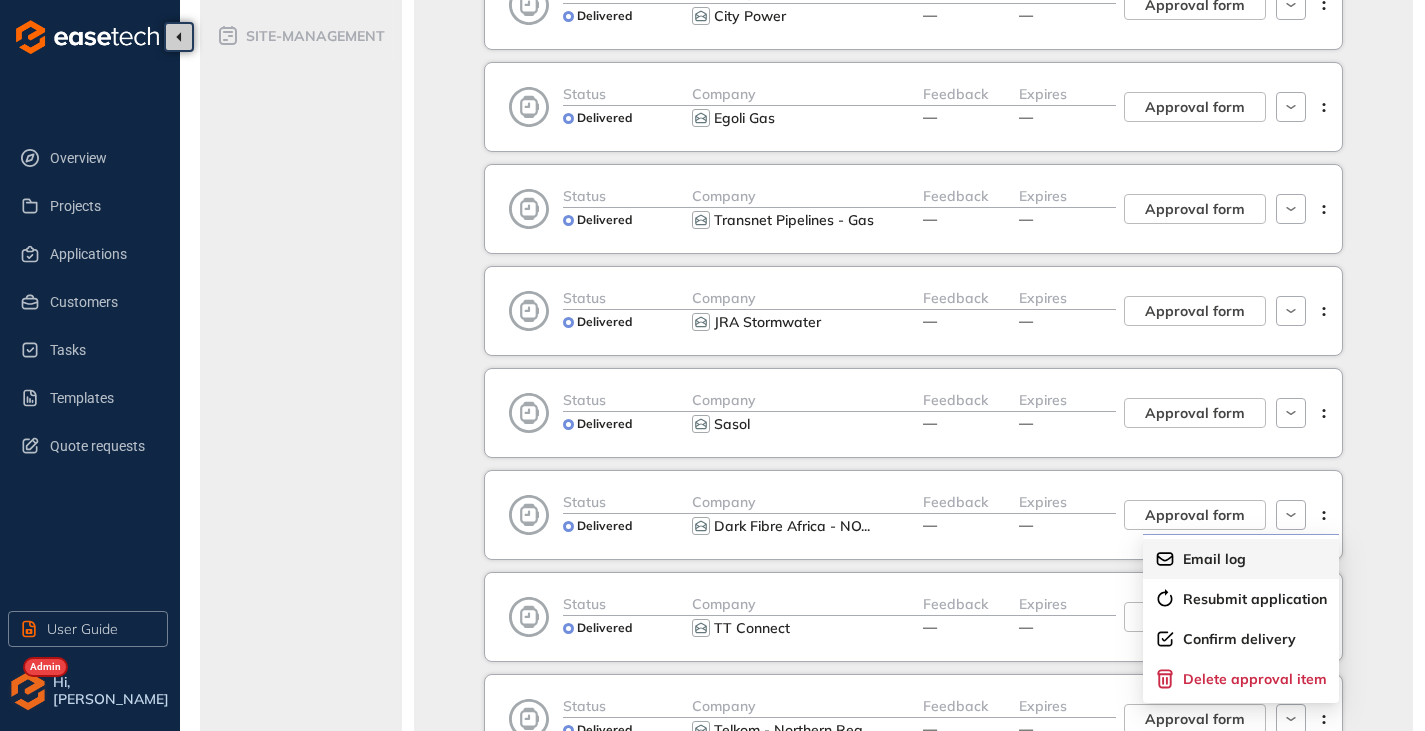 click on "Email log" at bounding box center (1214, 559) 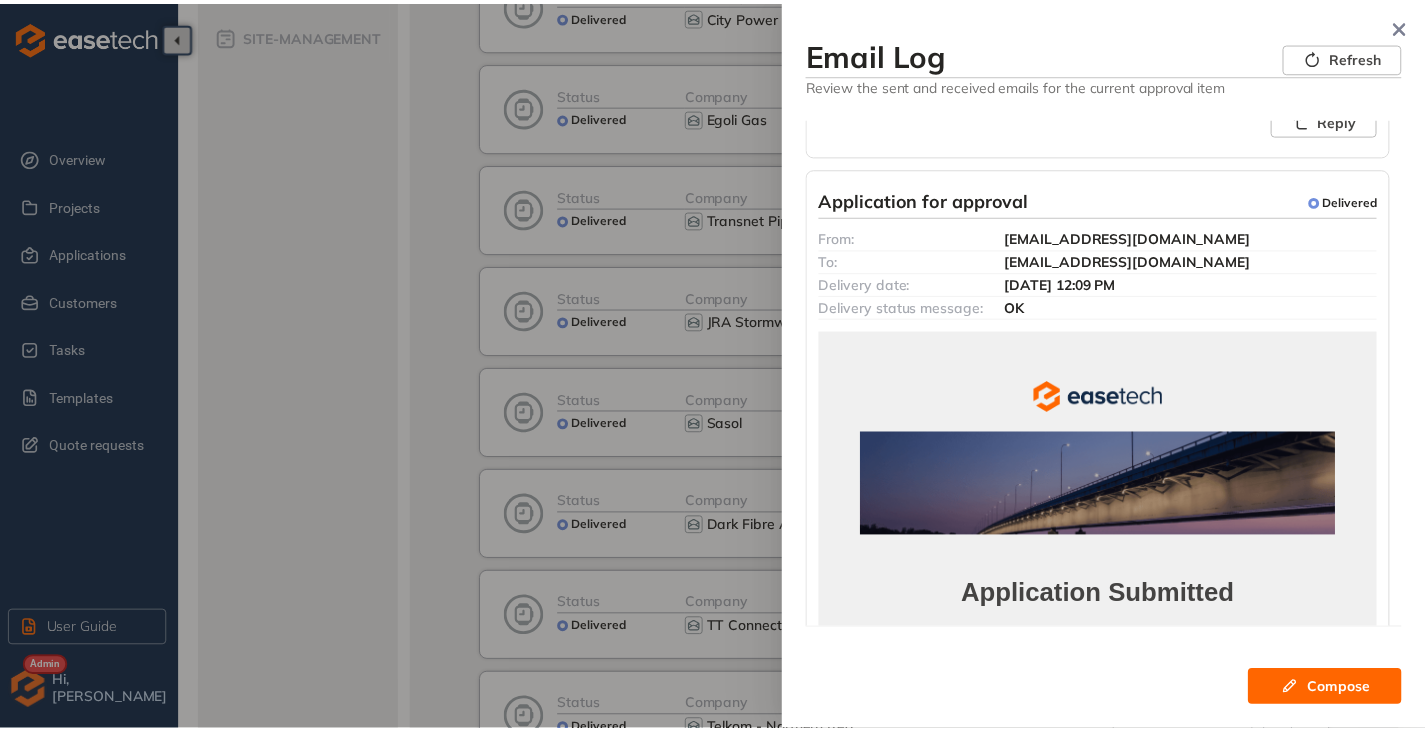 scroll, scrollTop: 1200, scrollLeft: 0, axis: vertical 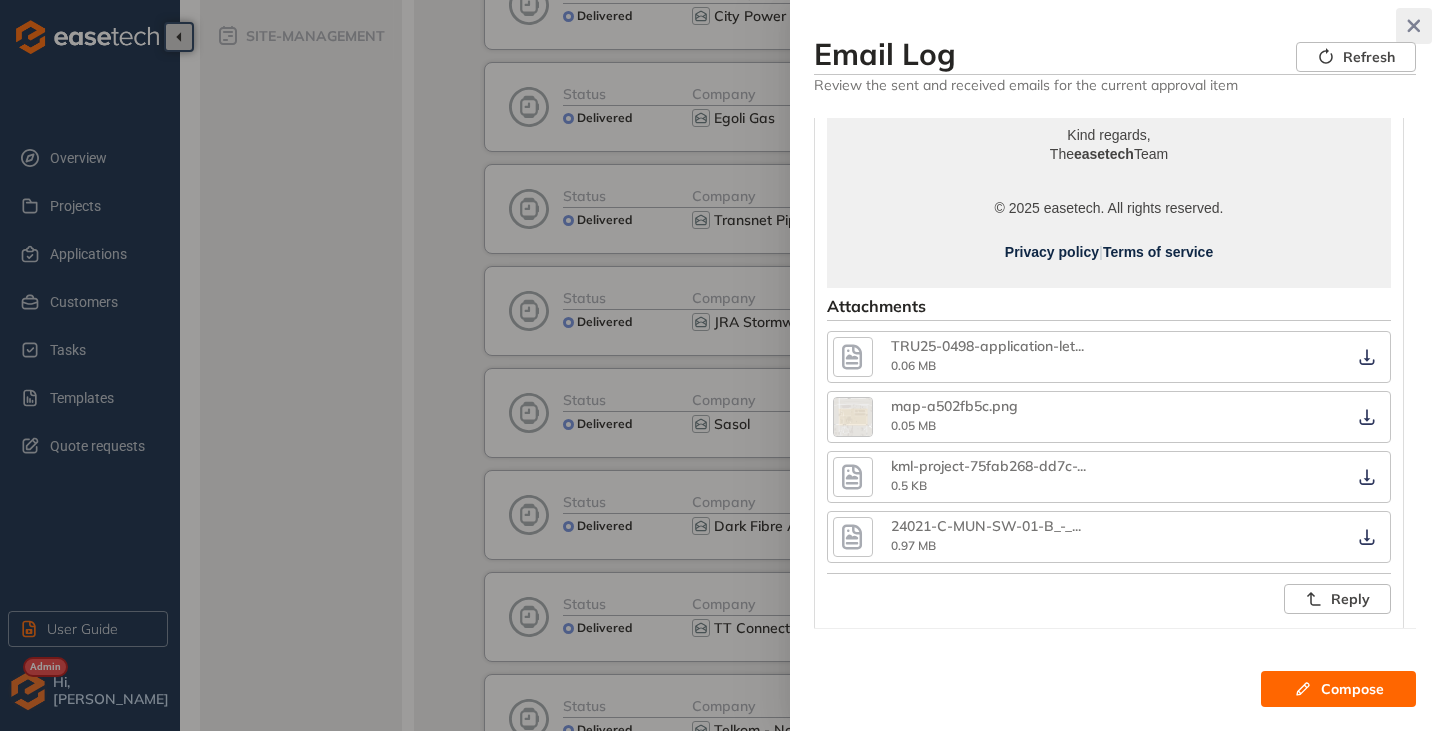 click at bounding box center [1414, 26] 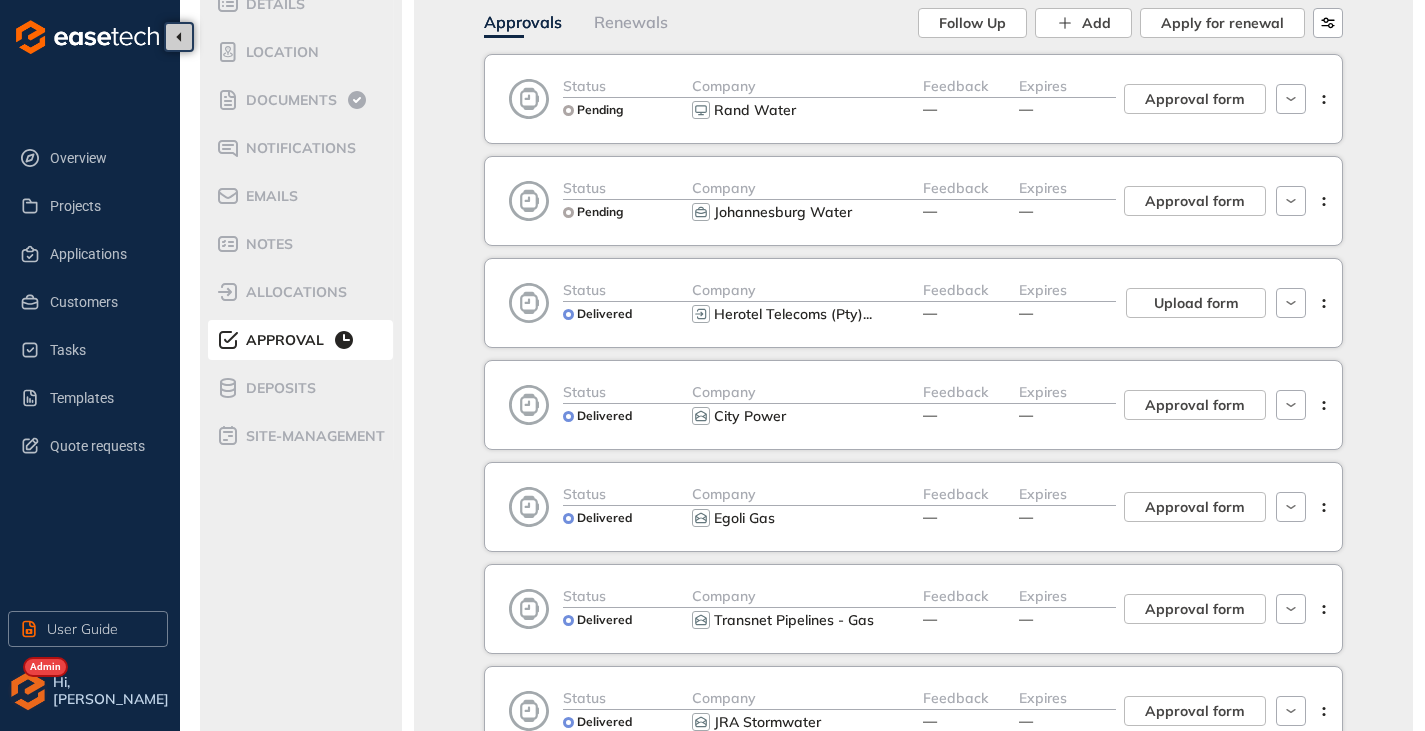 scroll, scrollTop: 0, scrollLeft: 0, axis: both 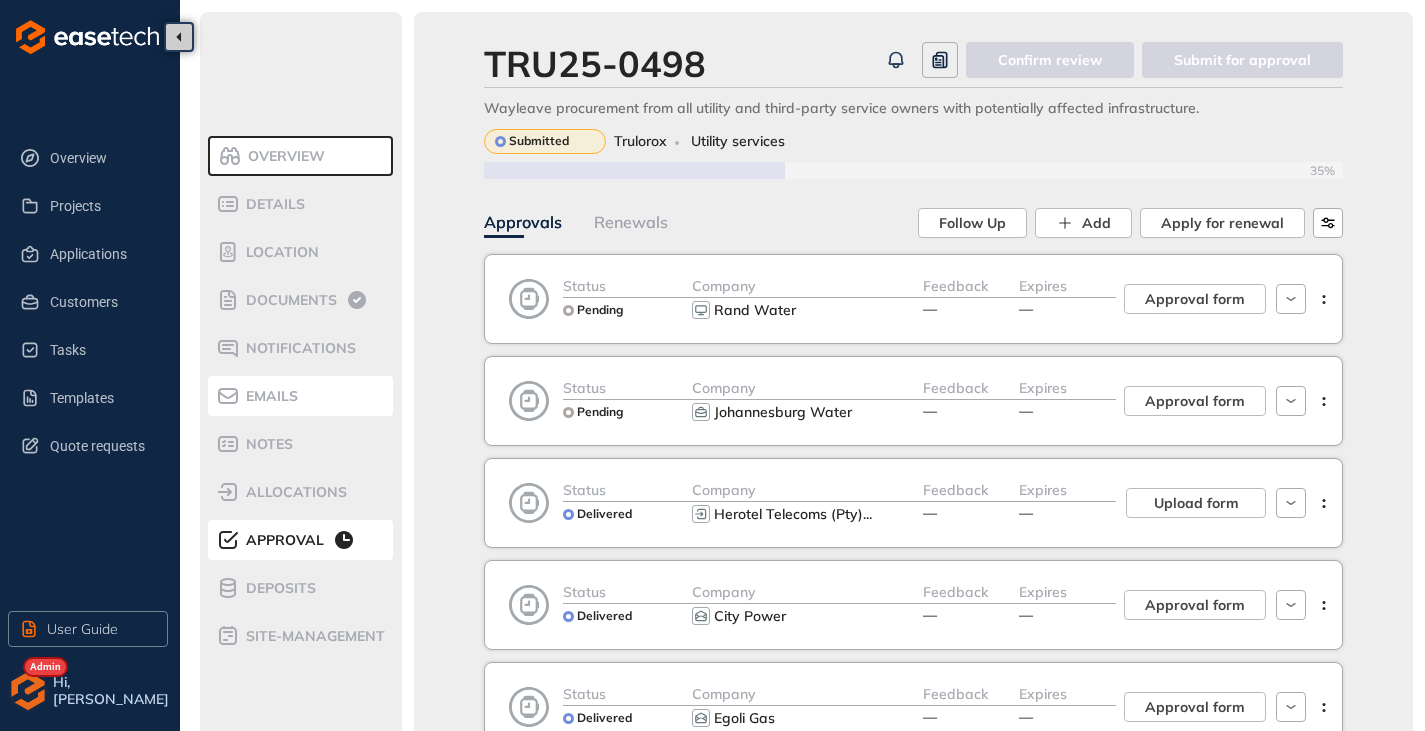 click on "Emails" at bounding box center [269, 396] 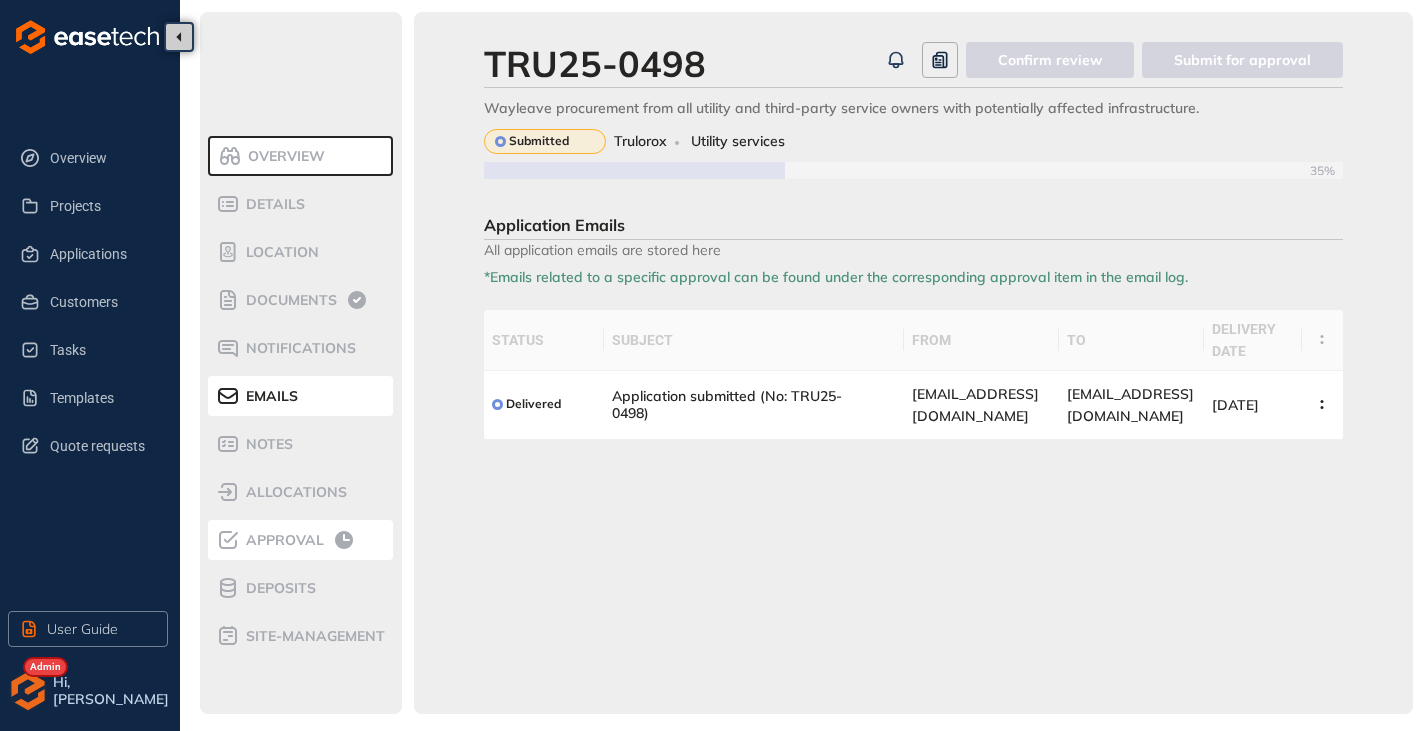 click on "Approval" at bounding box center (282, 540) 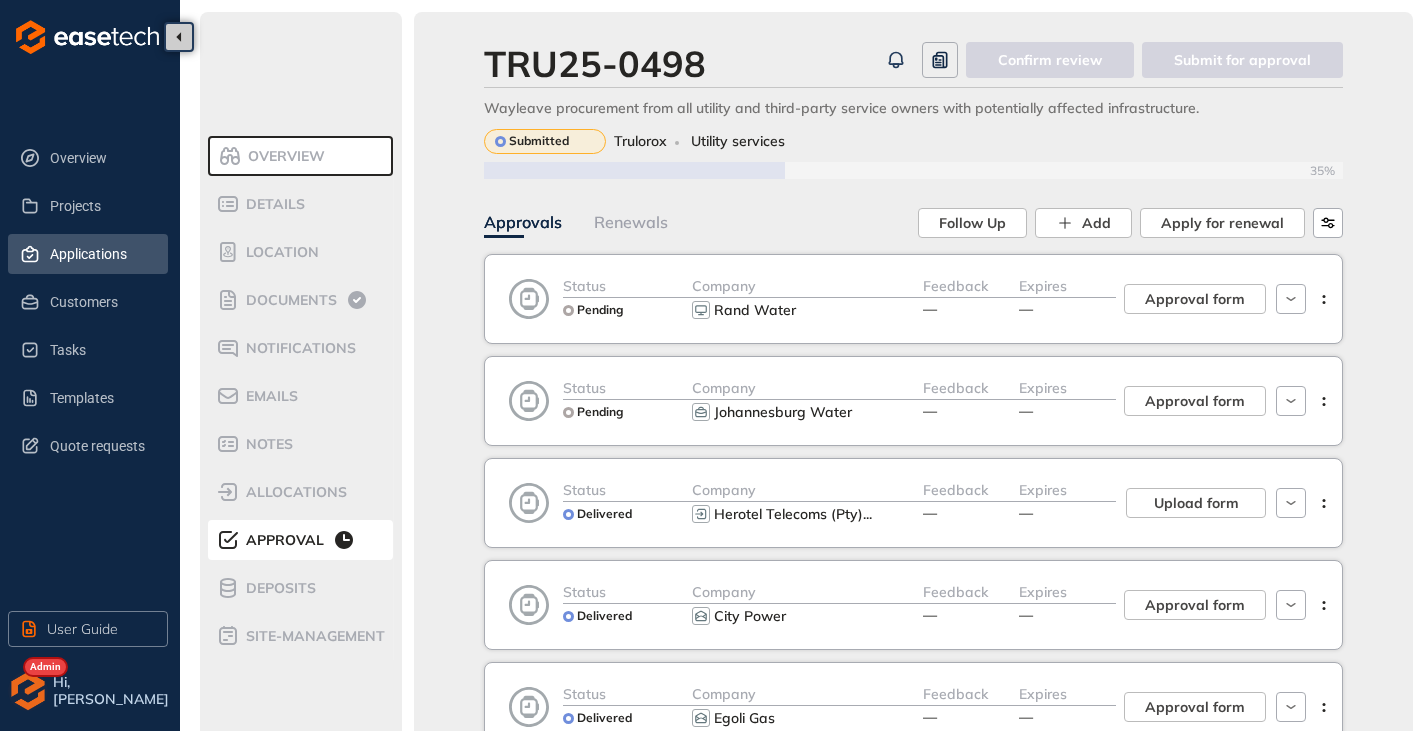 click on "Applications" at bounding box center (101, 254) 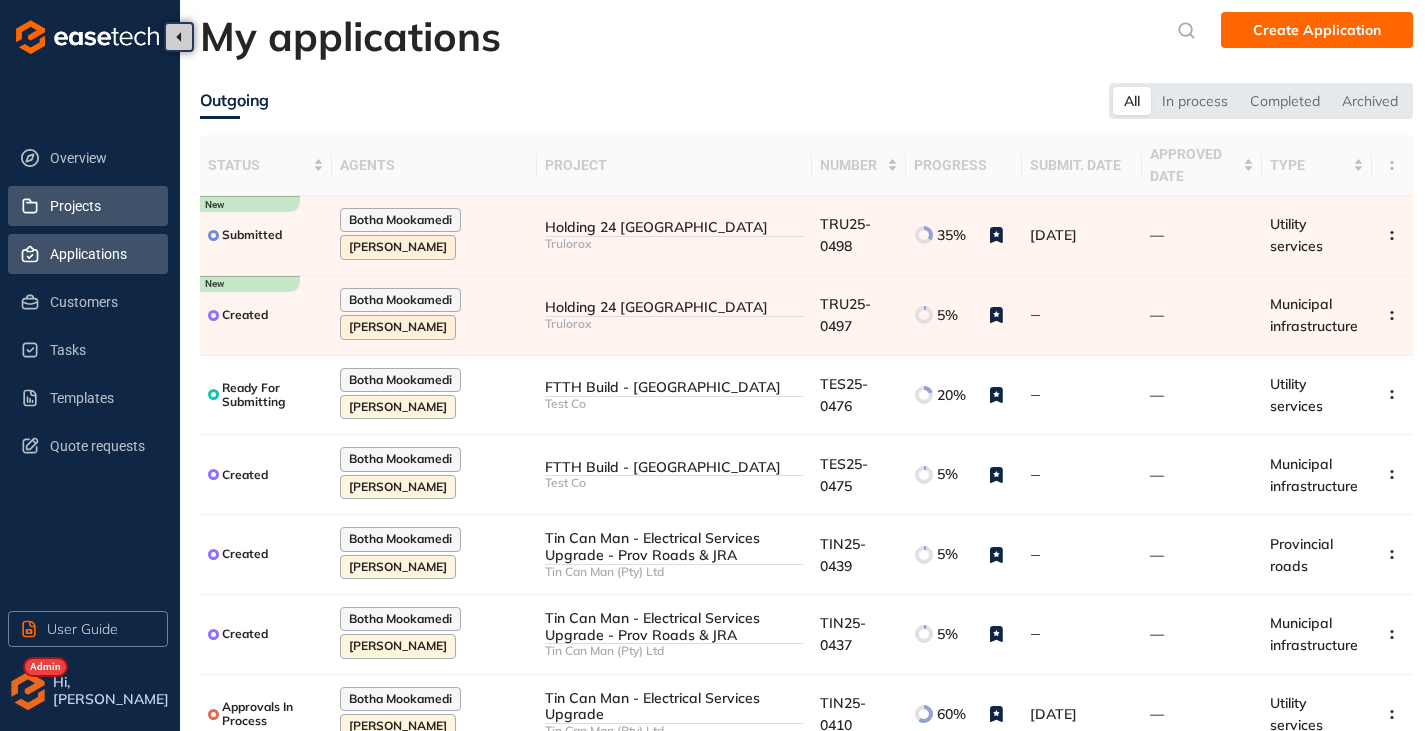 click on "Projects" at bounding box center [101, 206] 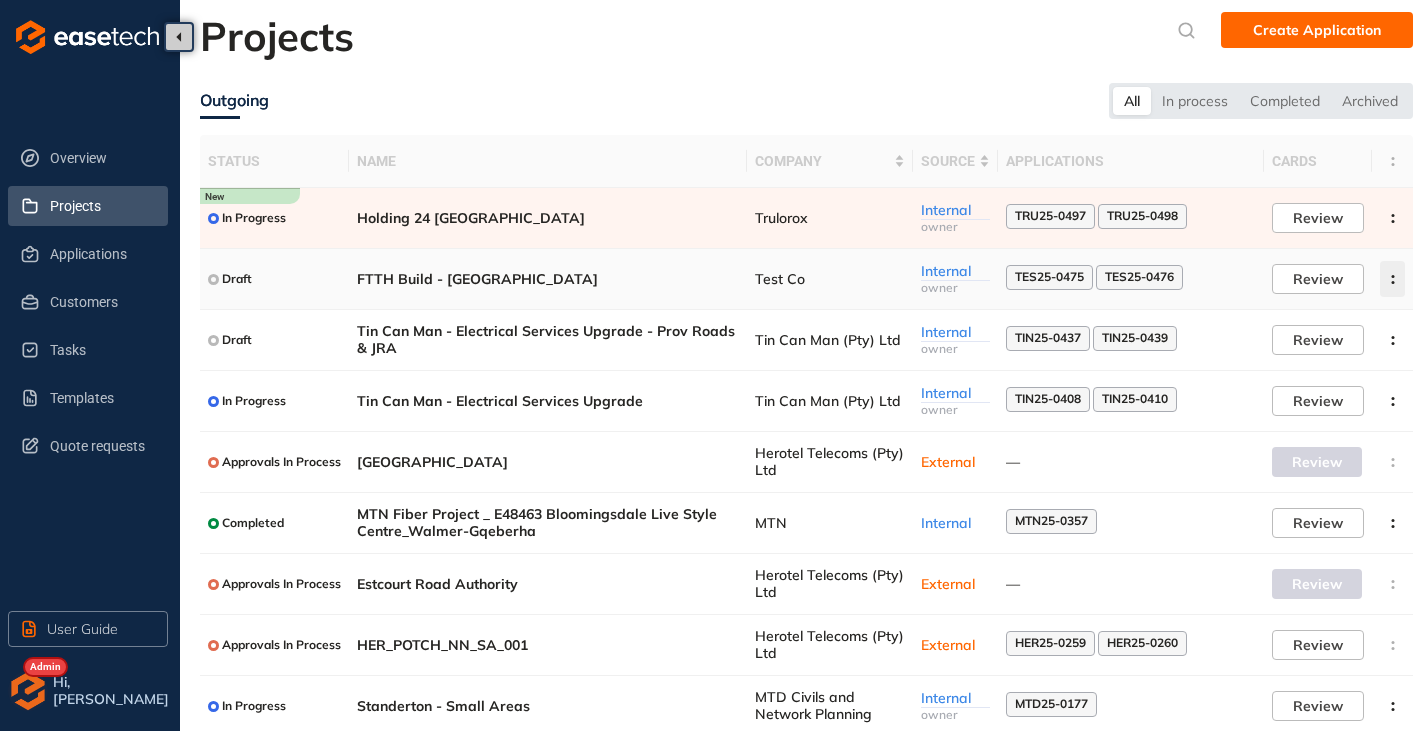 click 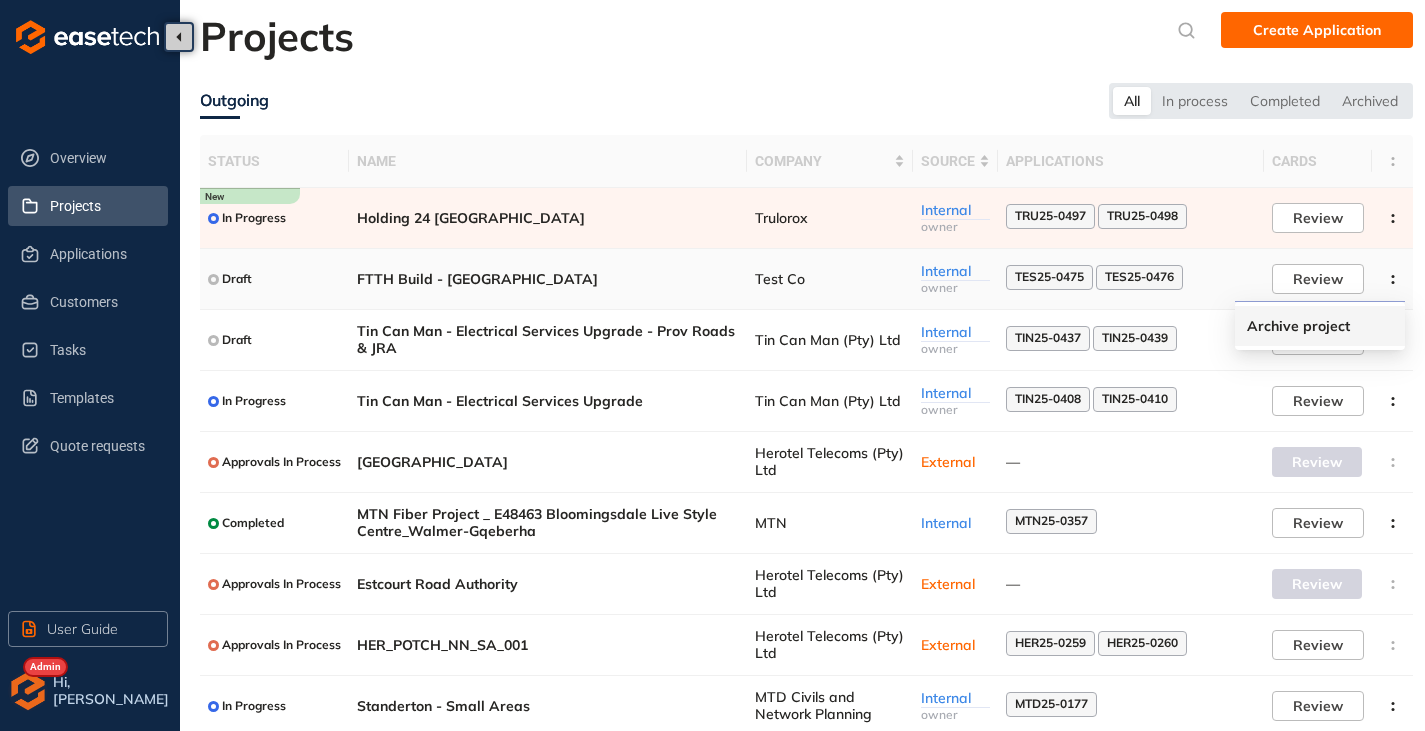 click on "Archive project" at bounding box center (1320, 326) 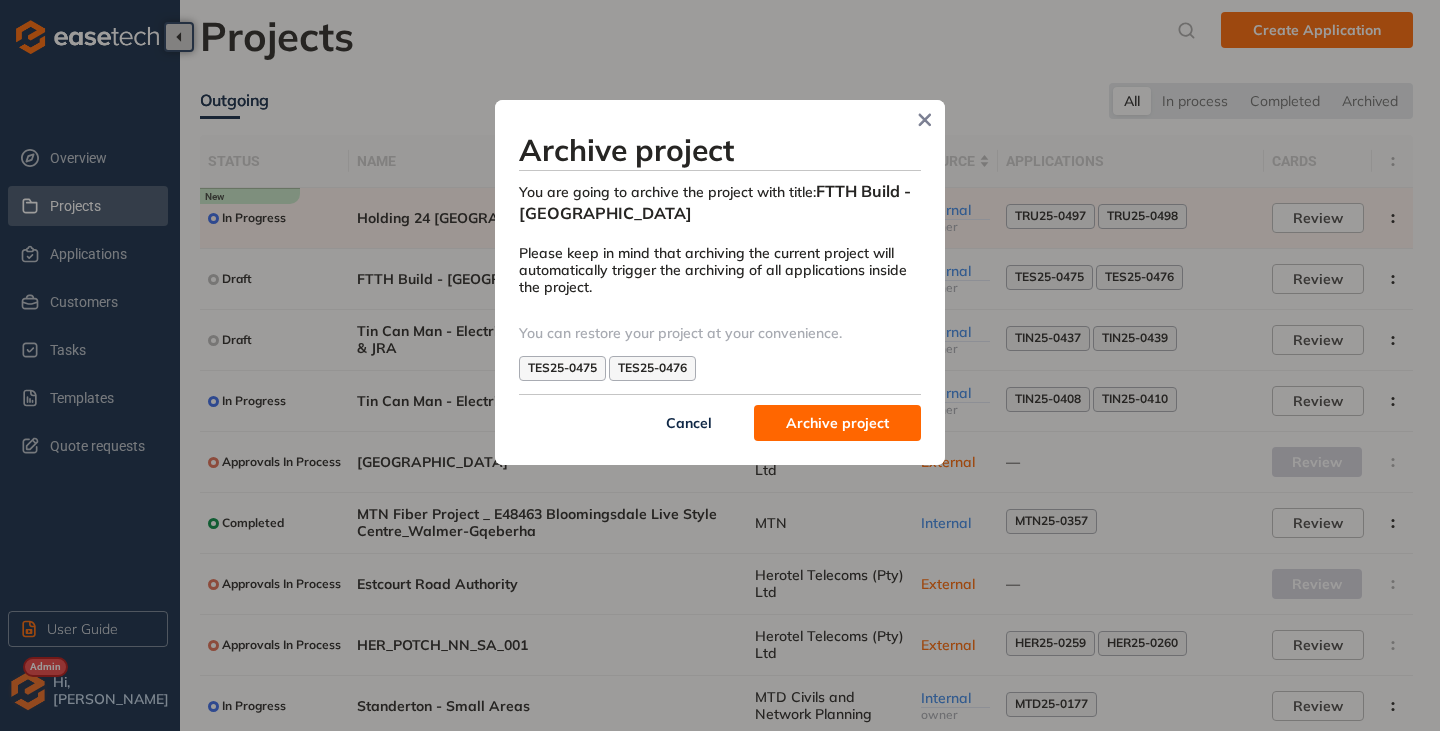 click on "Archive project" at bounding box center [837, 423] 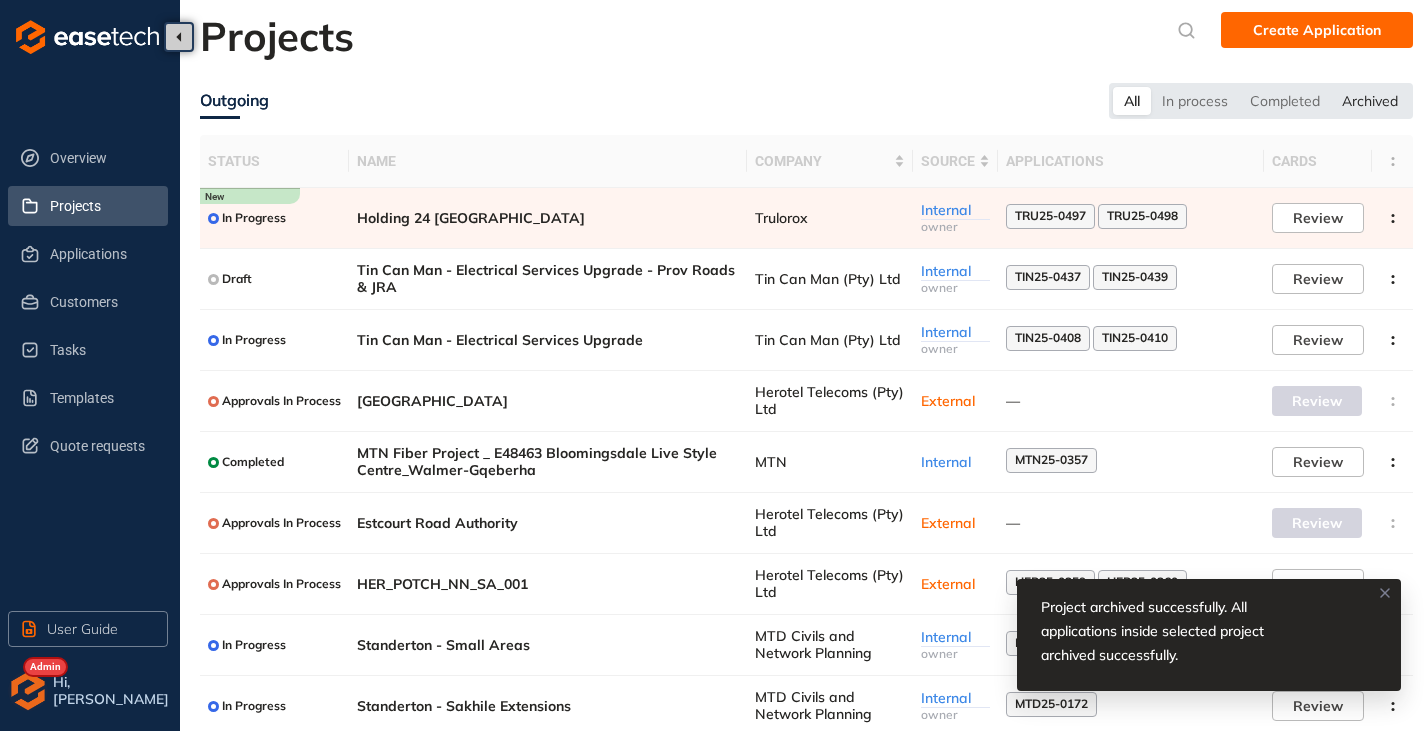 click on "Archived" at bounding box center (1370, 101) 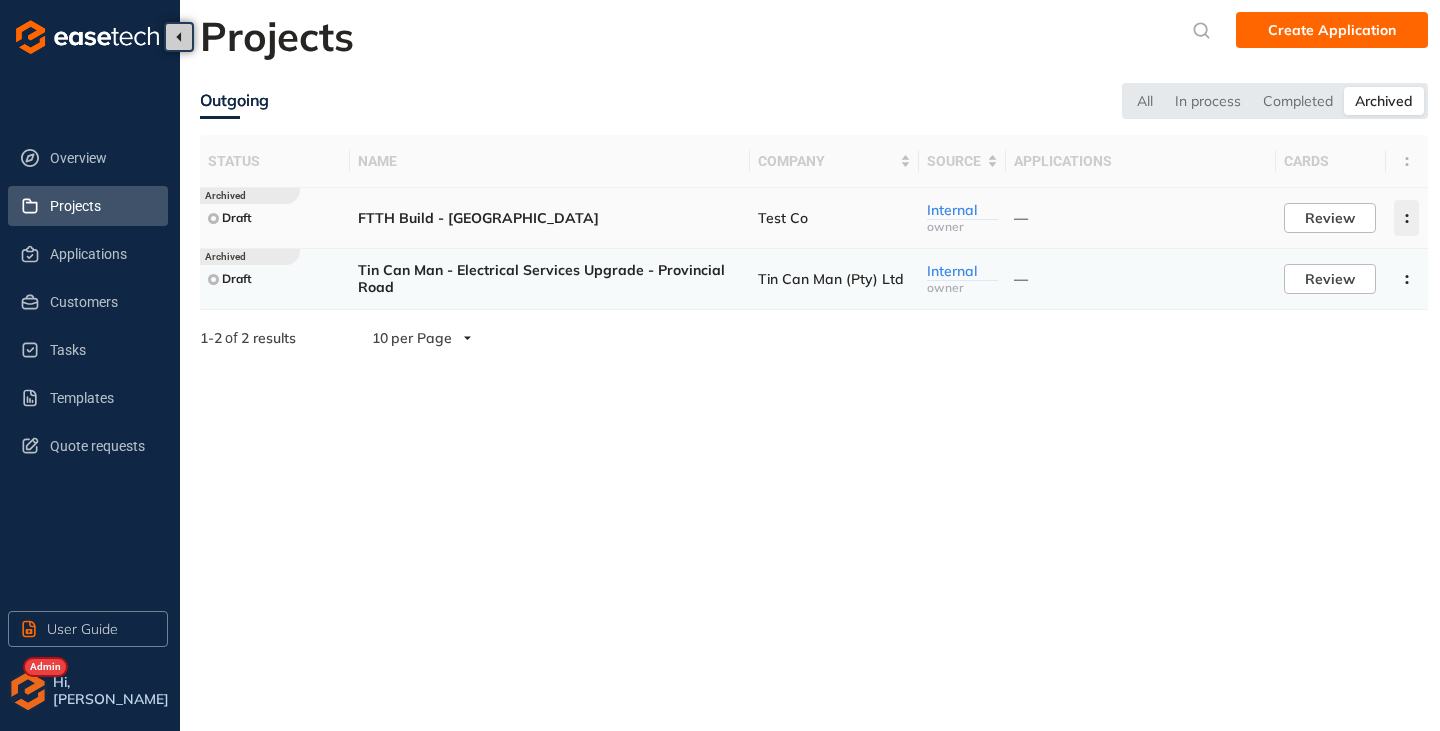 click at bounding box center [1406, 218] 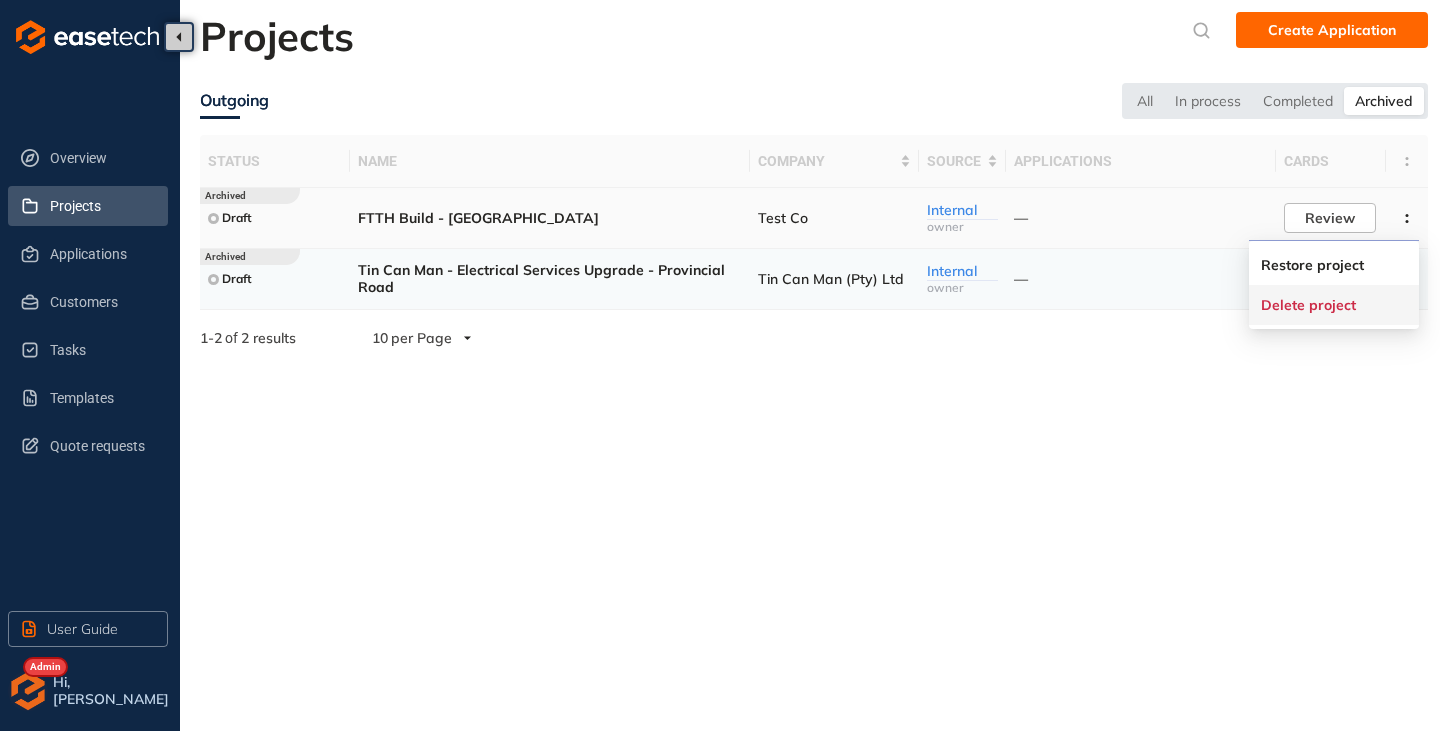 click on "Delete project" at bounding box center [1308, 305] 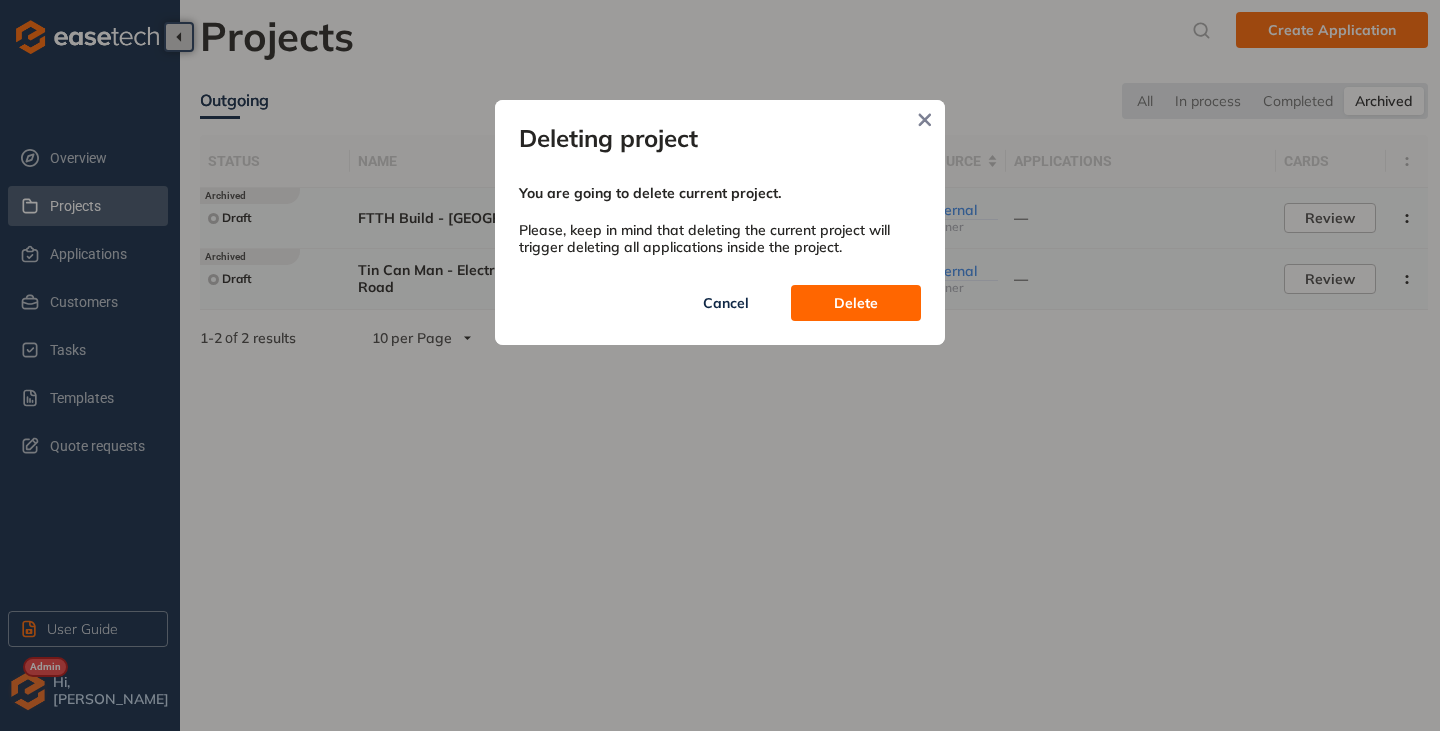 click on "Delete" at bounding box center (856, 303) 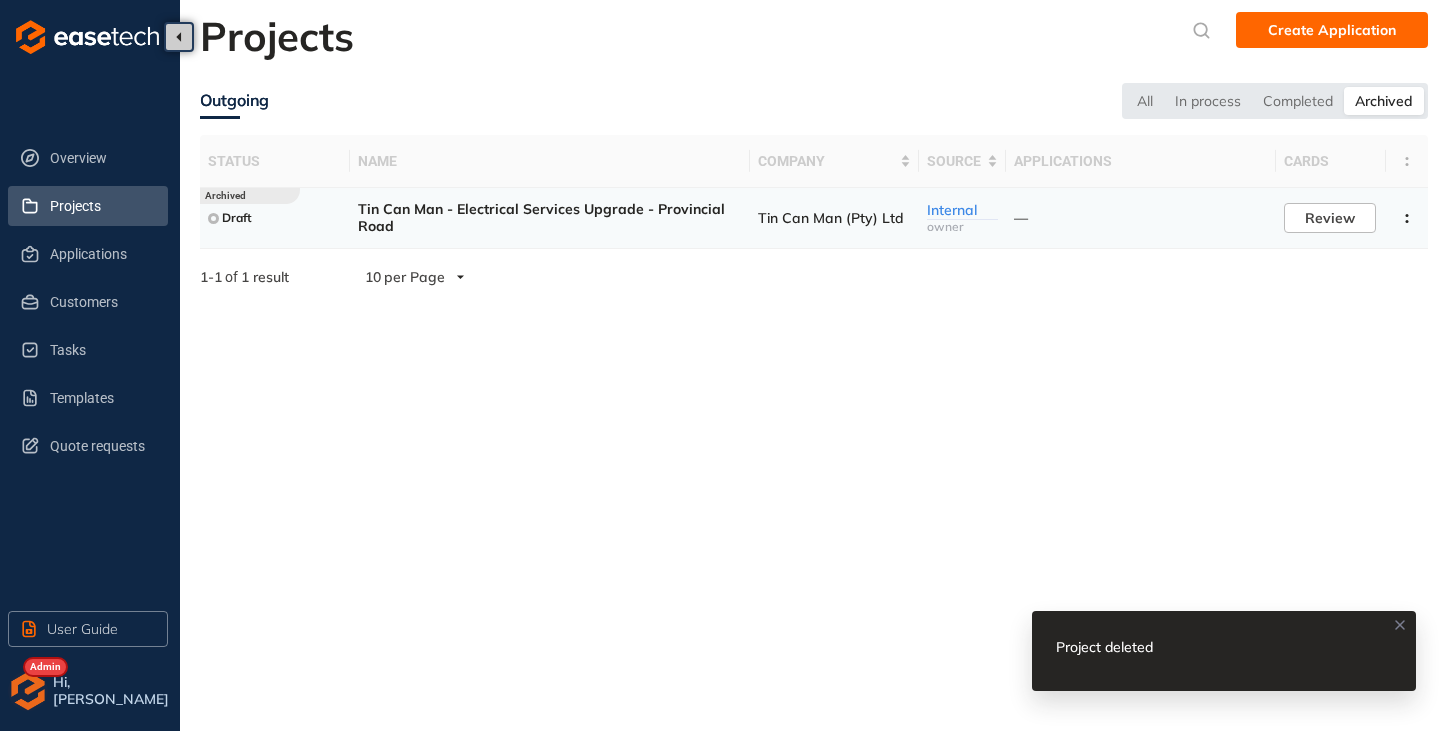 click on "Projects" at bounding box center [101, 206] 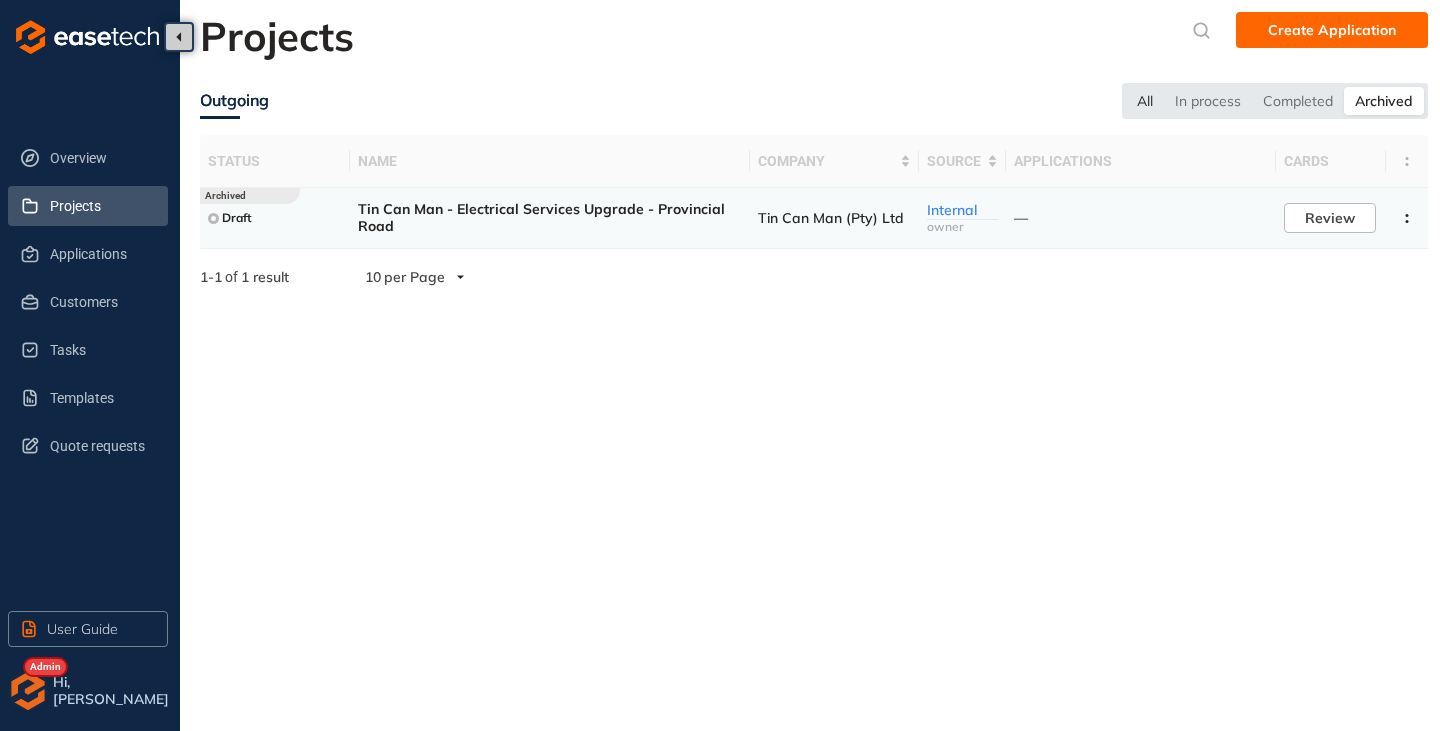 click on "All" at bounding box center (1145, 101) 